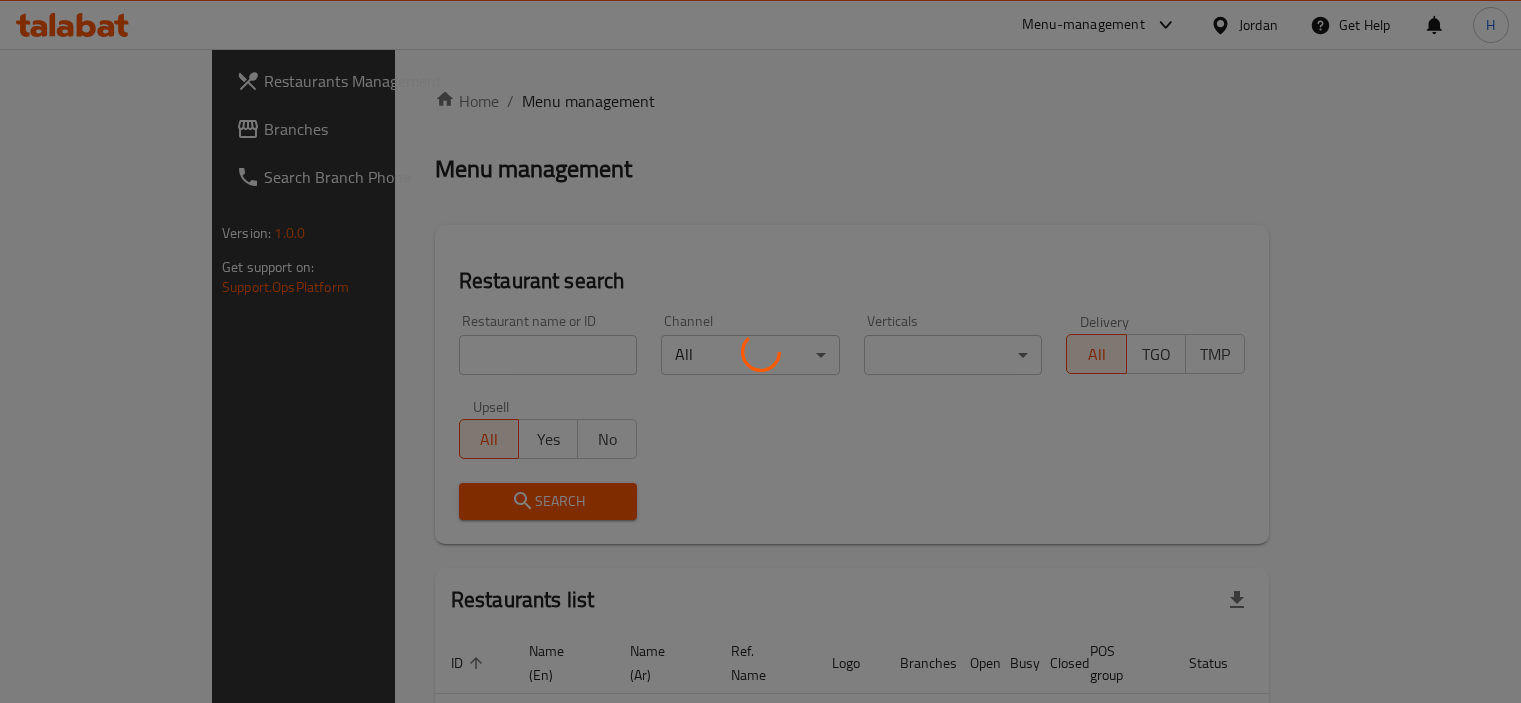scroll, scrollTop: 0, scrollLeft: 0, axis: both 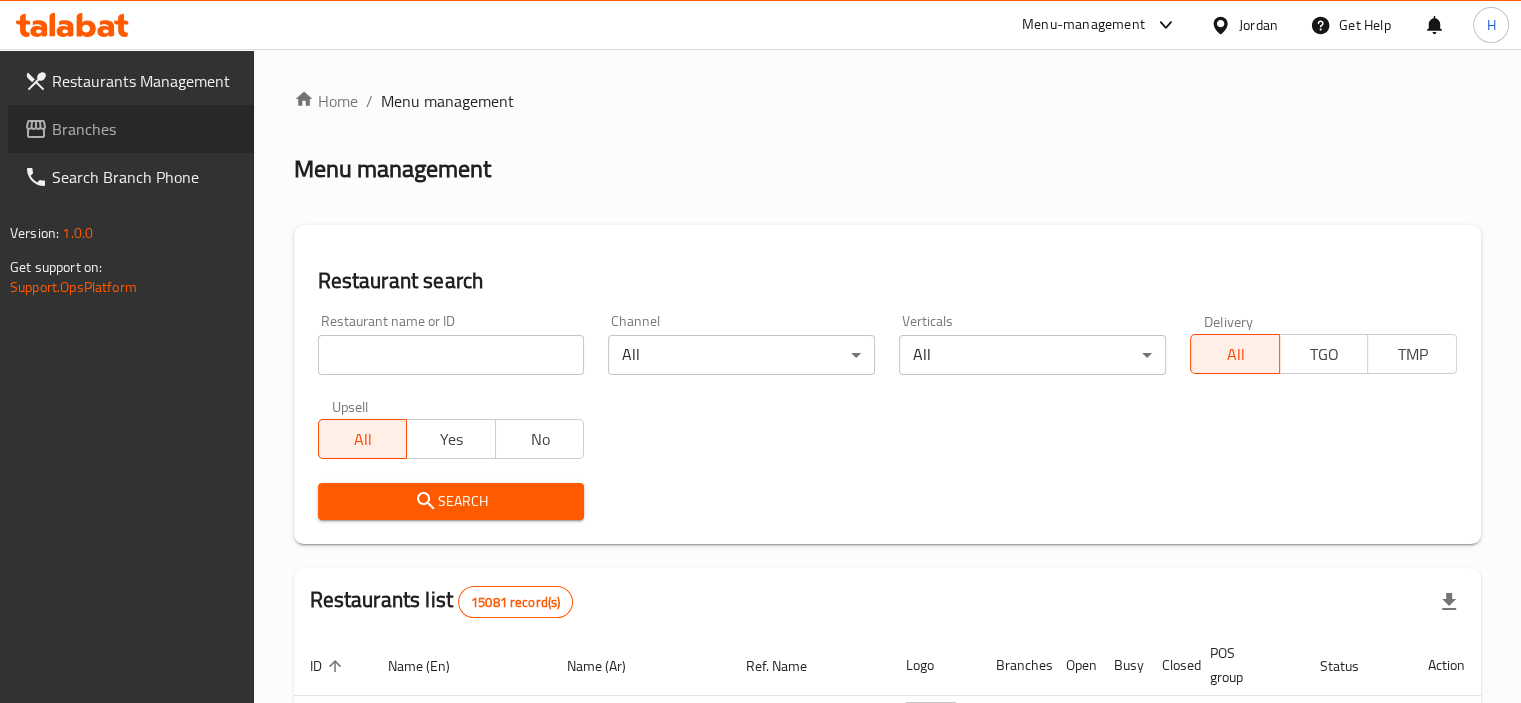 click on "Branches" at bounding box center [145, 129] 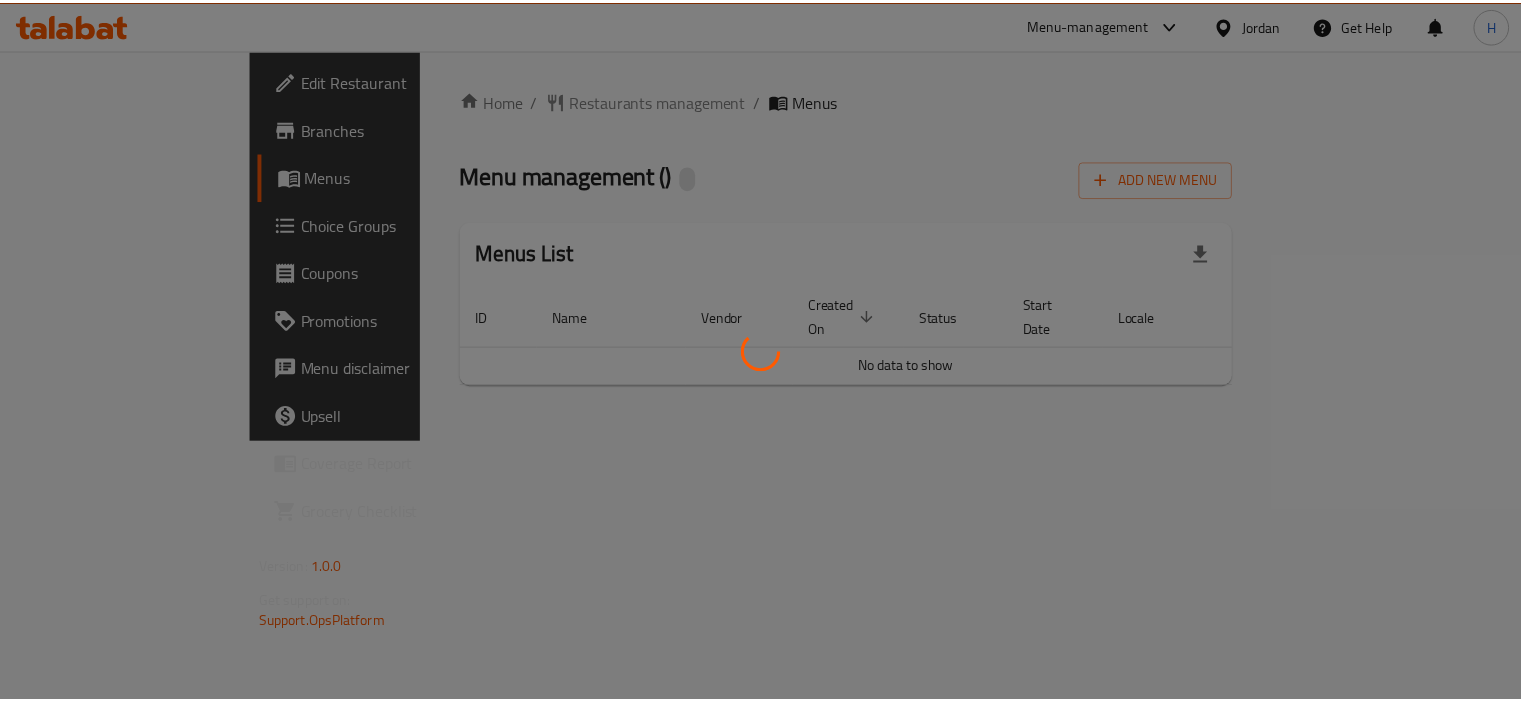 scroll, scrollTop: 0, scrollLeft: 0, axis: both 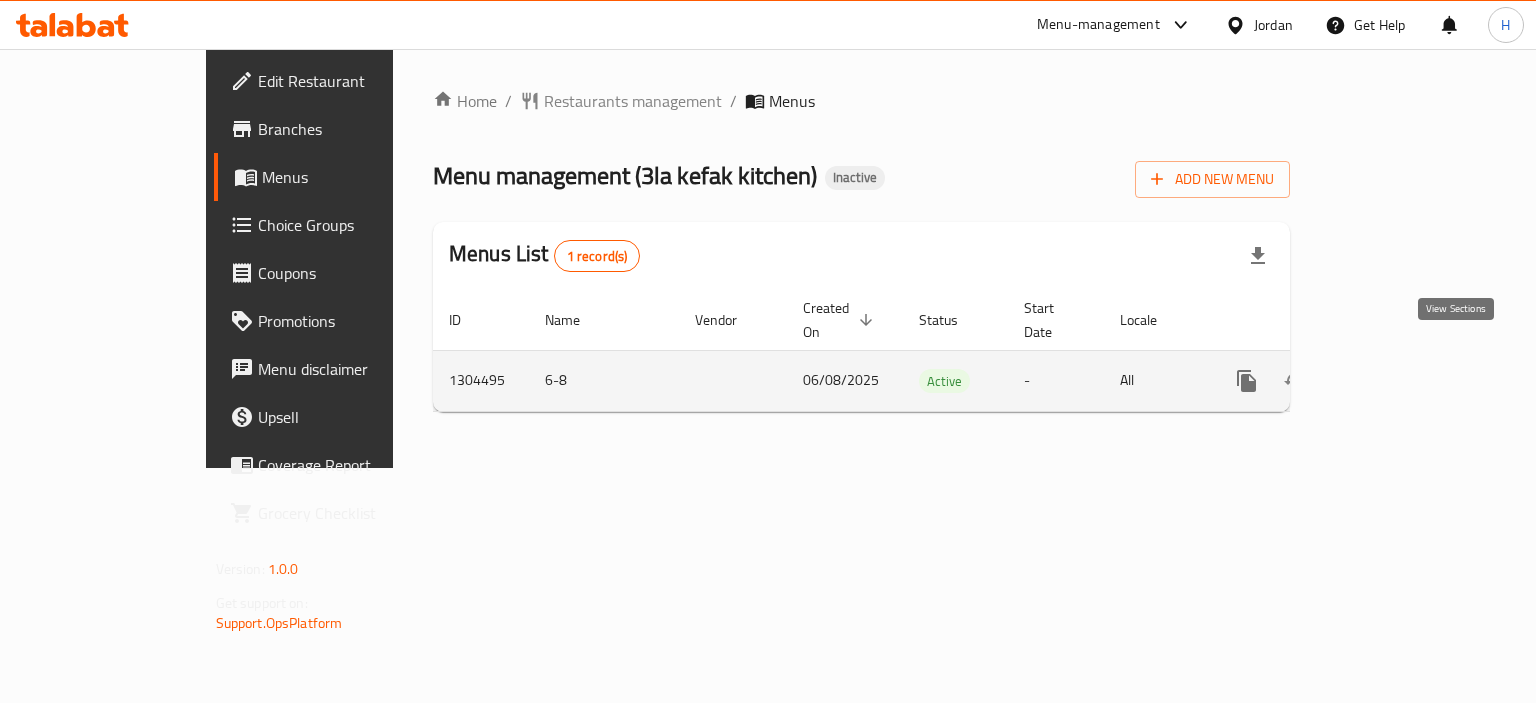 click 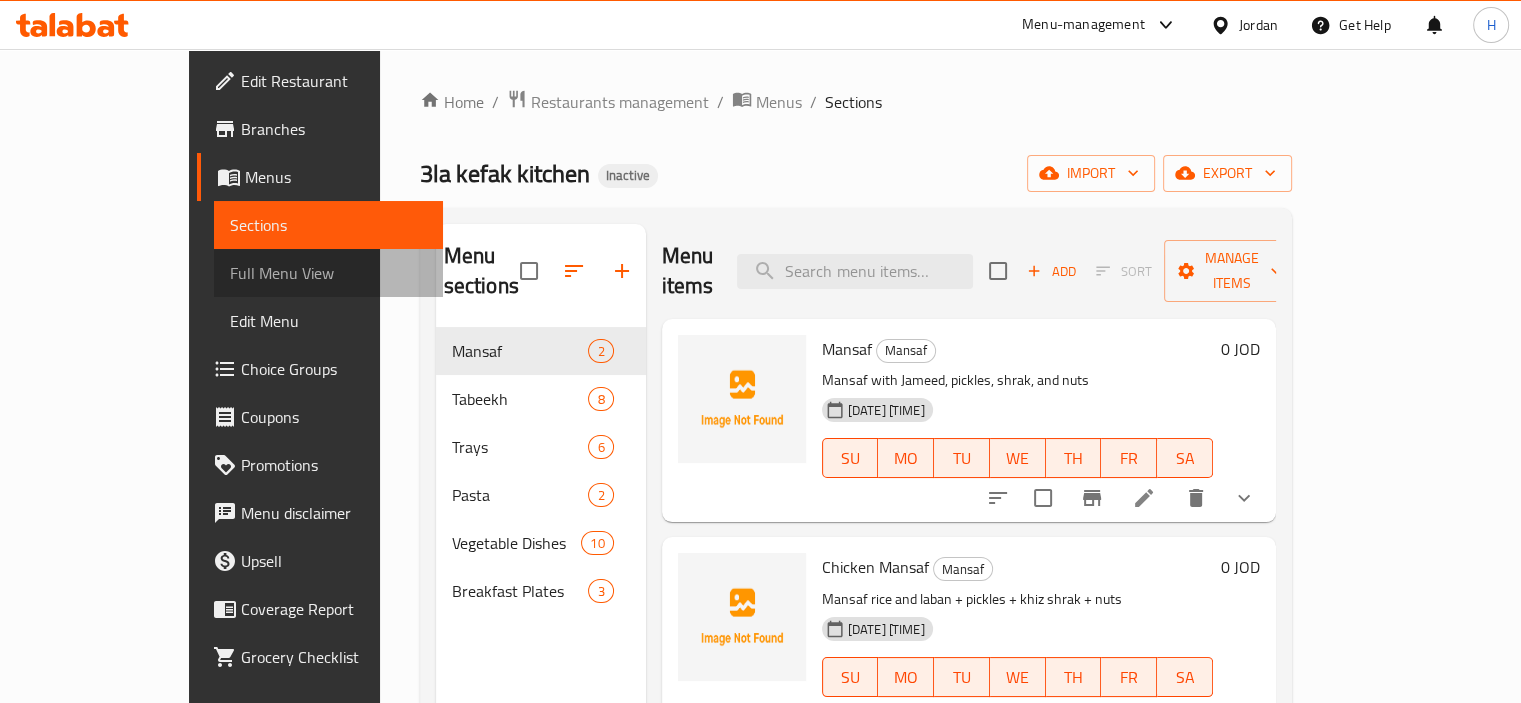 click on "Full Menu View" at bounding box center [328, 273] 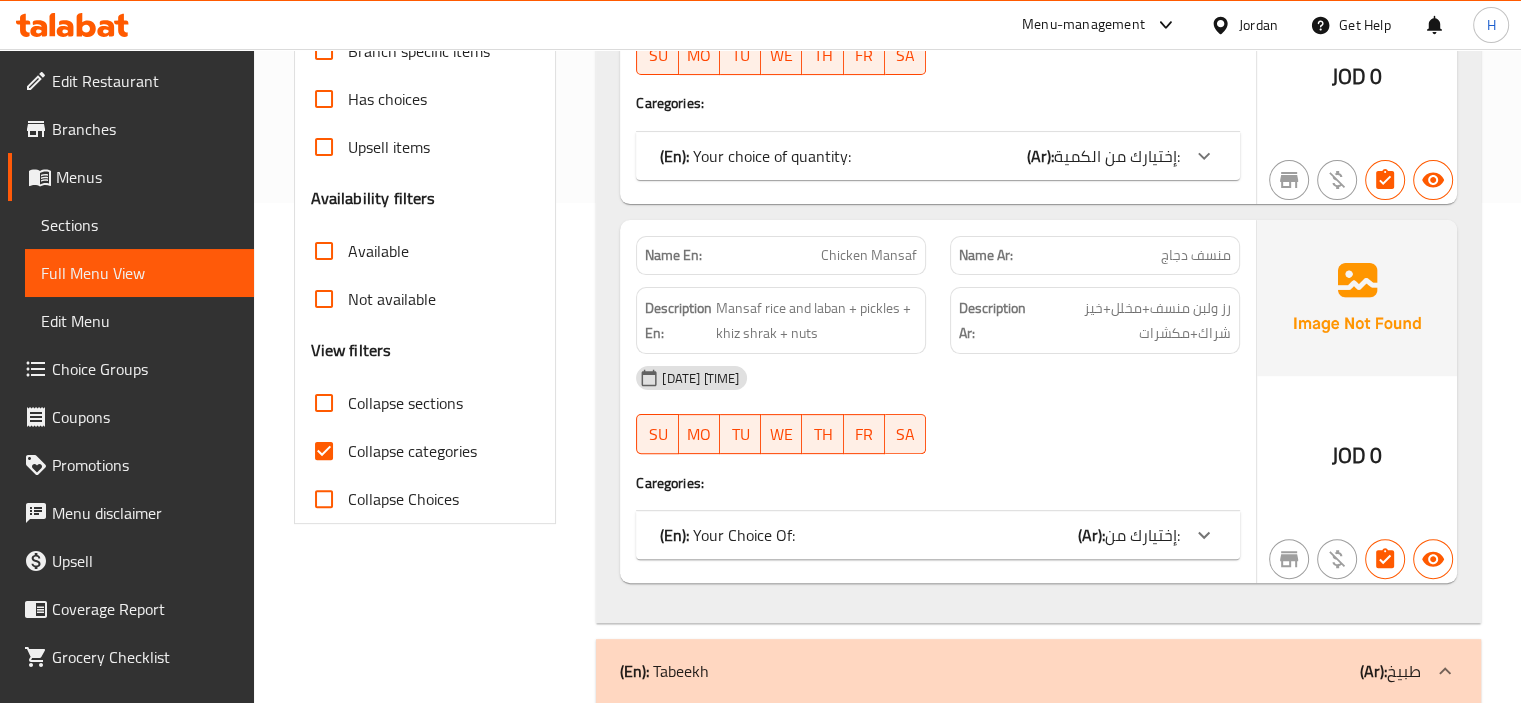 scroll, scrollTop: 519, scrollLeft: 0, axis: vertical 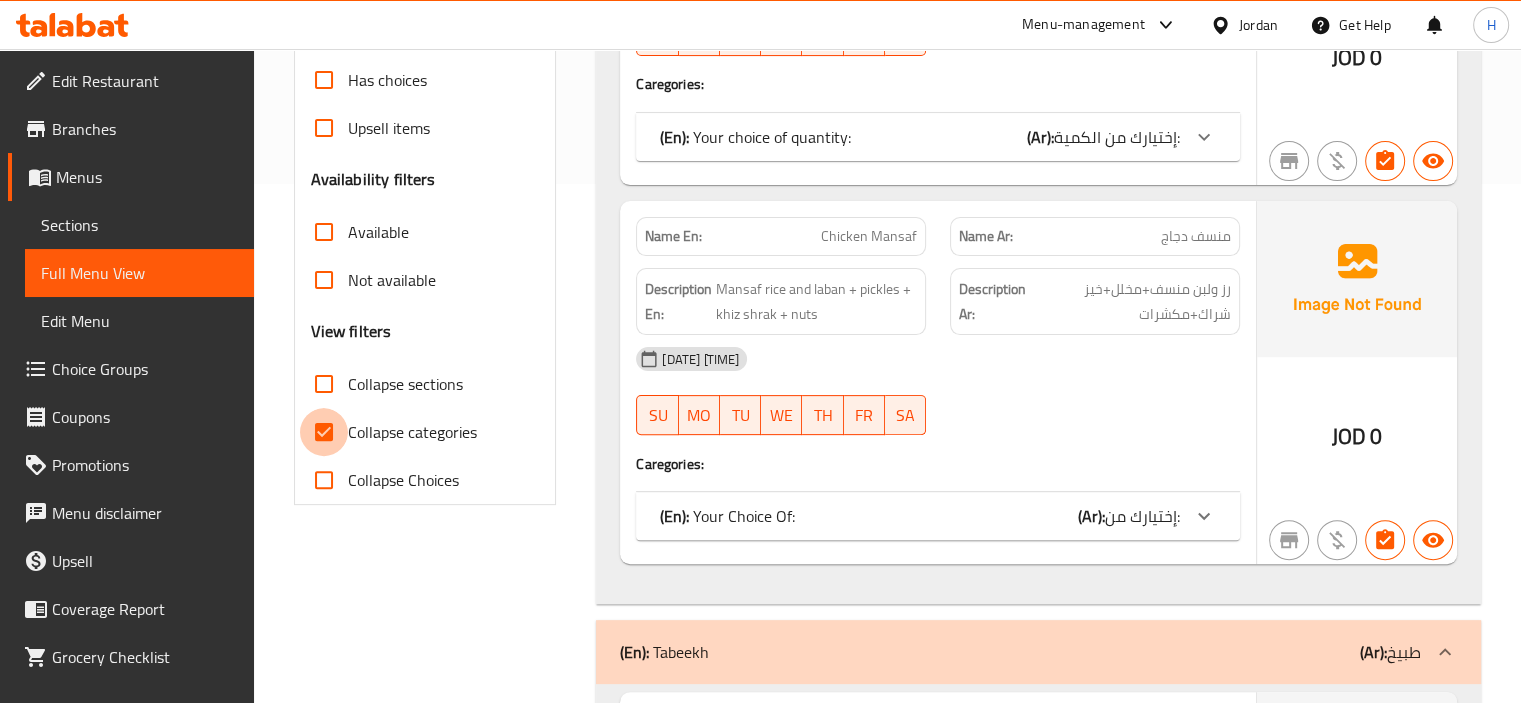 click on "Collapse categories" at bounding box center [324, 432] 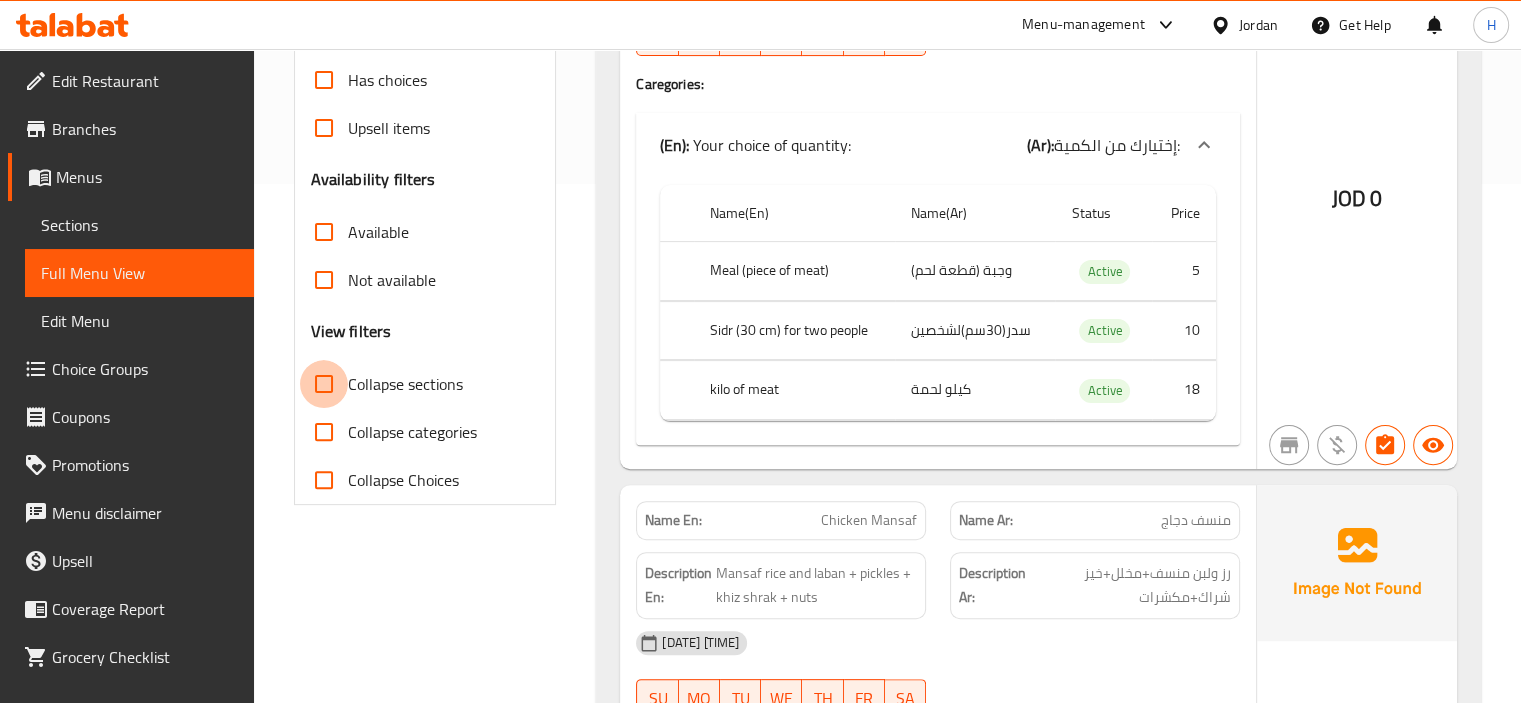 click on "Collapse sections" at bounding box center (324, 384) 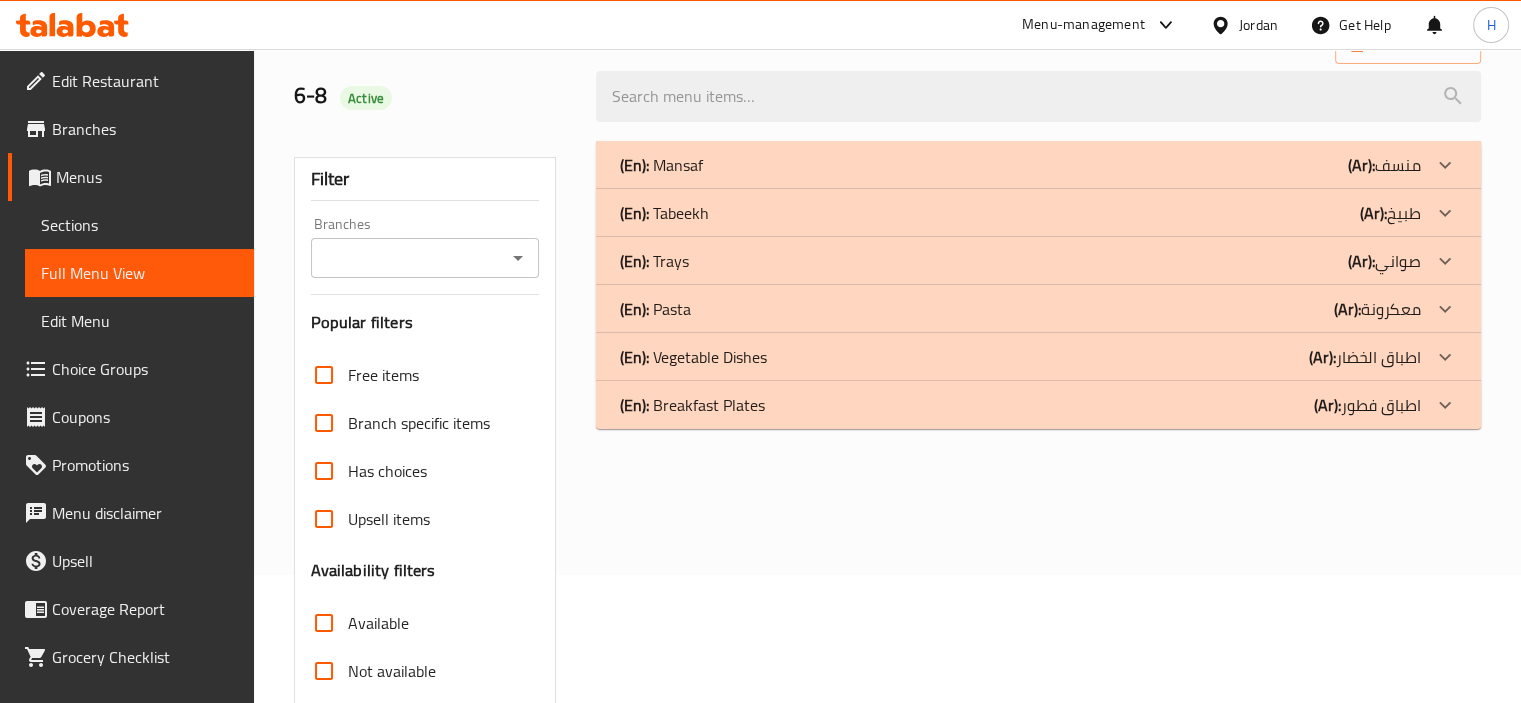 scroll, scrollTop: 128, scrollLeft: 0, axis: vertical 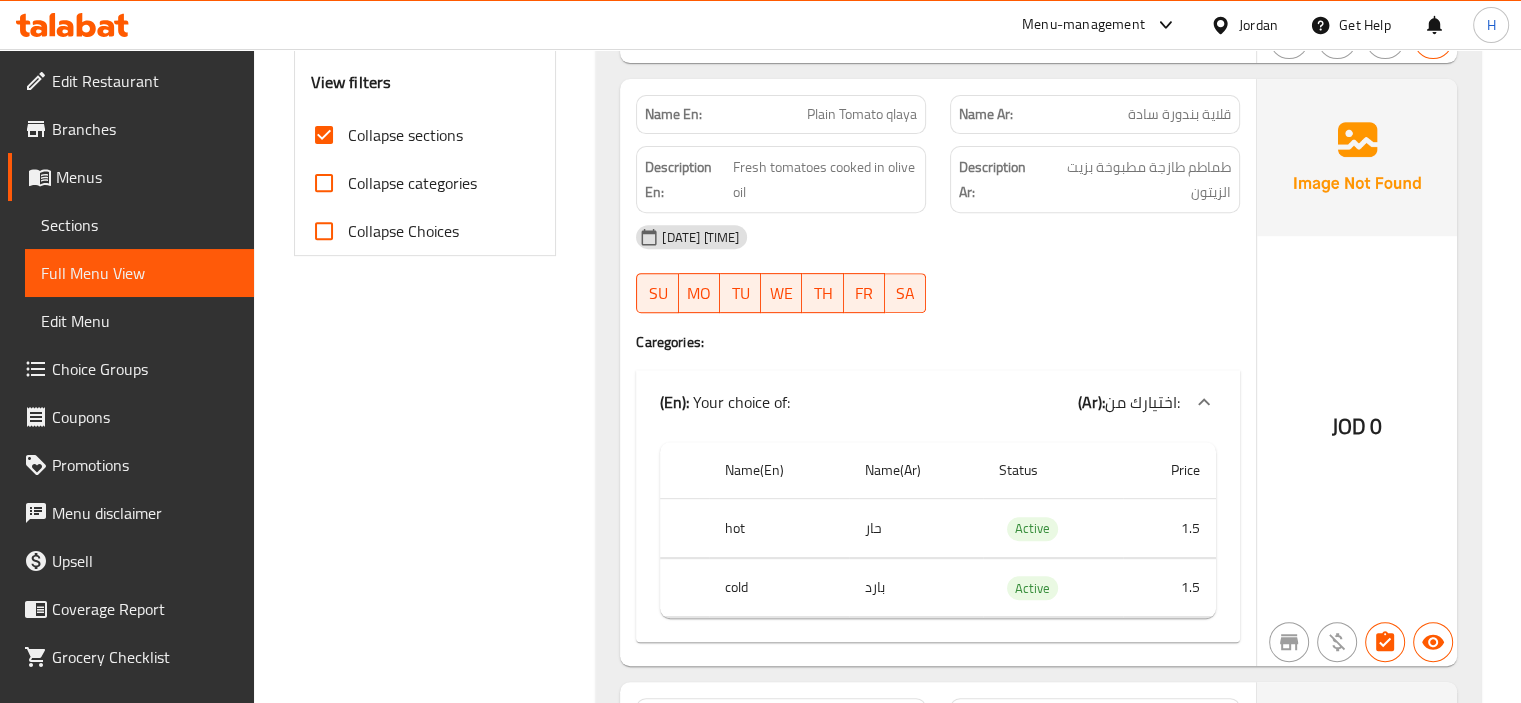 click on "قلاية بندورة سادة" at bounding box center (1179, 114) 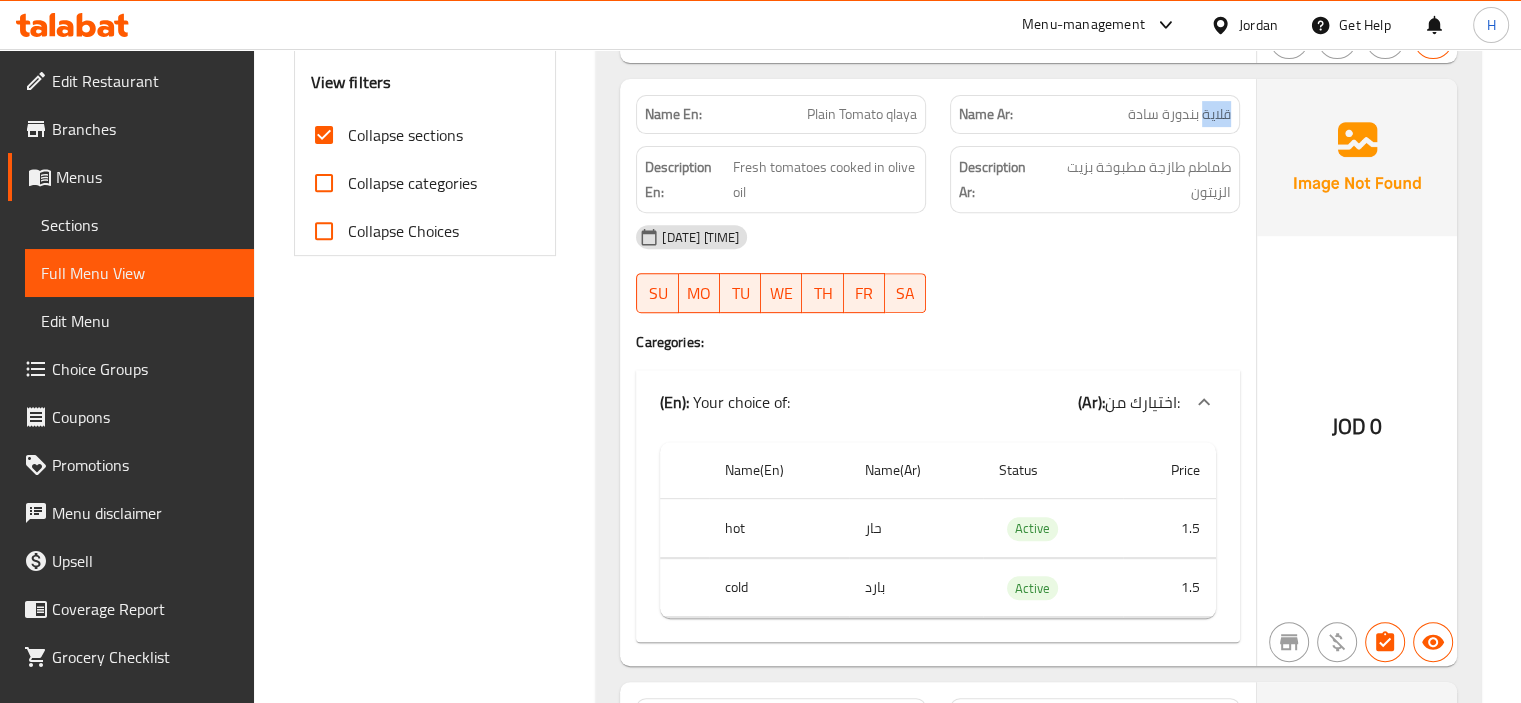 copy on "قلاية" 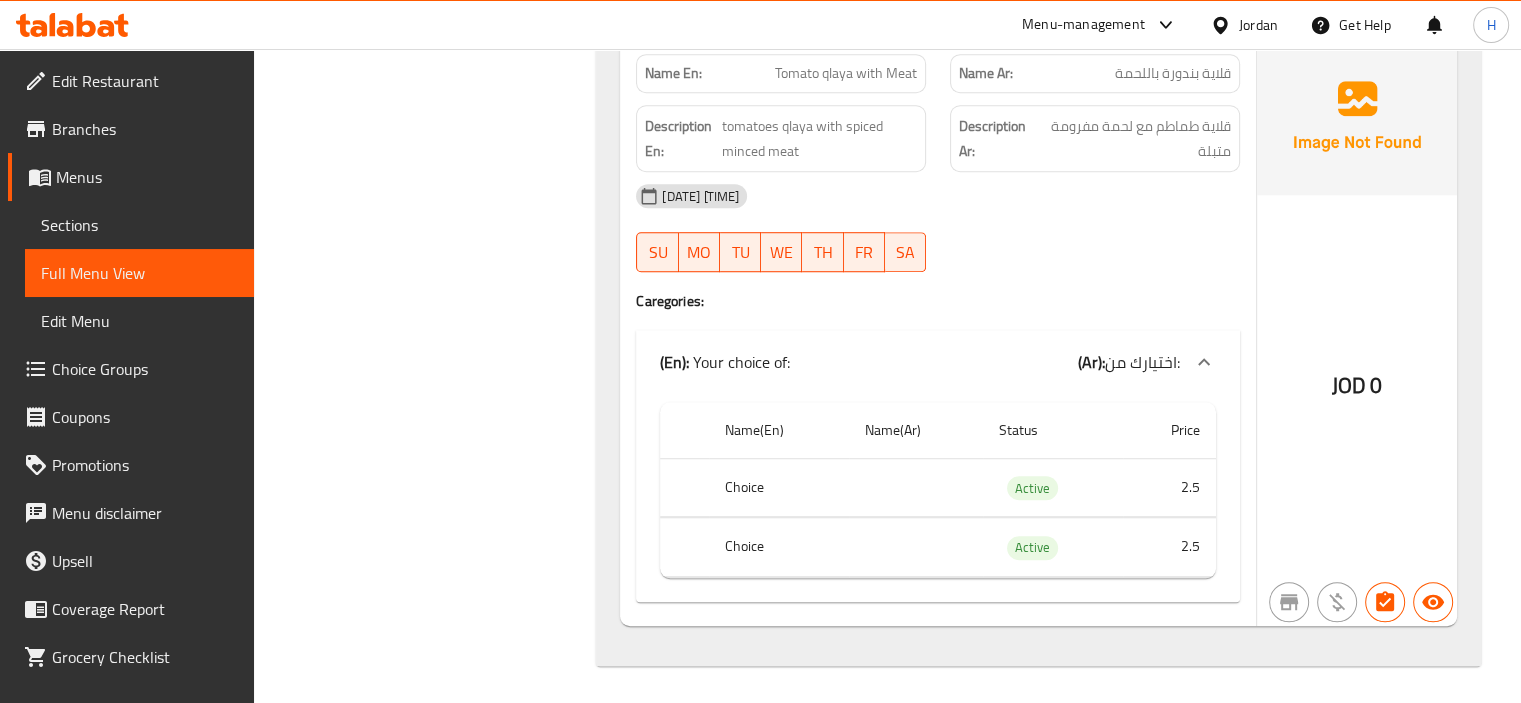 scroll, scrollTop: 1413, scrollLeft: 0, axis: vertical 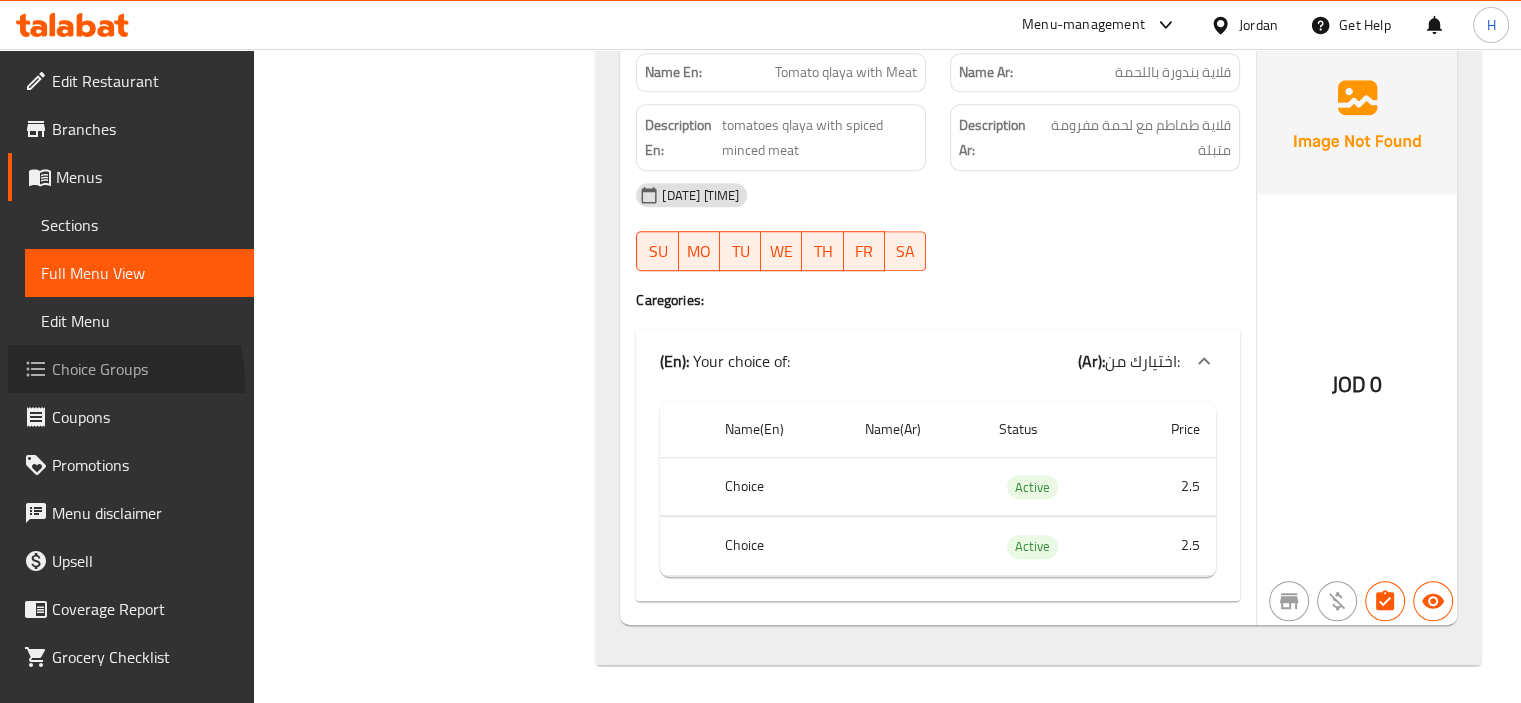 click on "Choice Groups" at bounding box center [131, 369] 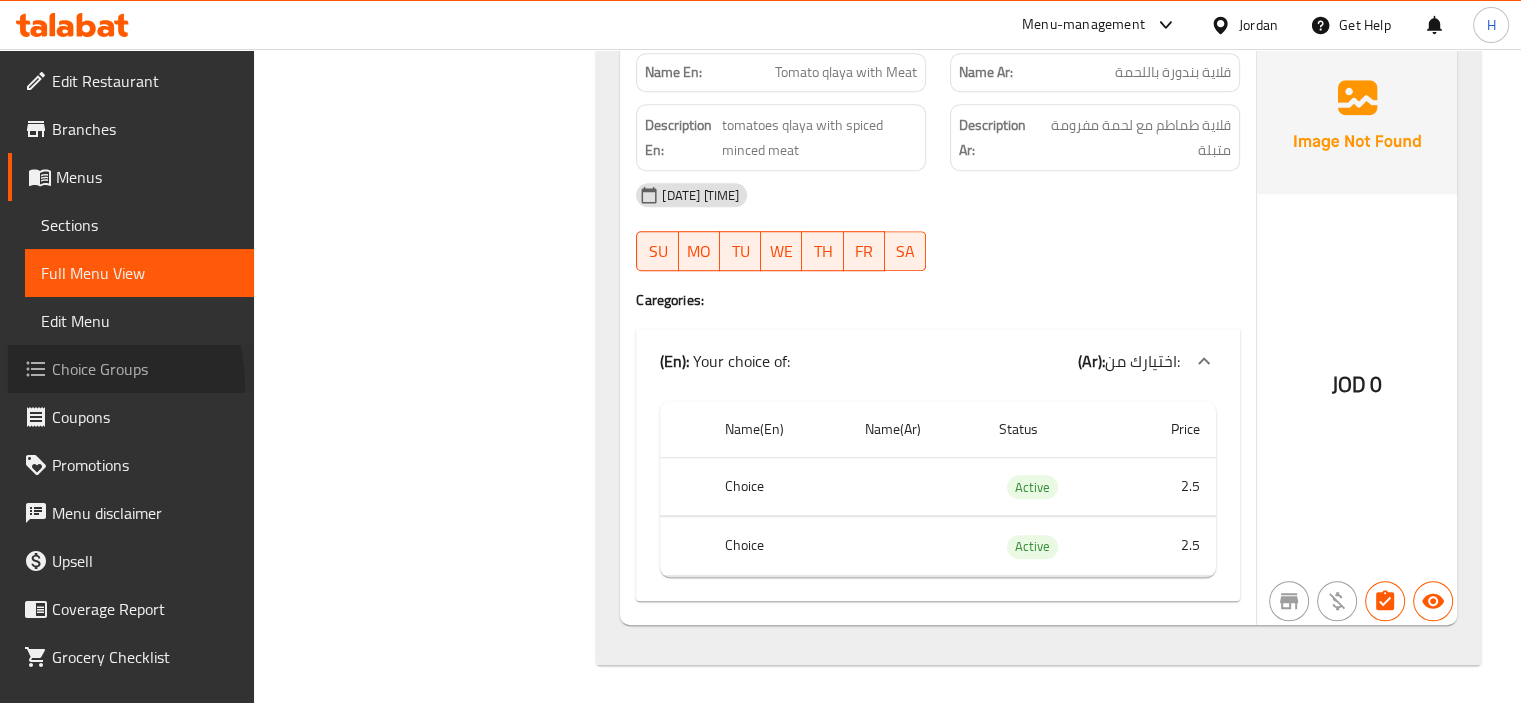 scroll, scrollTop: 0, scrollLeft: 0, axis: both 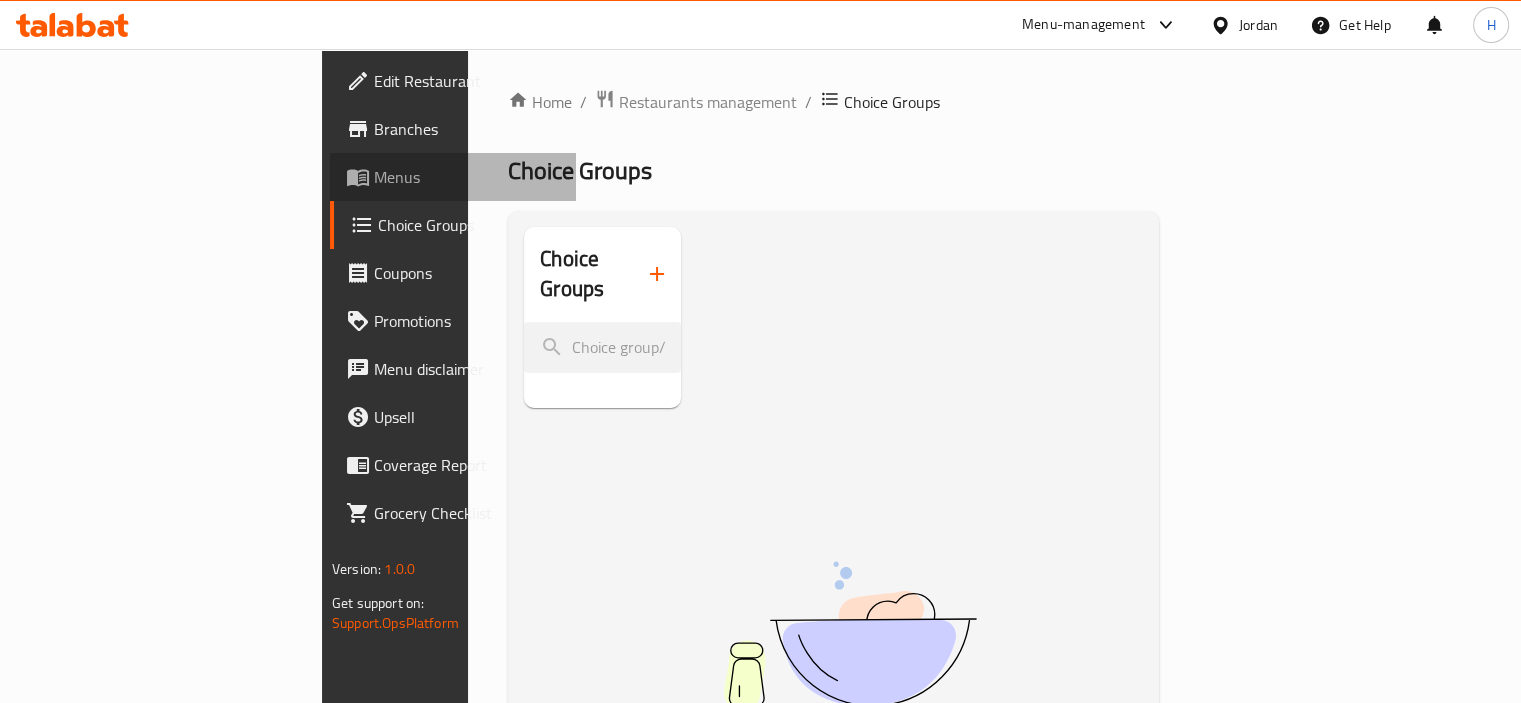 click on "Menus" at bounding box center (467, 177) 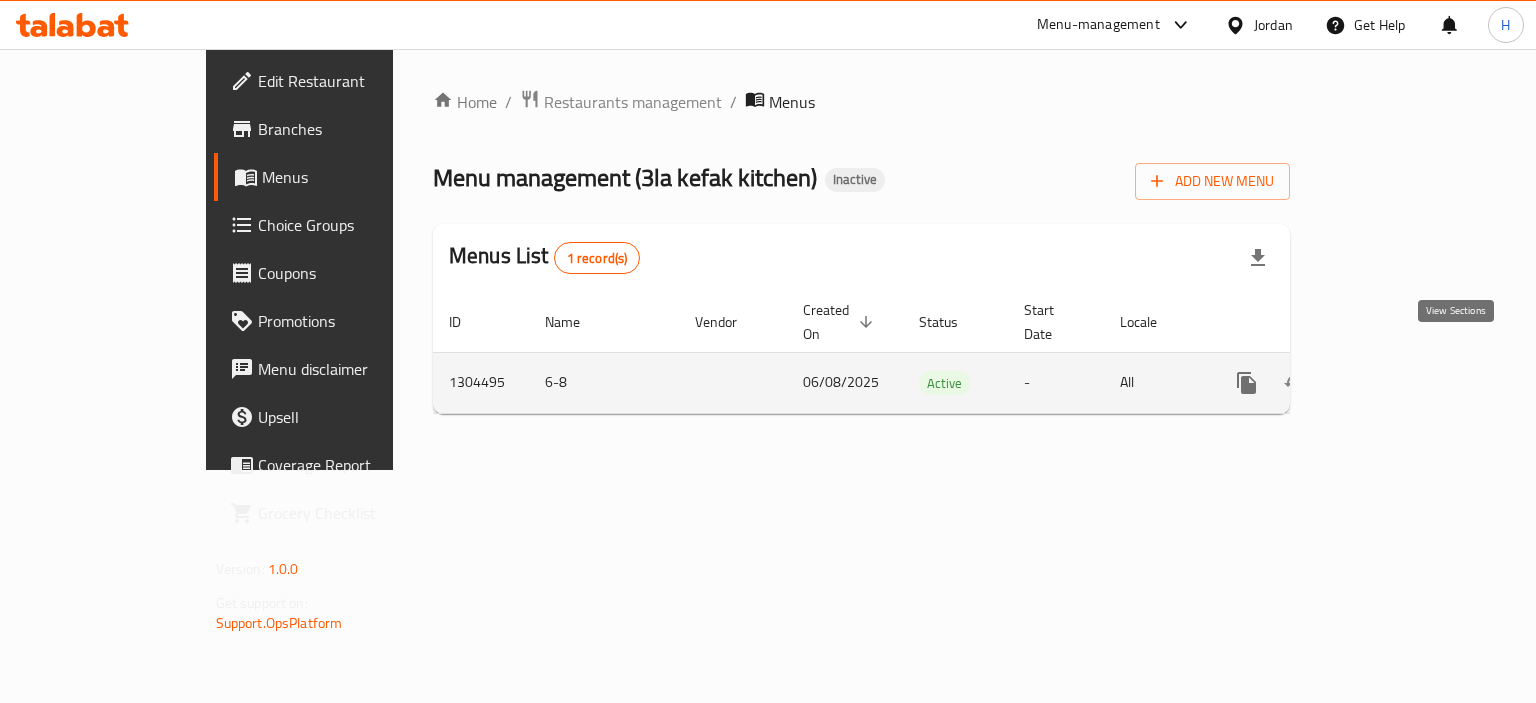 click 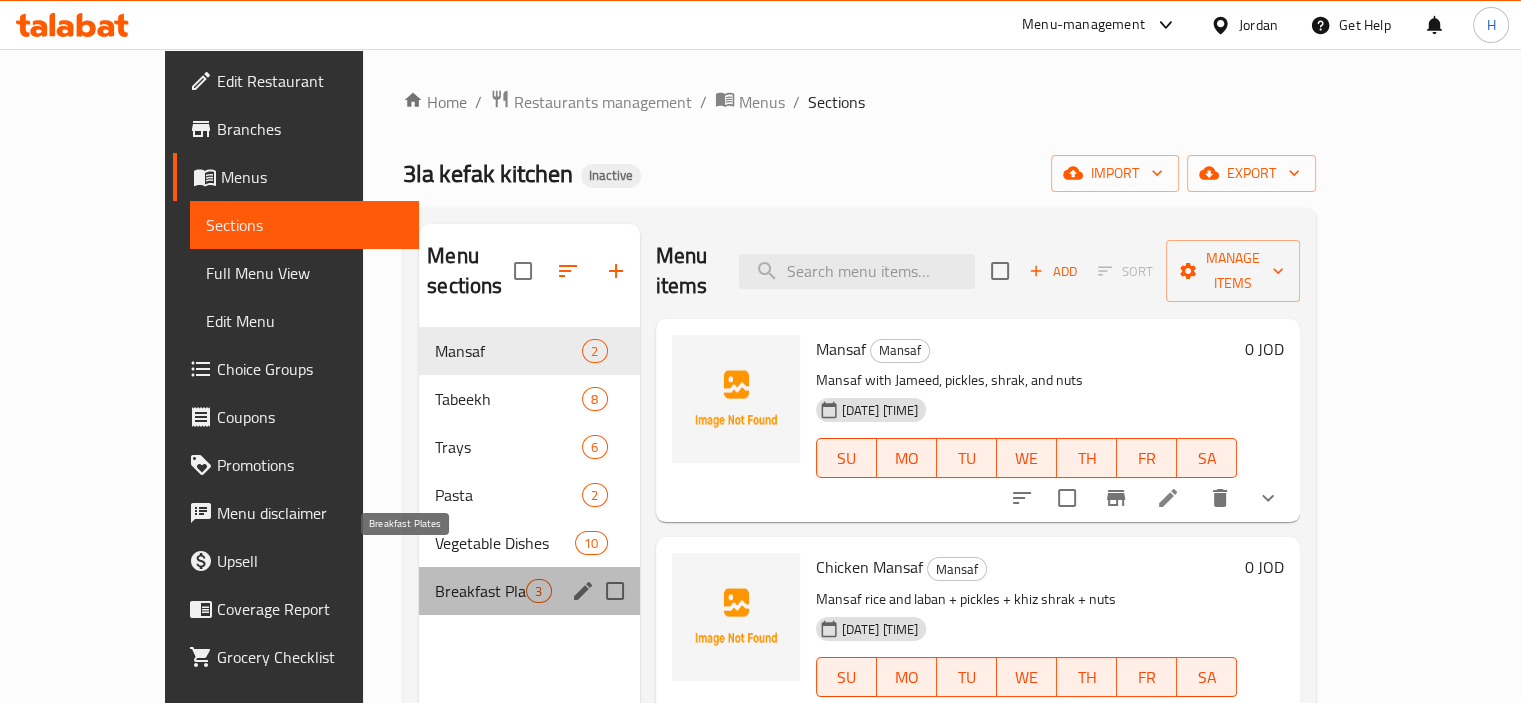 click on "Breakfast Plates" at bounding box center (480, 591) 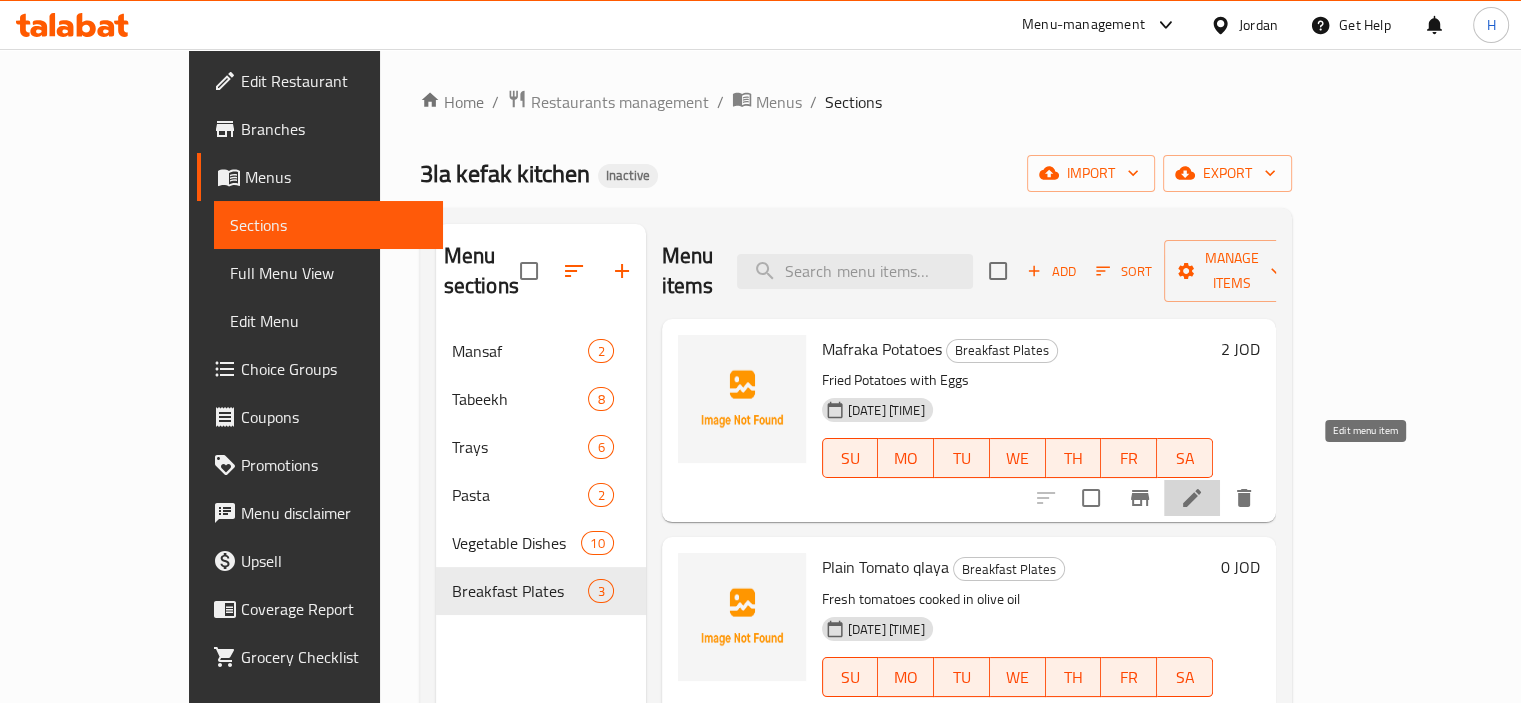 click 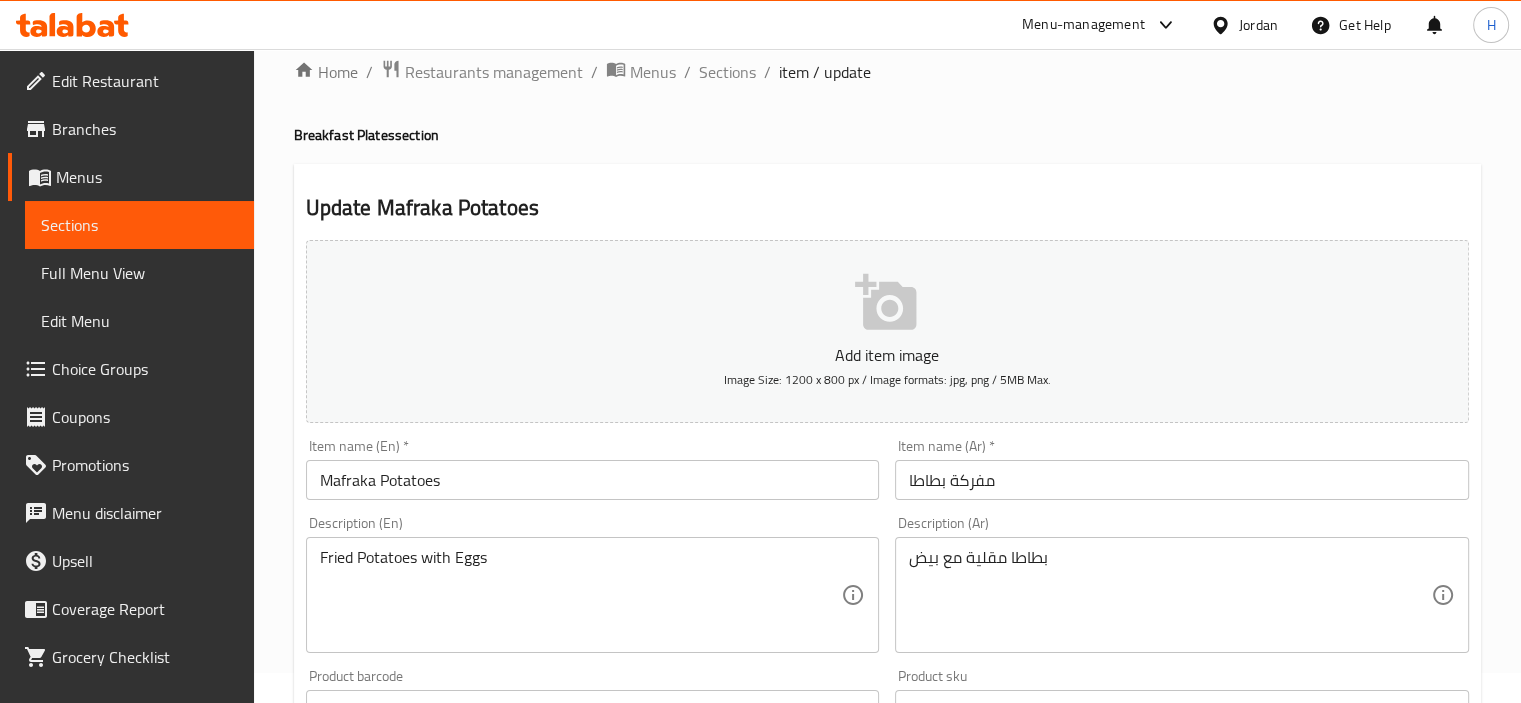 scroll, scrollTop: 0, scrollLeft: 0, axis: both 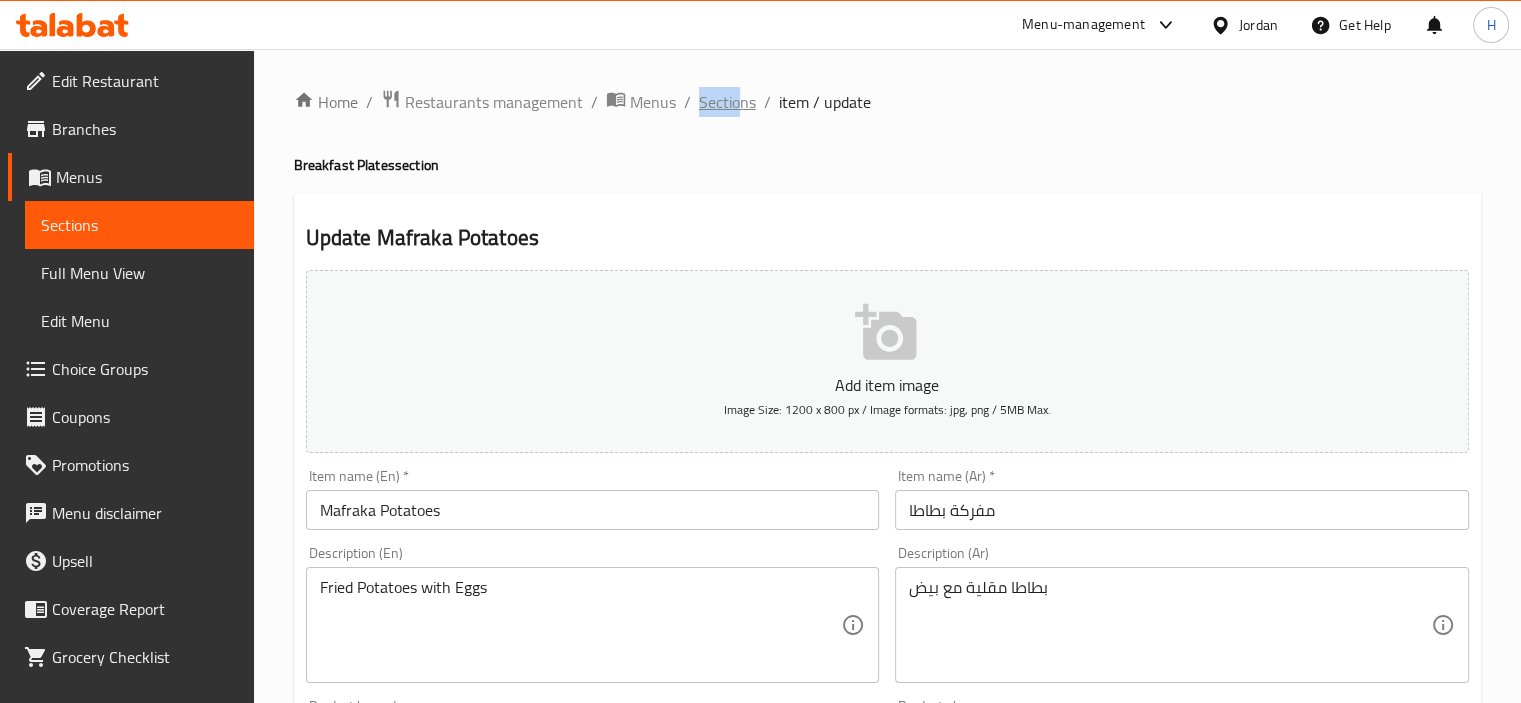 drag, startPoint x: 692, startPoint y: 111, endPoint x: 744, endPoint y: 103, distance: 52.611786 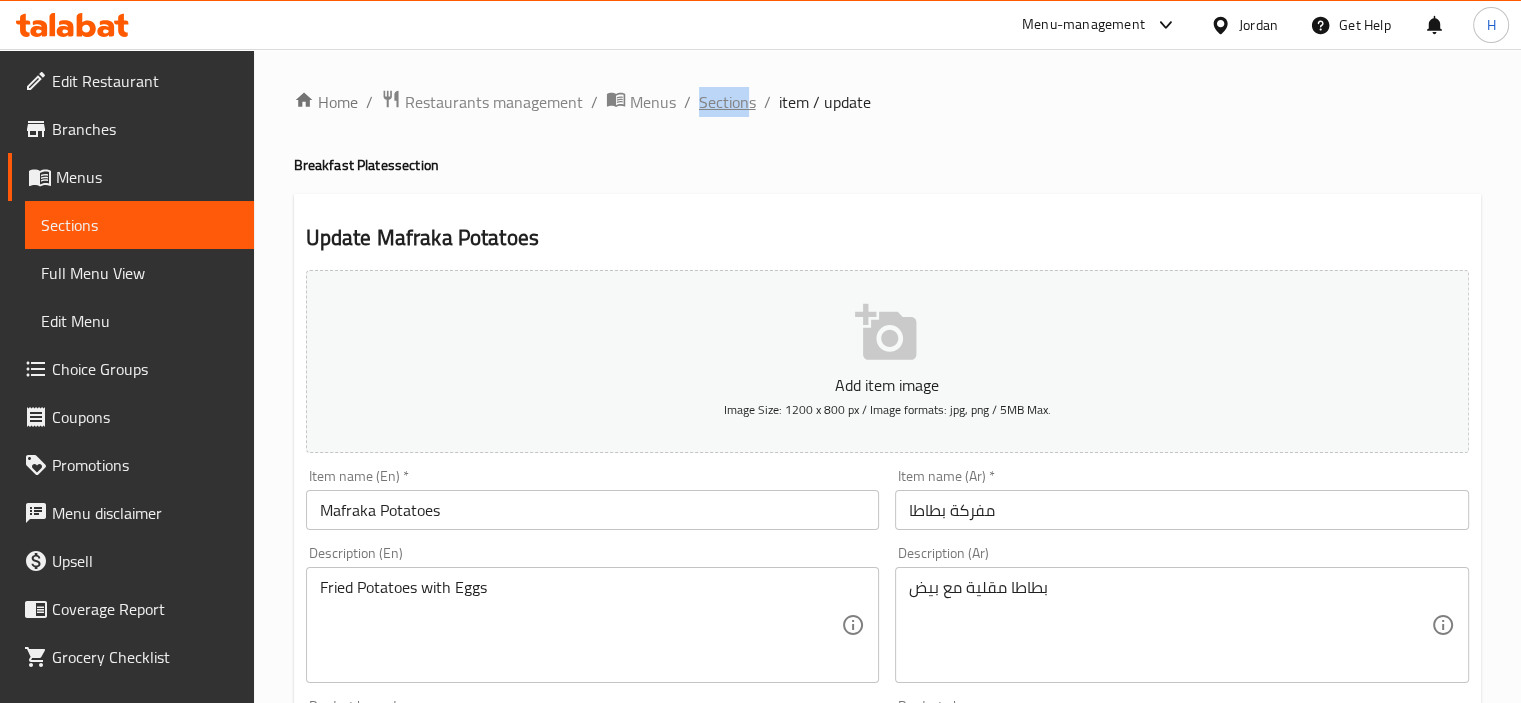 click on "Sections" at bounding box center (727, 102) 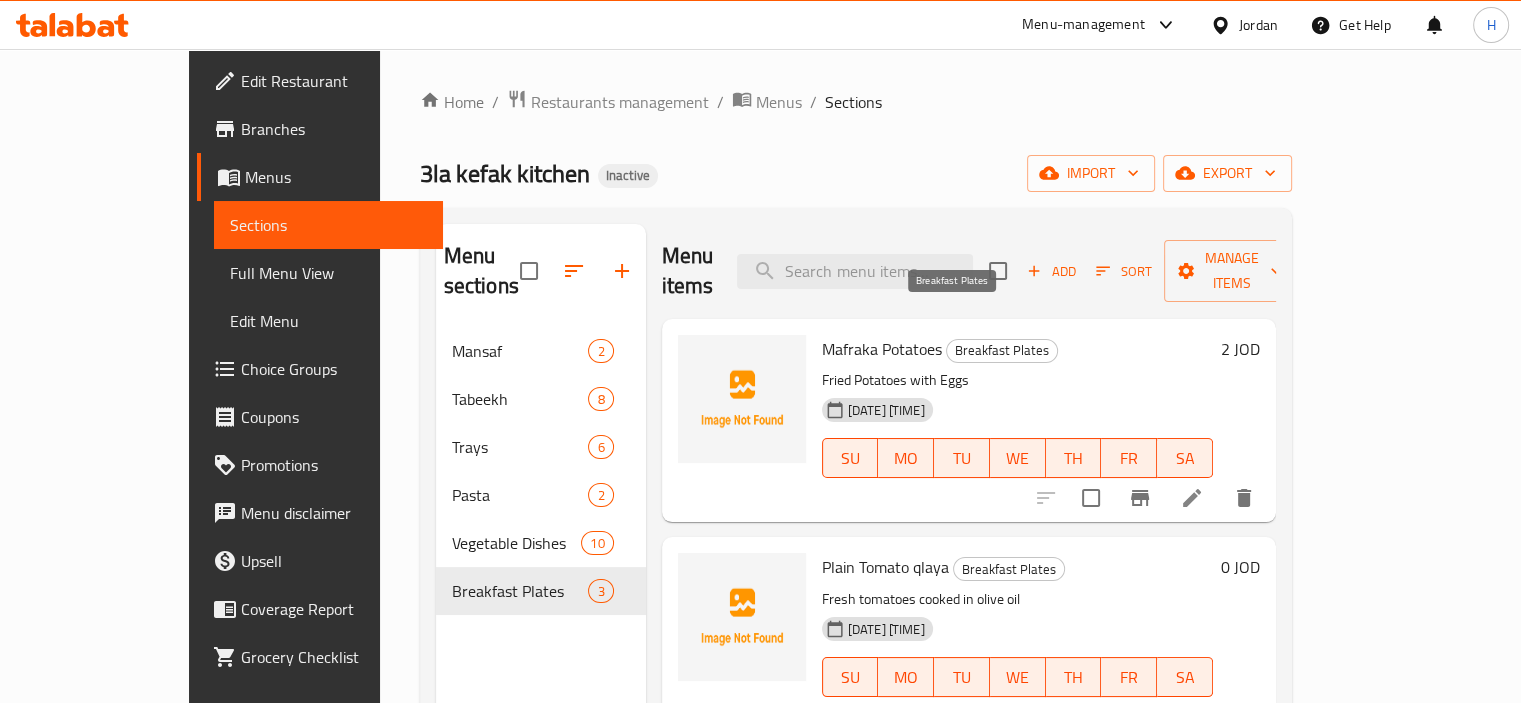 scroll, scrollTop: 2, scrollLeft: 0, axis: vertical 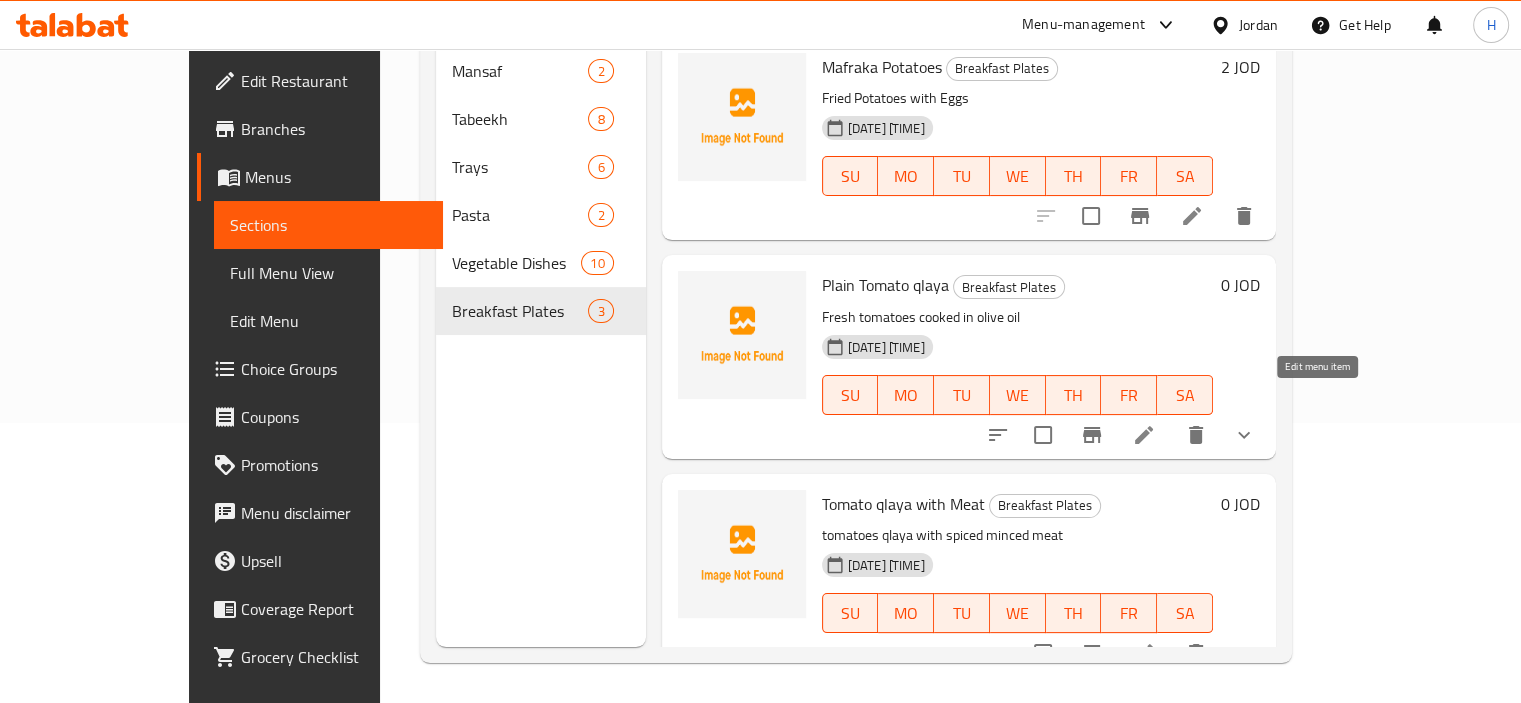 click 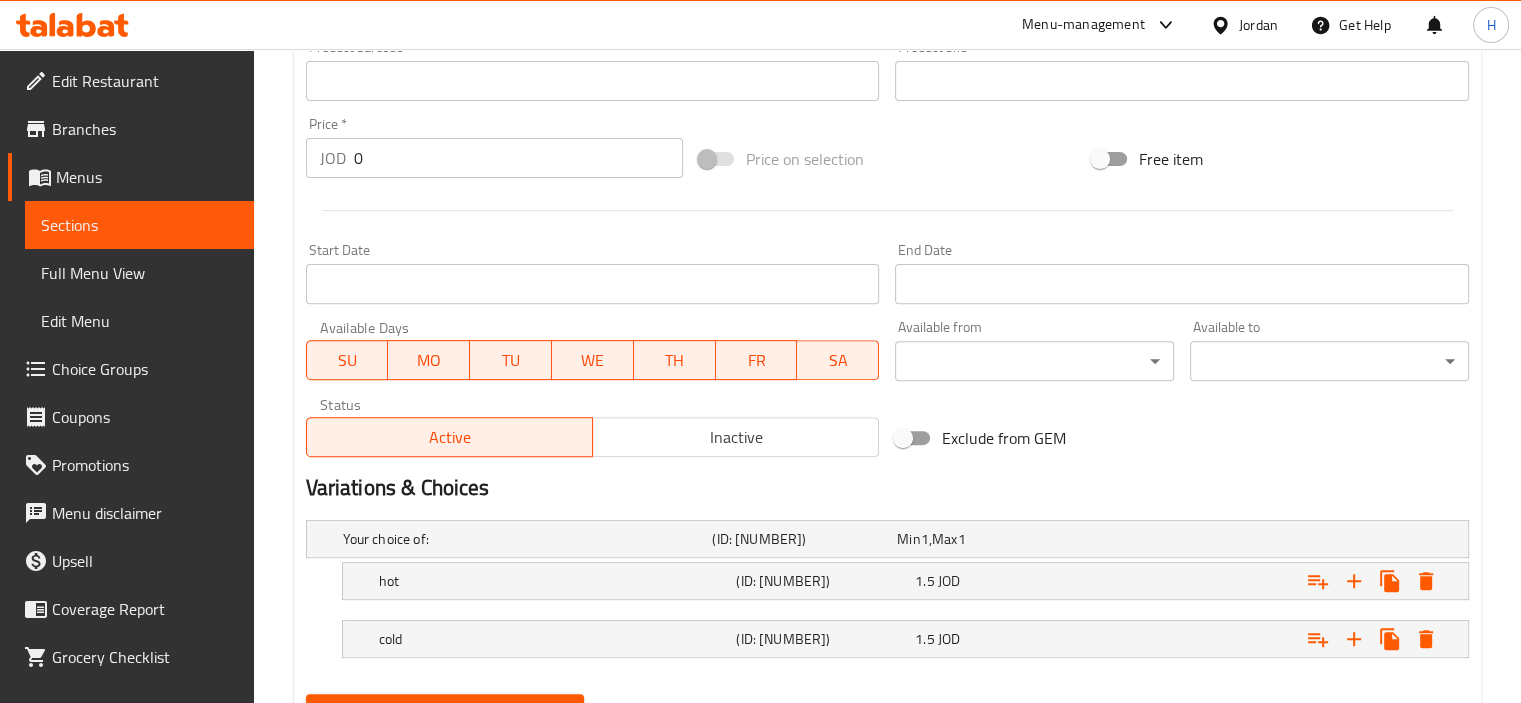 scroll, scrollTop: 753, scrollLeft: 0, axis: vertical 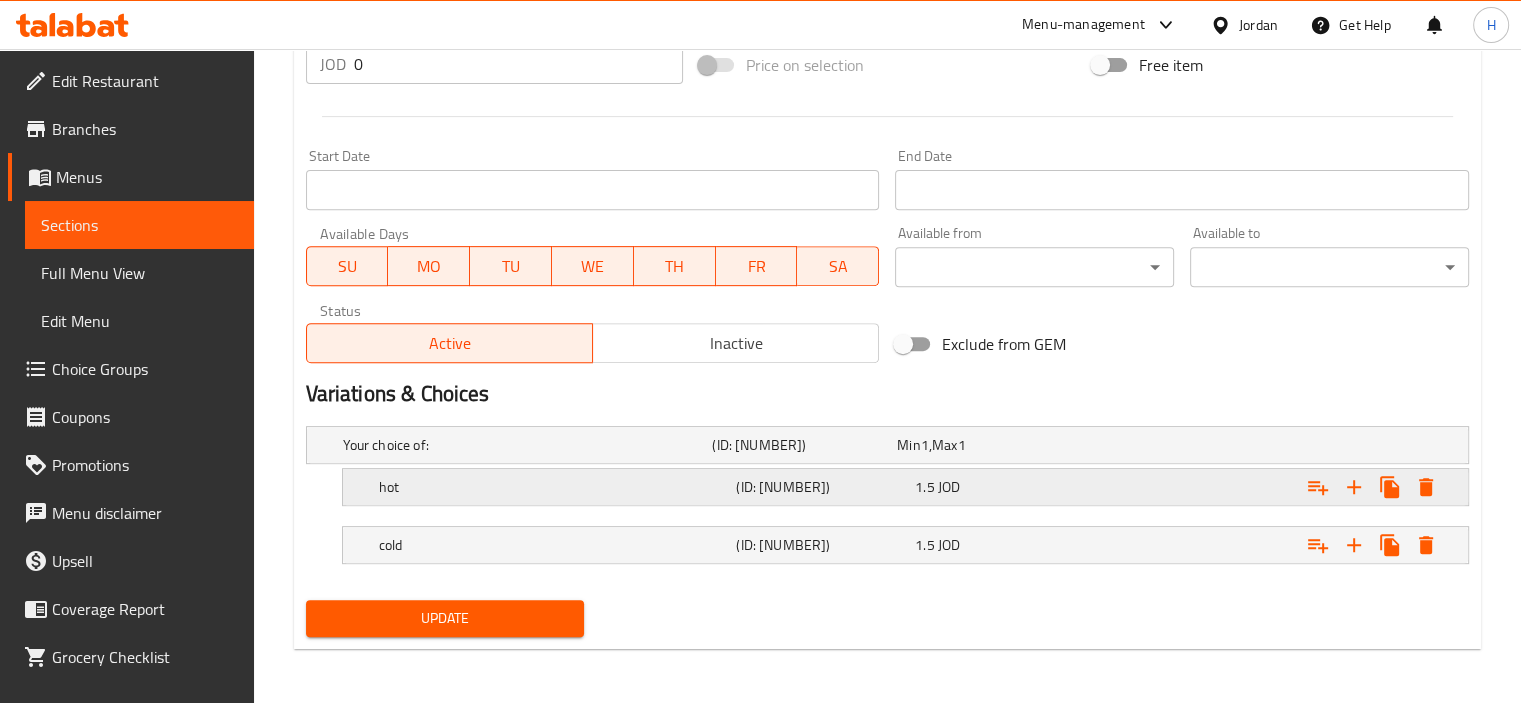 click on "(ID: [NUMBER])" at bounding box center (800, 445) 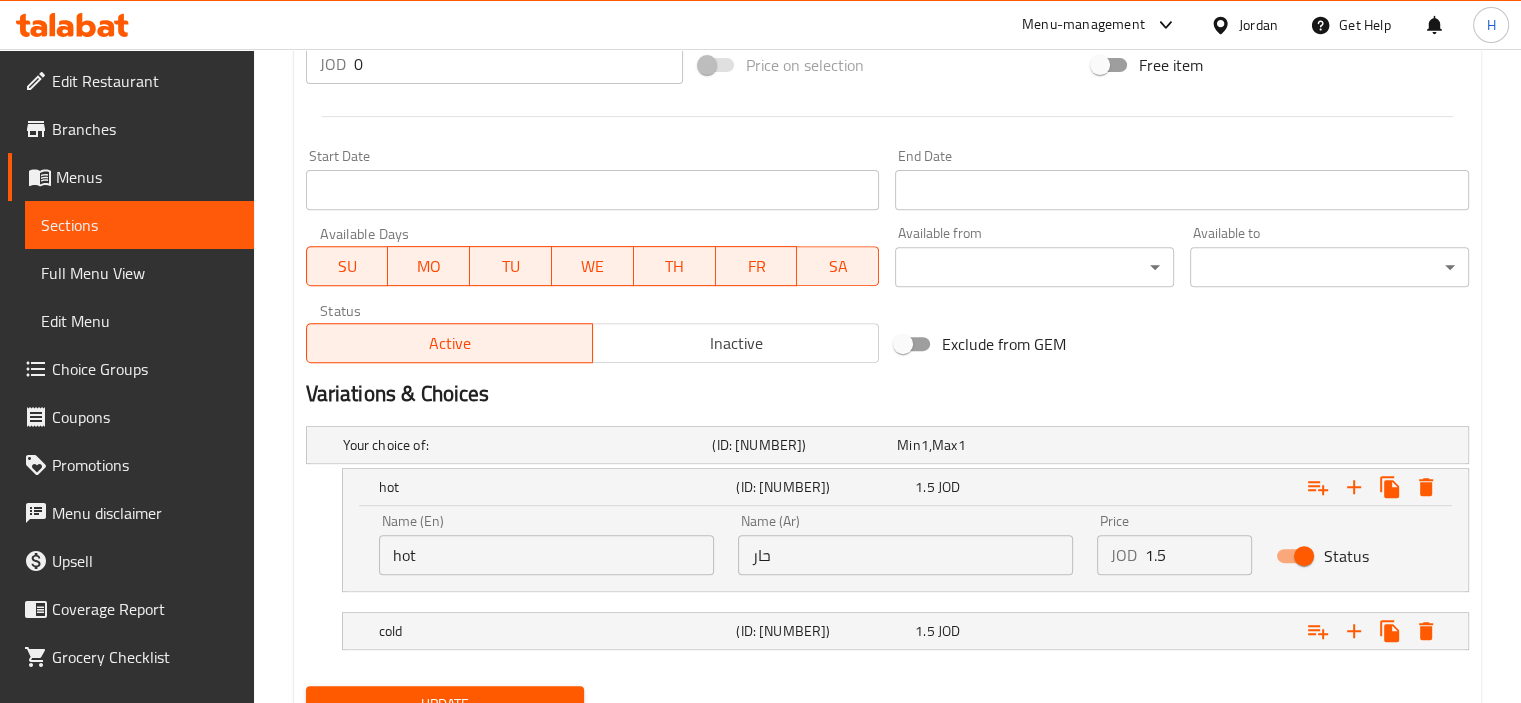 click on "hot" at bounding box center [546, 555] 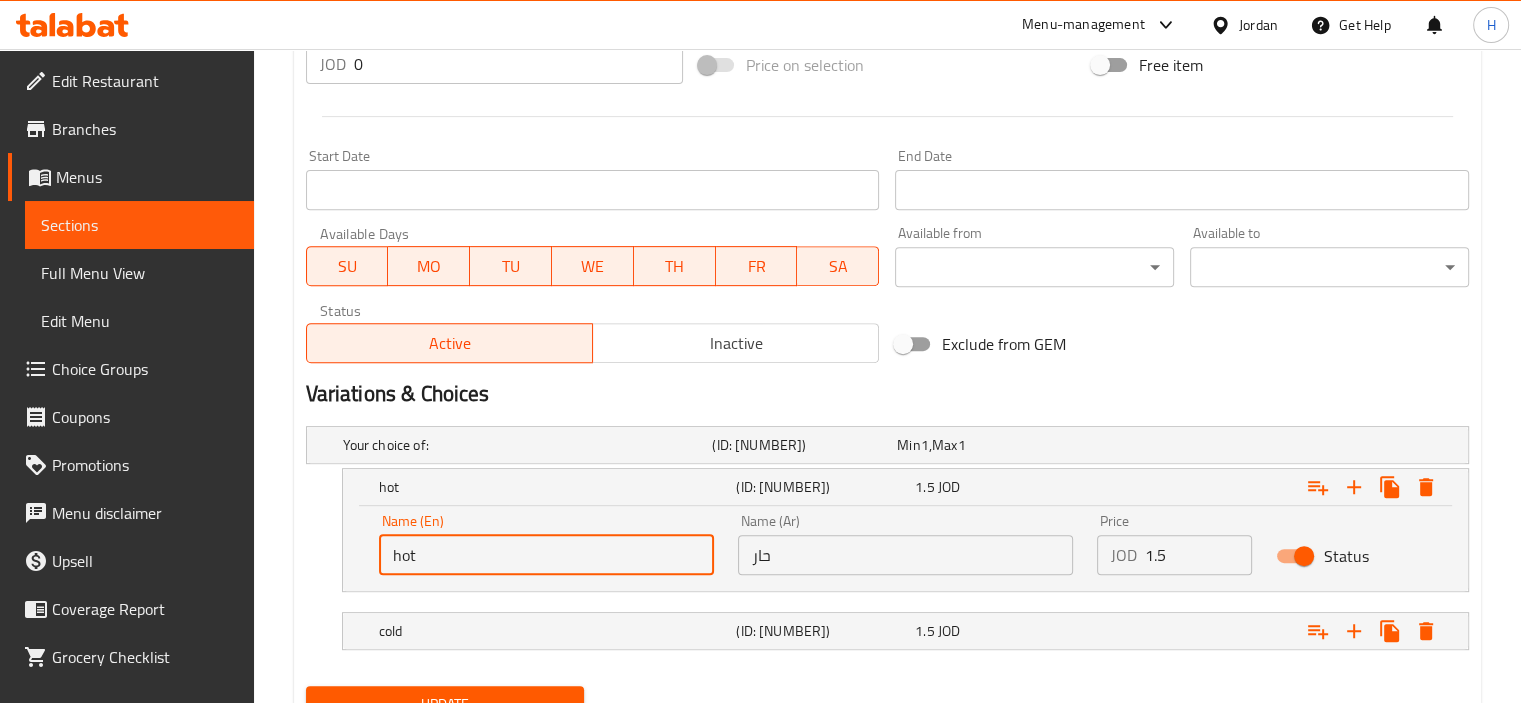 click on "hot" at bounding box center (546, 555) 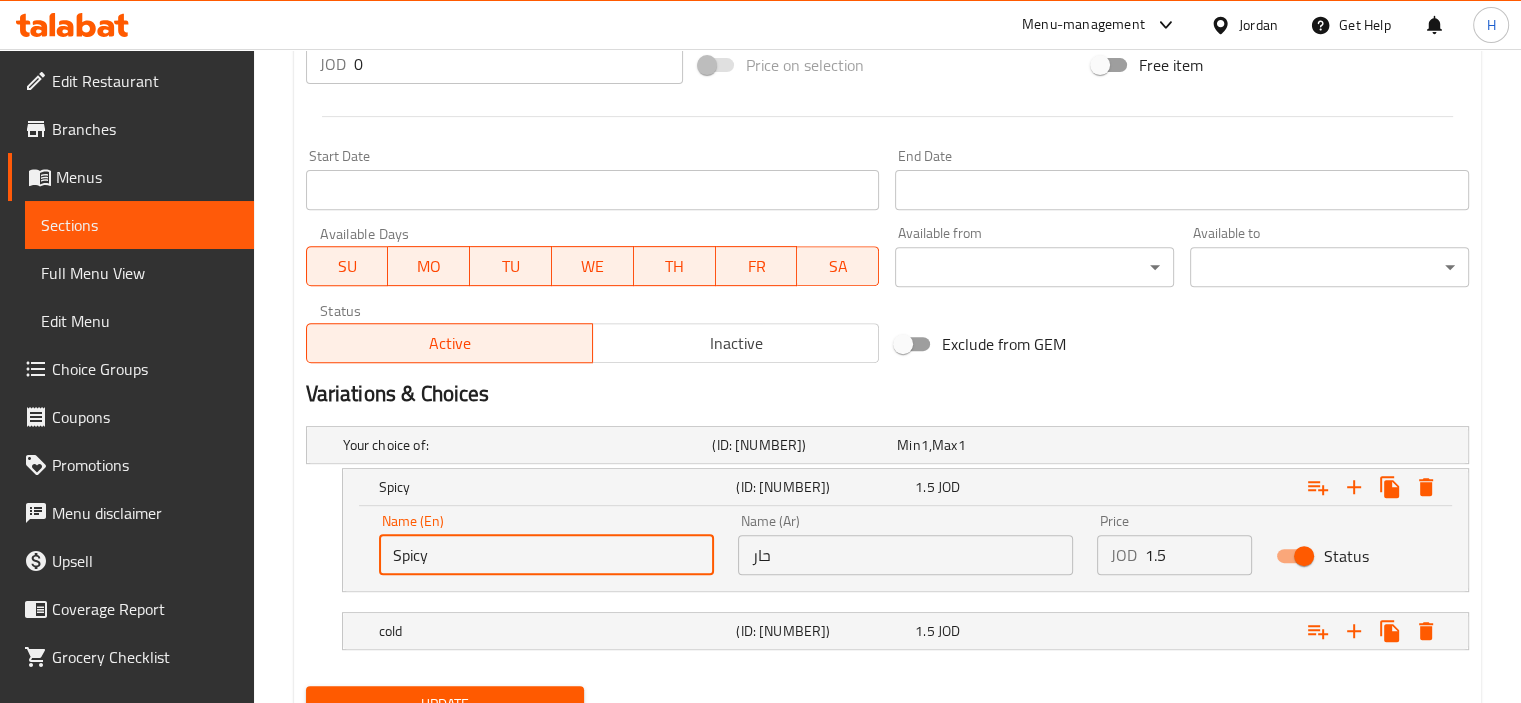 type on "Spicy" 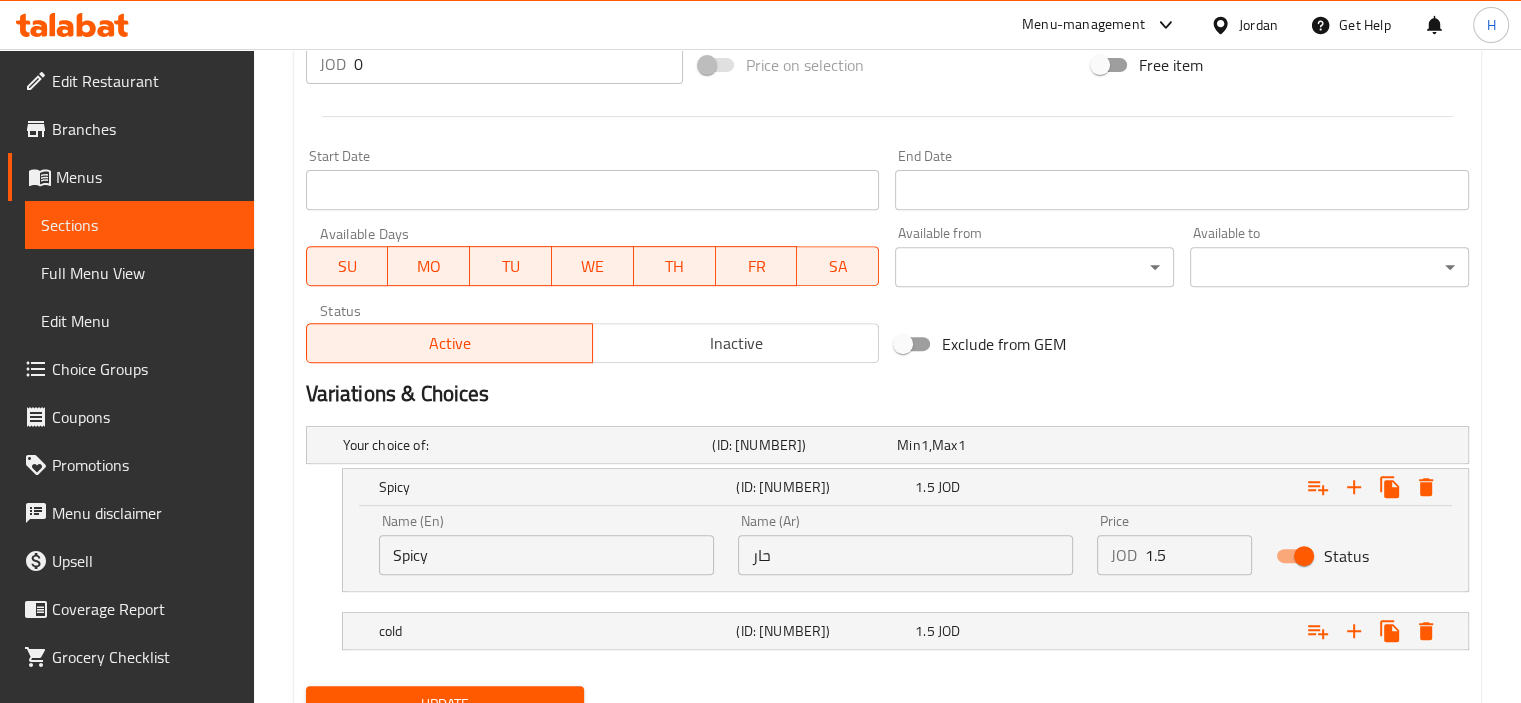 drag, startPoint x: 550, startPoint y: 683, endPoint x: 558, endPoint y: 694, distance: 13.601471 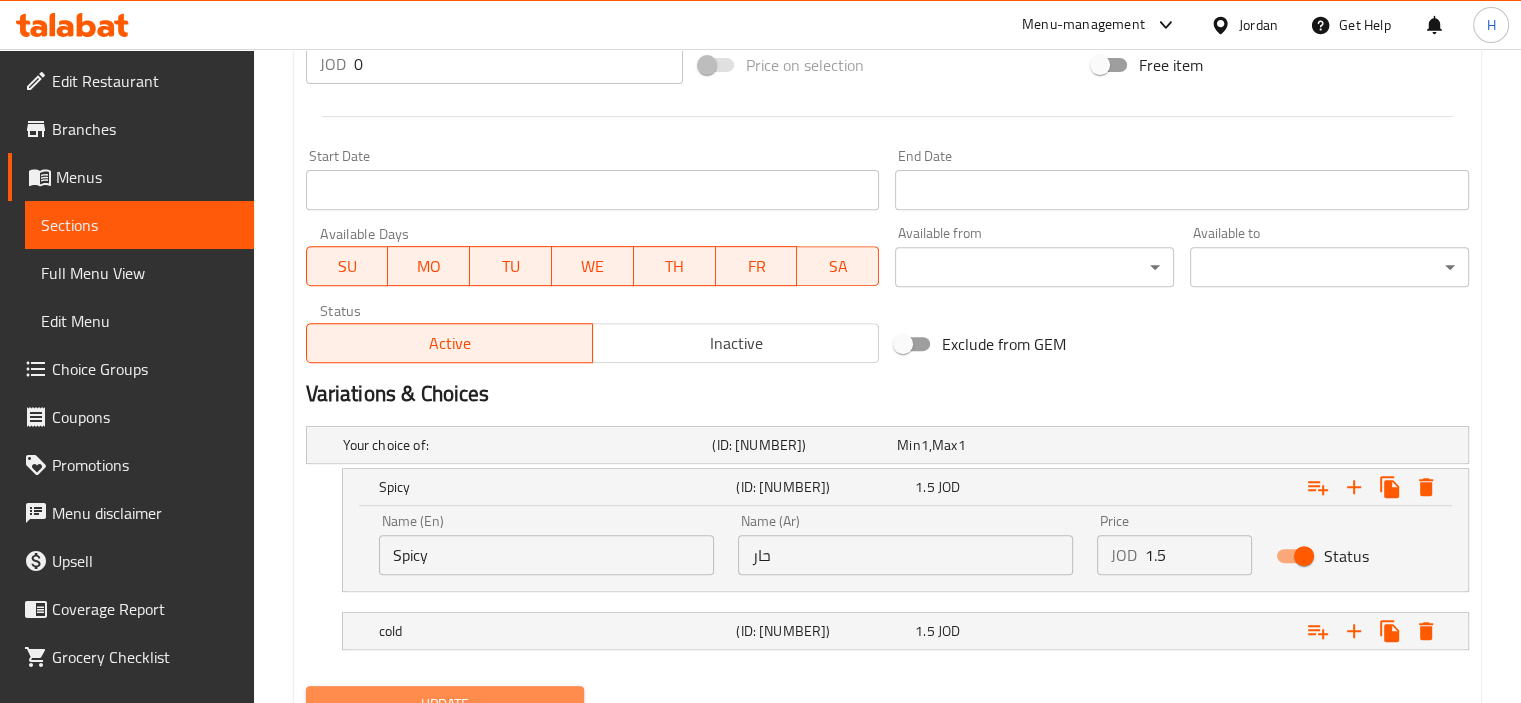 click on "Update" at bounding box center (445, 704) 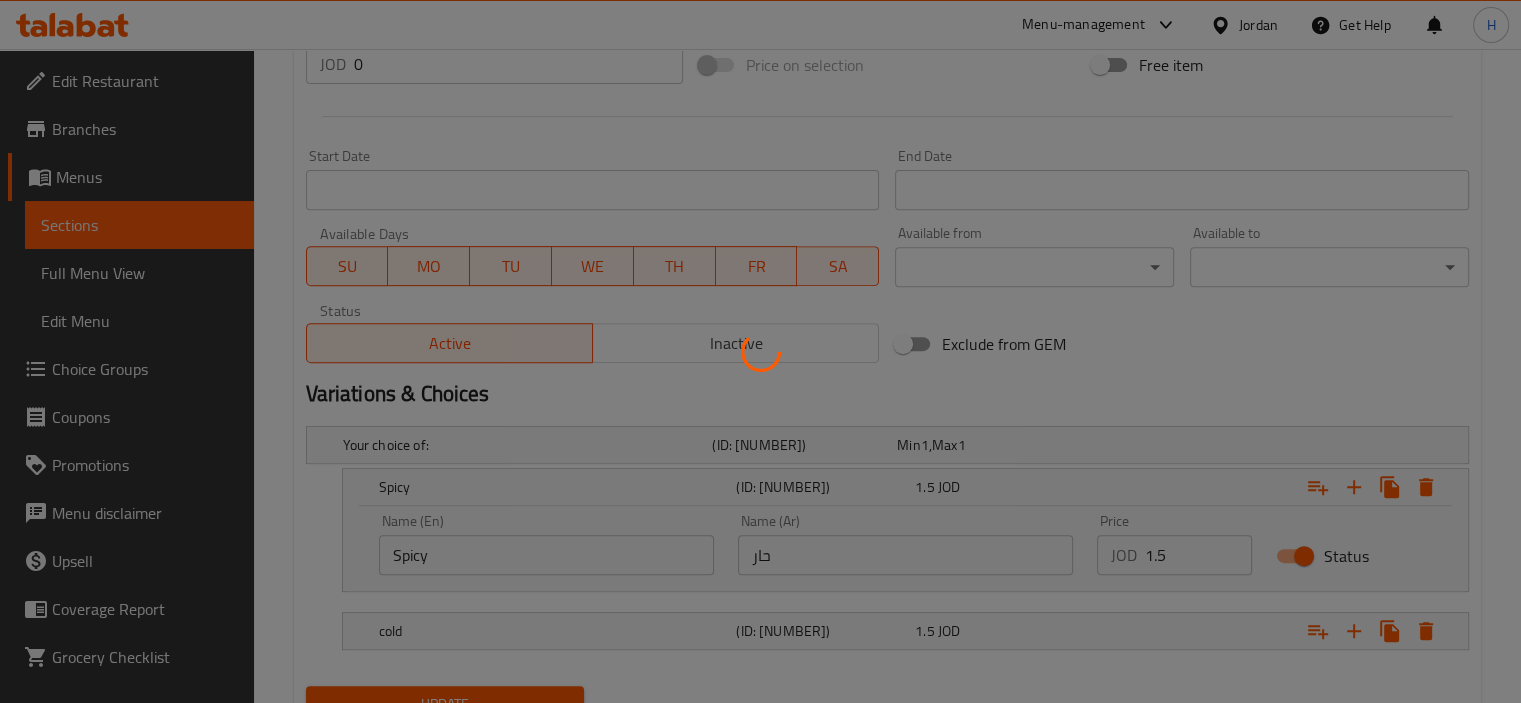 scroll, scrollTop: 0, scrollLeft: 0, axis: both 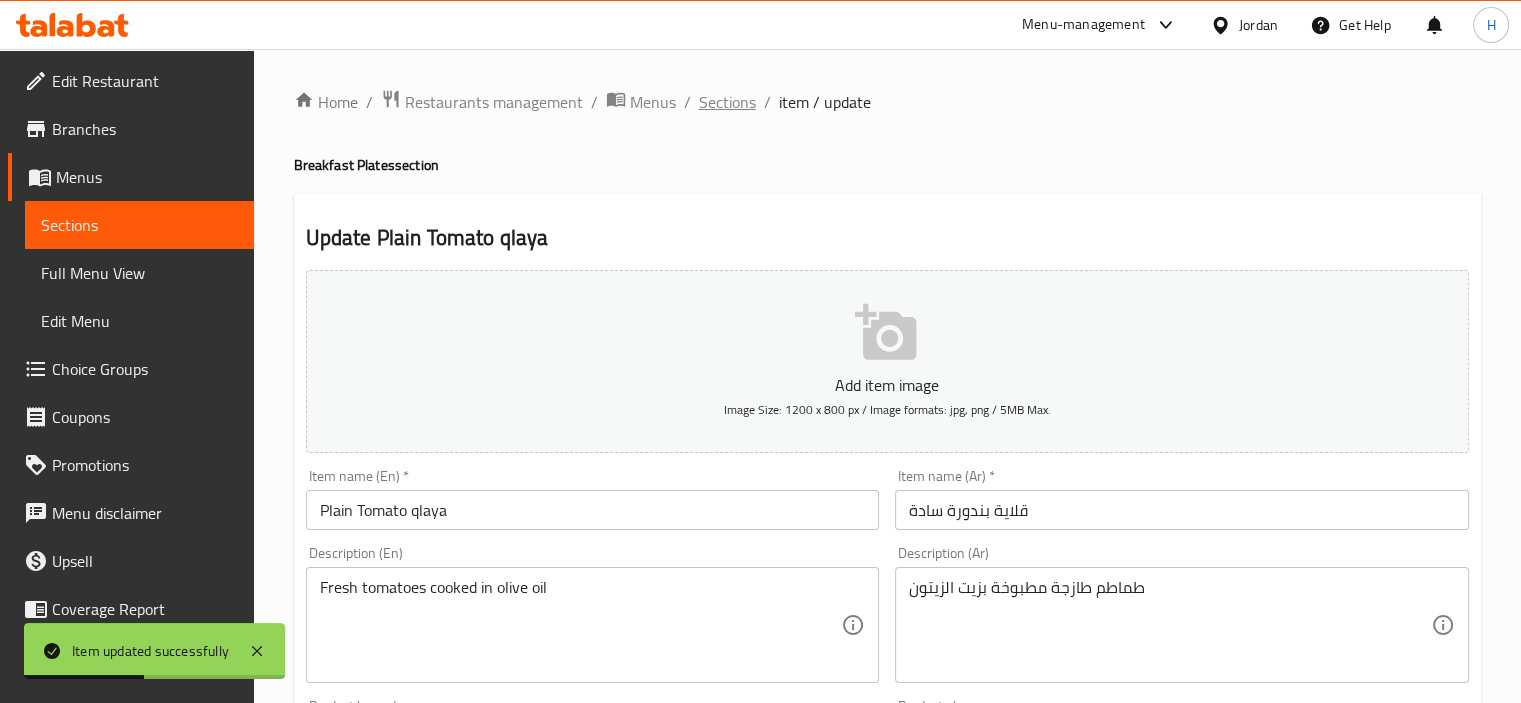 click on "Sections" at bounding box center [727, 102] 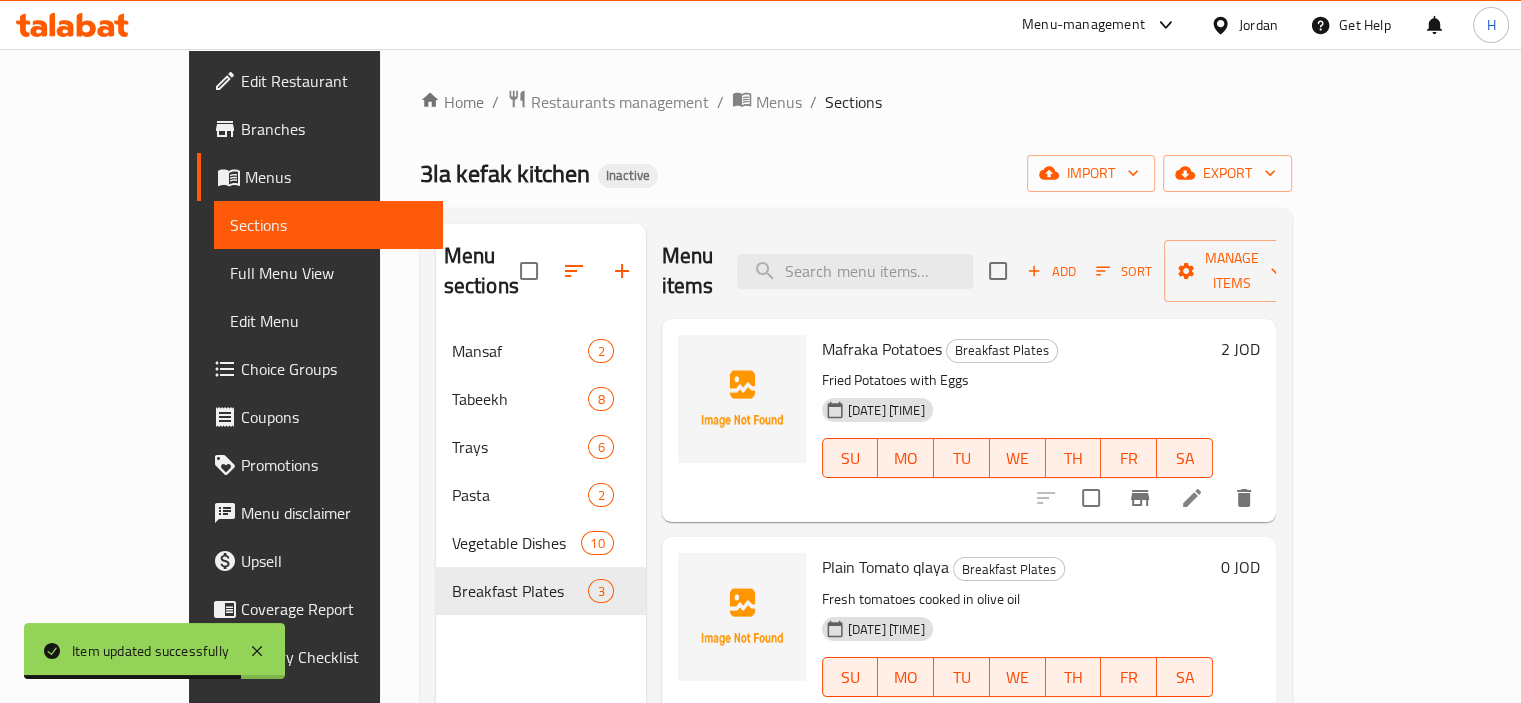 scroll, scrollTop: 2, scrollLeft: 0, axis: vertical 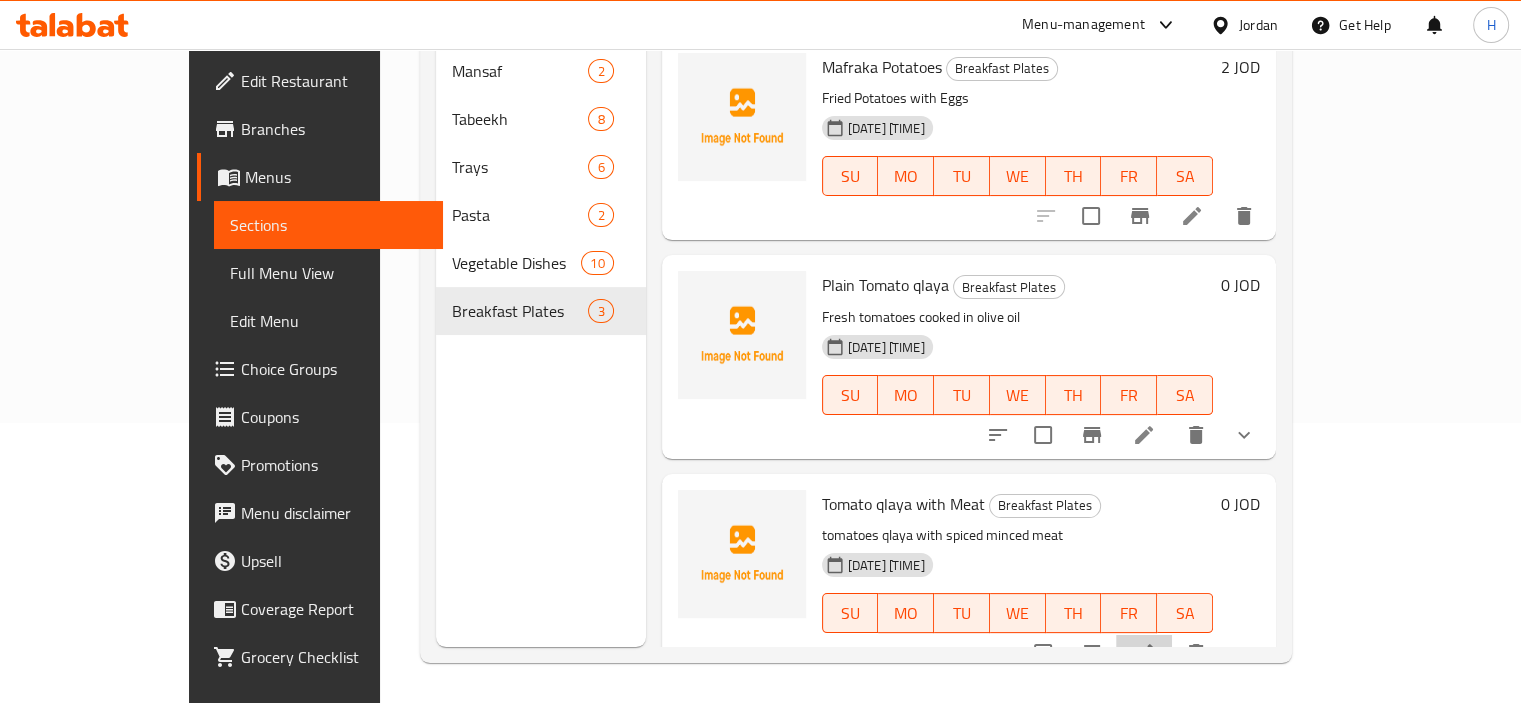 click at bounding box center [1144, 653] 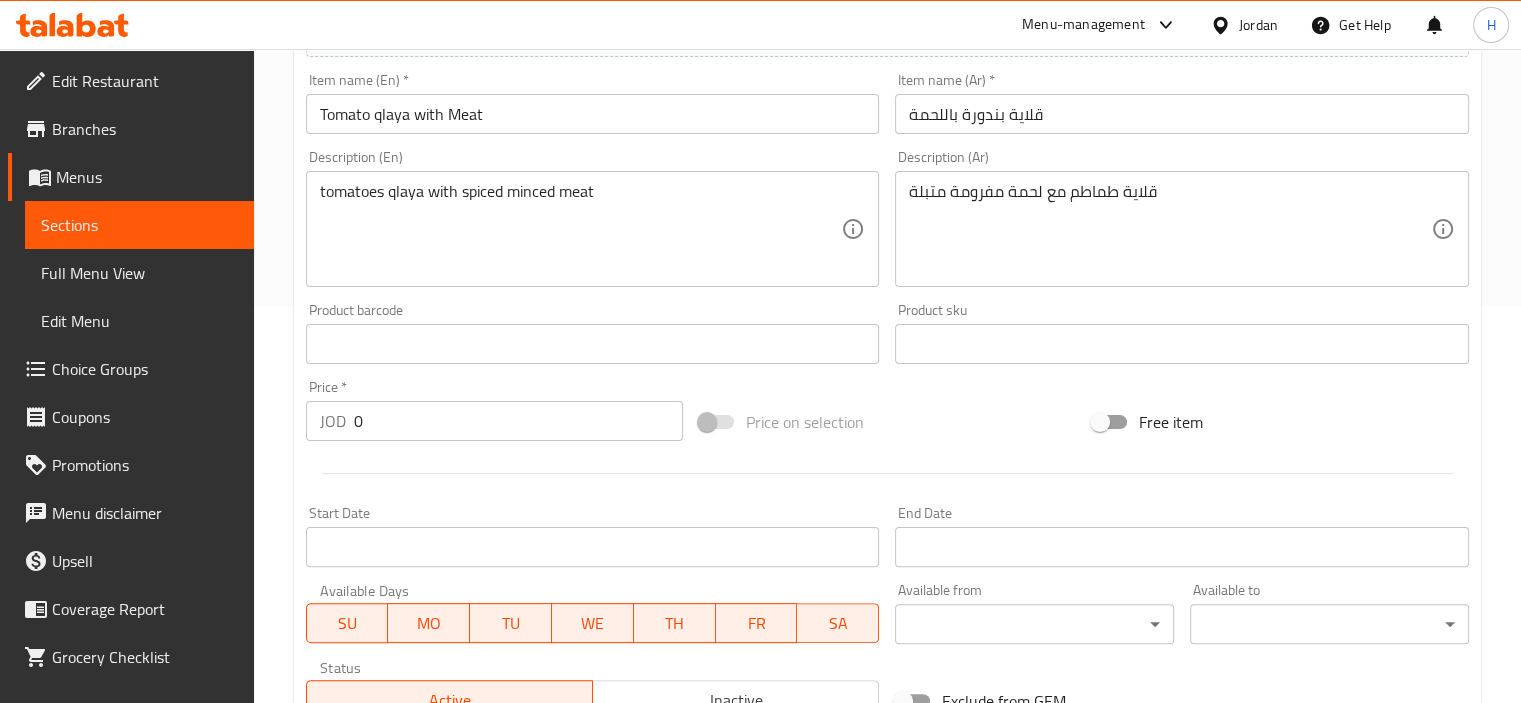 scroll, scrollTop: 753, scrollLeft: 0, axis: vertical 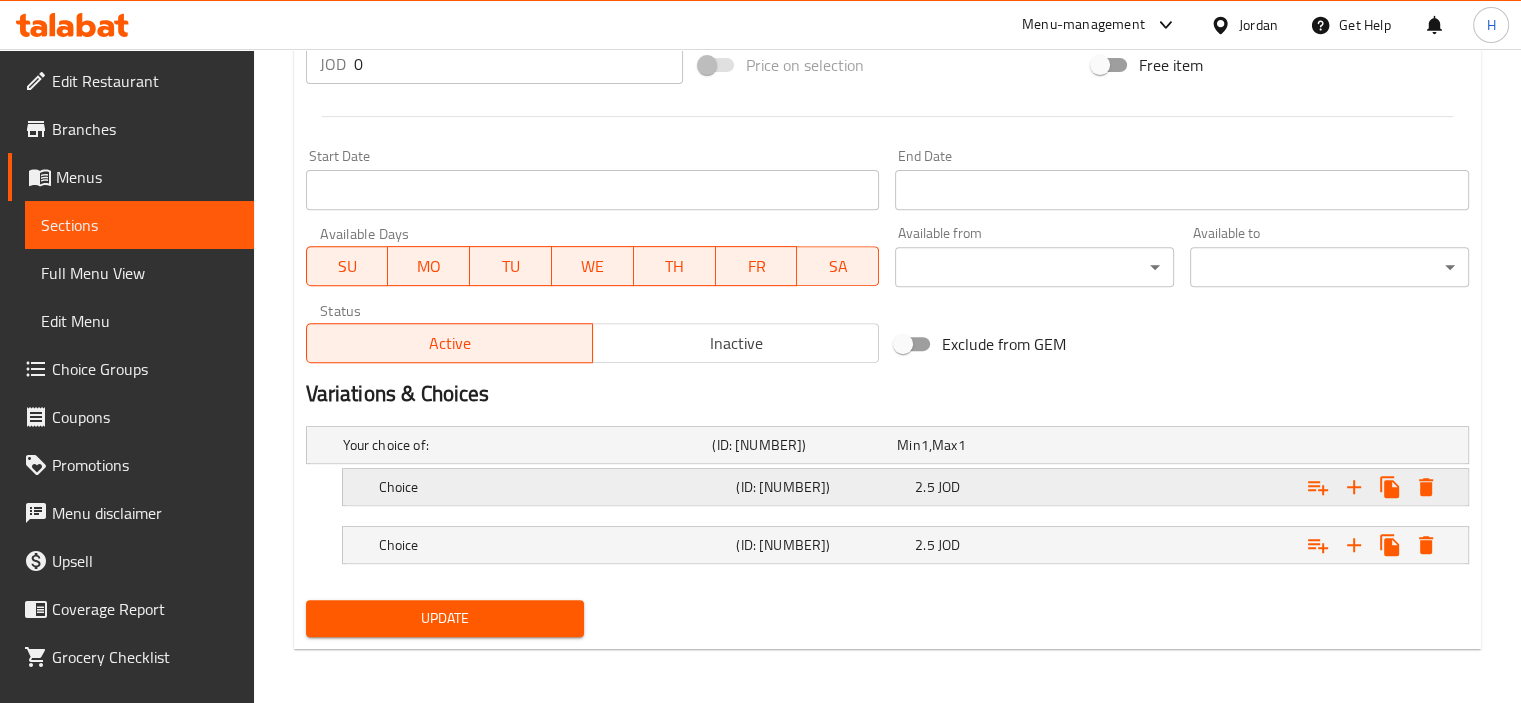 click on "Choice (ID: [NUMBER]) 2.5   JOD" at bounding box center (893, 445) 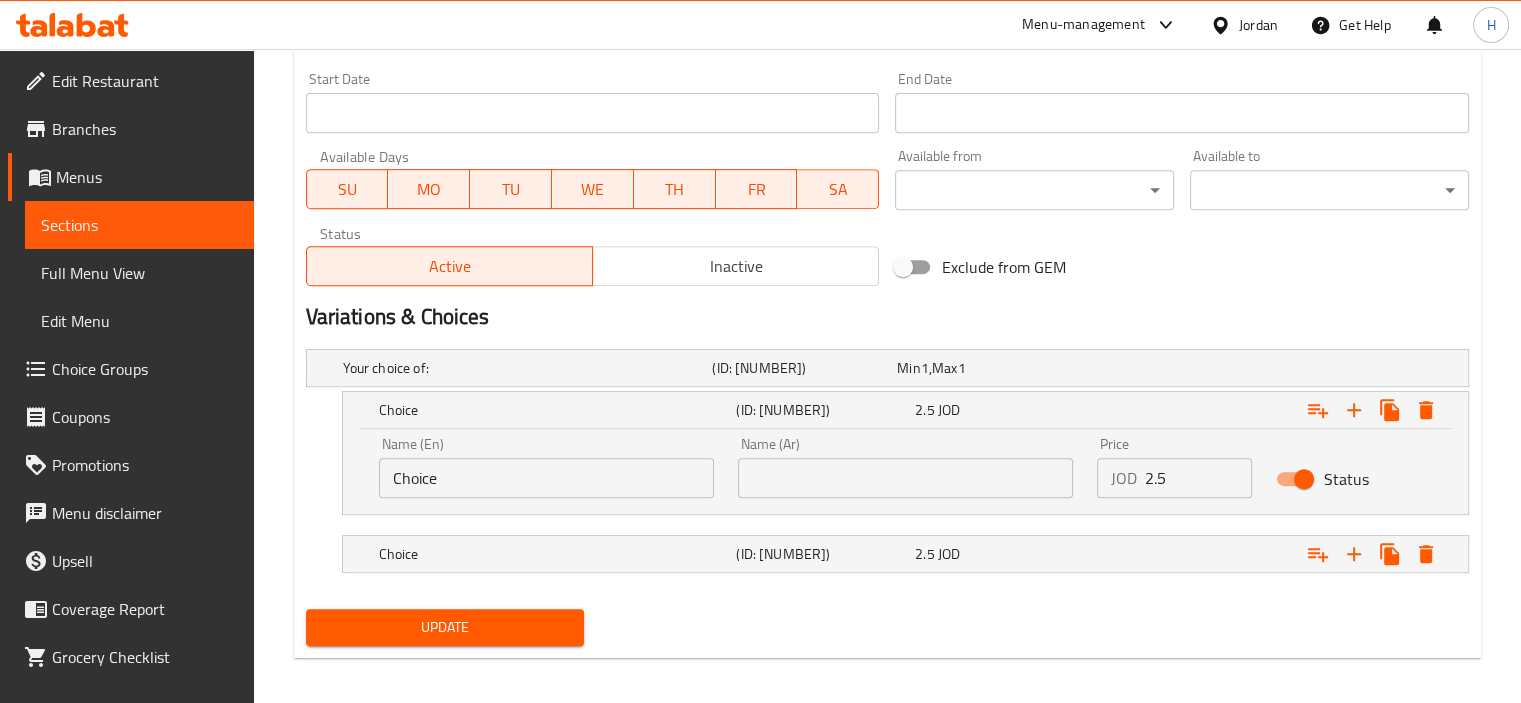 scroll, scrollTop: 840, scrollLeft: 0, axis: vertical 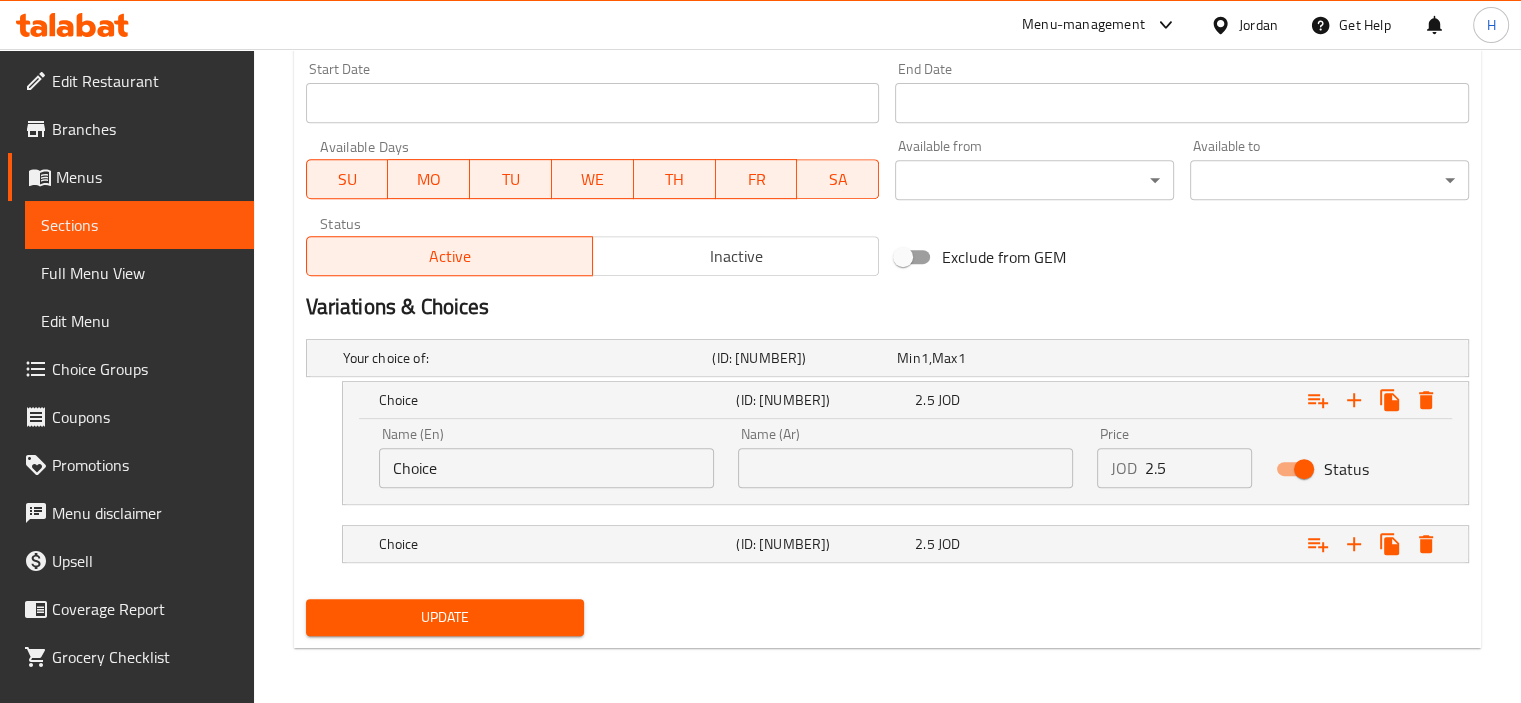 click on "Choice" at bounding box center [546, 468] 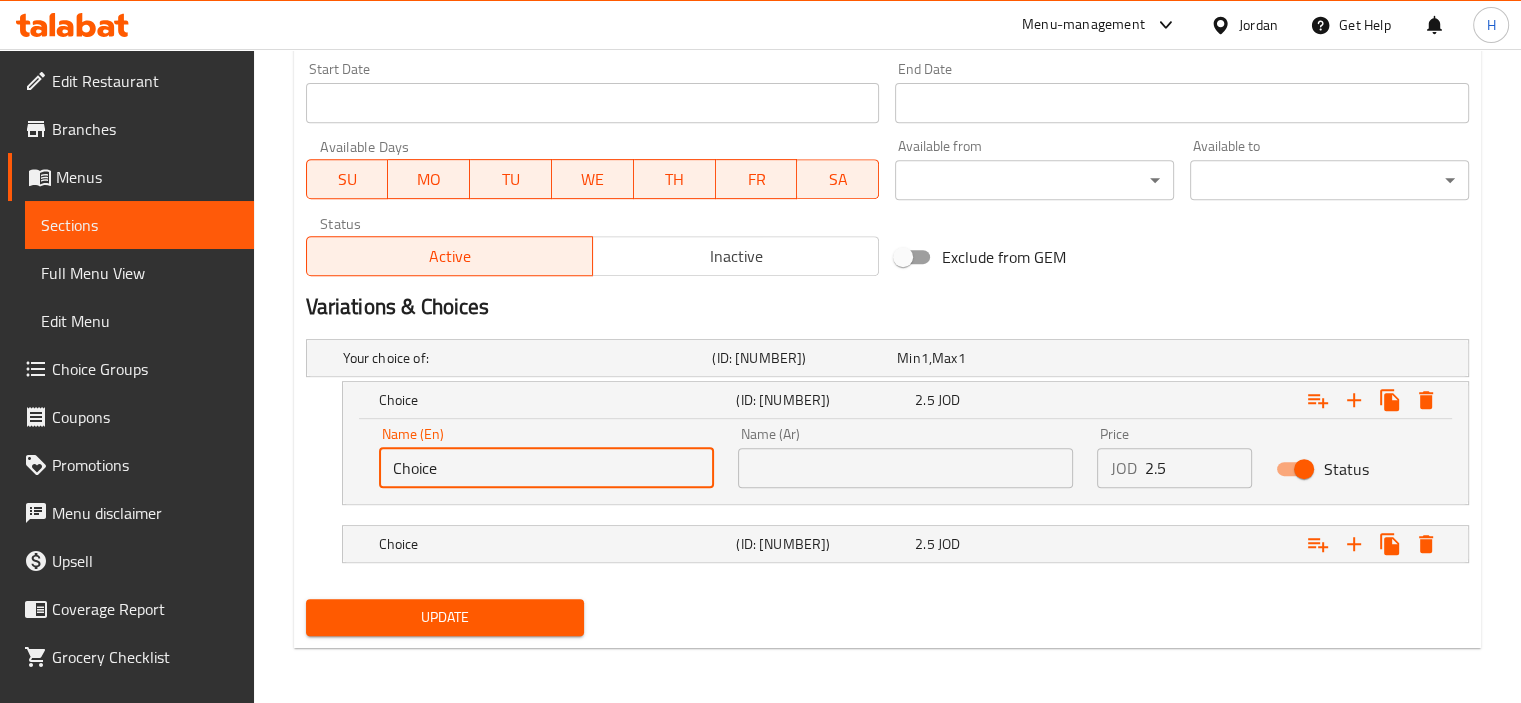 click on "Choice" at bounding box center (546, 468) 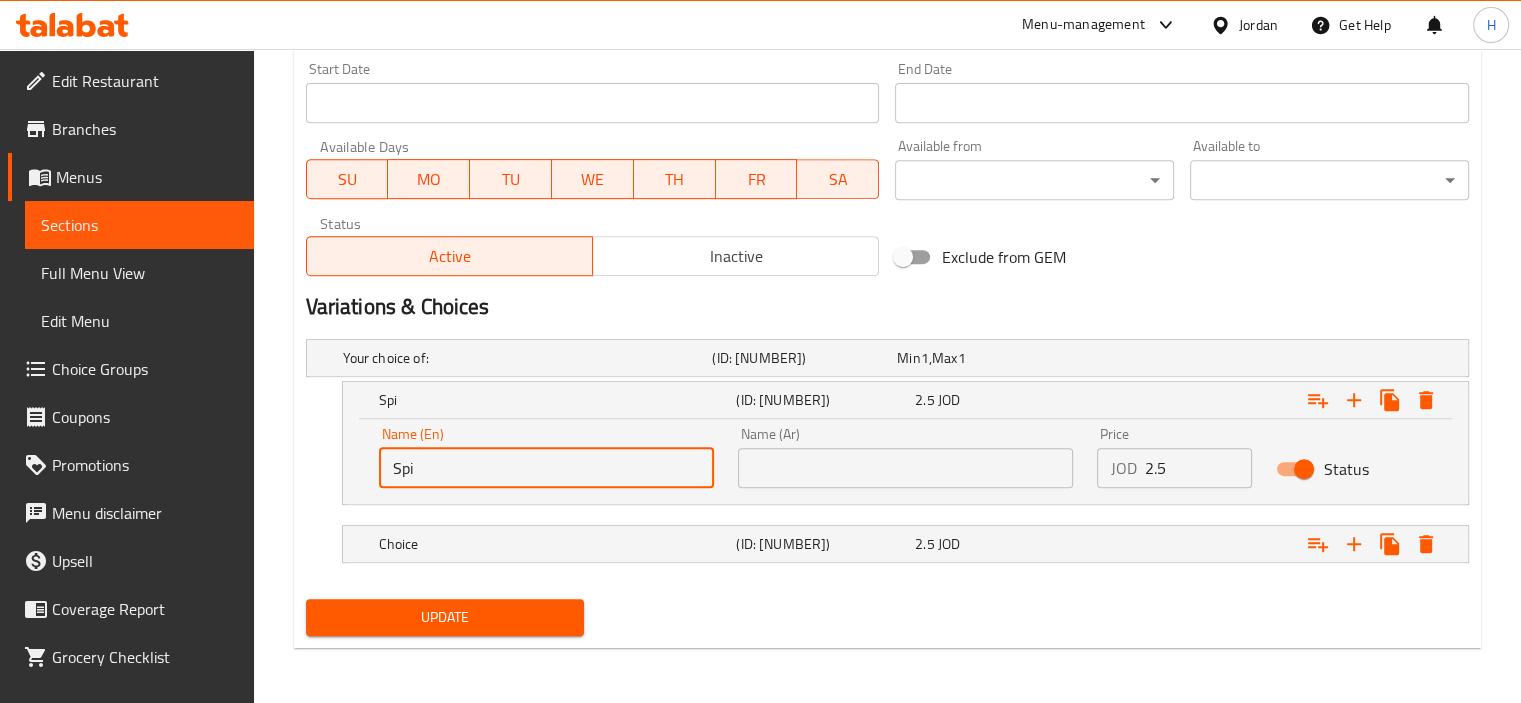 type on "Spicy" 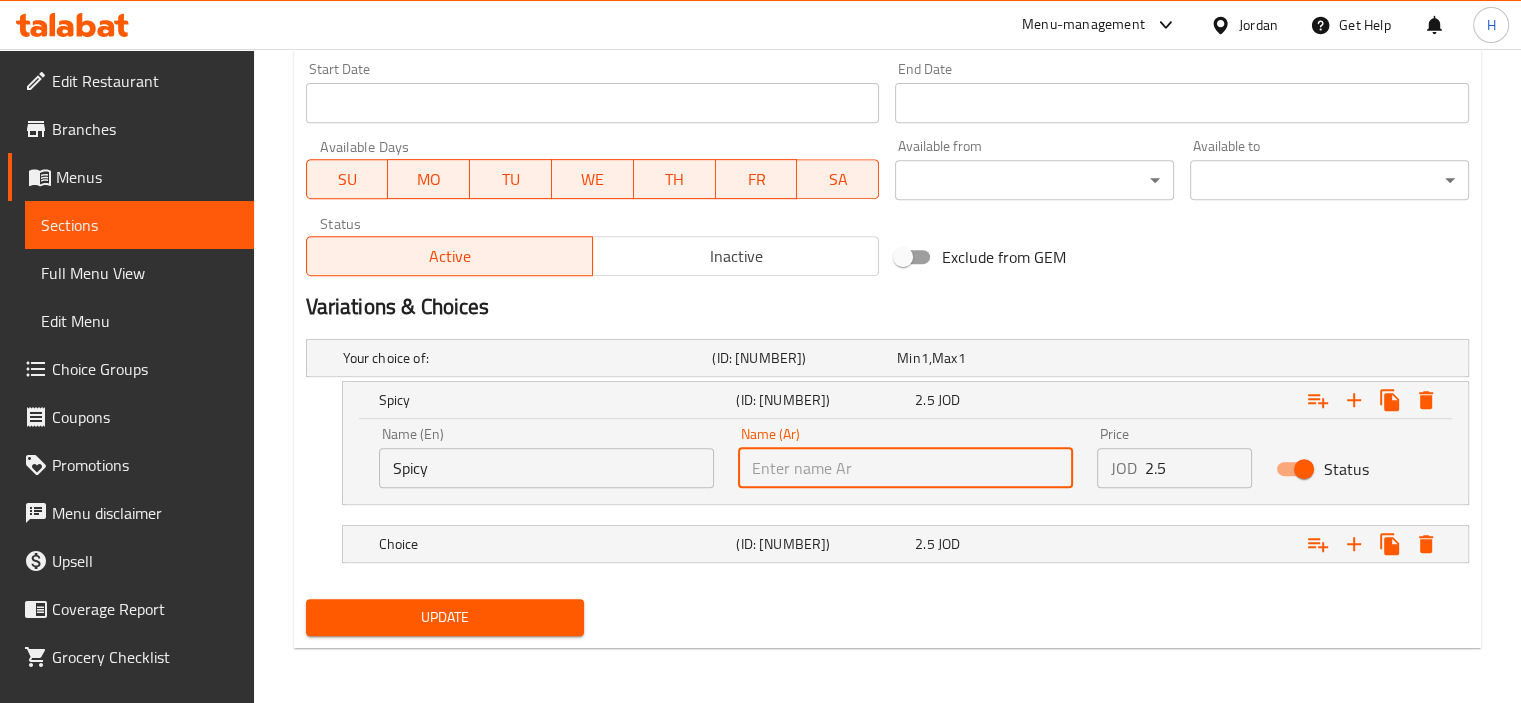click at bounding box center (905, 468) 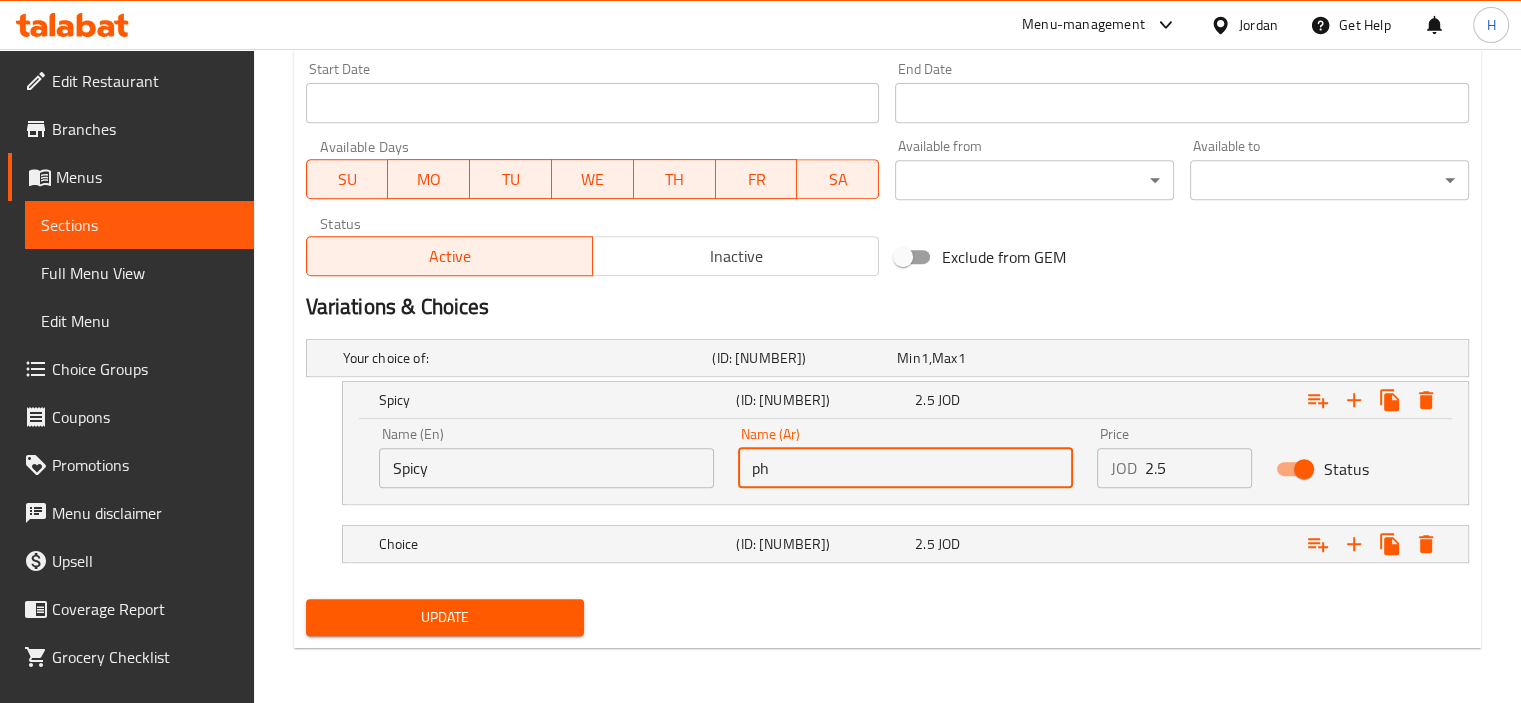 type on "p" 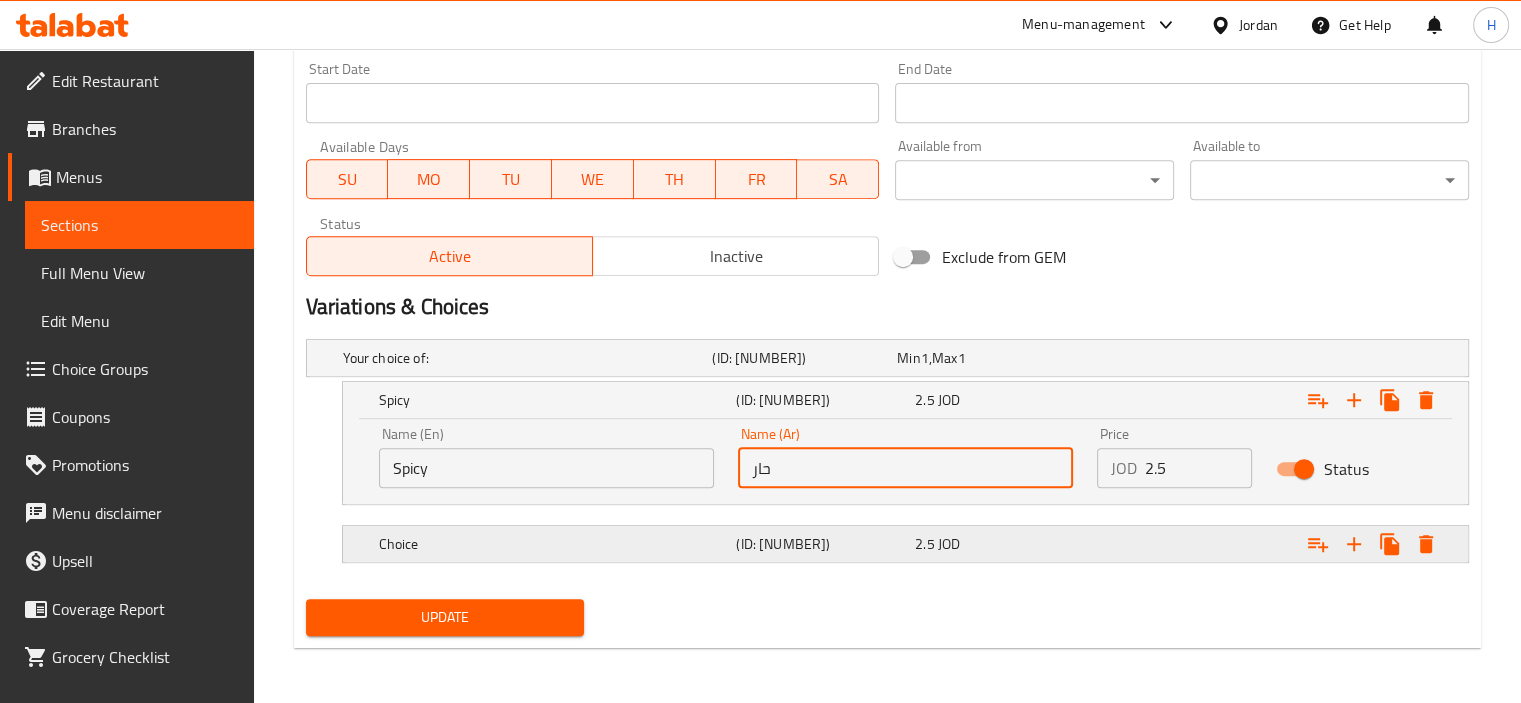 type on "حار" 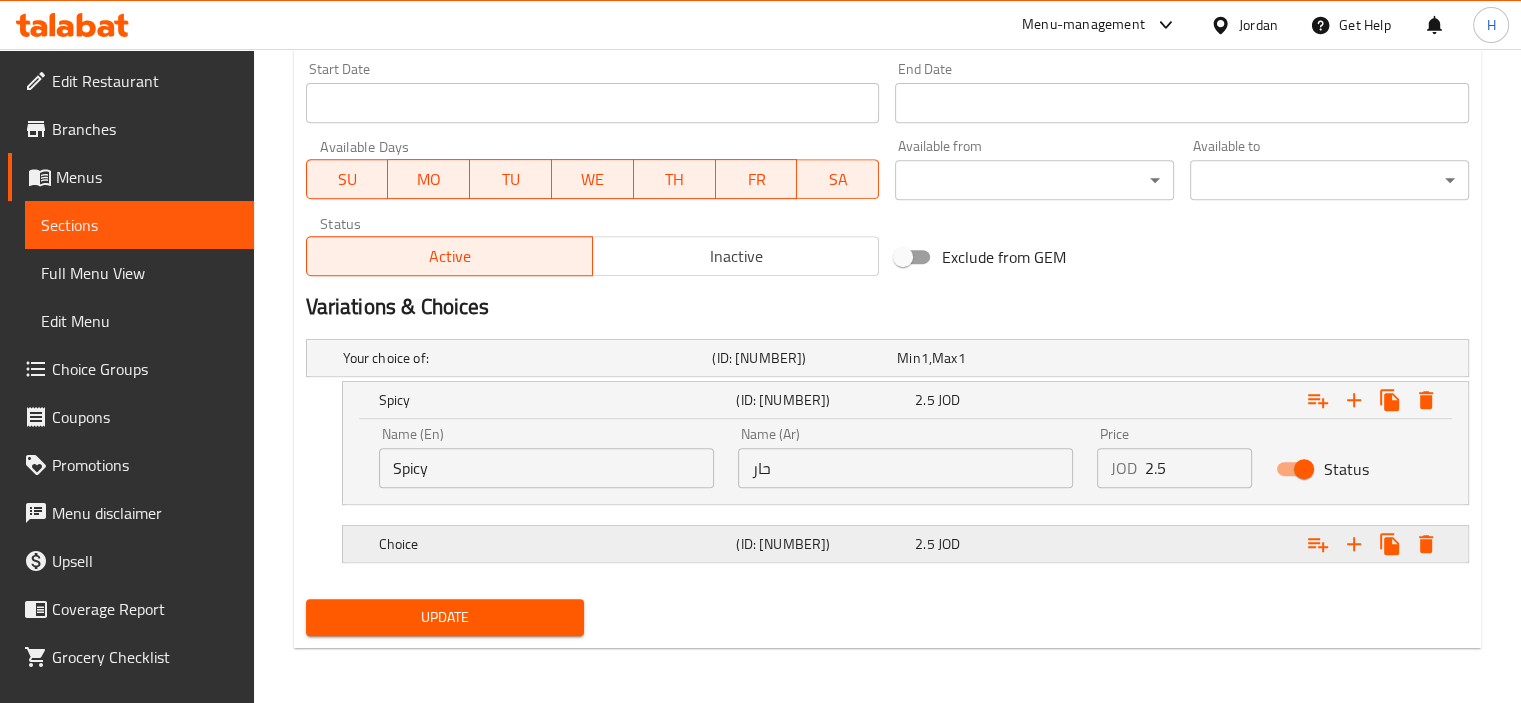 click on "(ID: [NUMBER])" at bounding box center [800, 358] 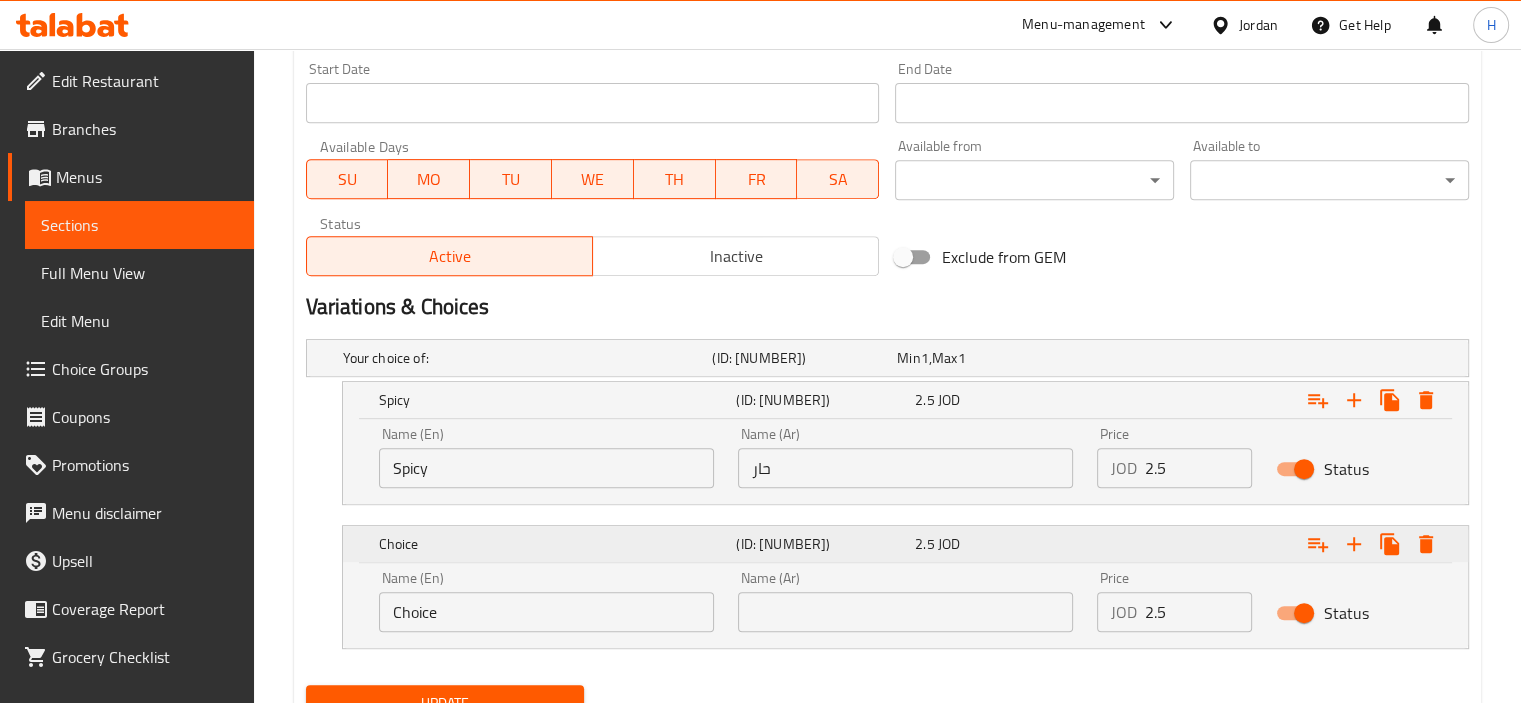 scroll, scrollTop: 925, scrollLeft: 0, axis: vertical 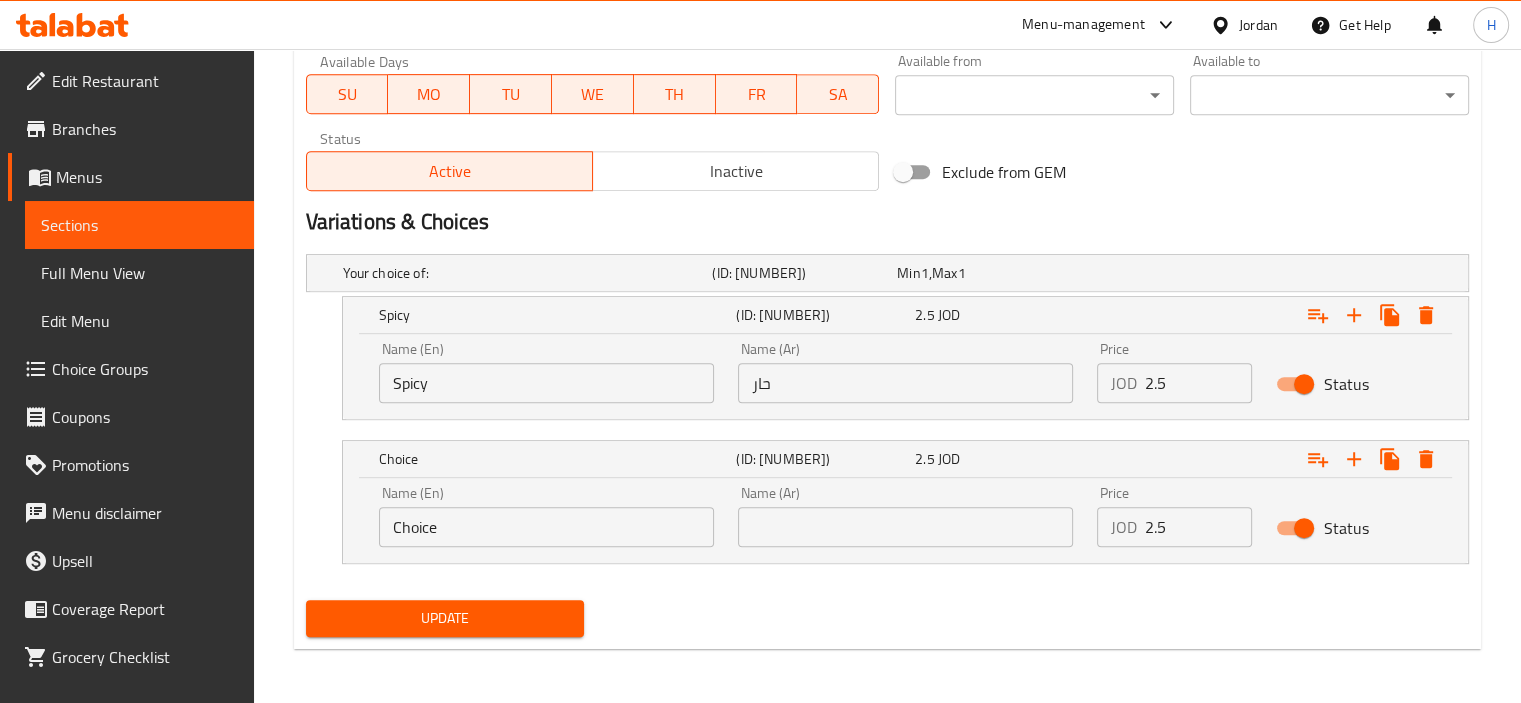click on "Choice" at bounding box center (546, 527) 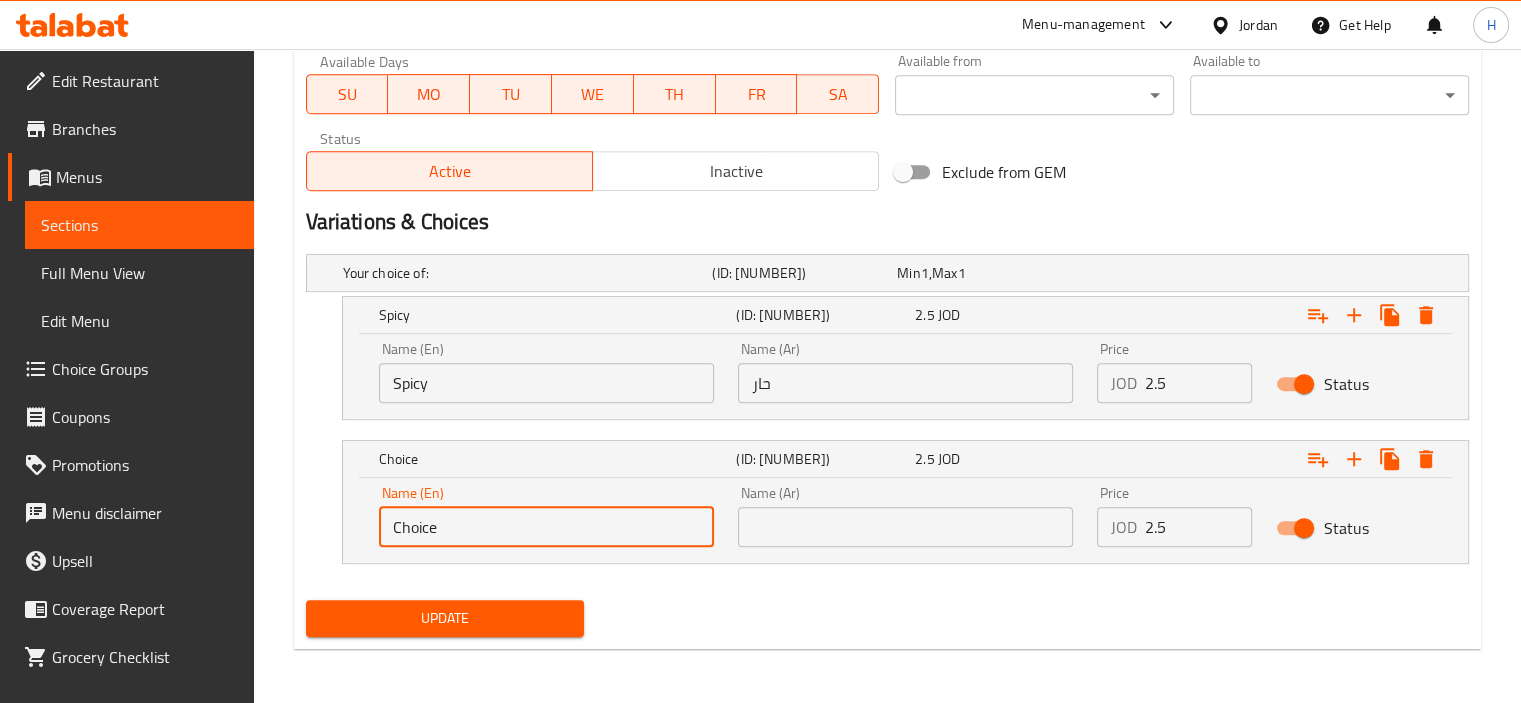click on "Choice" at bounding box center [546, 527] 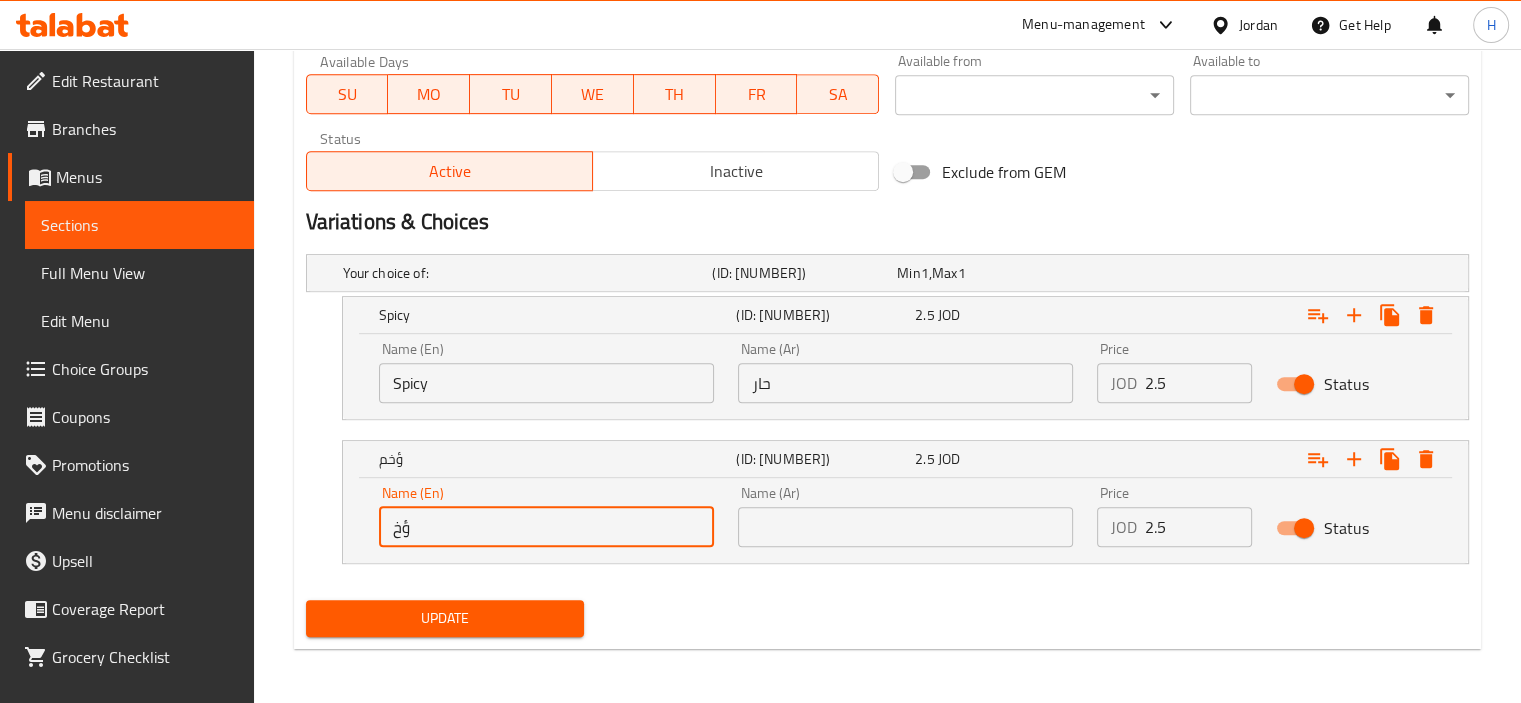 type on "ؤ" 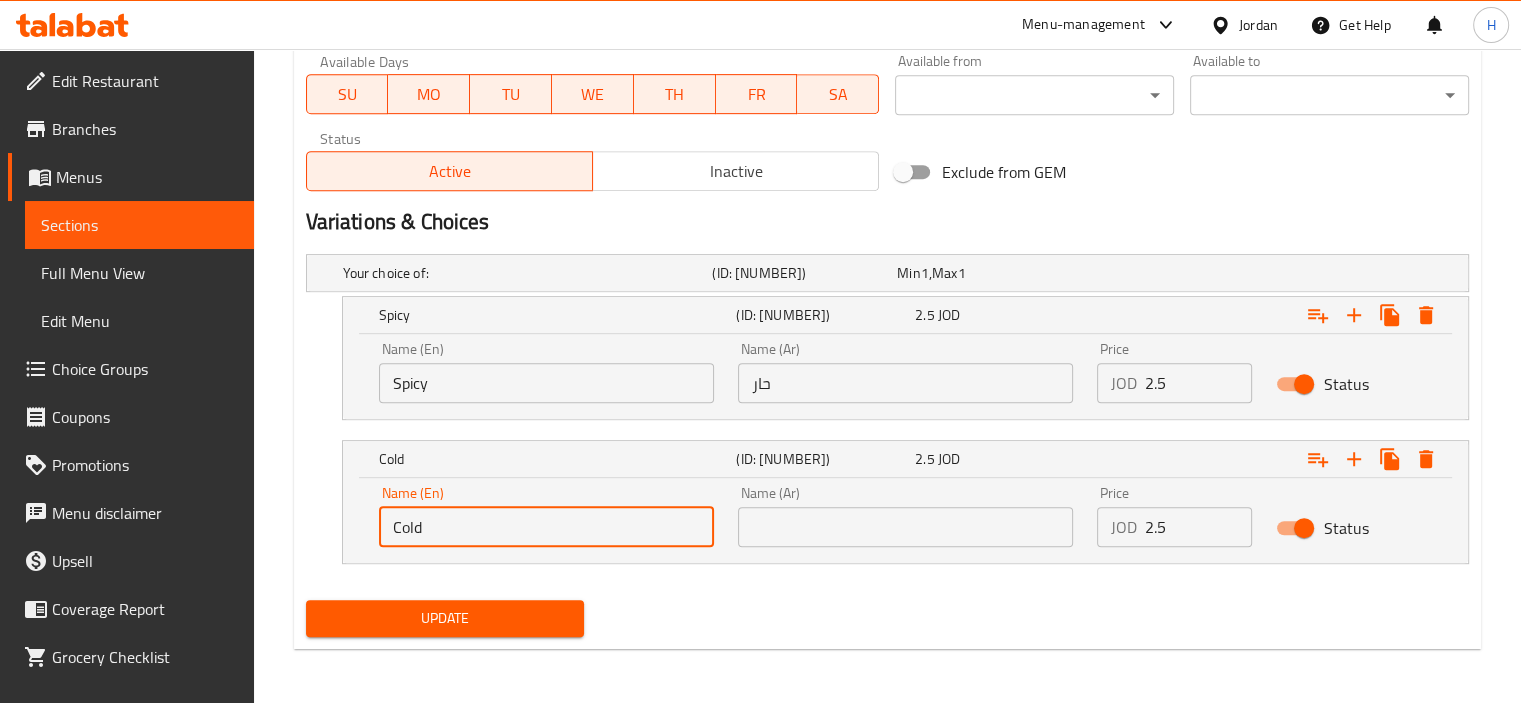 type on "Cold" 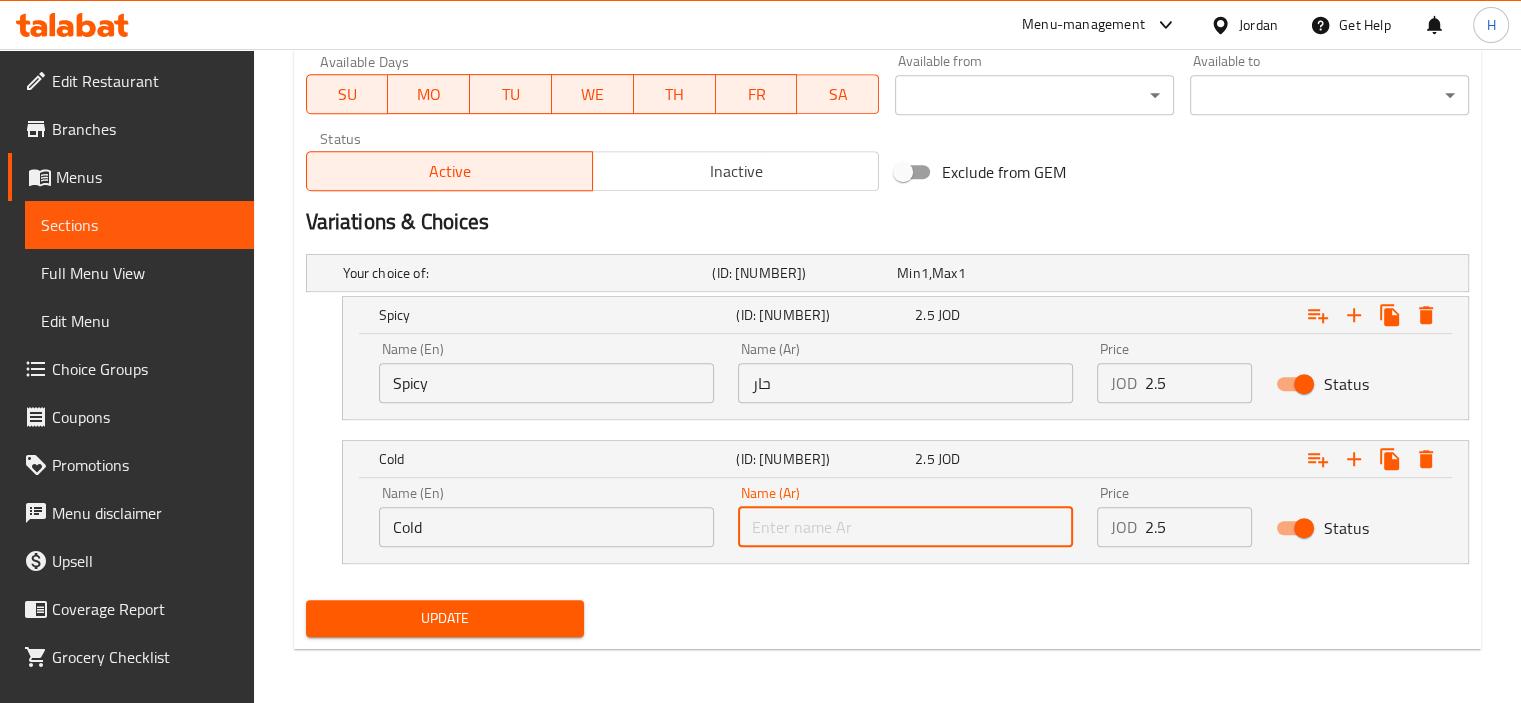 click at bounding box center (905, 527) 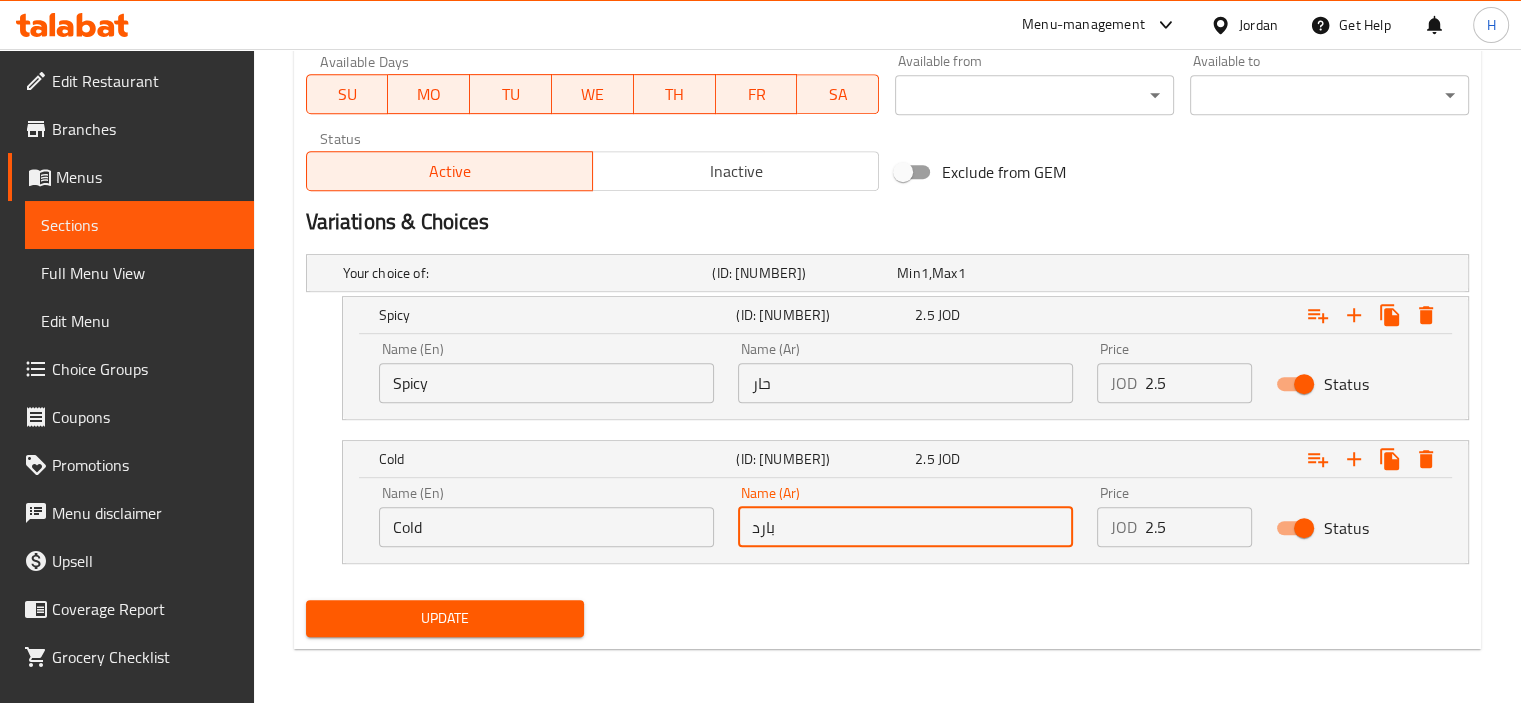 type on "بارد" 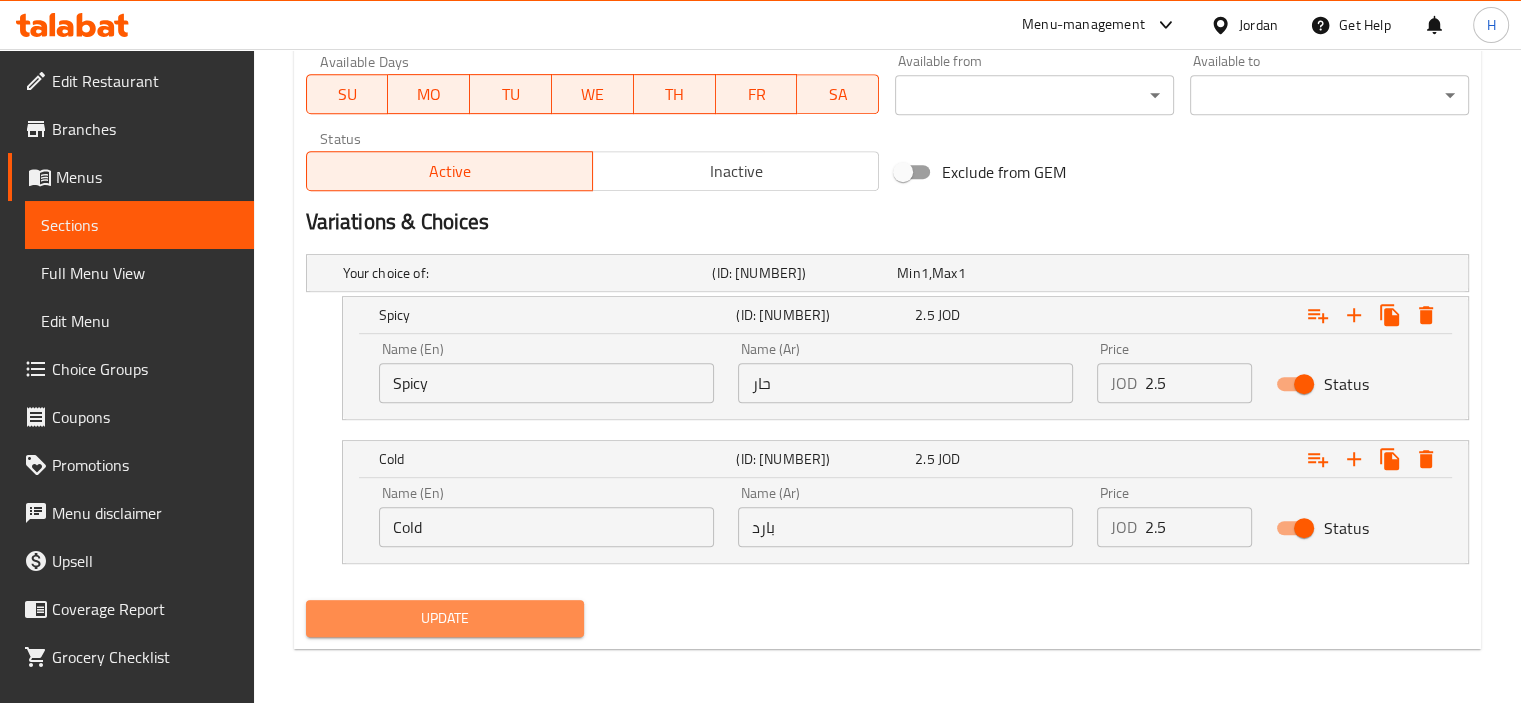 click on "Update" at bounding box center [445, 618] 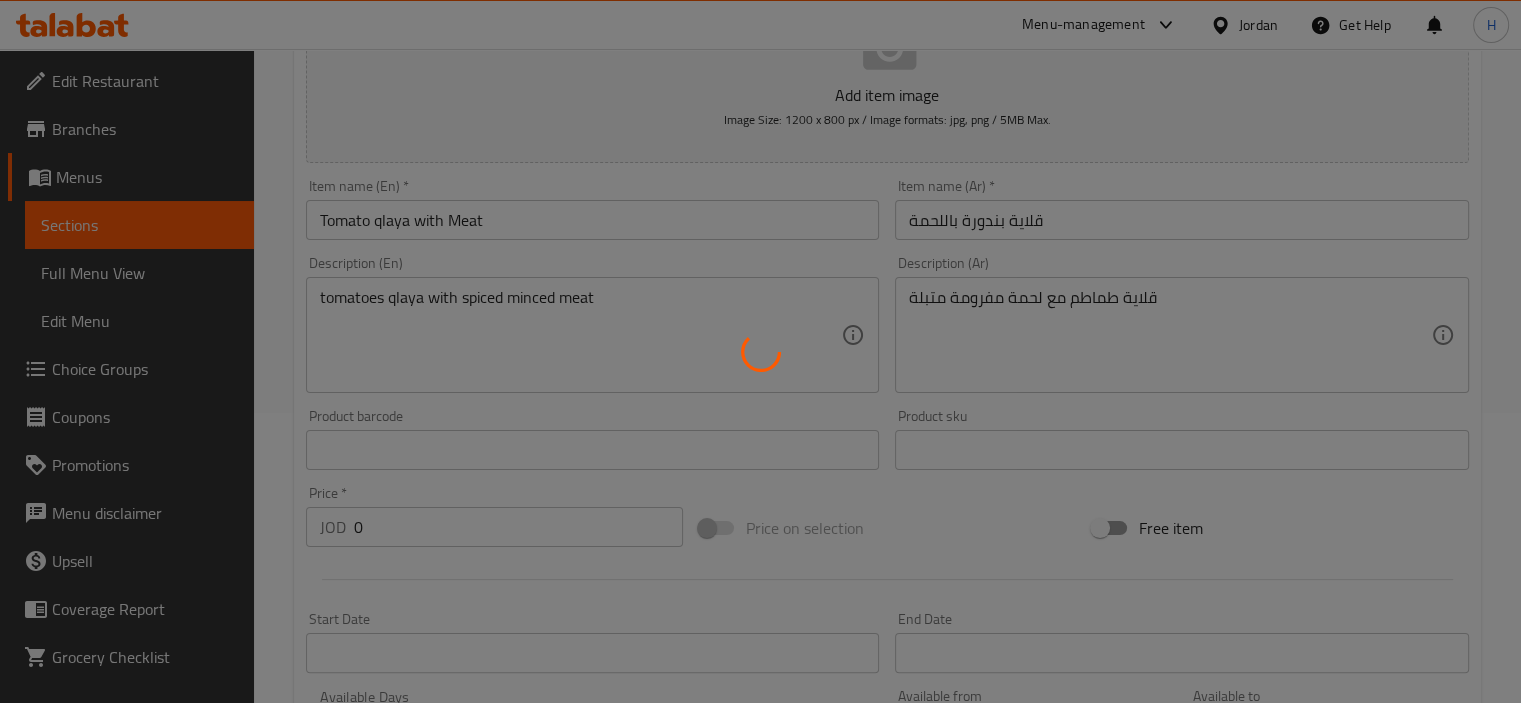 scroll, scrollTop: 0, scrollLeft: 0, axis: both 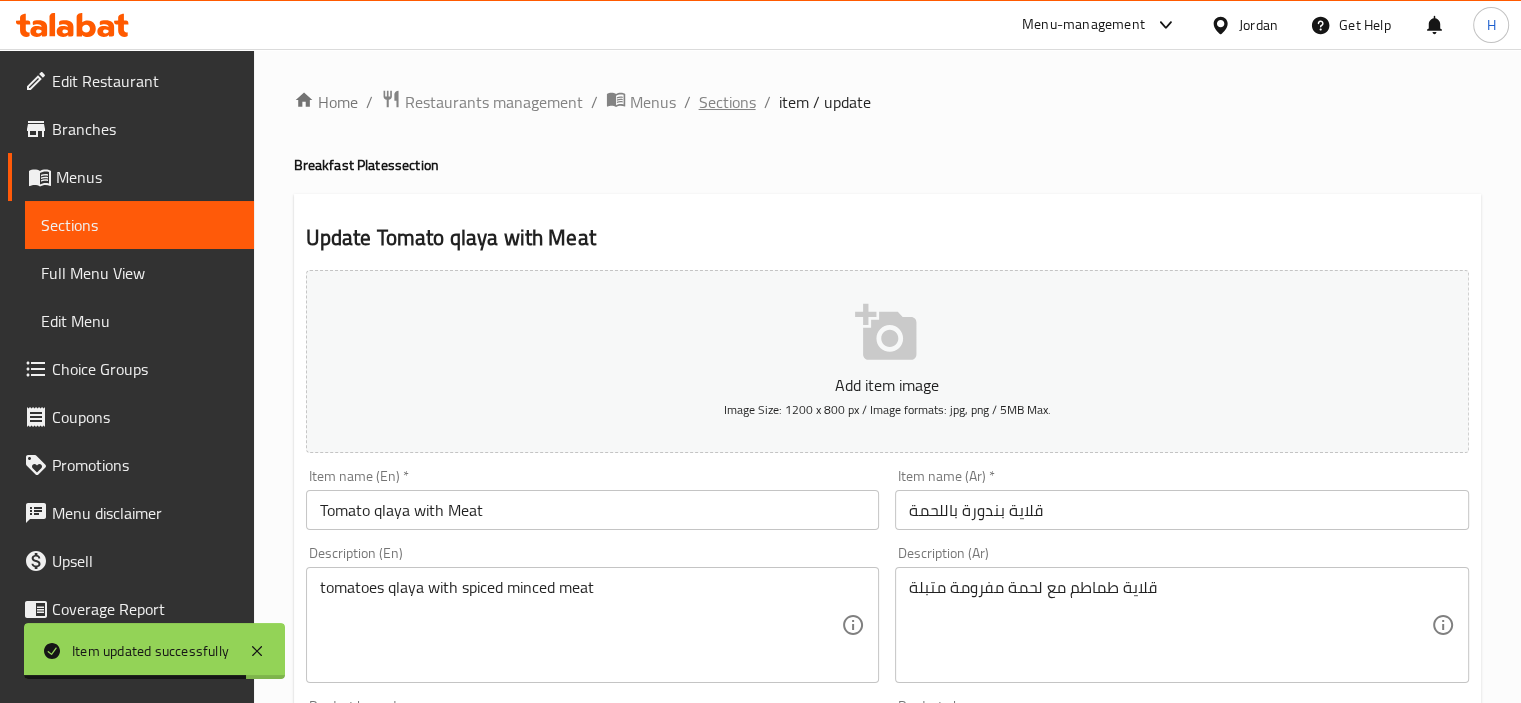 click on "Sections" at bounding box center [727, 102] 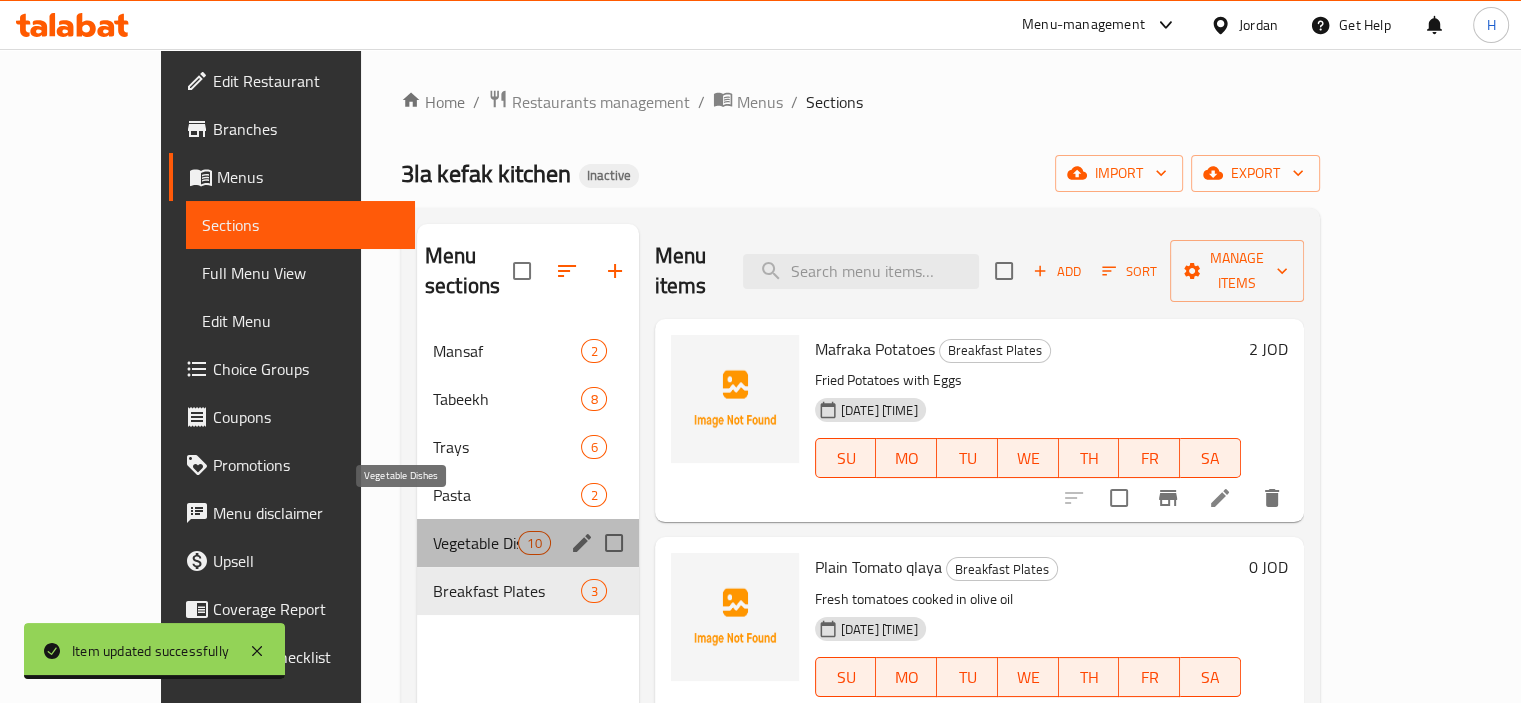 click on "Vegetable Dishes" at bounding box center (475, 543) 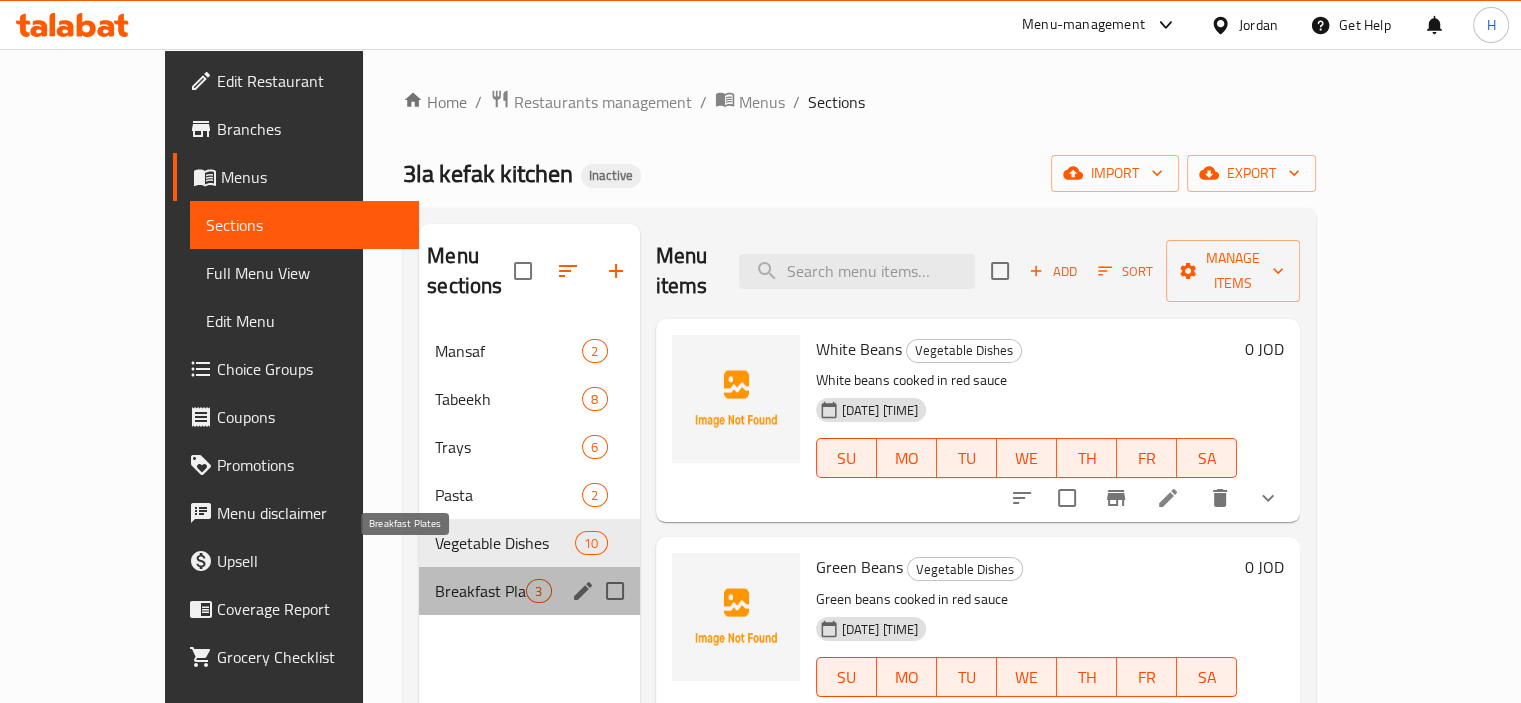 click on "Breakfast Plates" at bounding box center (480, 591) 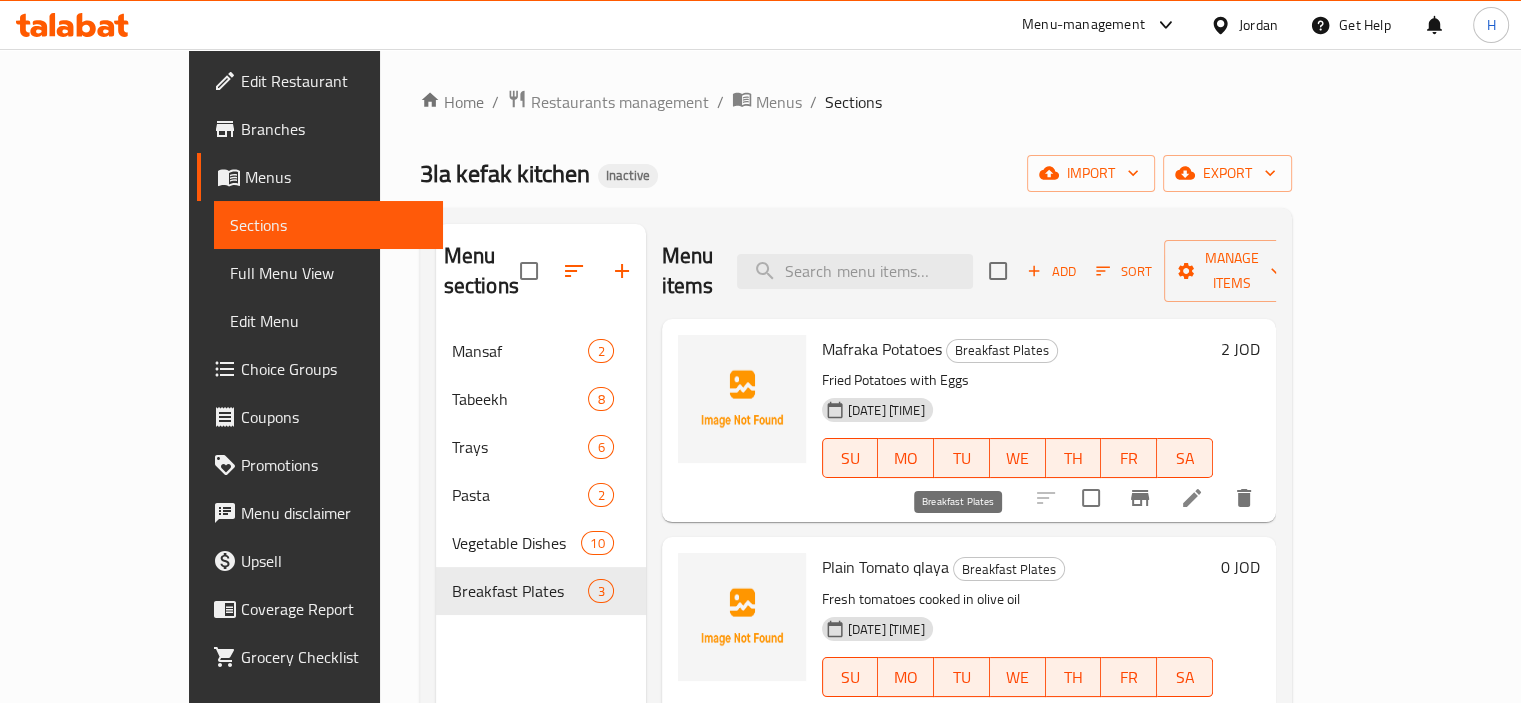 scroll, scrollTop: 2, scrollLeft: 0, axis: vertical 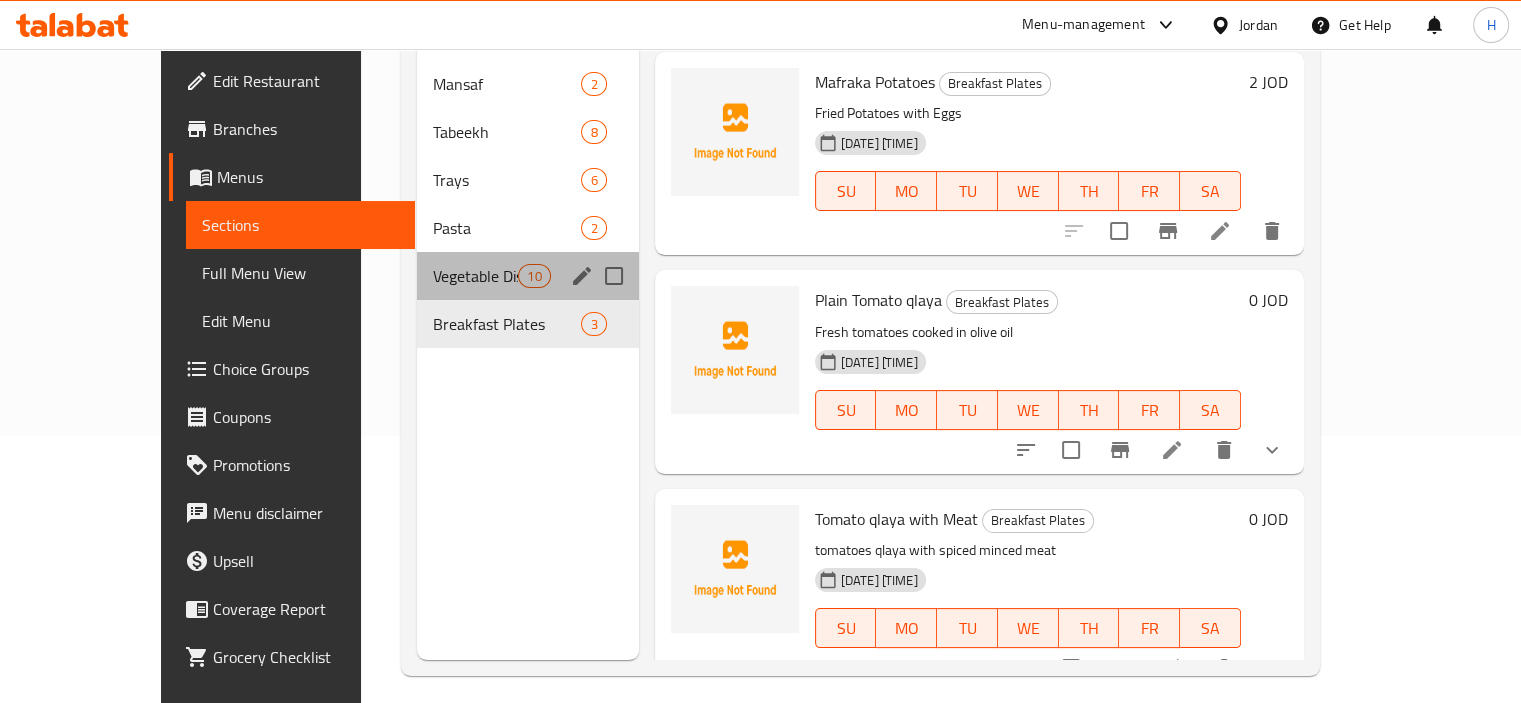 click on "Vegetable Dishes 10" at bounding box center (528, 276) 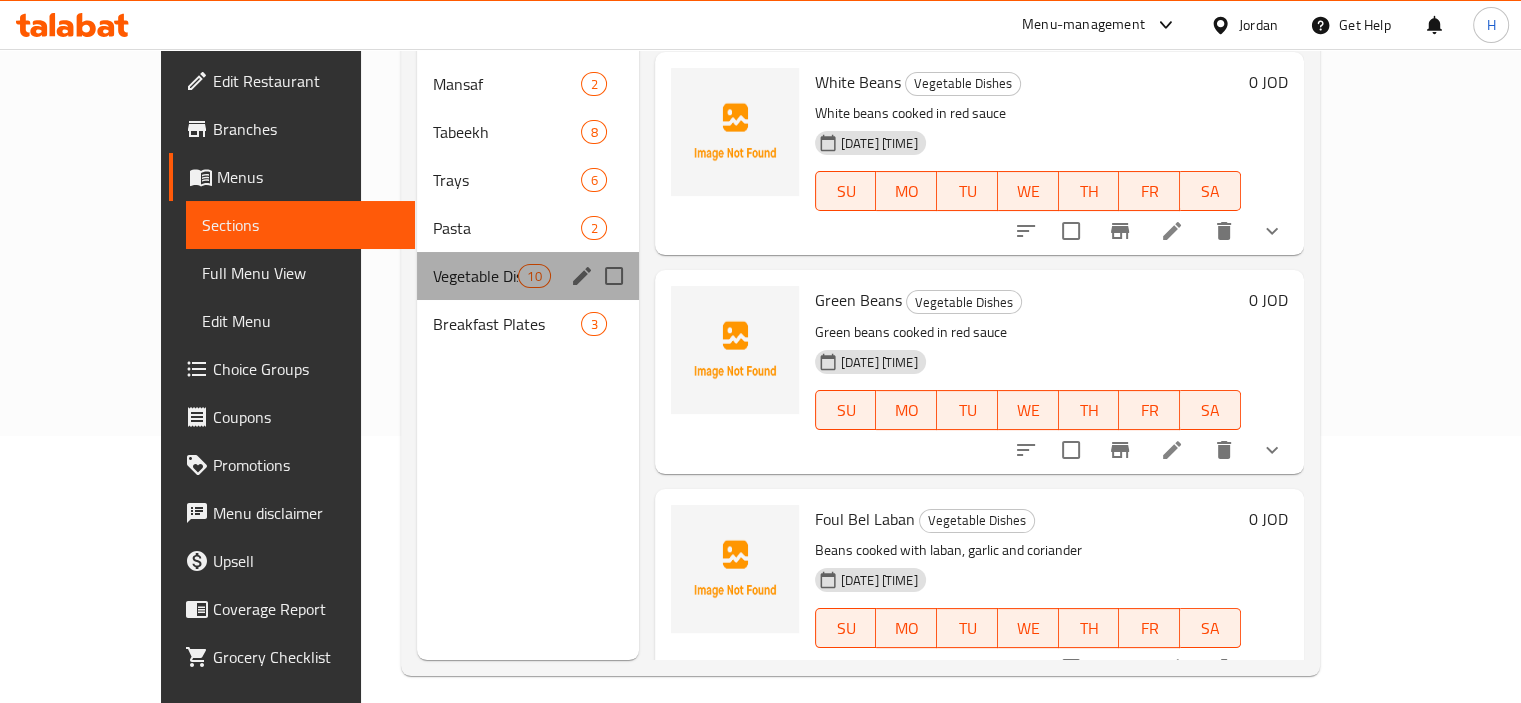 click on "Vegetable Dishes 10" at bounding box center (528, 276) 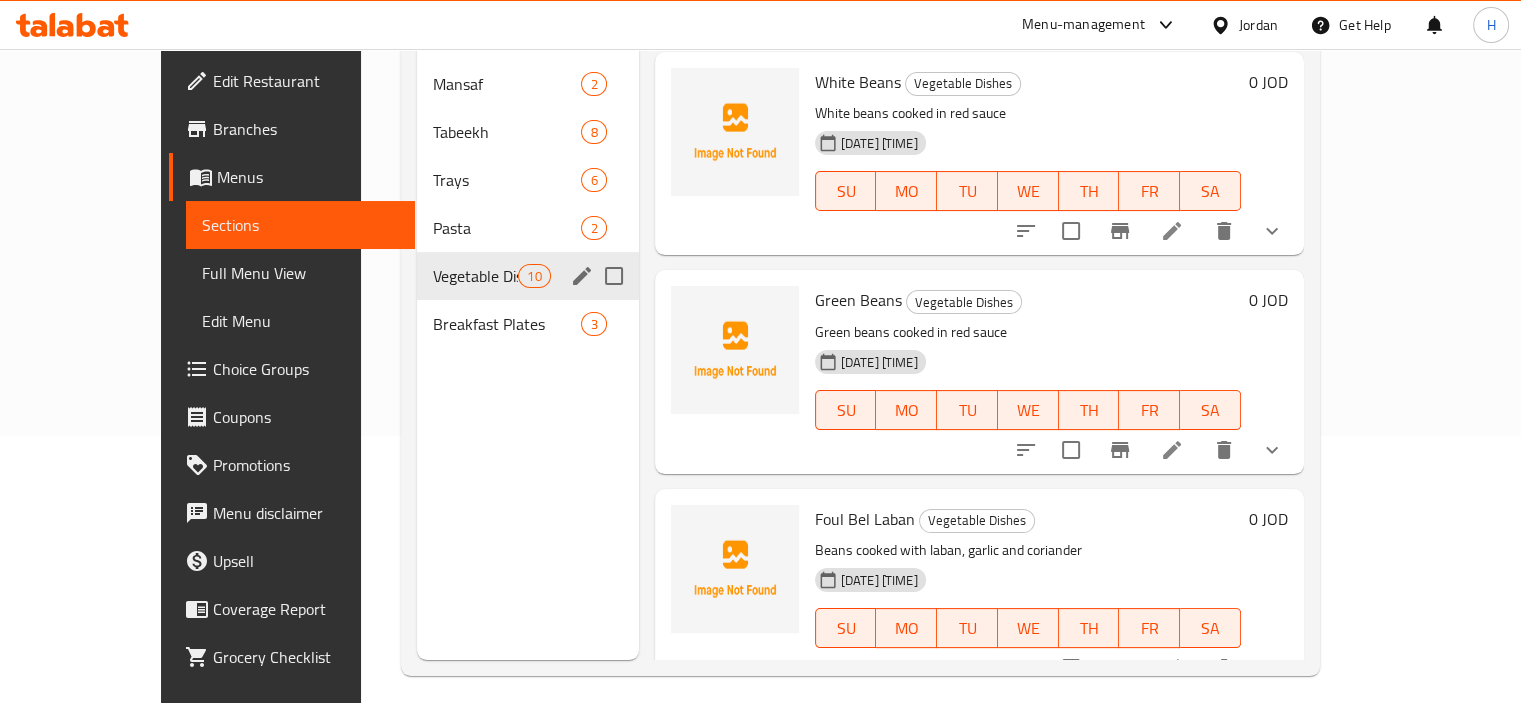 click on "Vegetable Dishes 10" at bounding box center [528, 276] 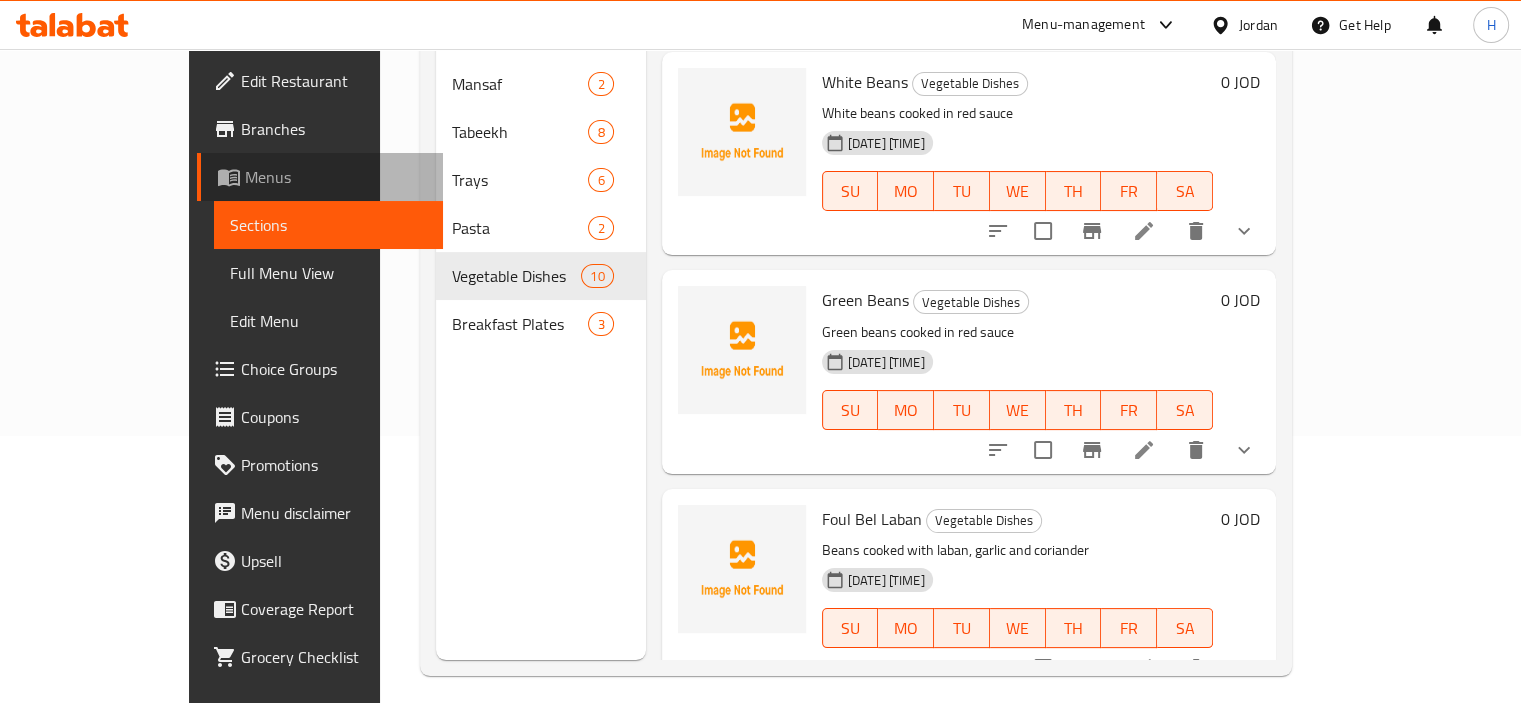 click on "Menus" at bounding box center (336, 177) 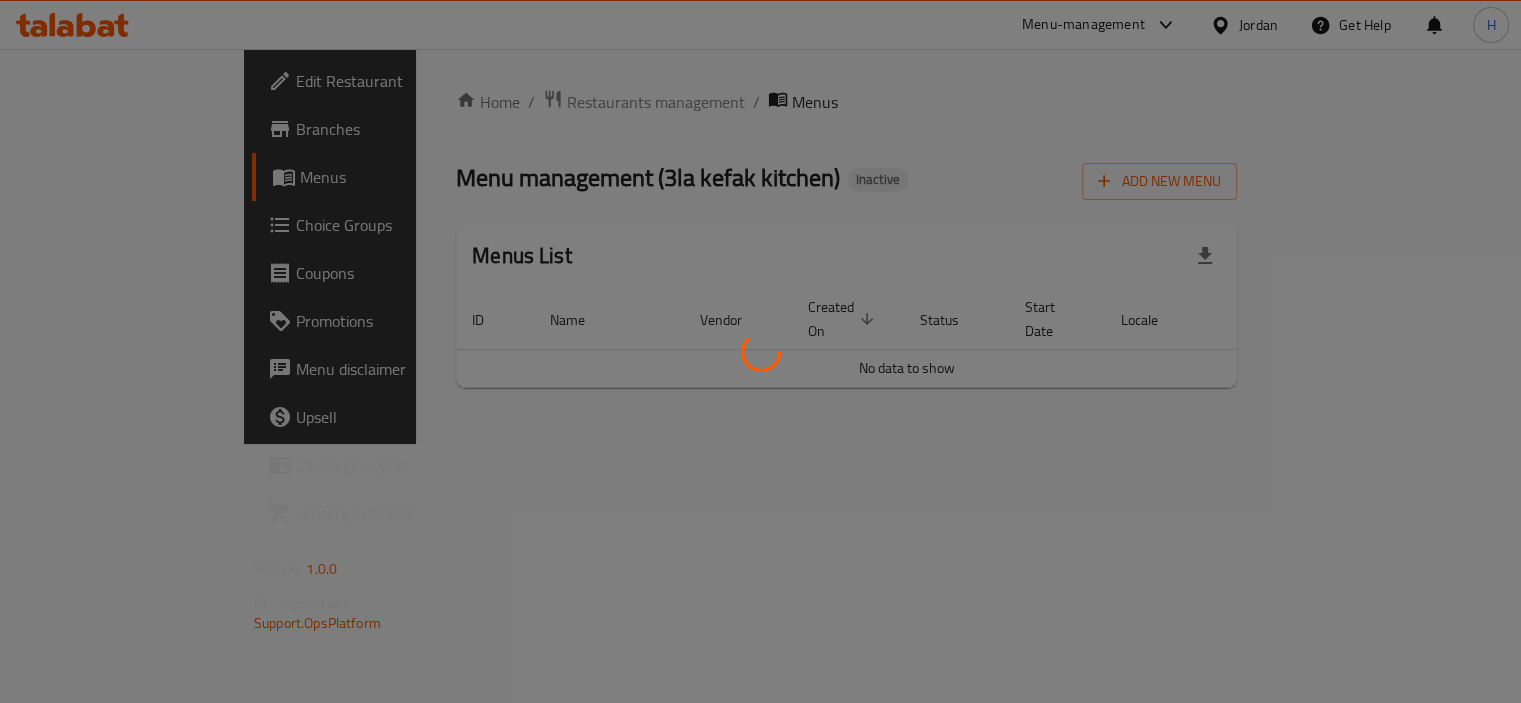 scroll, scrollTop: 0, scrollLeft: 0, axis: both 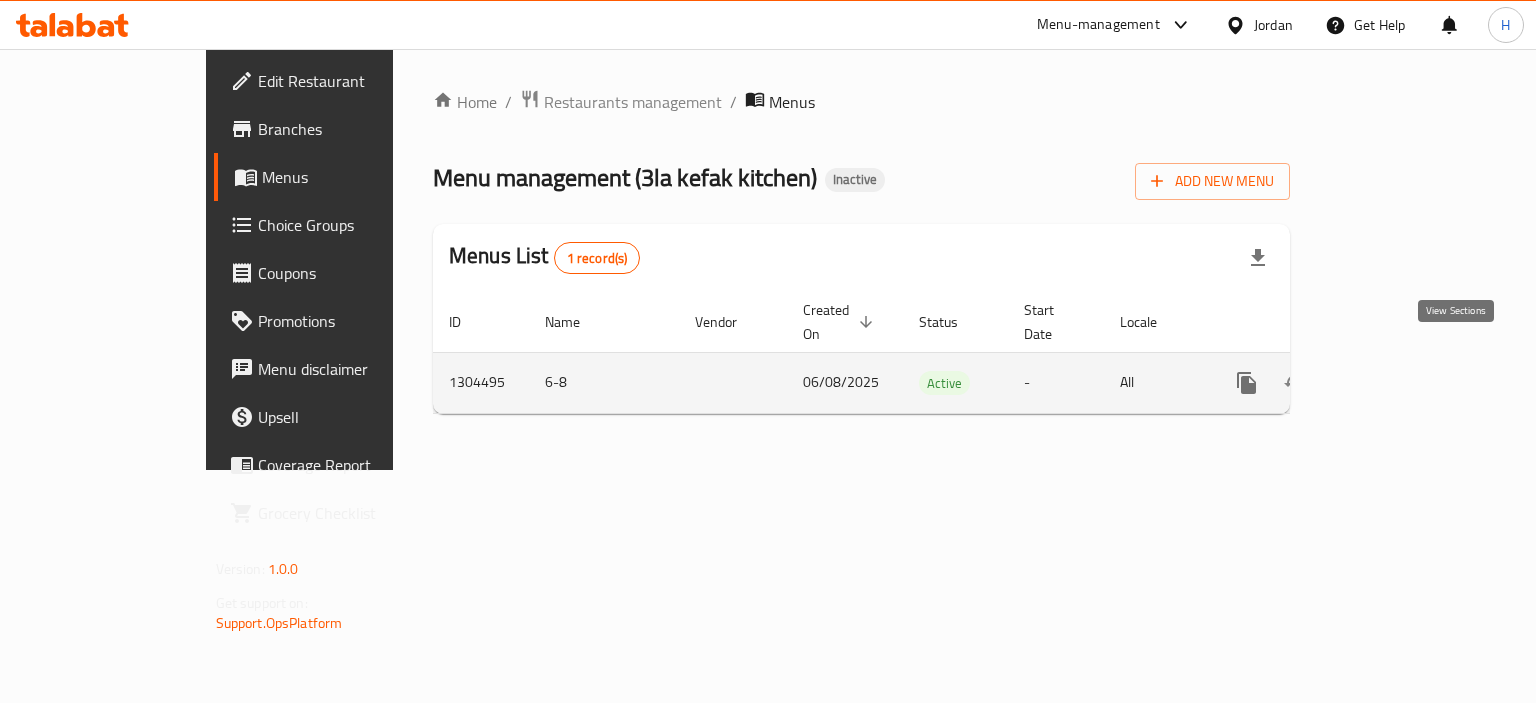 click 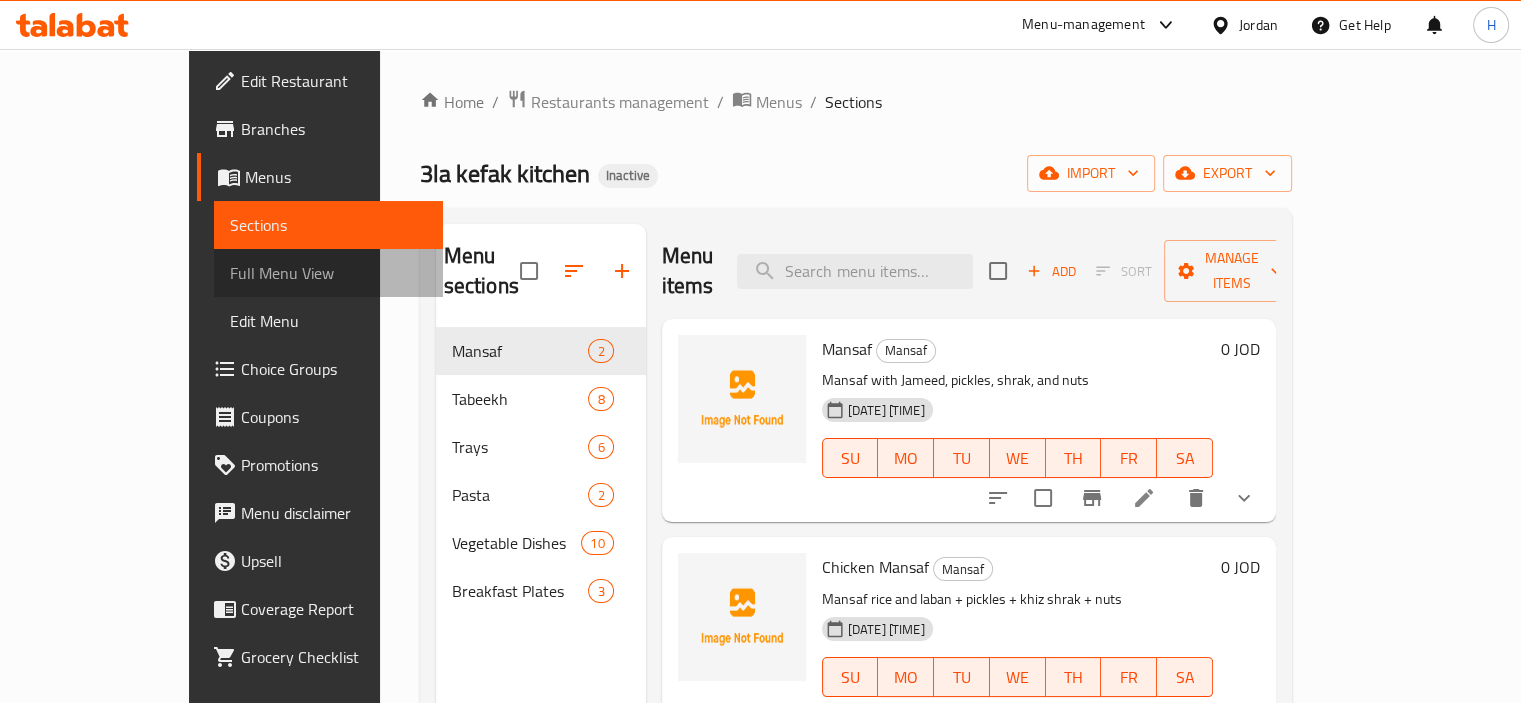 click on "Full Menu View" at bounding box center [328, 273] 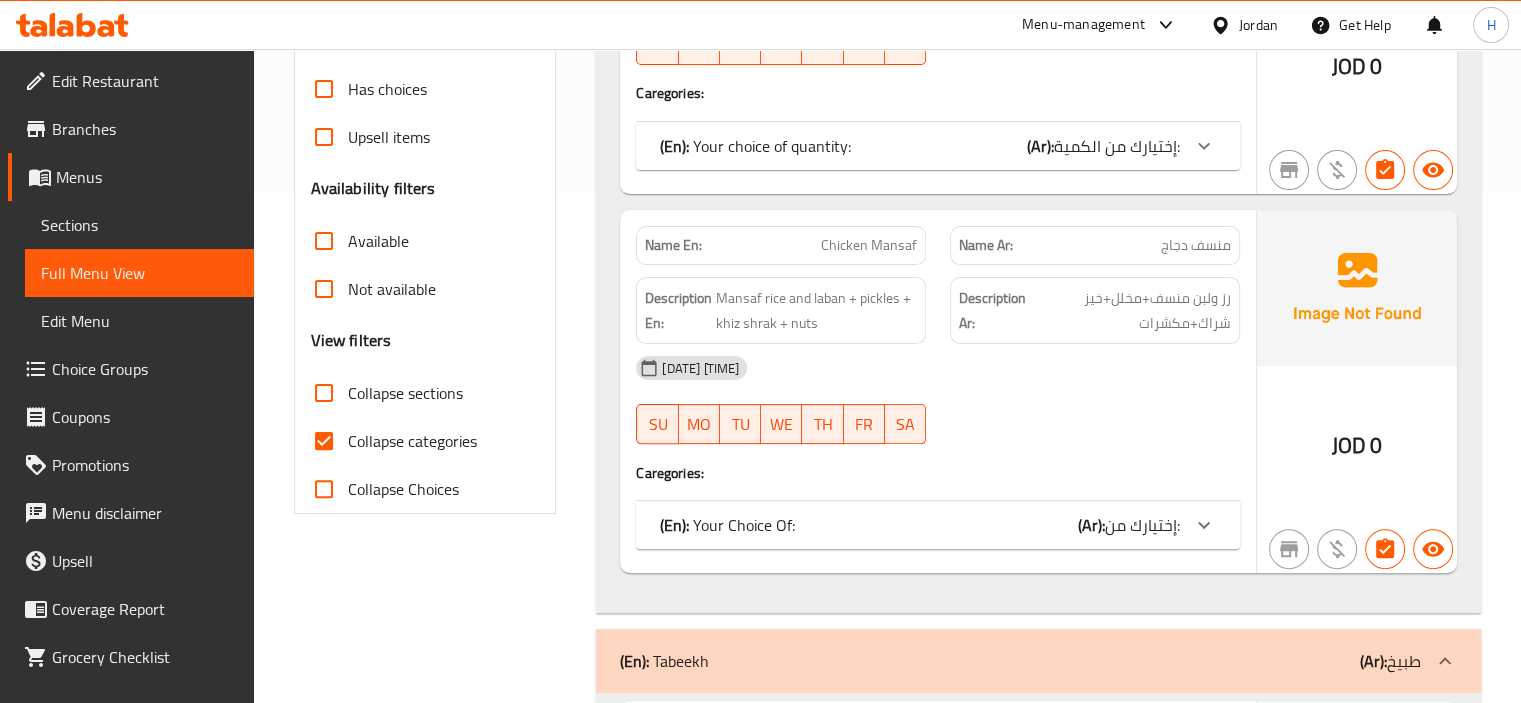 scroll, scrollTop: 519, scrollLeft: 0, axis: vertical 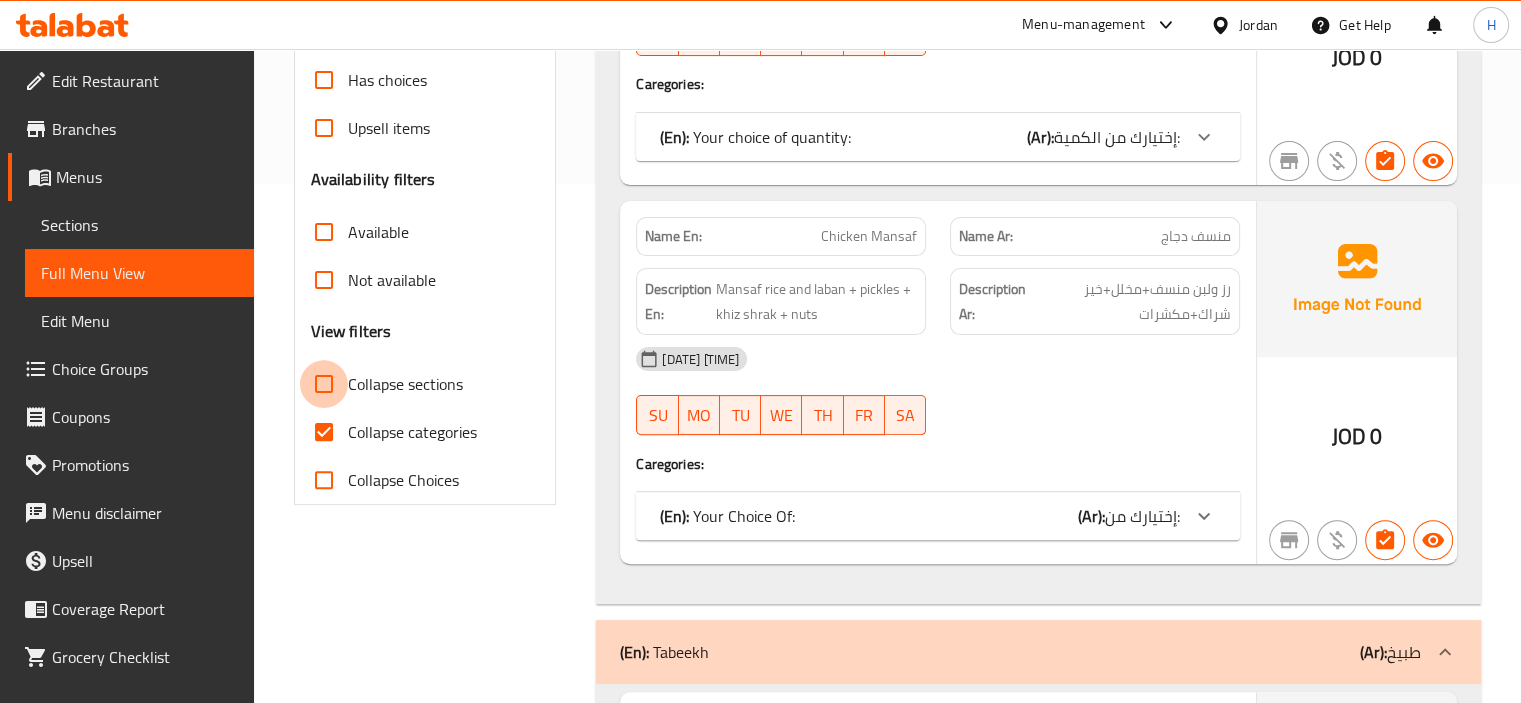 click on "Collapse sections" at bounding box center (324, 384) 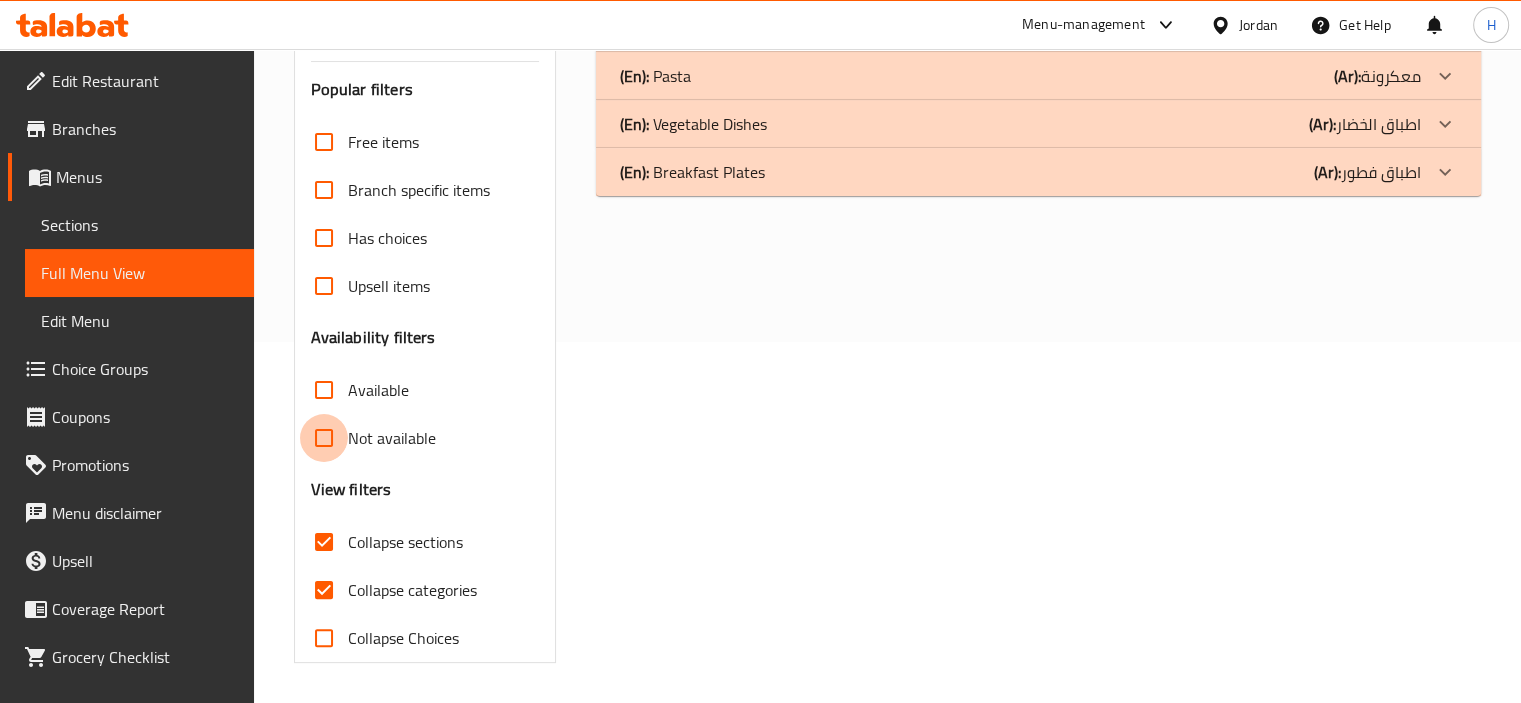 scroll, scrollTop: 360, scrollLeft: 0, axis: vertical 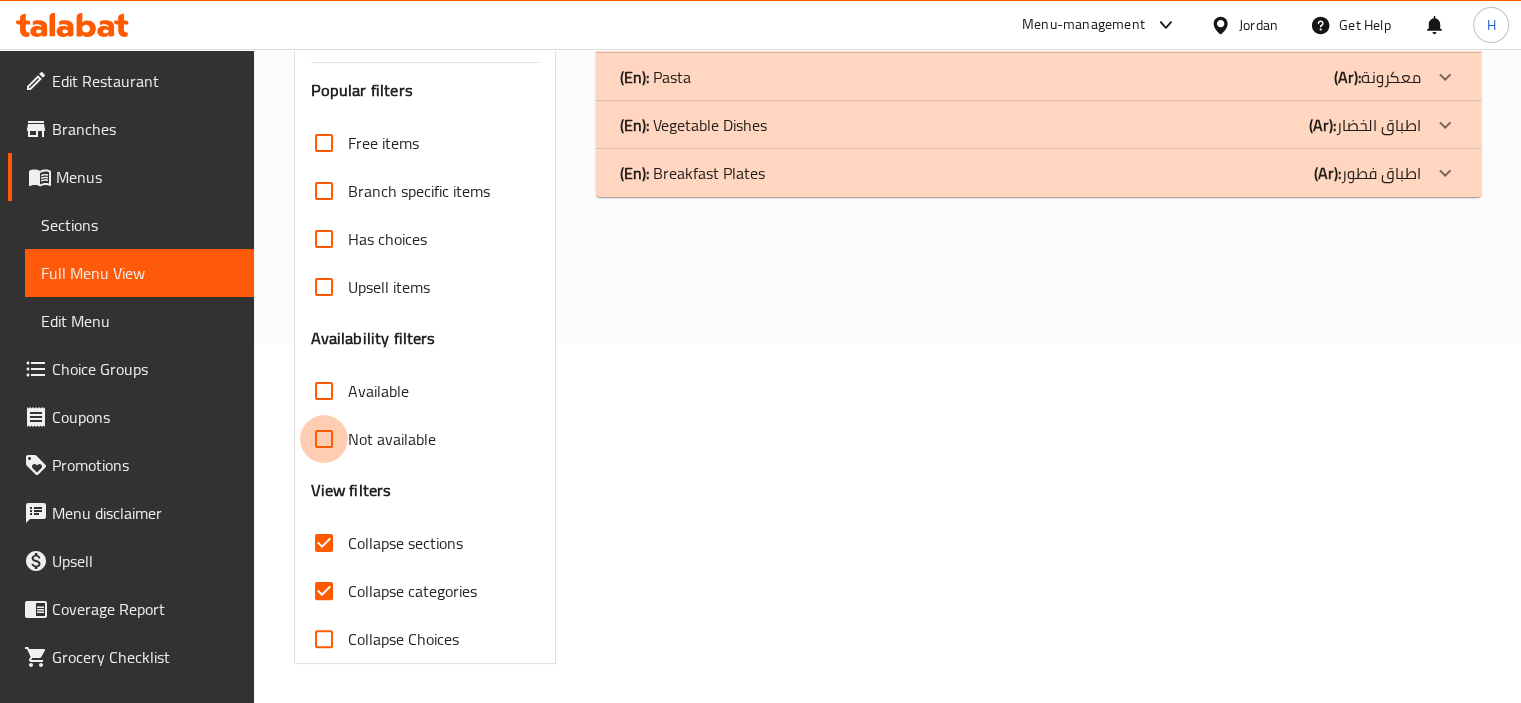 click on "Not available" at bounding box center [324, 439] 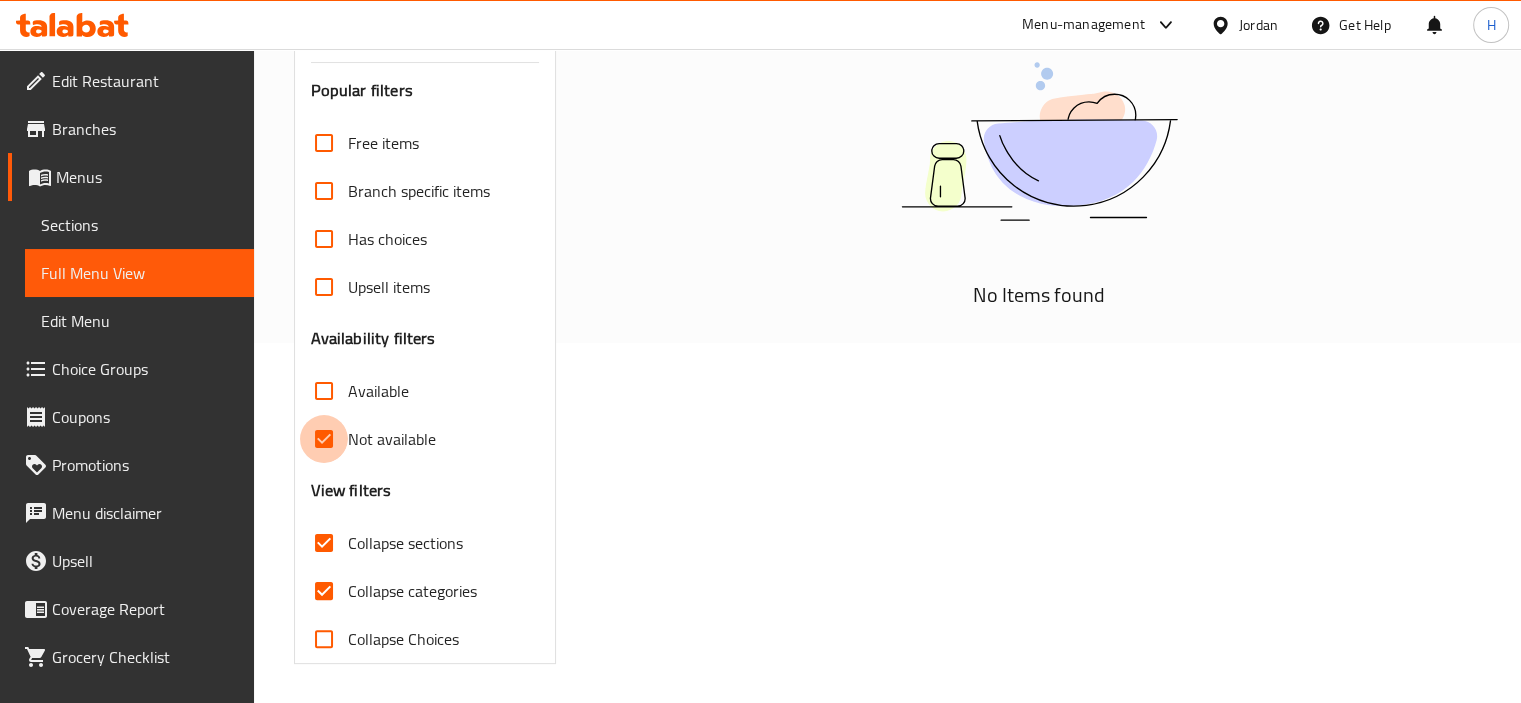 click on "Not available" at bounding box center (324, 439) 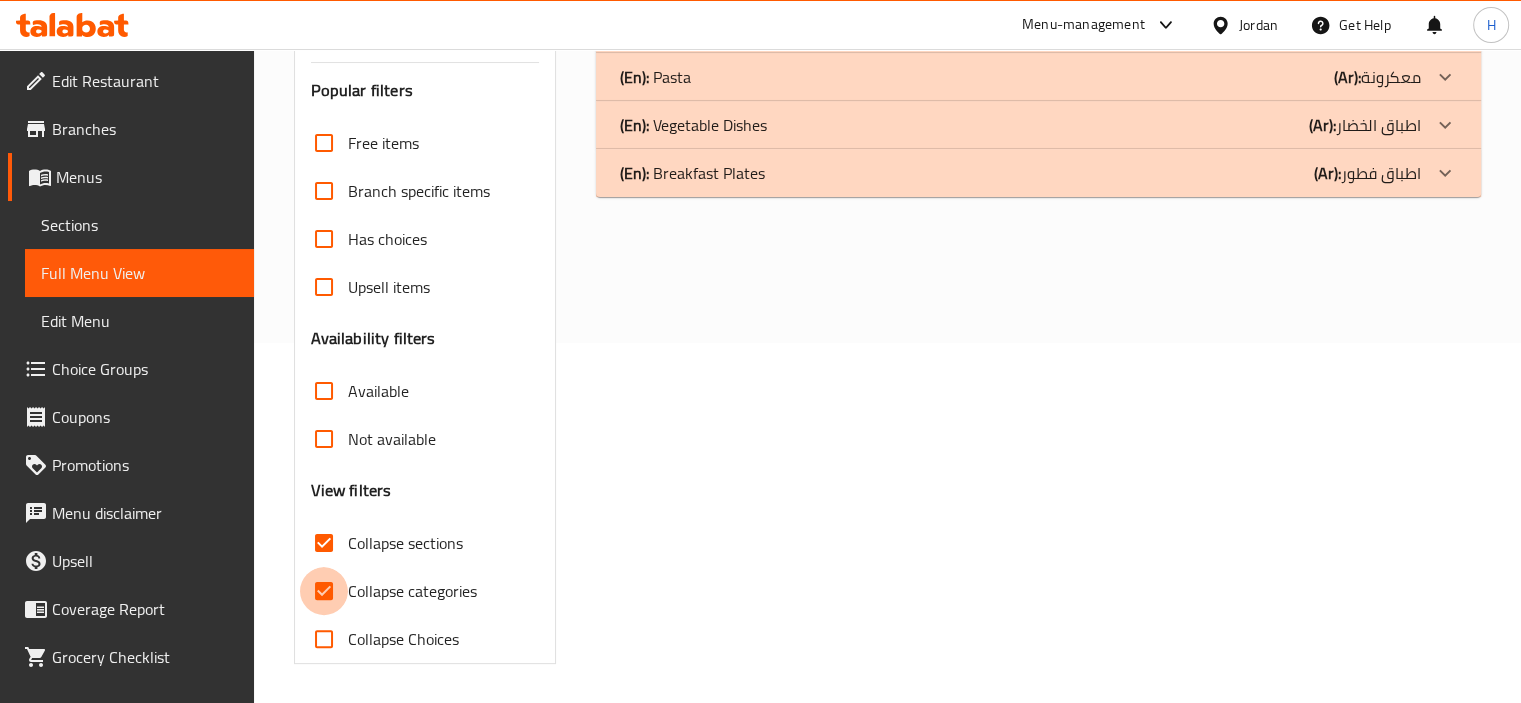 click on "Collapse categories" at bounding box center (324, 591) 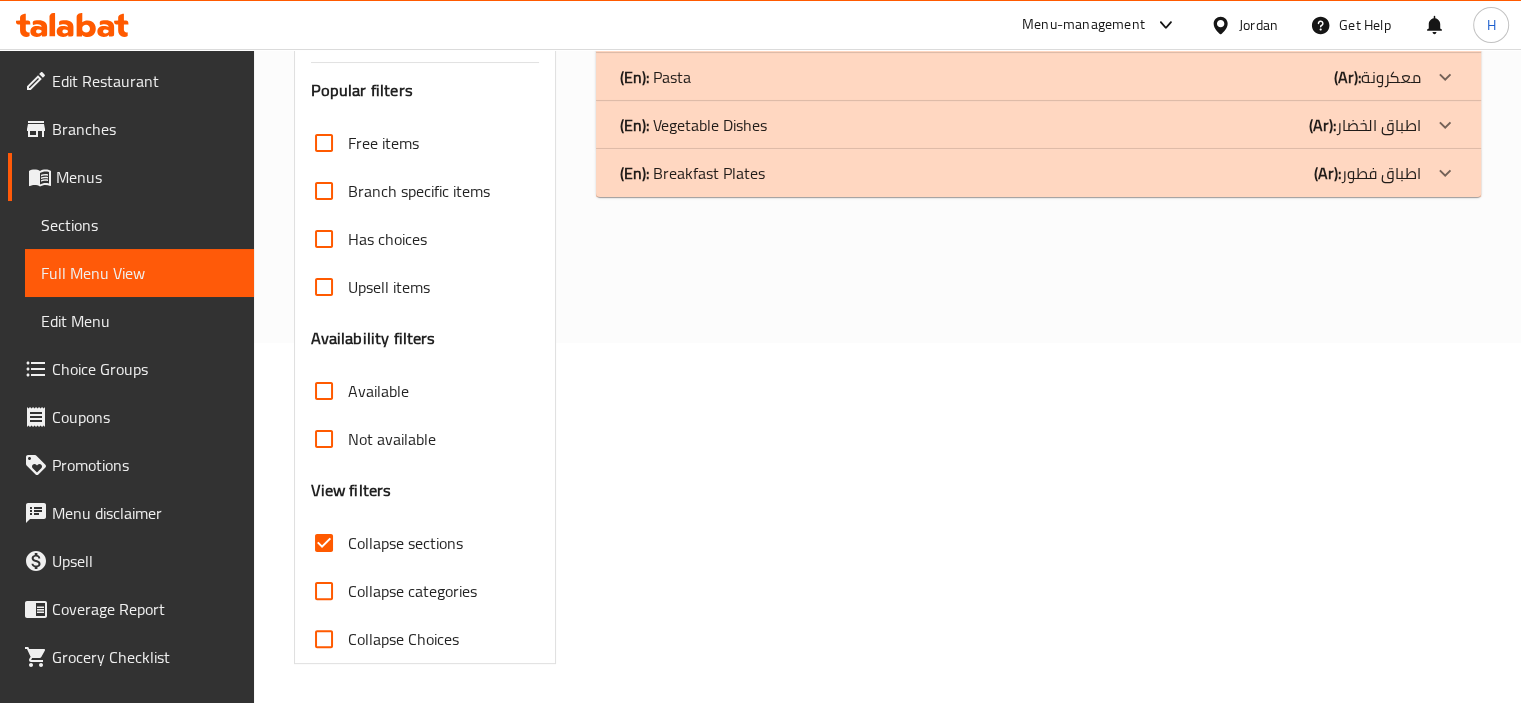 scroll, scrollTop: 352, scrollLeft: 0, axis: vertical 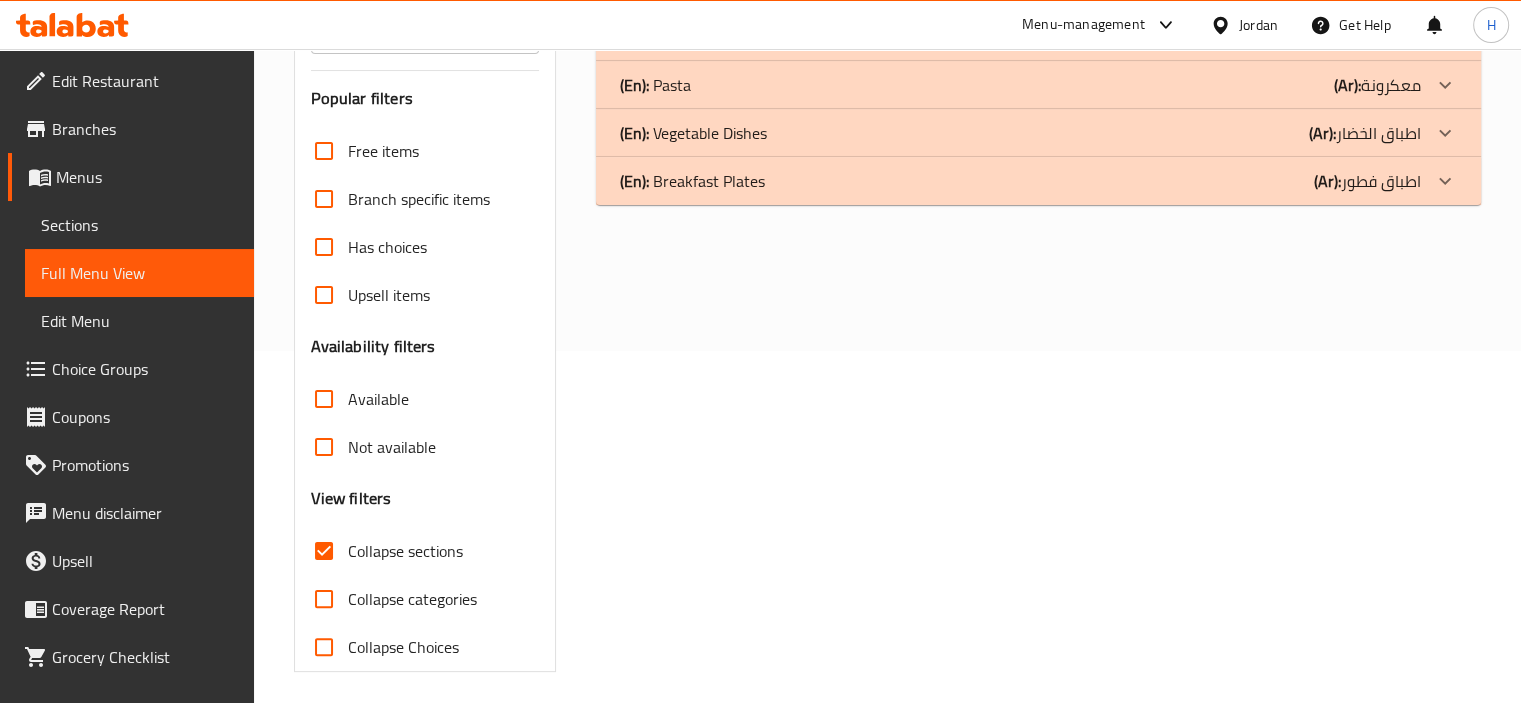 click on "(En):   Vegetable Dishes (Ar): اطباق الخضار" at bounding box center (1038, -59) 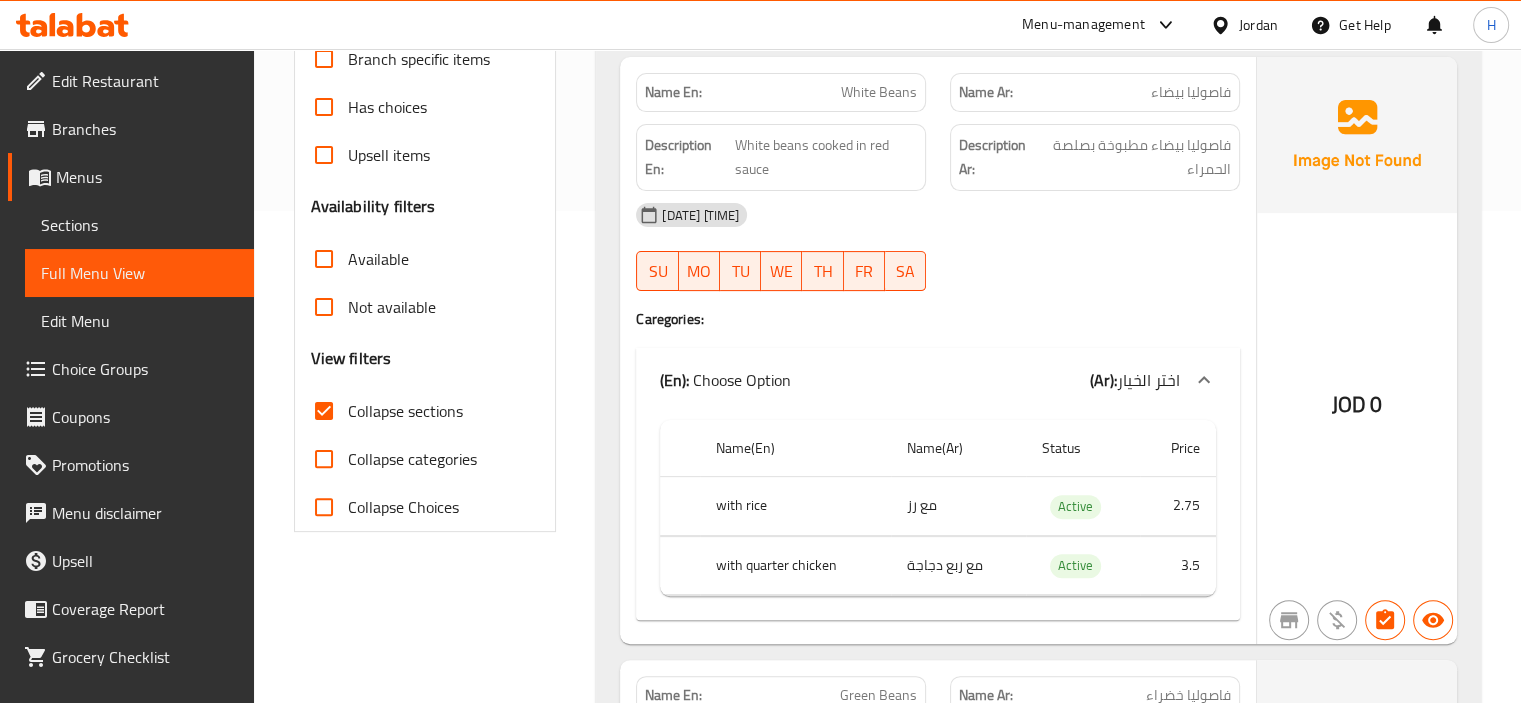 scroll, scrollTop: 492, scrollLeft: 0, axis: vertical 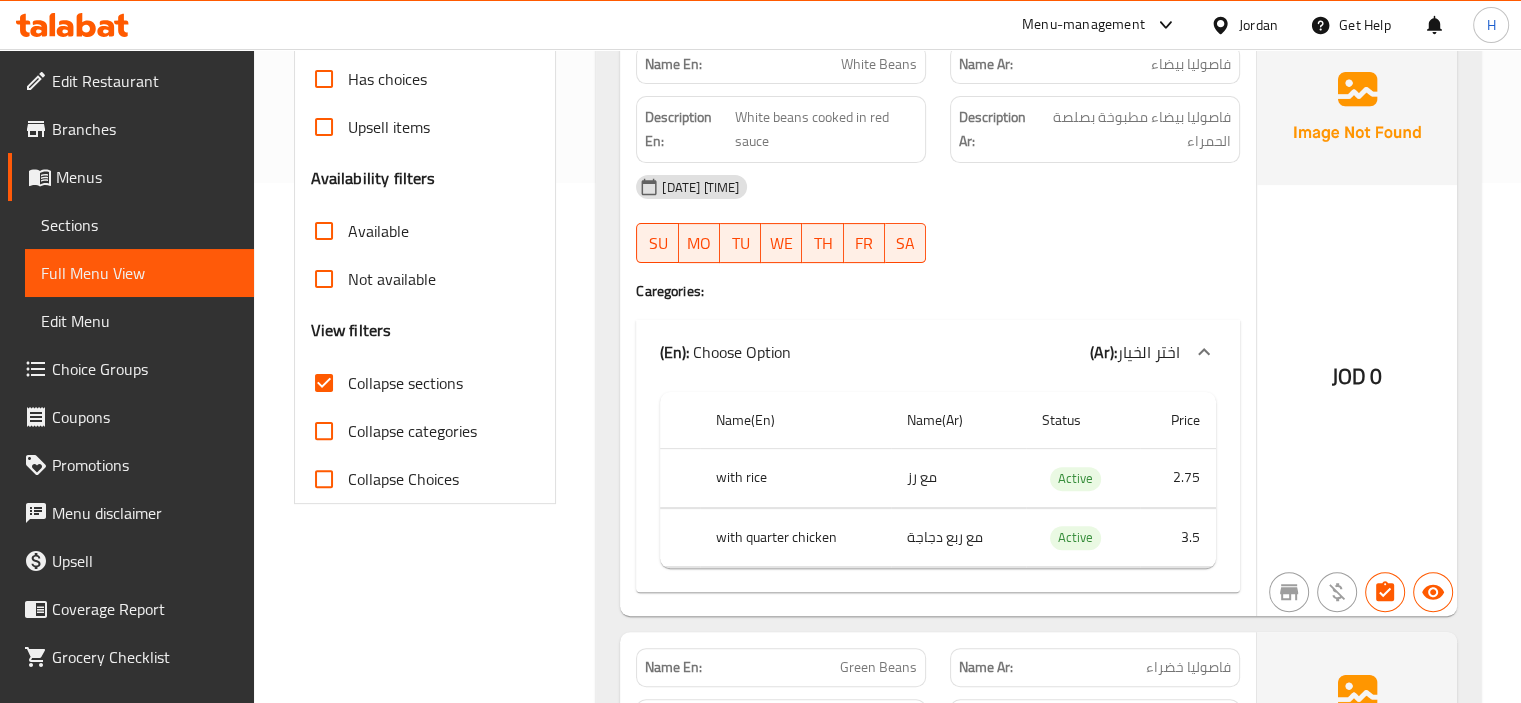 click on "0" at bounding box center [1376, 376] 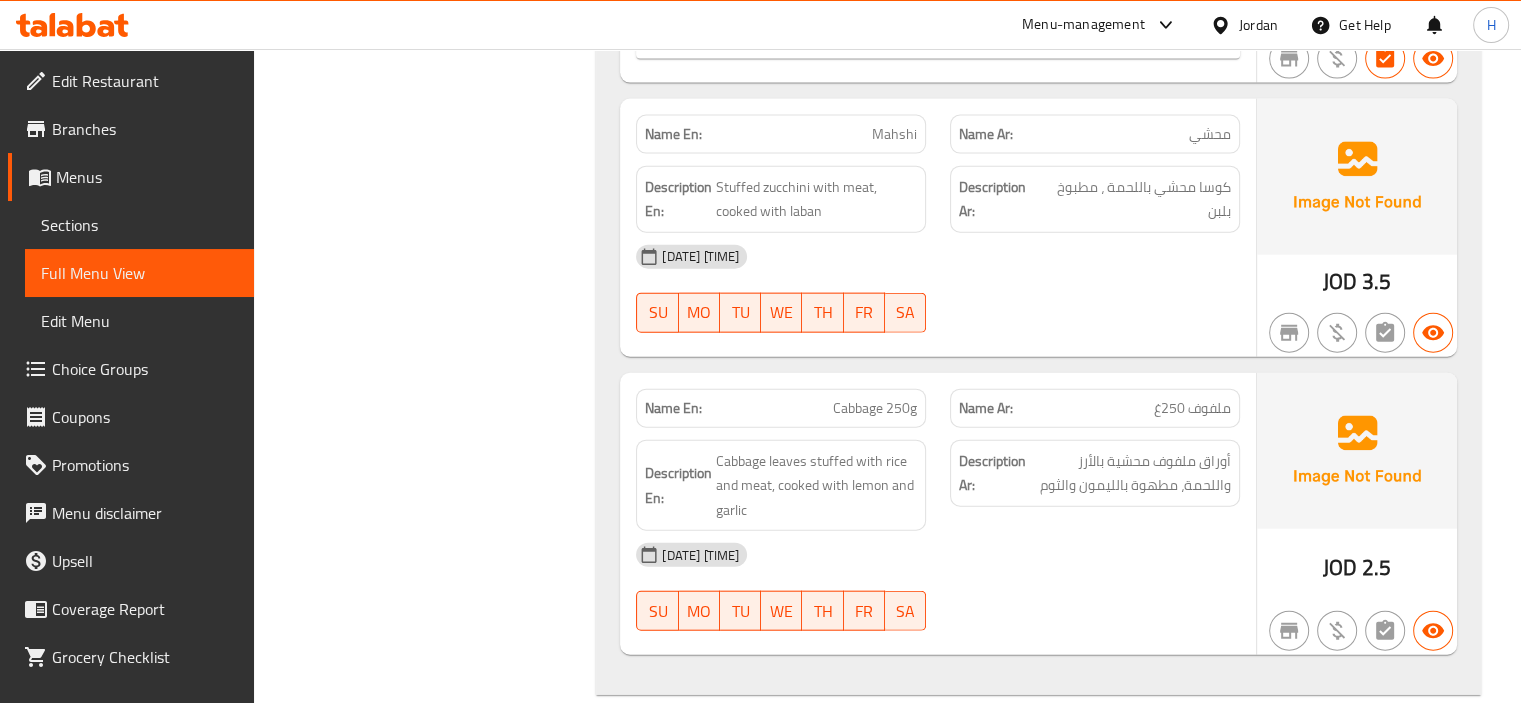 scroll, scrollTop: 4657, scrollLeft: 0, axis: vertical 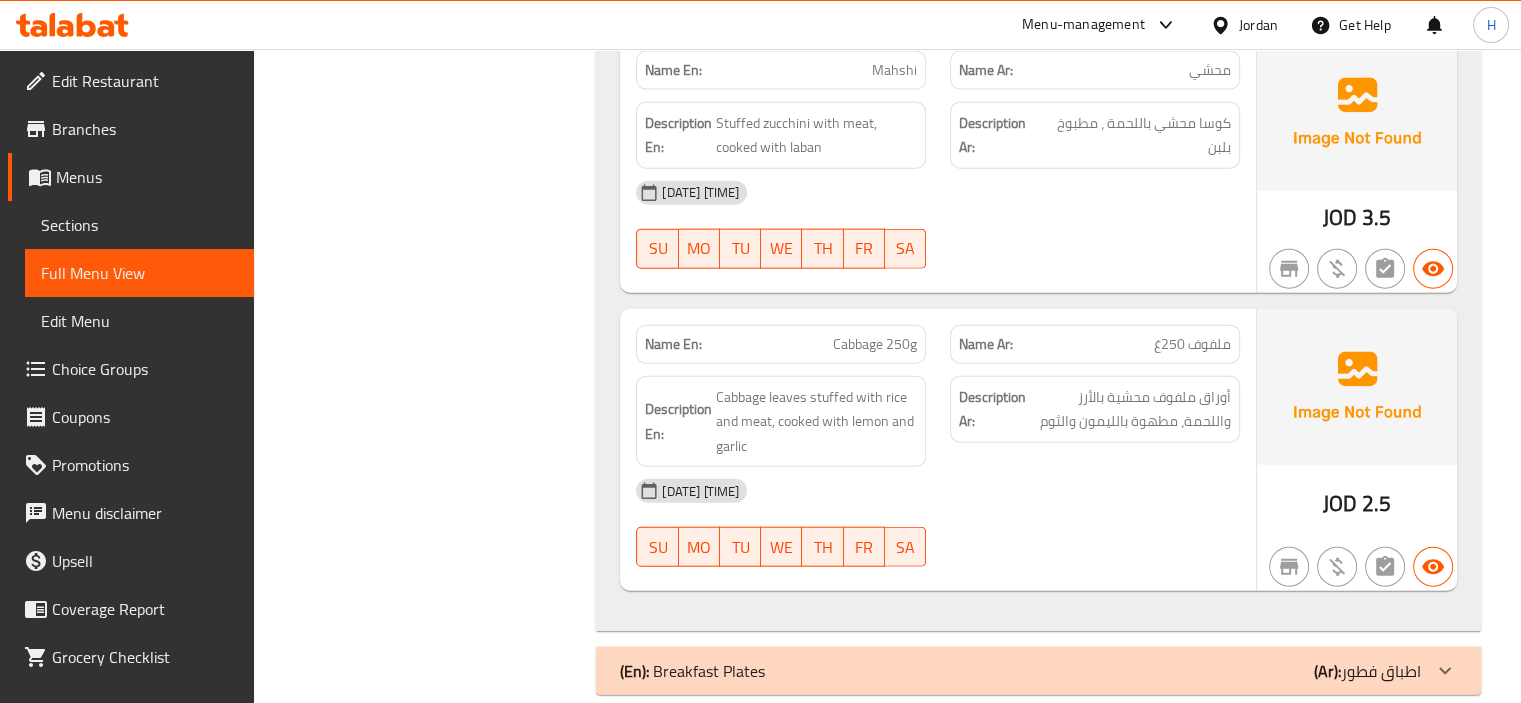 click on "[DATE] [TIME]" at bounding box center (938, 193) 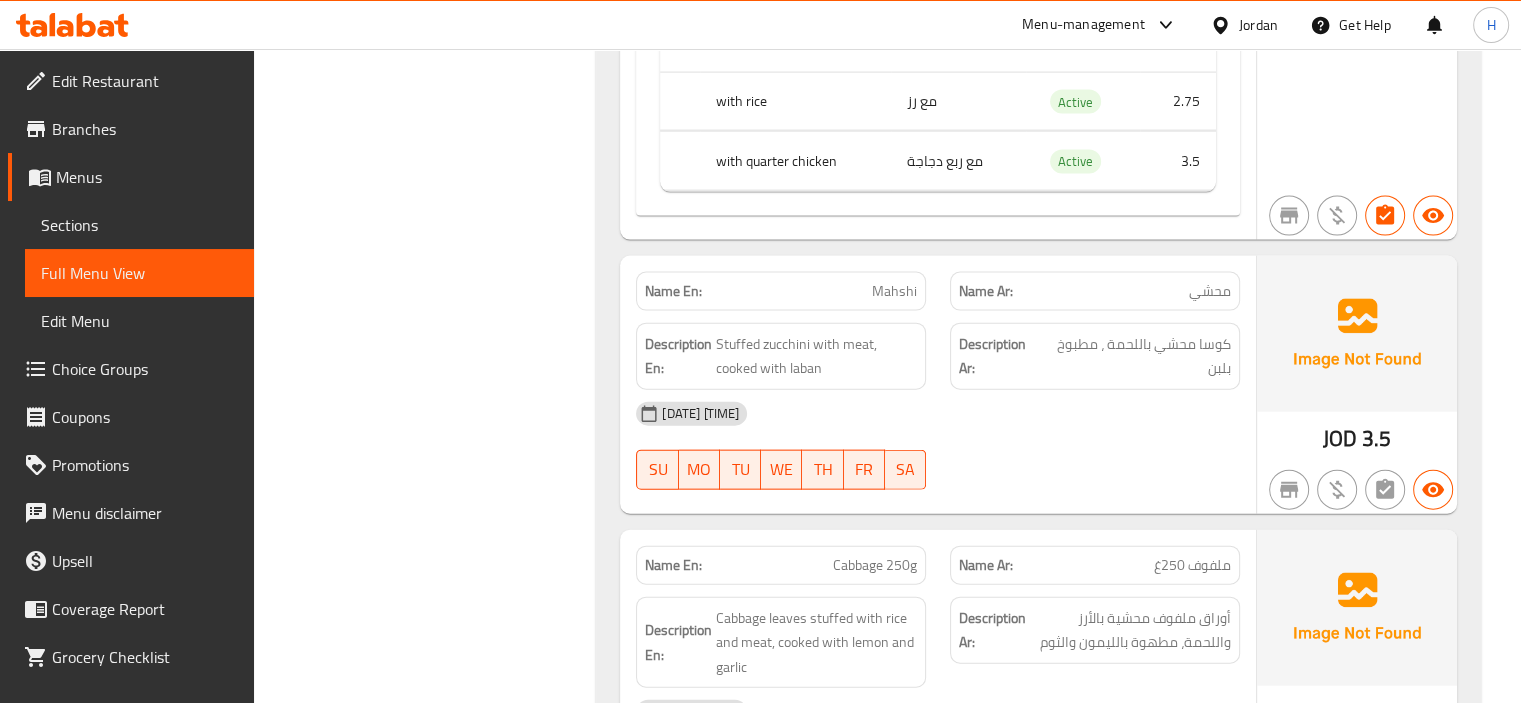 scroll, scrollTop: 4425, scrollLeft: 0, axis: vertical 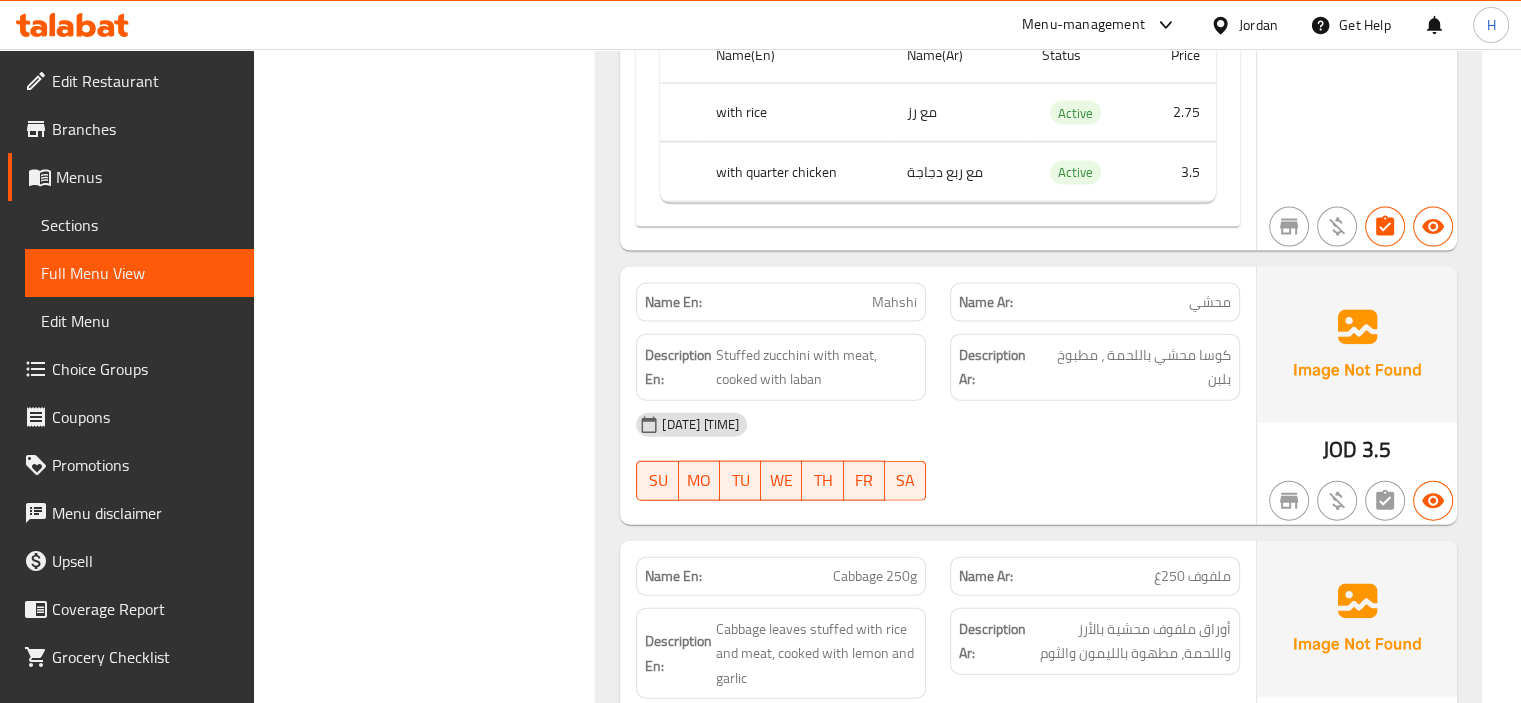 click on "Mahshi" at bounding box center [894, 302] 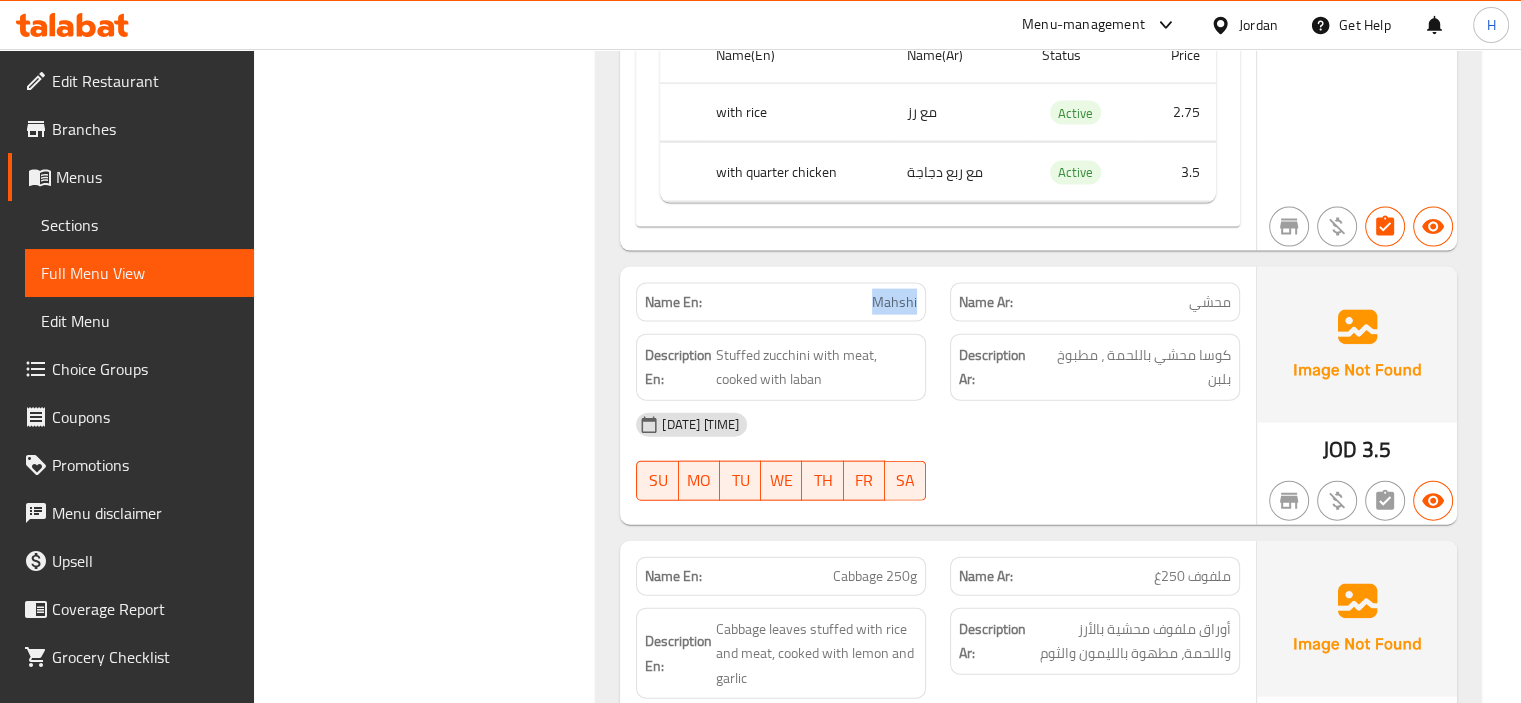 click on "Mahshi" at bounding box center (894, 302) 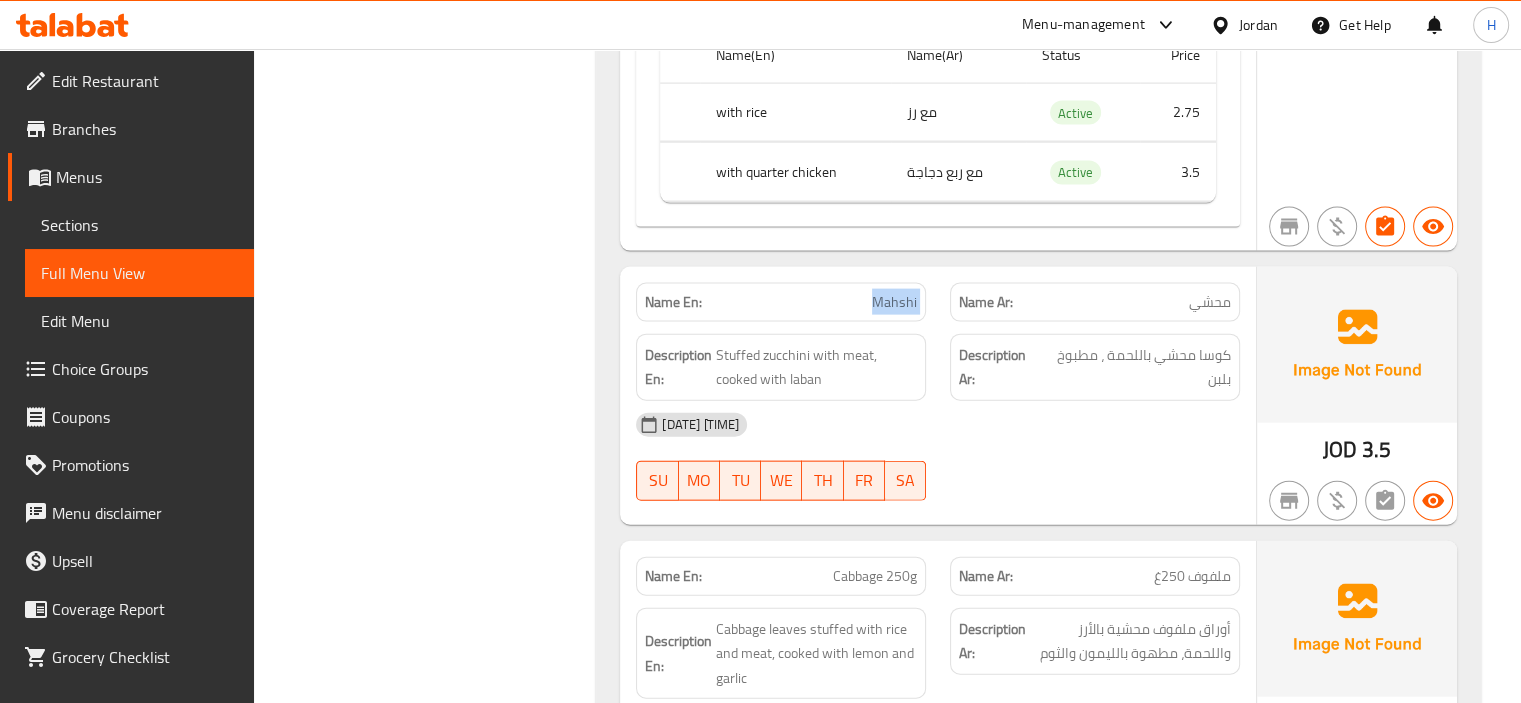 copy on "Mahshi" 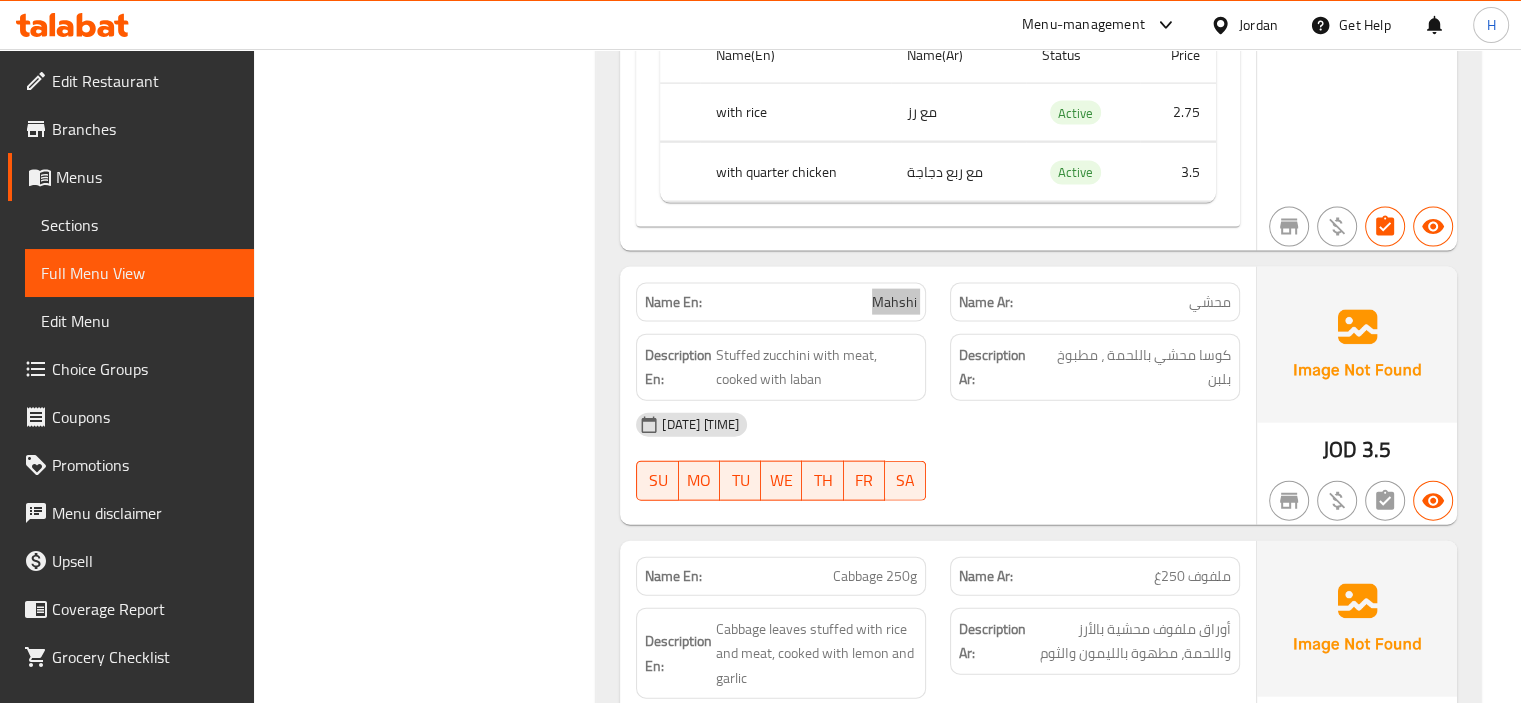 scroll, scrollTop: 4657, scrollLeft: 0, axis: vertical 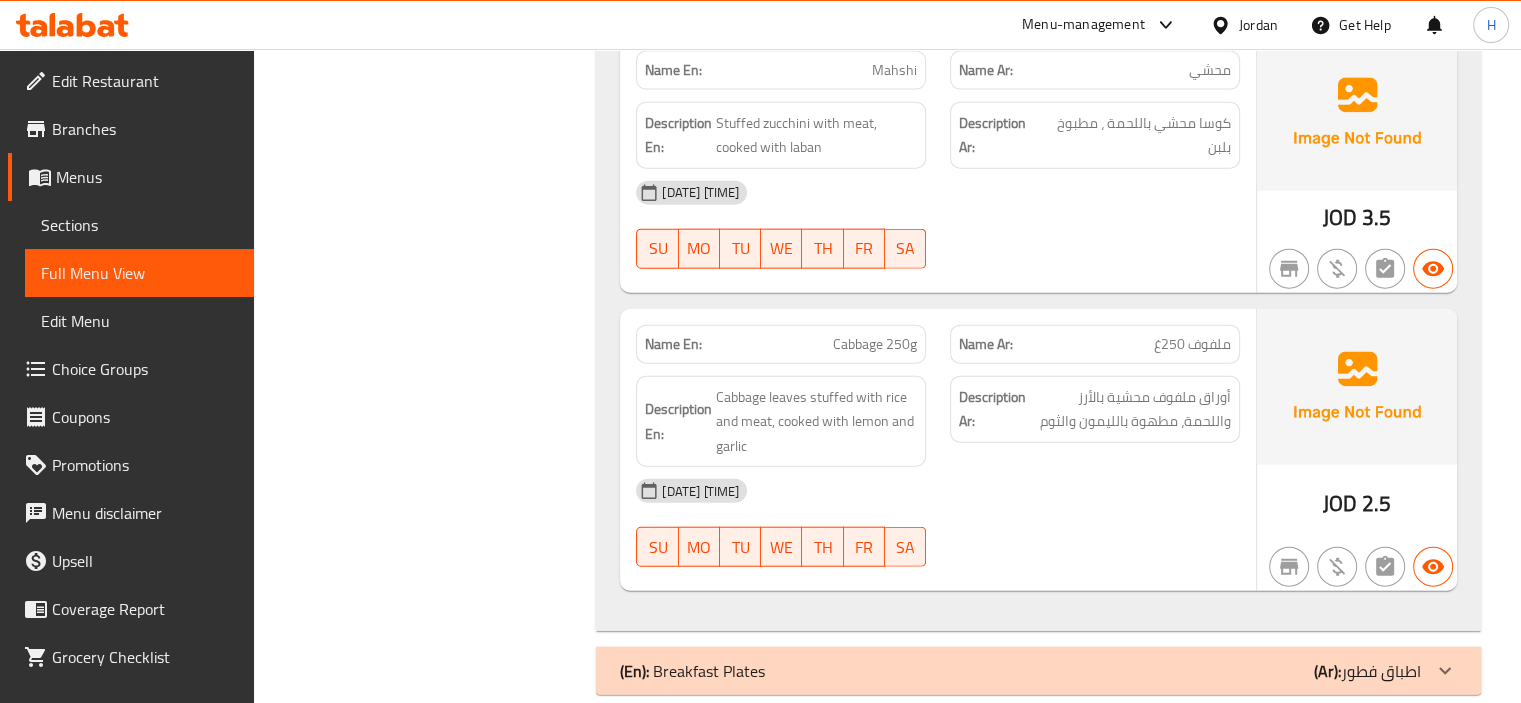 click on "[DATE] [TIME] SU MO TU WE TH FR SA" at bounding box center [938, 225] 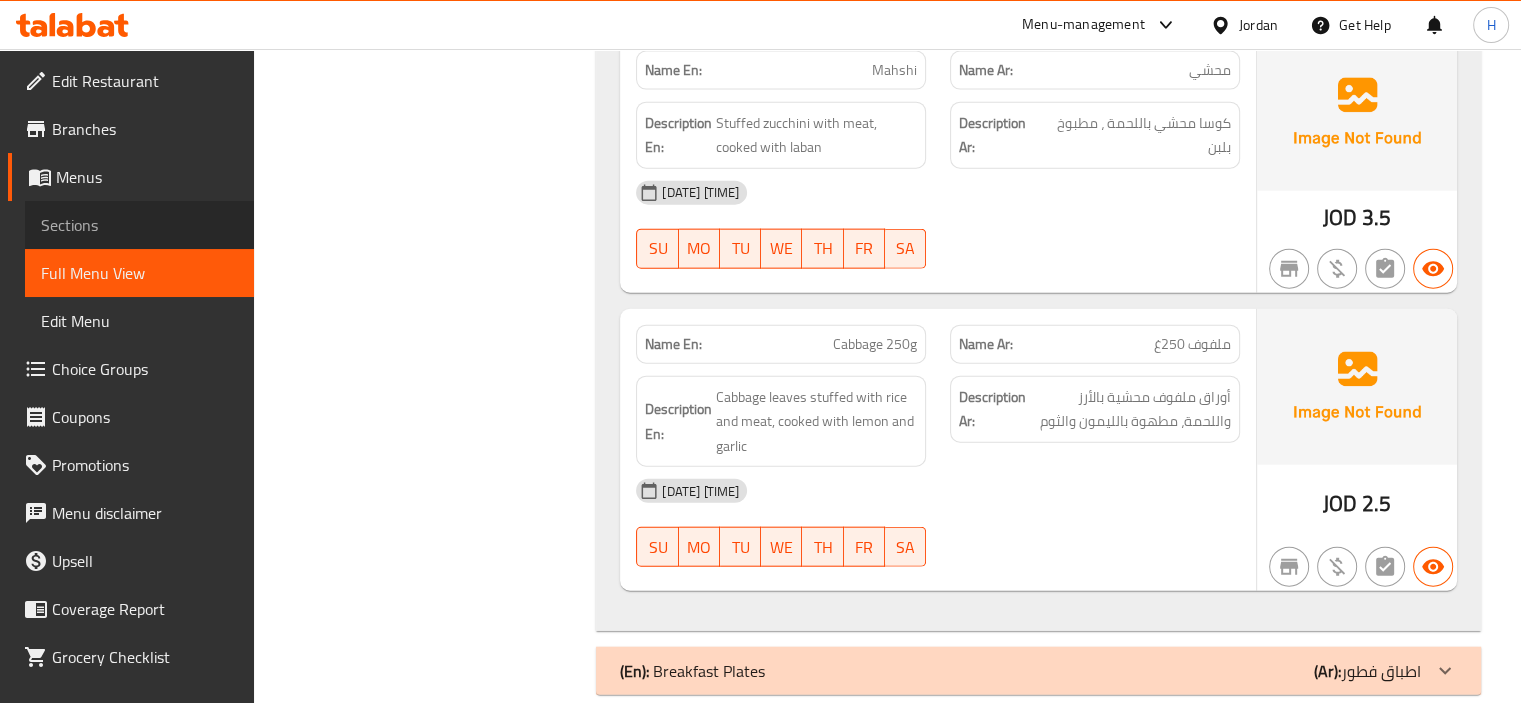 click on "Sections" at bounding box center [139, 225] 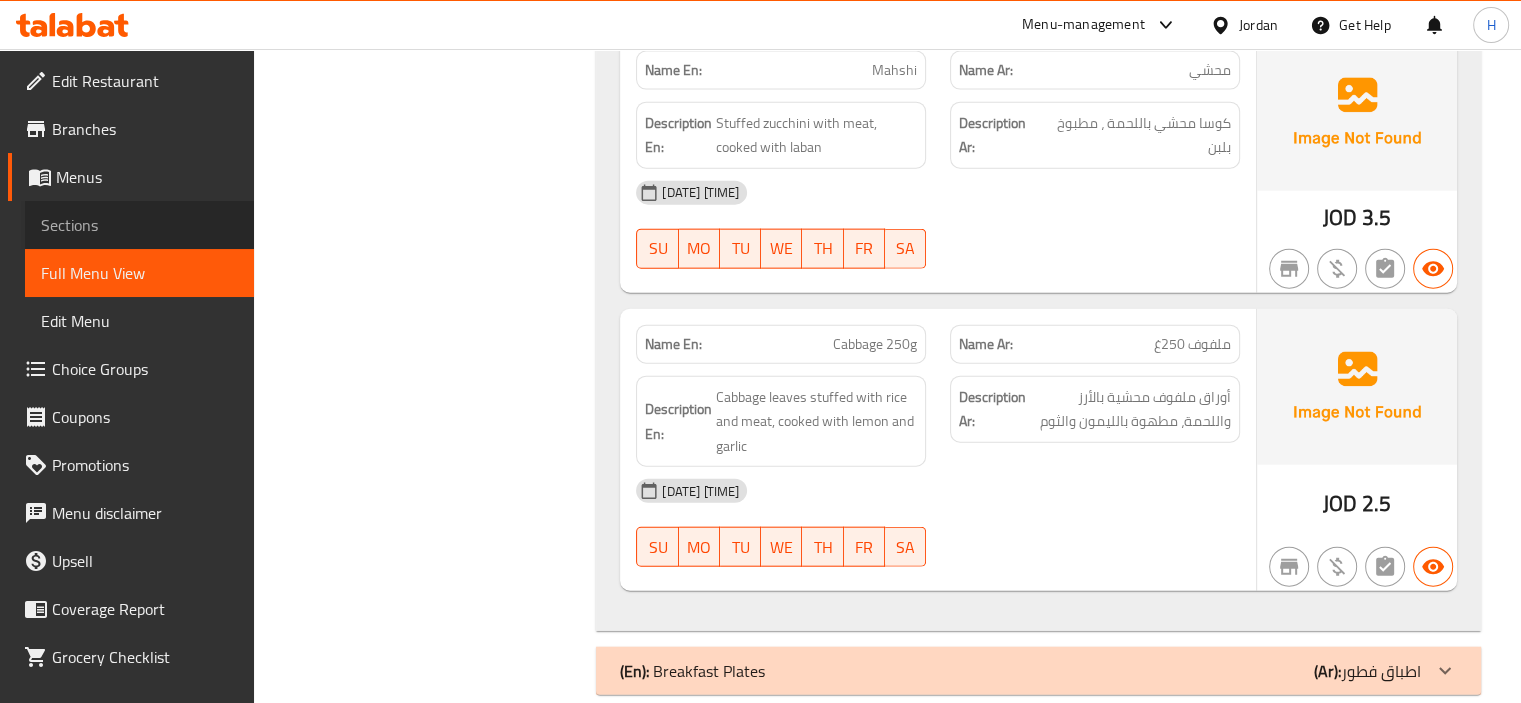 scroll, scrollTop: 280, scrollLeft: 0, axis: vertical 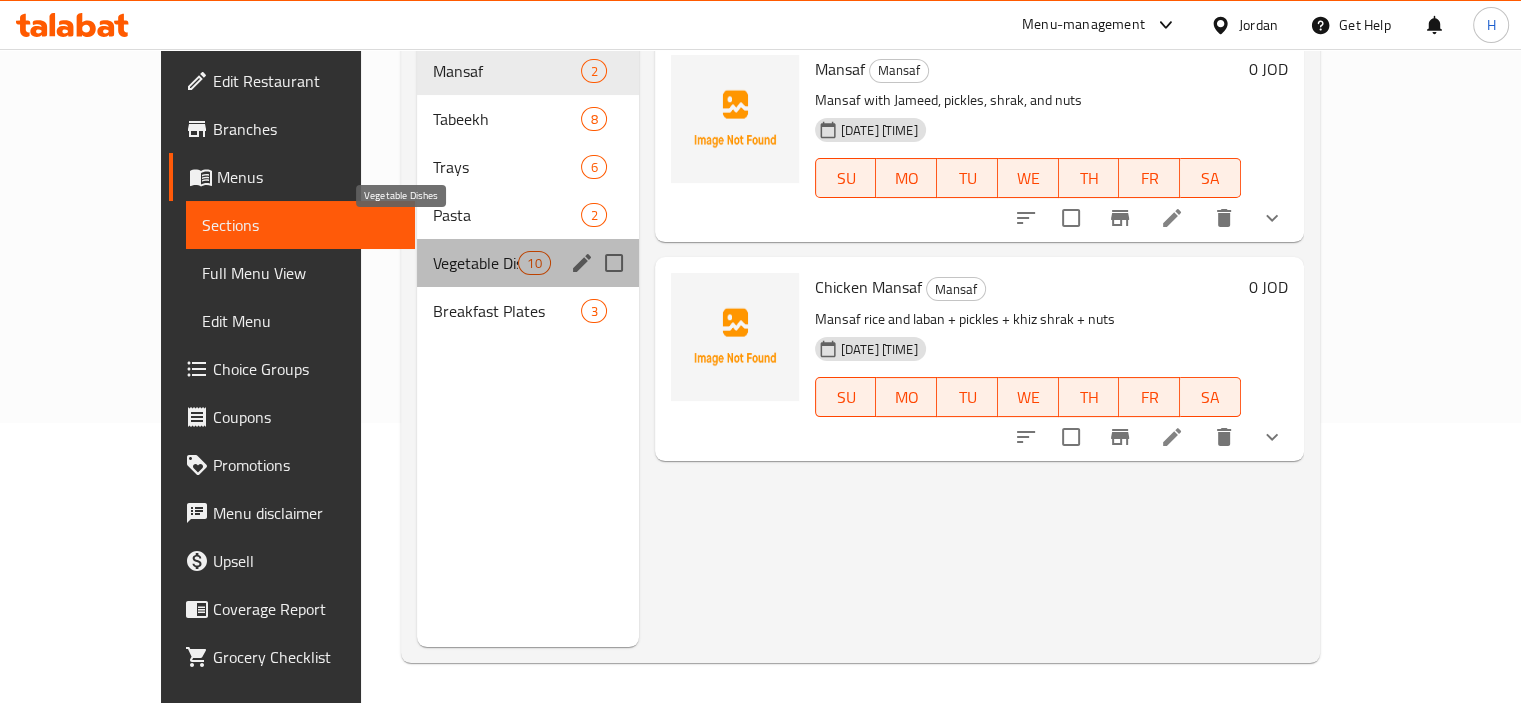 click on "Vegetable Dishes" at bounding box center (475, 263) 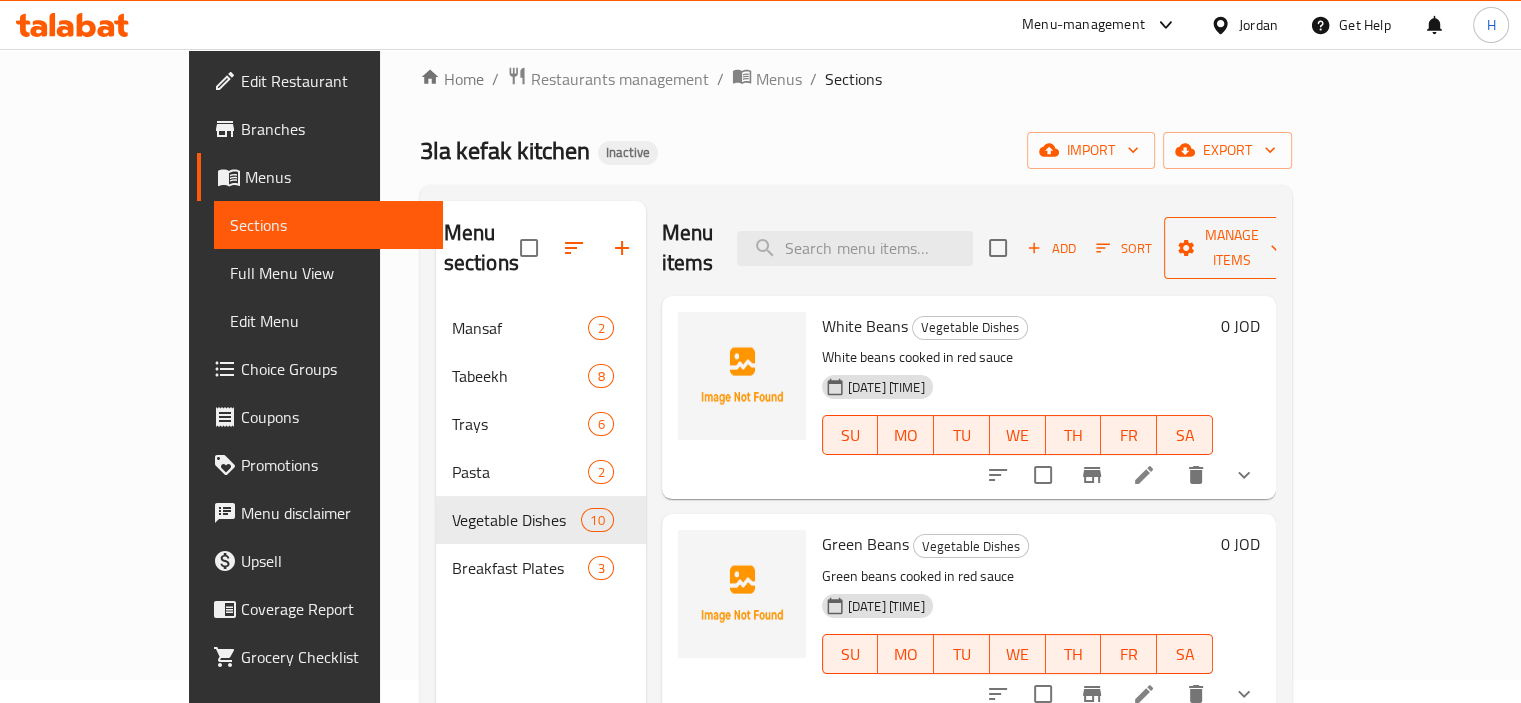 scroll, scrollTop: 20, scrollLeft: 0, axis: vertical 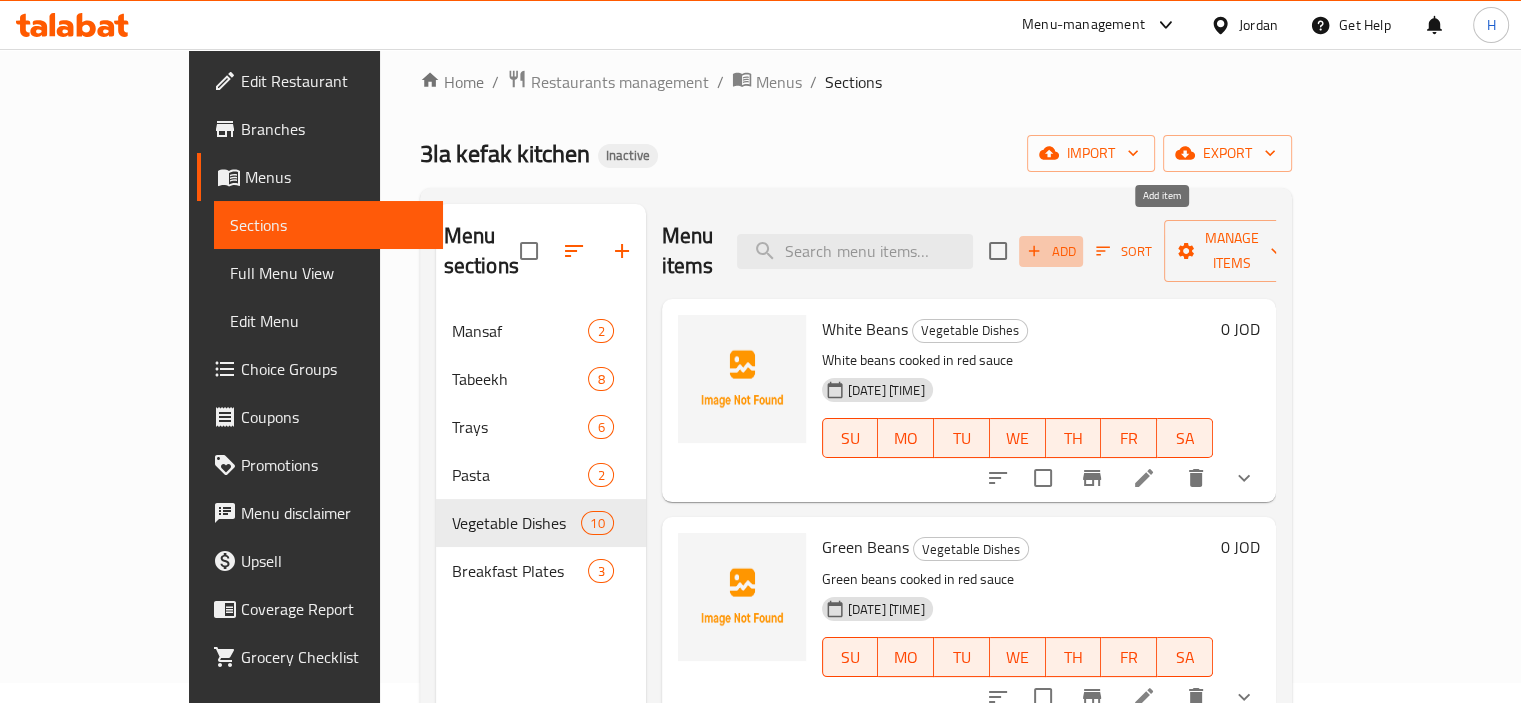 click on "Add" at bounding box center [1051, 251] 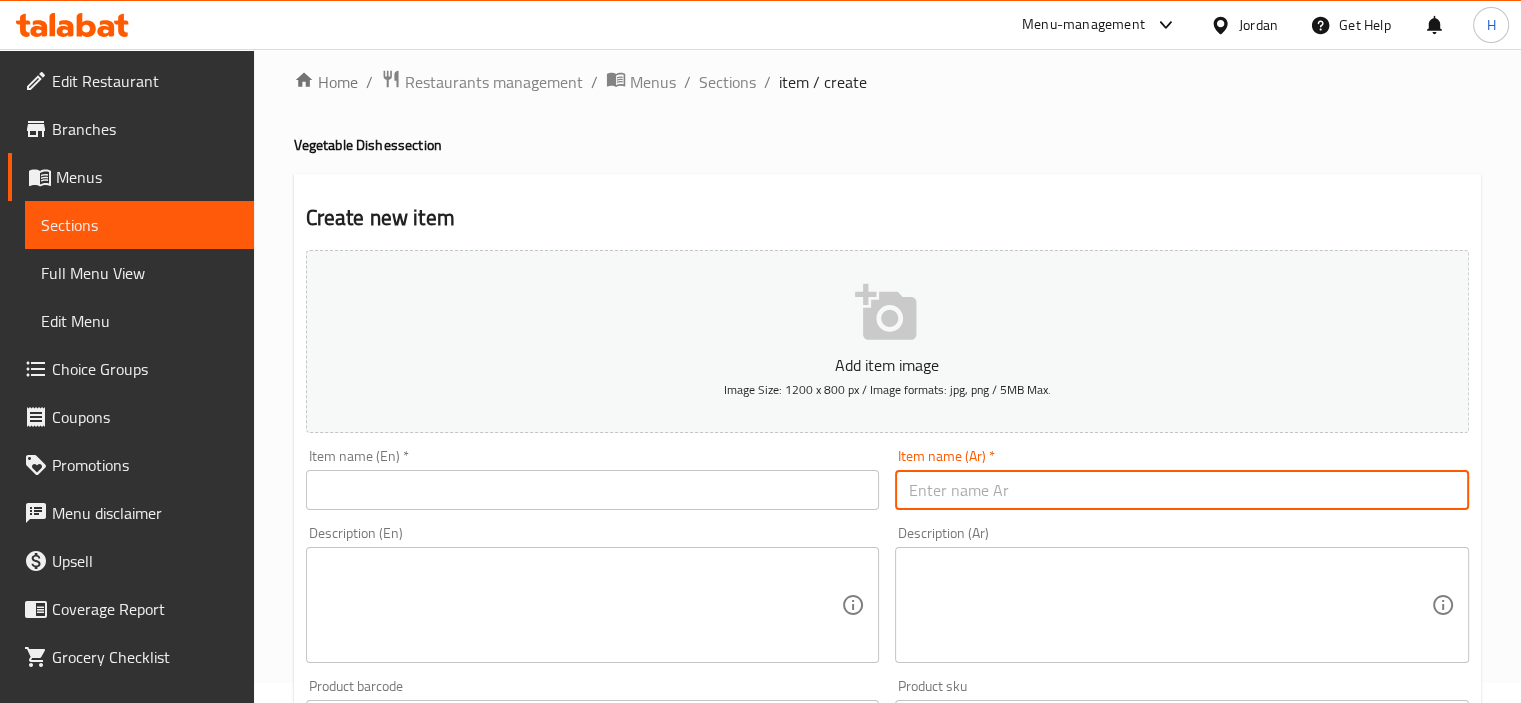 paste on "Mahshi" 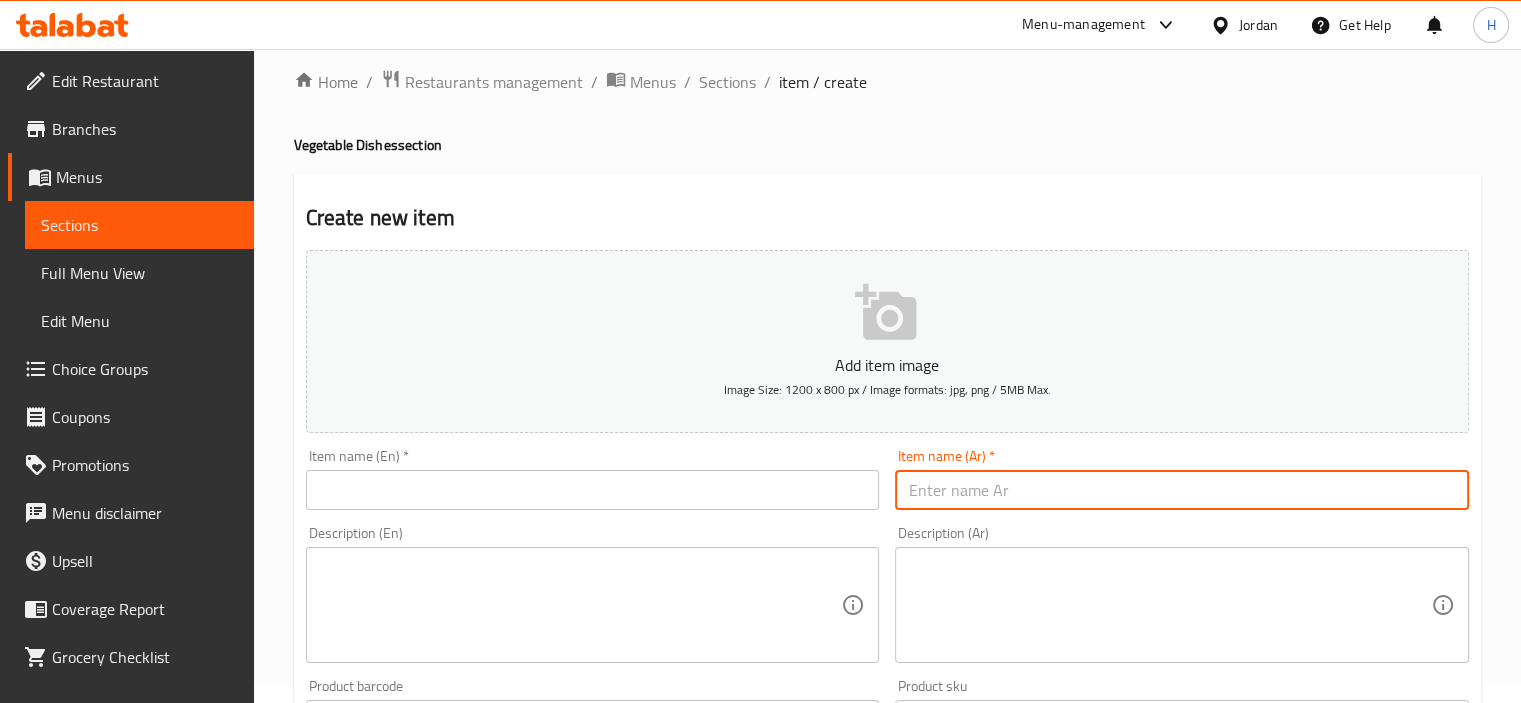 click at bounding box center (1182, 490) 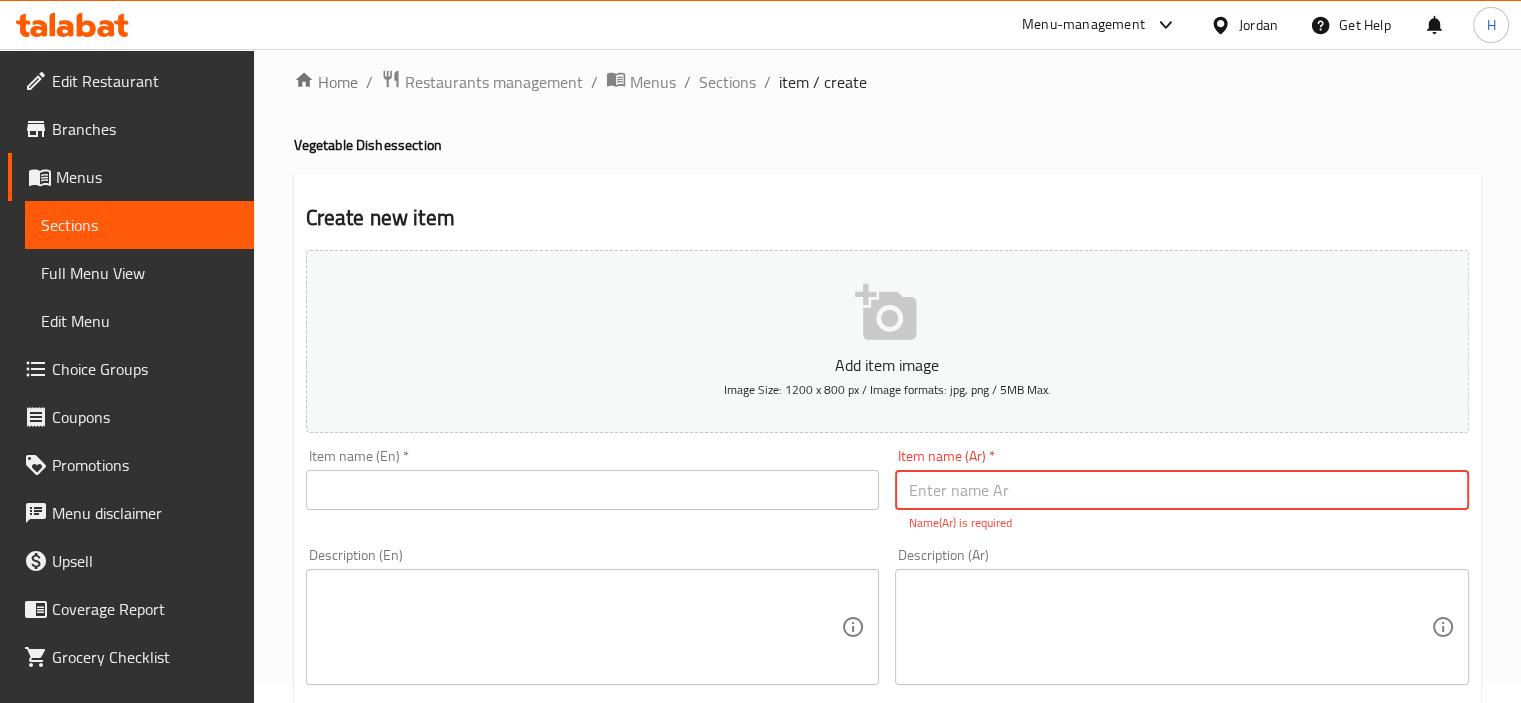 paste on "دوالي يلانجي 250غ" 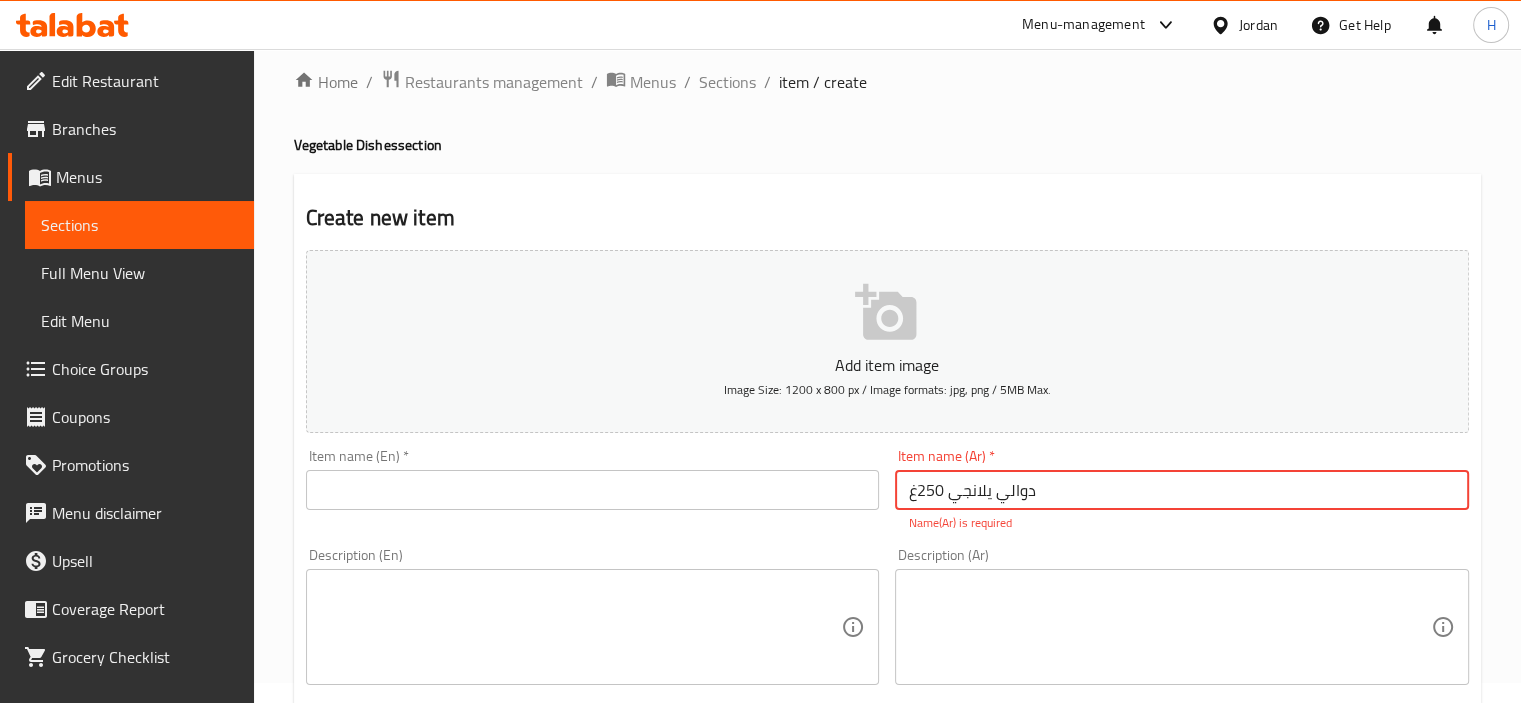 click on "دوالي يلانجي 250غ" at bounding box center [1182, 490] 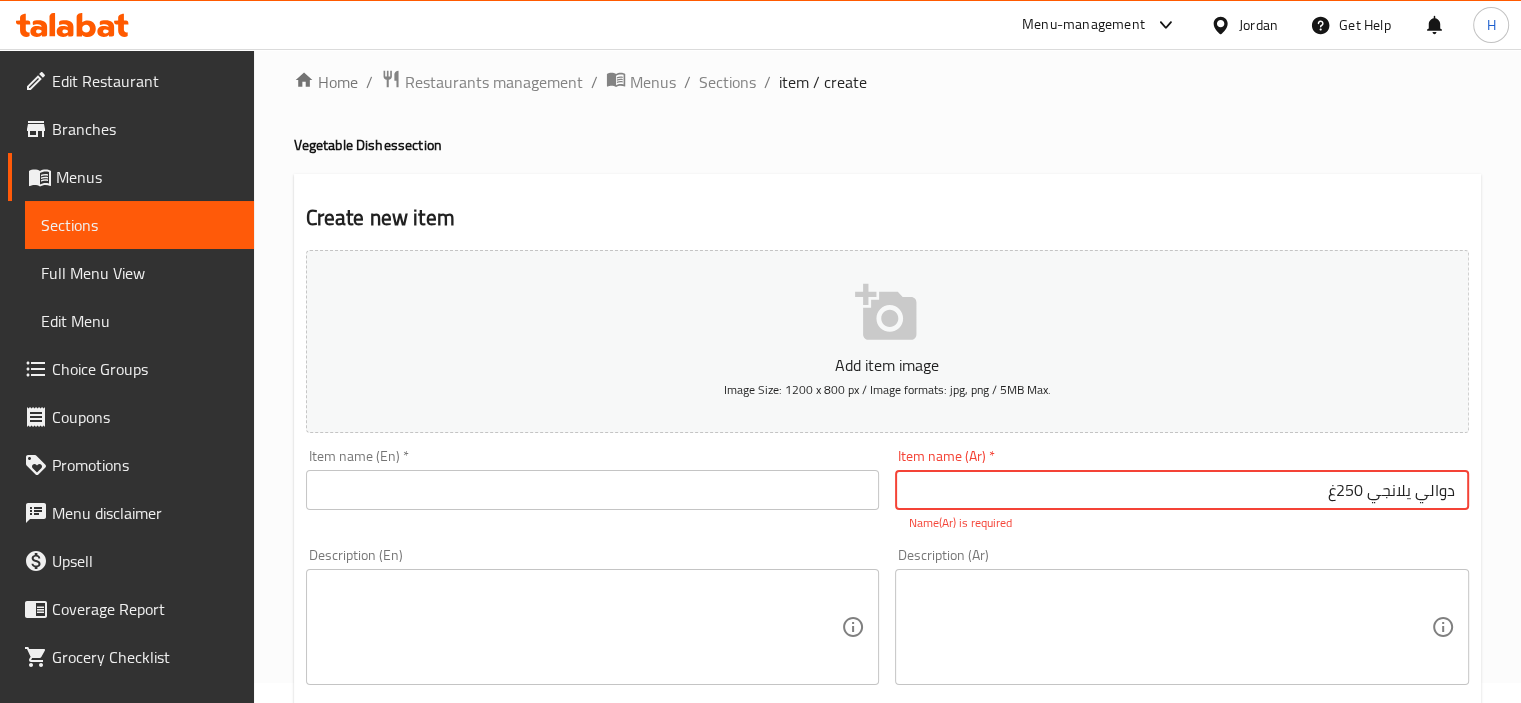 type on "دوالي يلانجي 250غ" 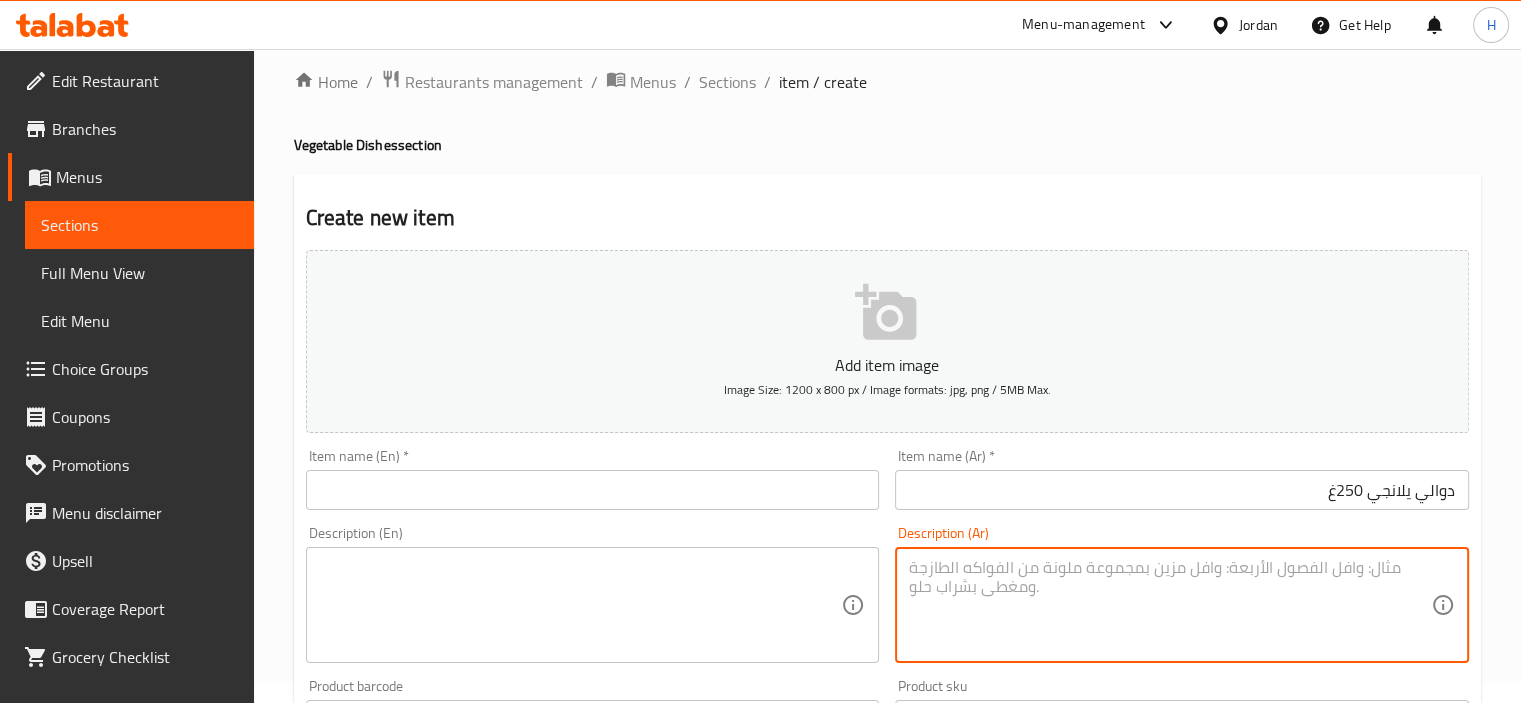 click at bounding box center [1170, 605] 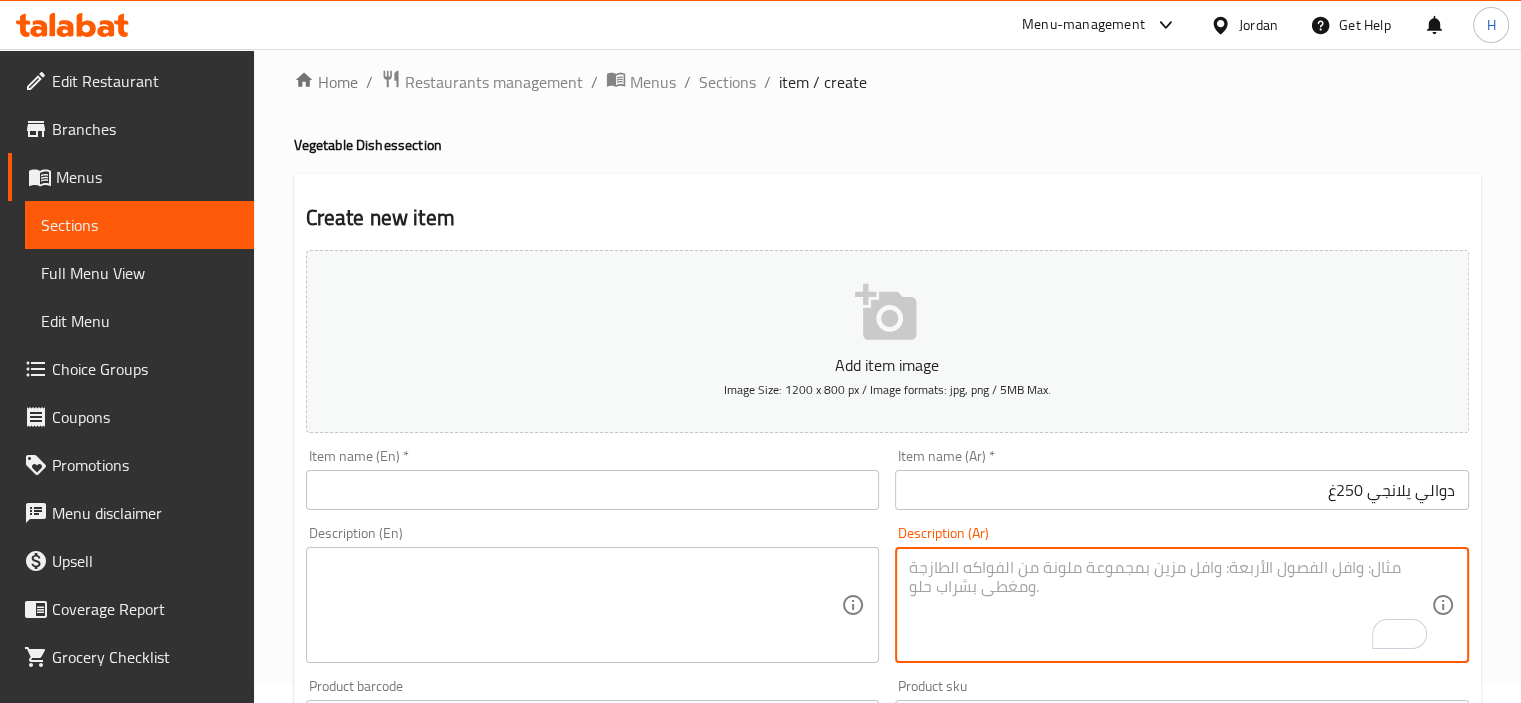 click at bounding box center (1170, 605) 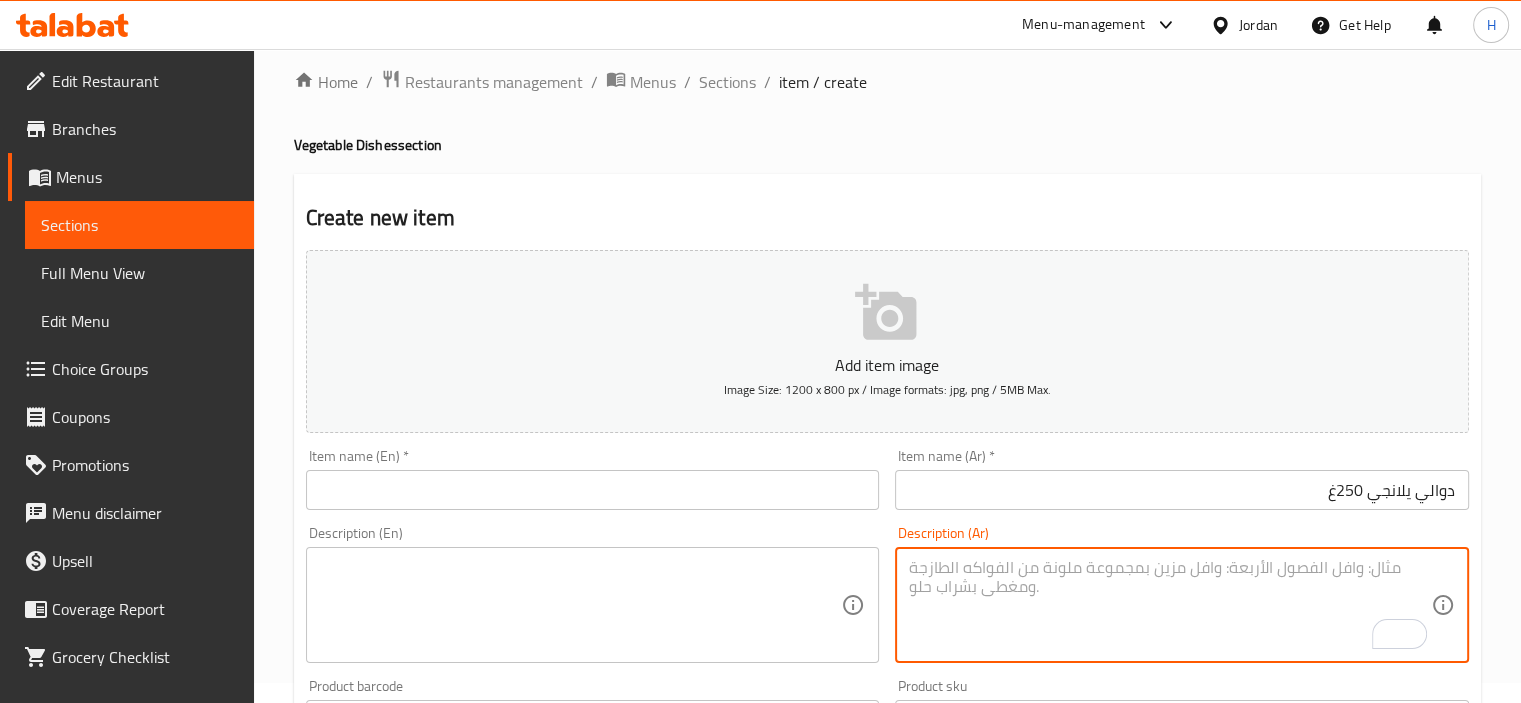 paste on "ورق عنب محشي بالأرز والخضار، يقدم باردًا بزيت الزيتون والليمون" 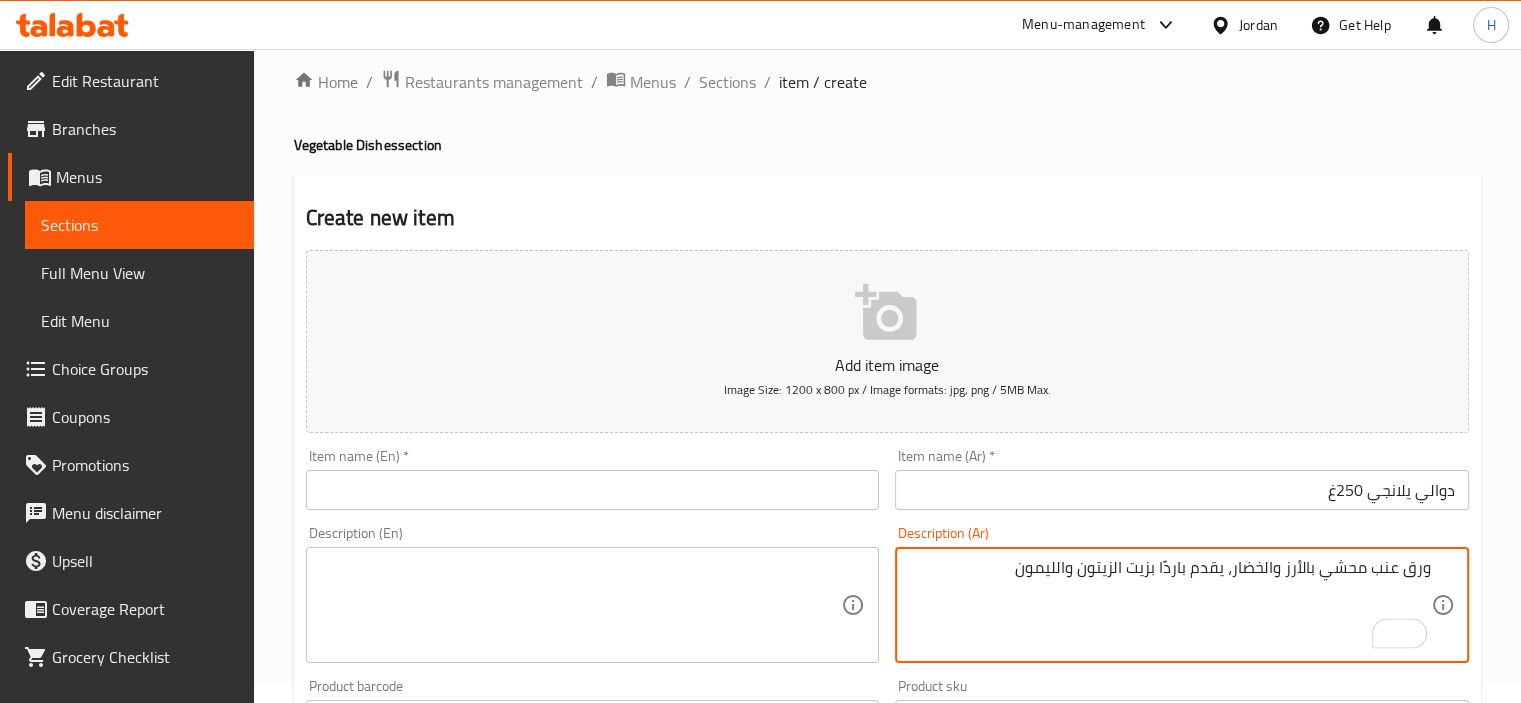 type on "ورق عنب محشي بالأرز والخضار، يقدم باردًا بزيت الزيتون والليمون" 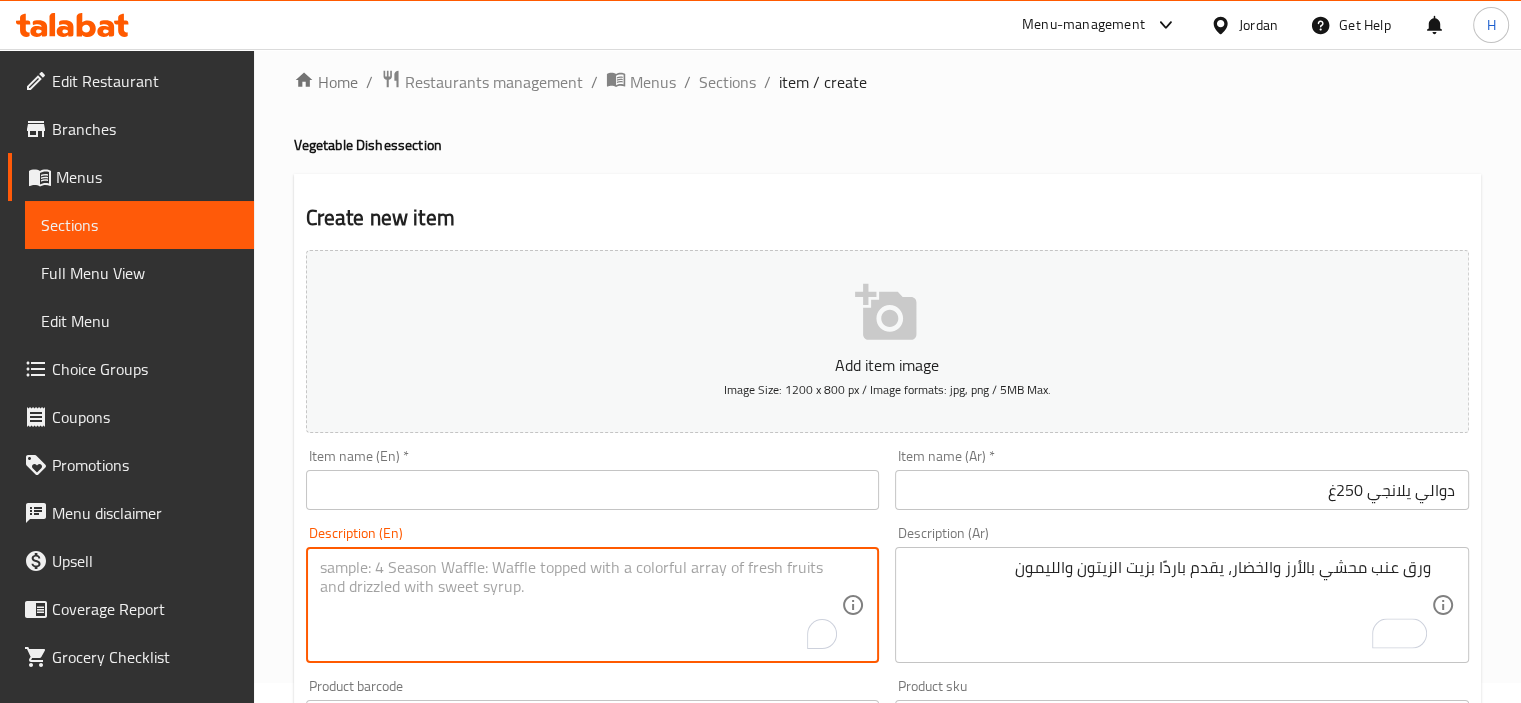click at bounding box center [581, 605] 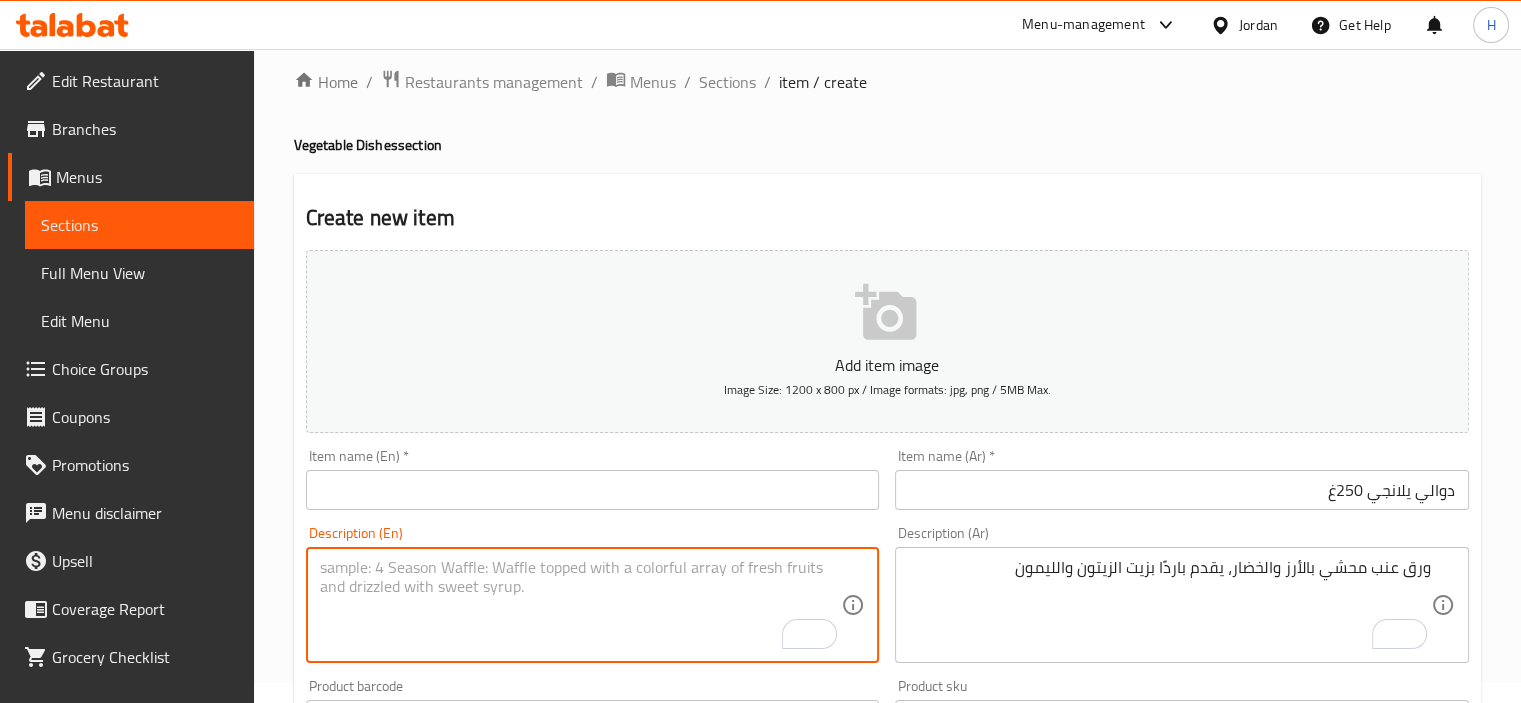 paste on "Vine leaves stuffed with rice and vegetables, served cold with olive oil and lemon." 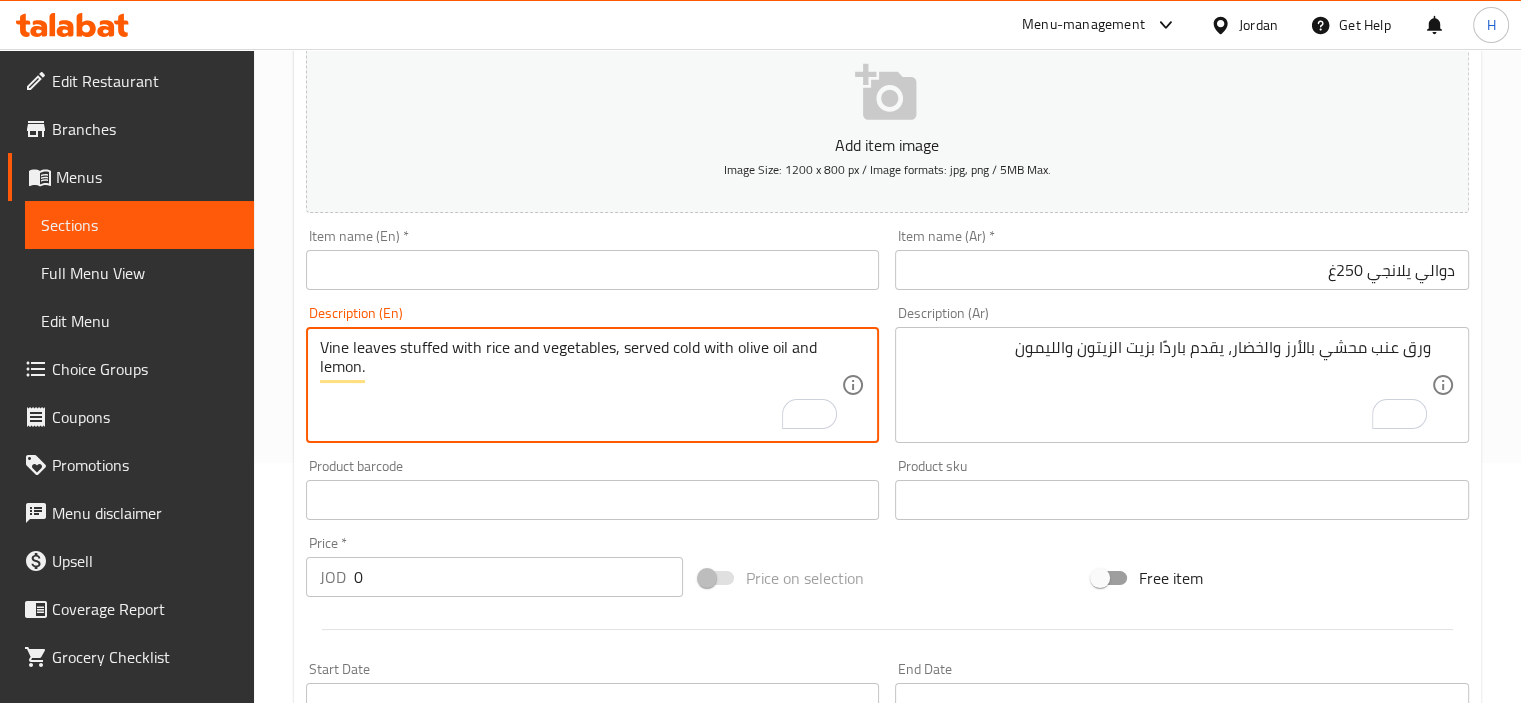 scroll, scrollTop: 142, scrollLeft: 0, axis: vertical 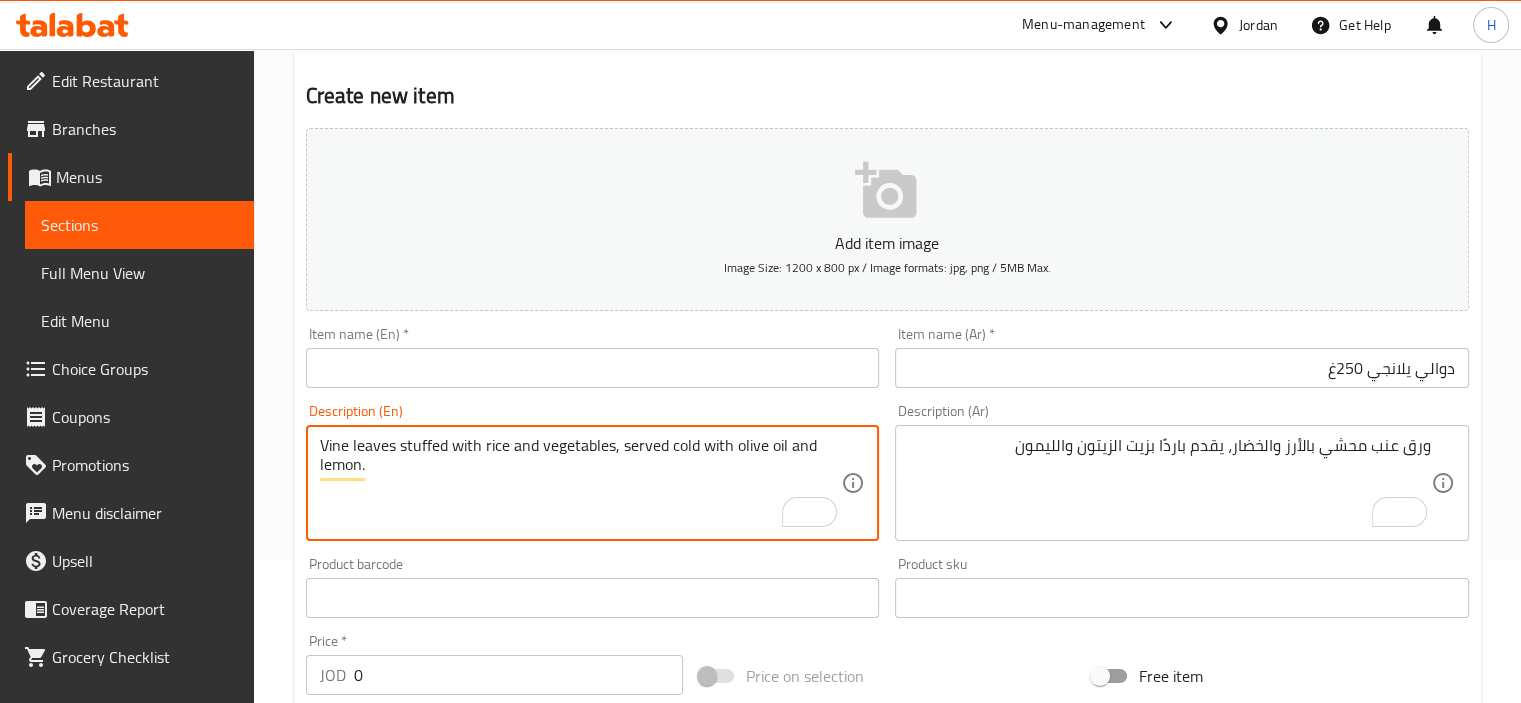 type on "Vine leaves stuffed with rice and vegetables, served cold with olive oil and lemon." 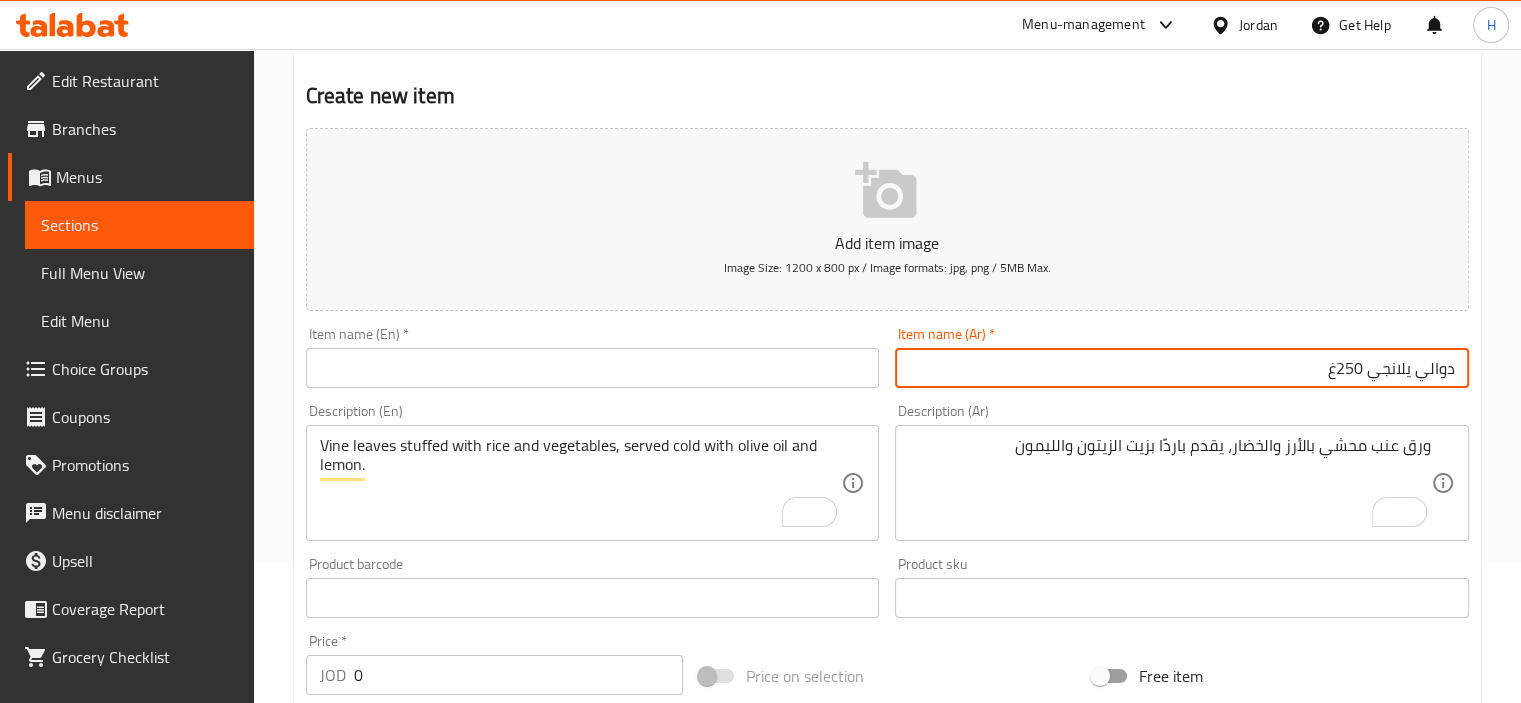 click on "دوالي يلانجي 250غ" at bounding box center [1182, 368] 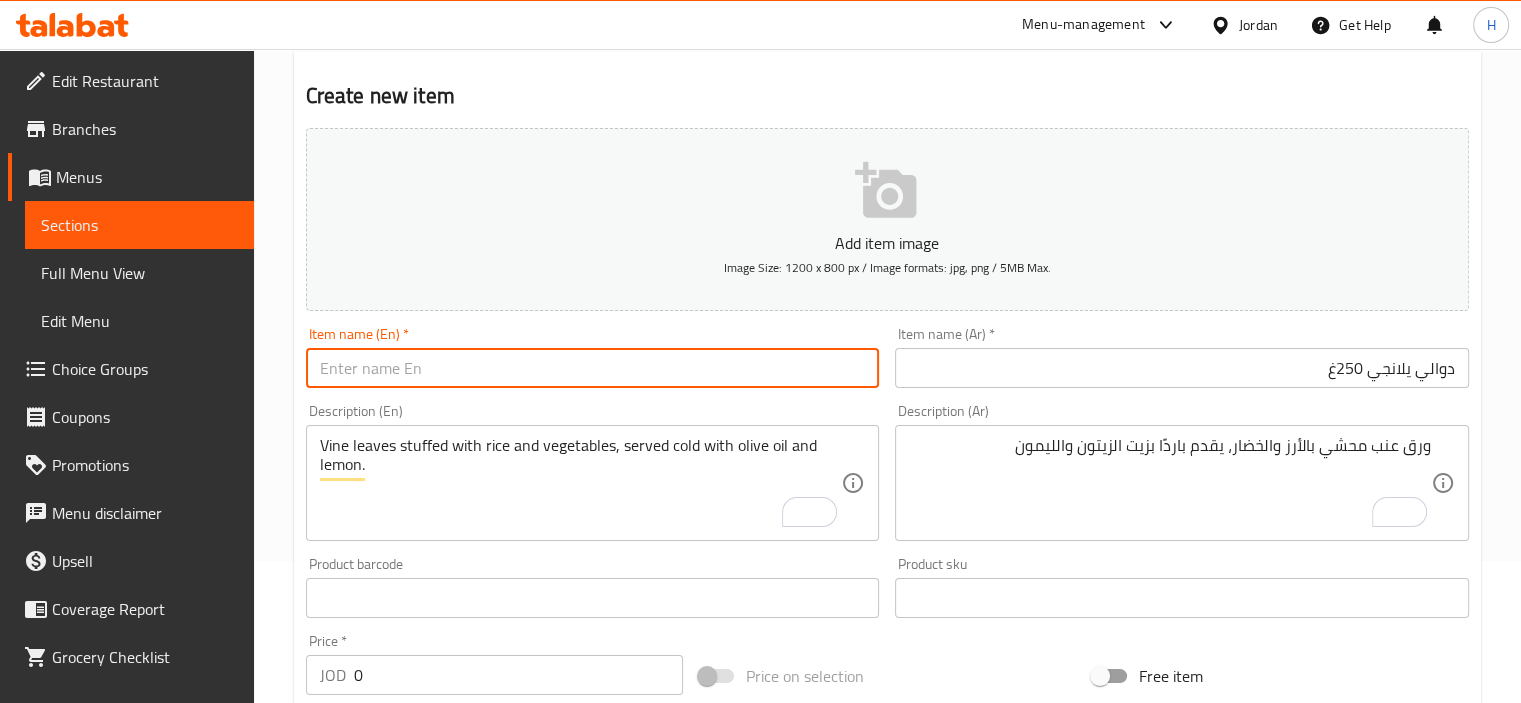 click at bounding box center [593, 368] 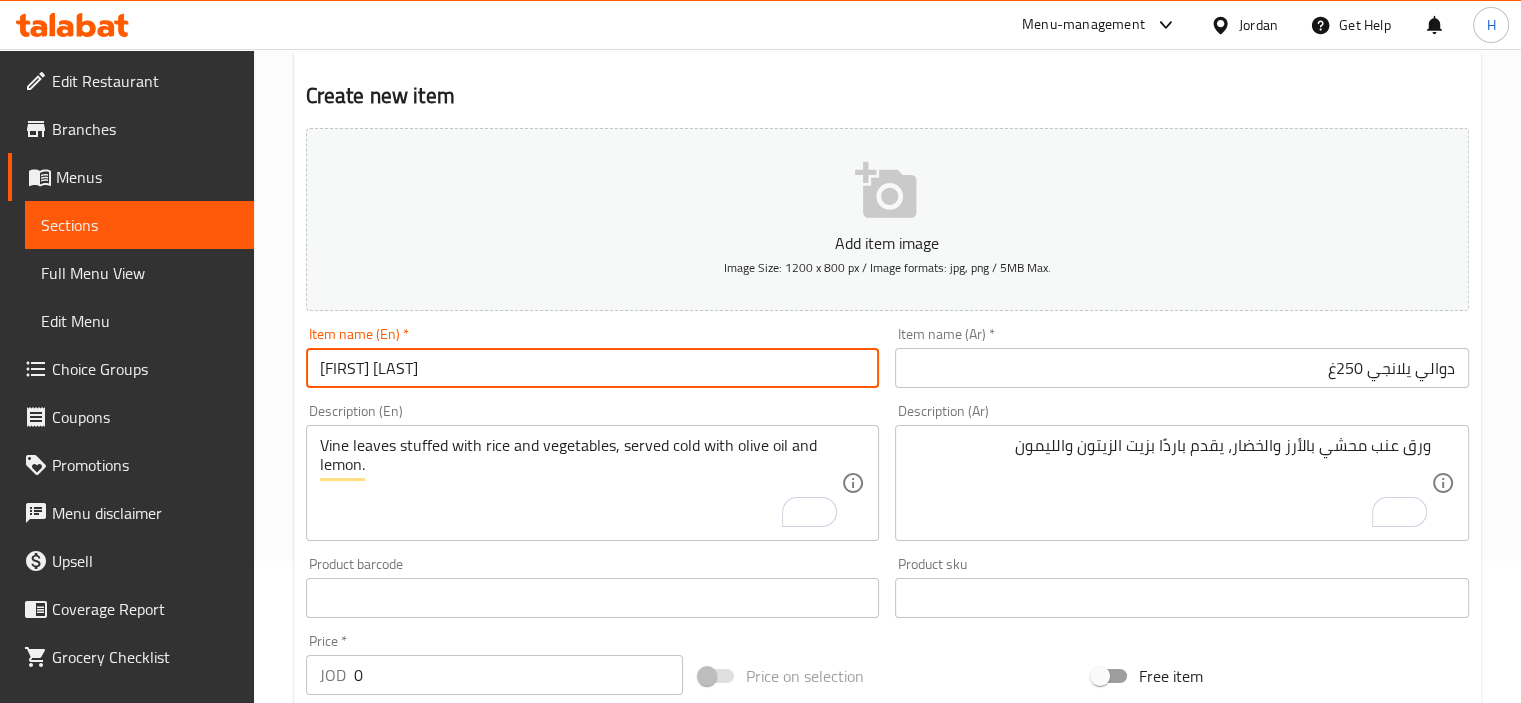 click on "[FIRST] [LAST]" at bounding box center [593, 368] 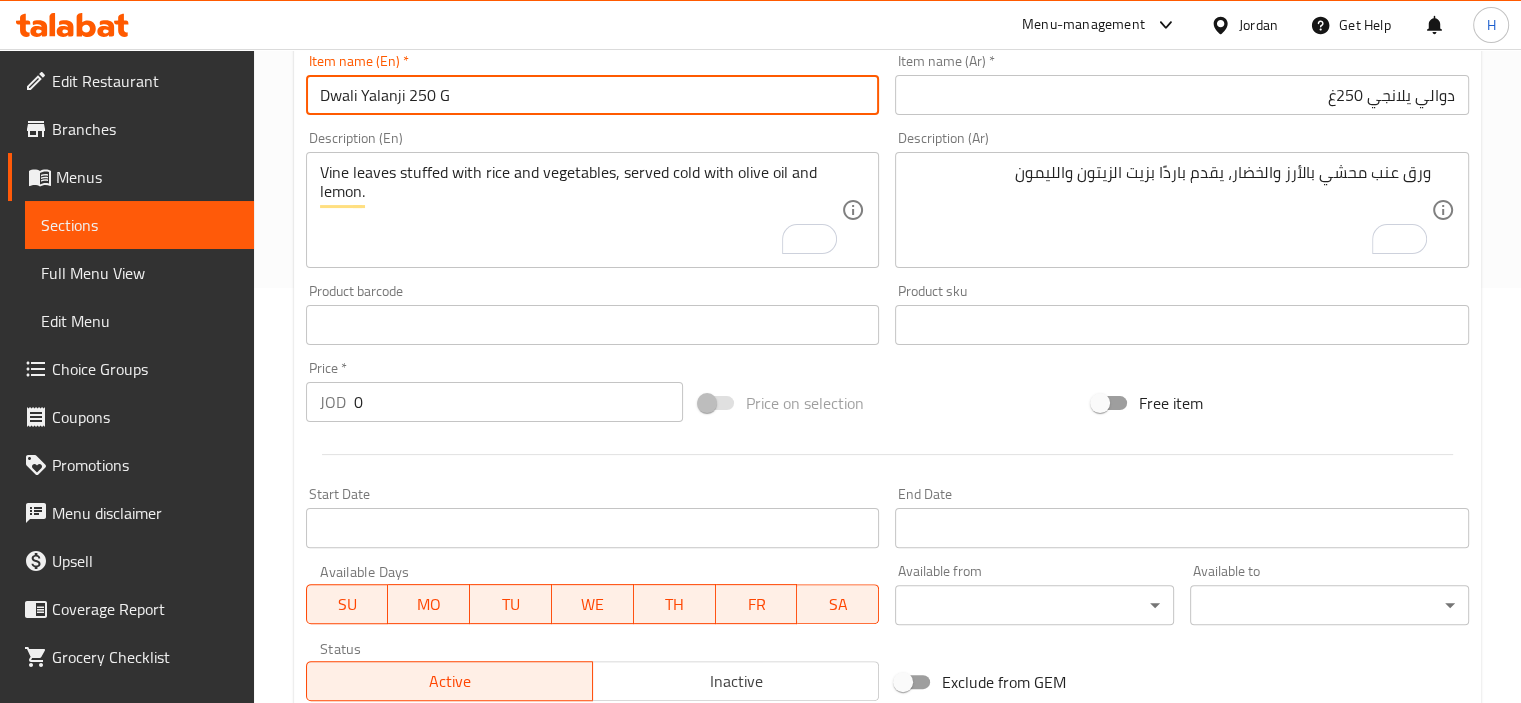 scroll, scrollTop: 419, scrollLeft: 0, axis: vertical 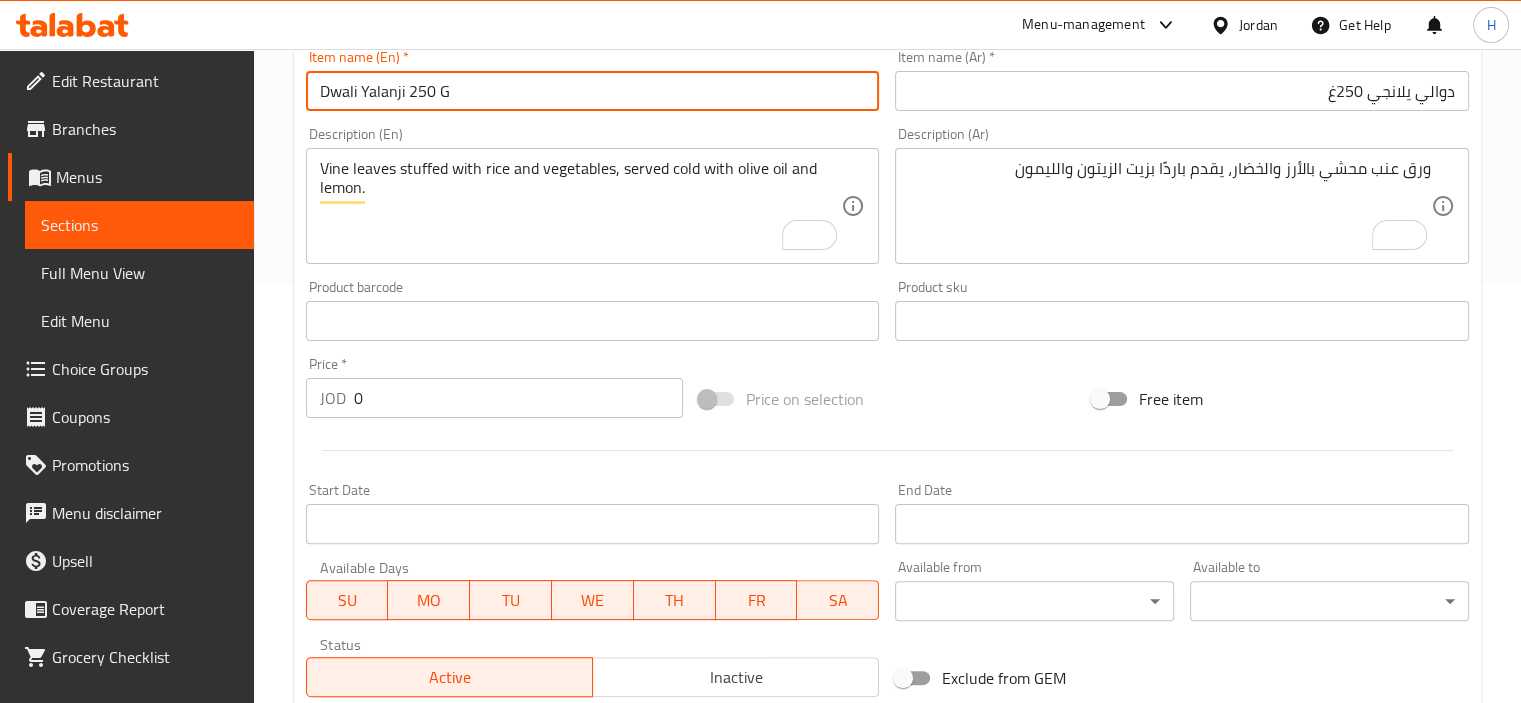 type on "Dwali Yalanji 250 G" 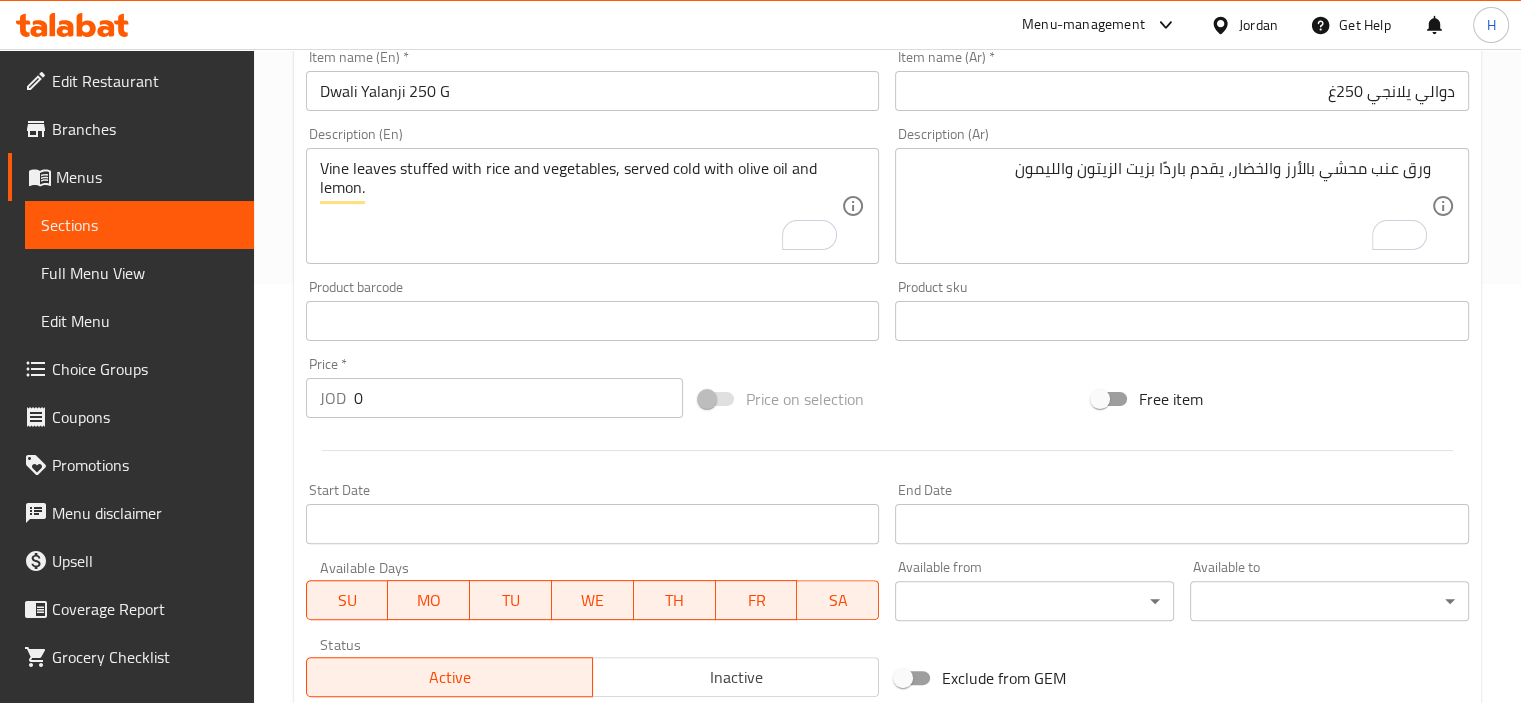 click on "Home / Restaurants management / Menus / Sections / item / create Vegetable Dishes  section Create new item Add item image Image Size: 1200 x 800 px / Image formats: jpg, png / 5MB Max. Item name (En)   * [FIRST] [LAST] 250 G Item name (En)  * Item name (Ar)   * دوالي يلانجي 250غ Item name (Ar)  * Description (En) Vine leaves stuffed with rice and vegetables, served cold with olive oil and lemon. Description (En) Description (Ar) ورق عنب محشي بالأرز والخضار، يقدم باردًا بزيت الزيتون والليمون Description (Ar) Product barcode Product barcode Product sku Product sku Price   * JOD 0 Price  * Price on selection Free item Start Date Start Date End Date End Date Available Days SU MO TU WE TH FR SA Available from ​ ​ Available to ​ ​ Status Active Inactive Exclude from GEM Variations & Choices Add variant ASSIGN CHOICE GROUP Create" at bounding box center (887, 312) 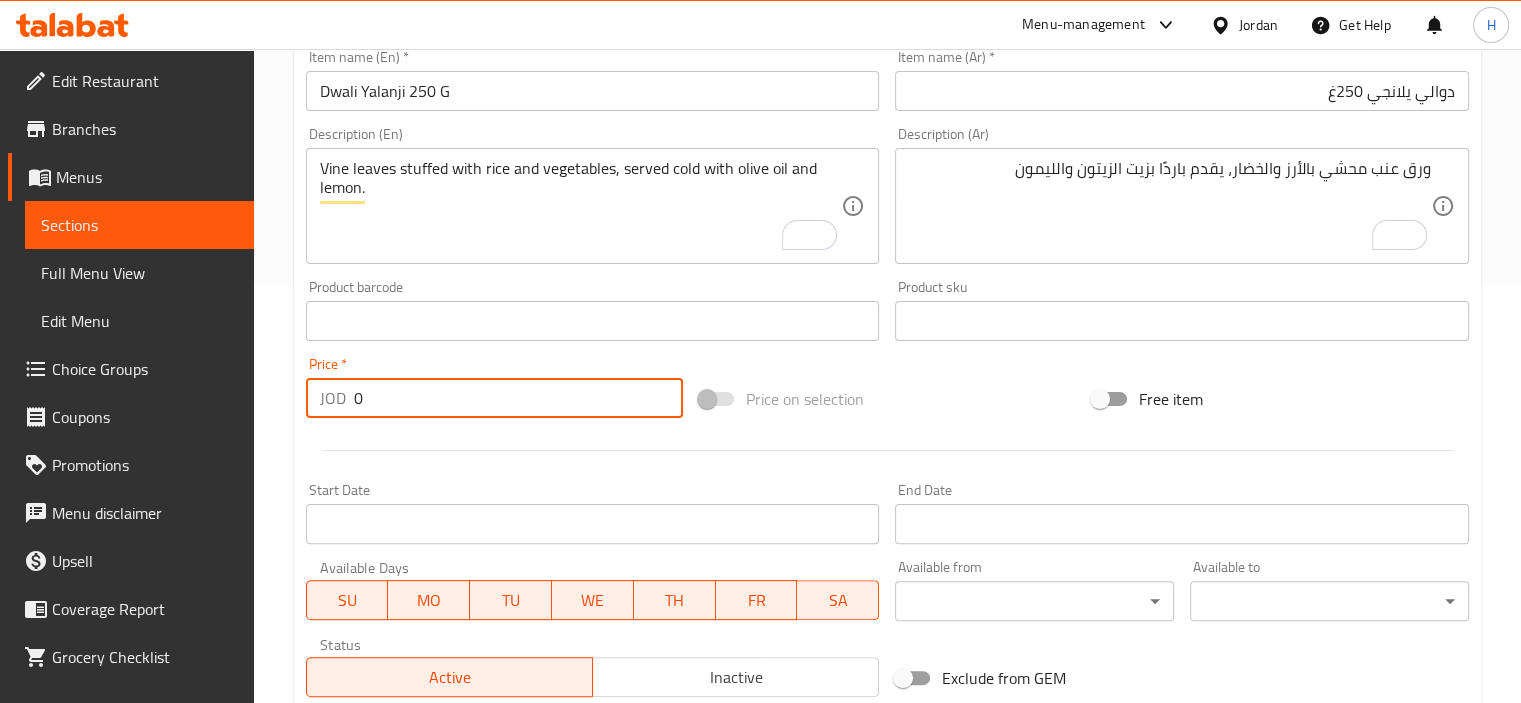 click on "0" at bounding box center [518, 398] 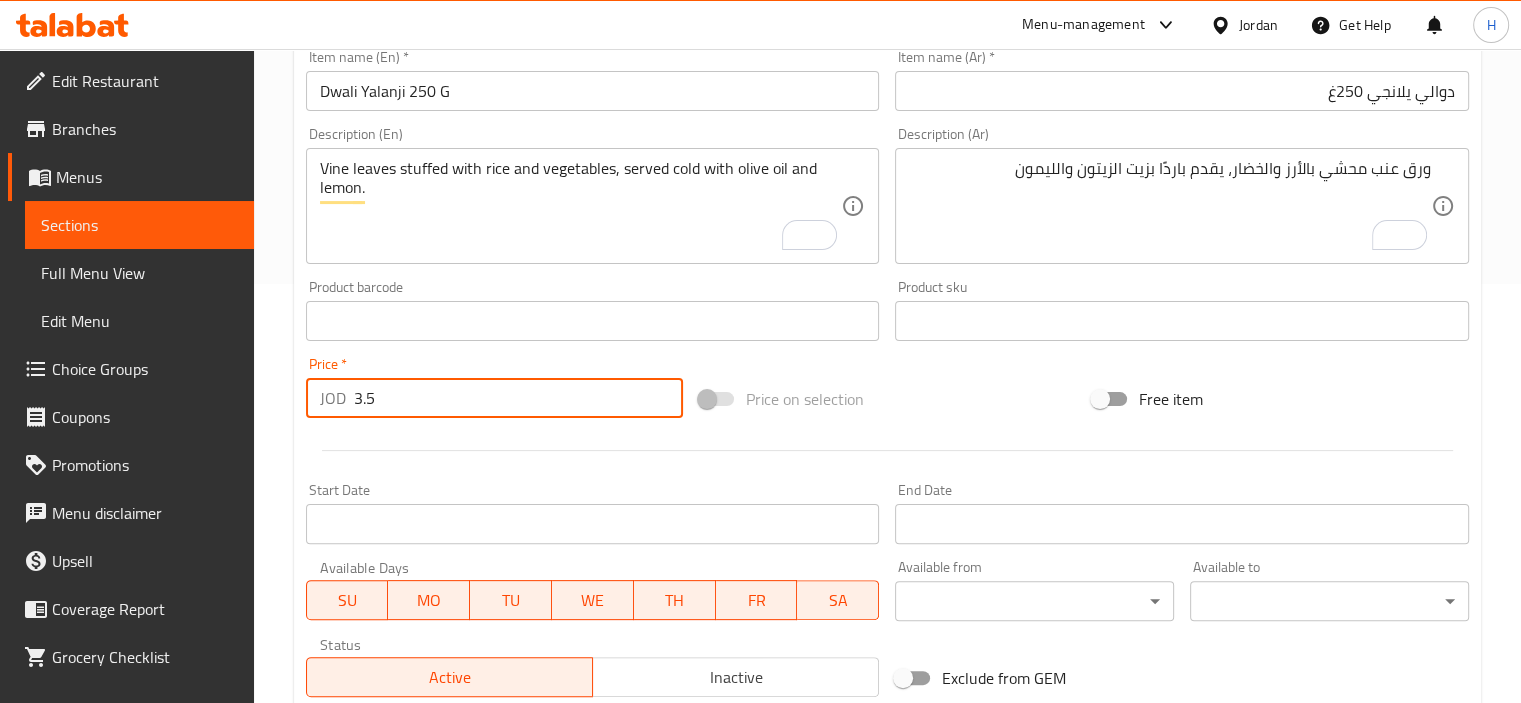 click on "3.5" at bounding box center [518, 398] 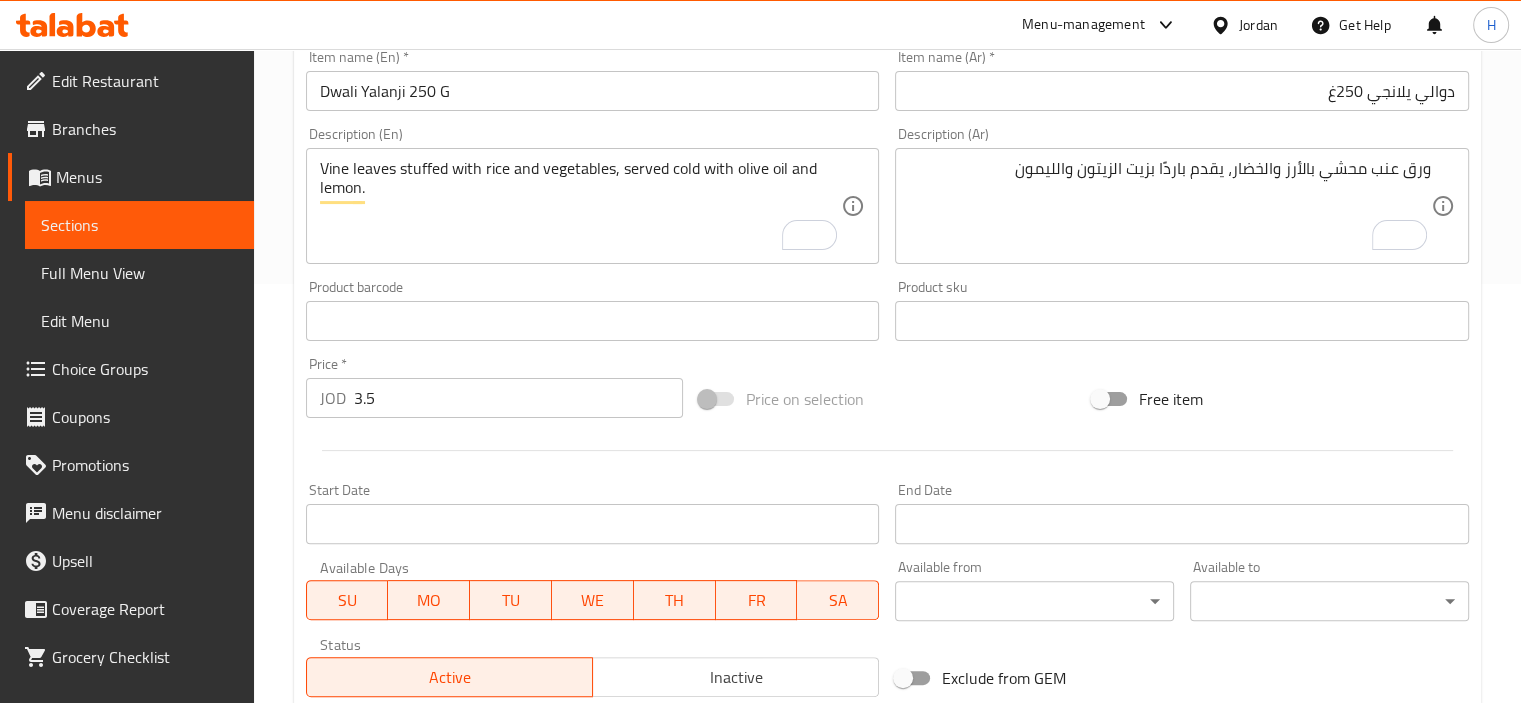 click at bounding box center [887, 450] 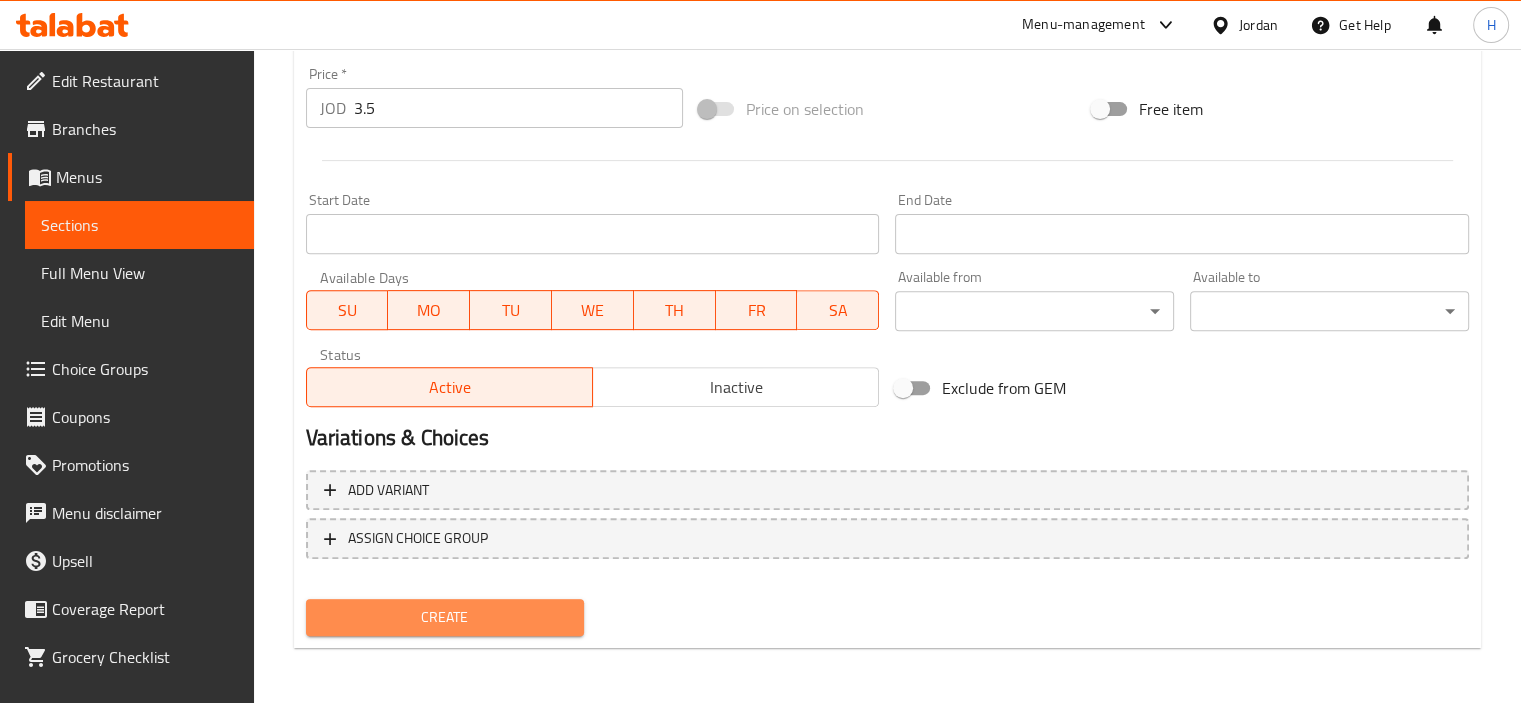 click on "Create" at bounding box center (445, 617) 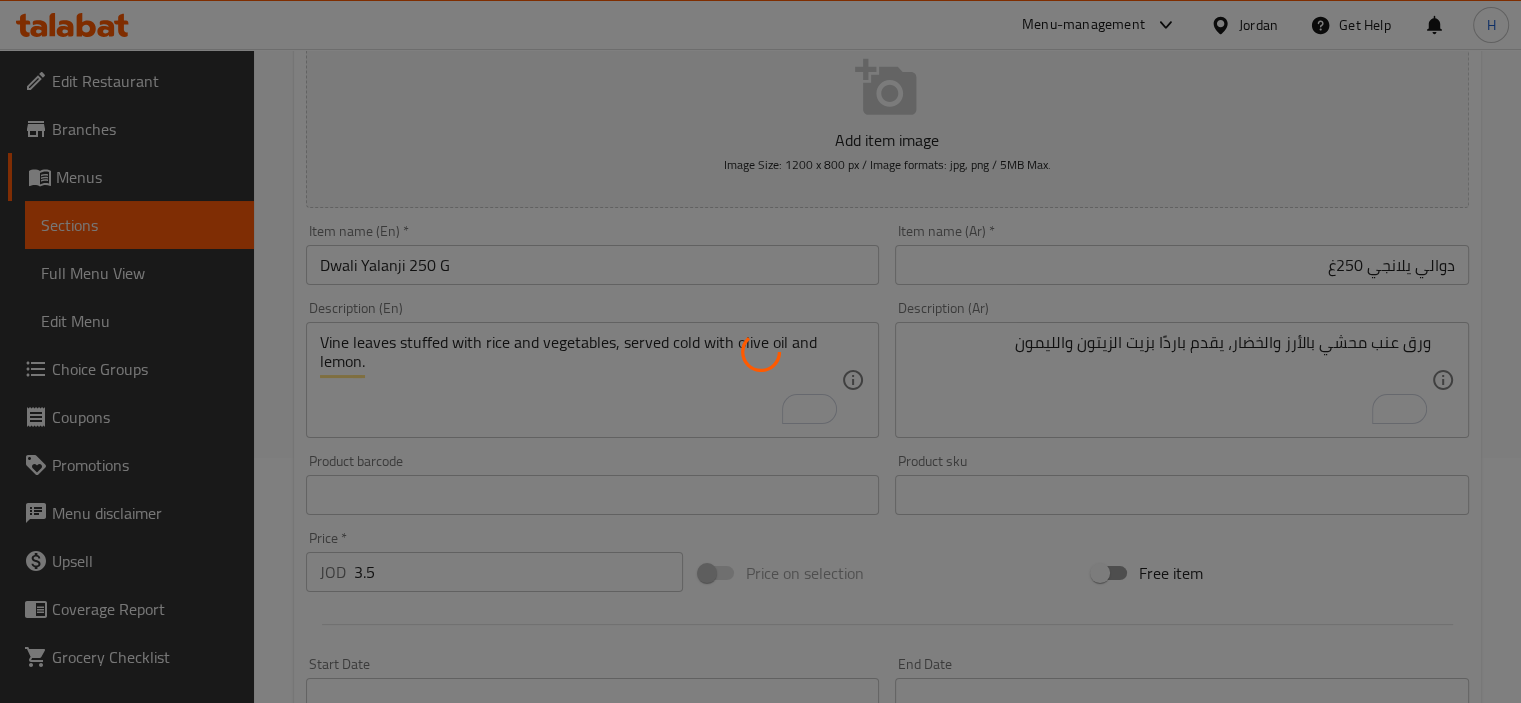 scroll, scrollTop: 0, scrollLeft: 0, axis: both 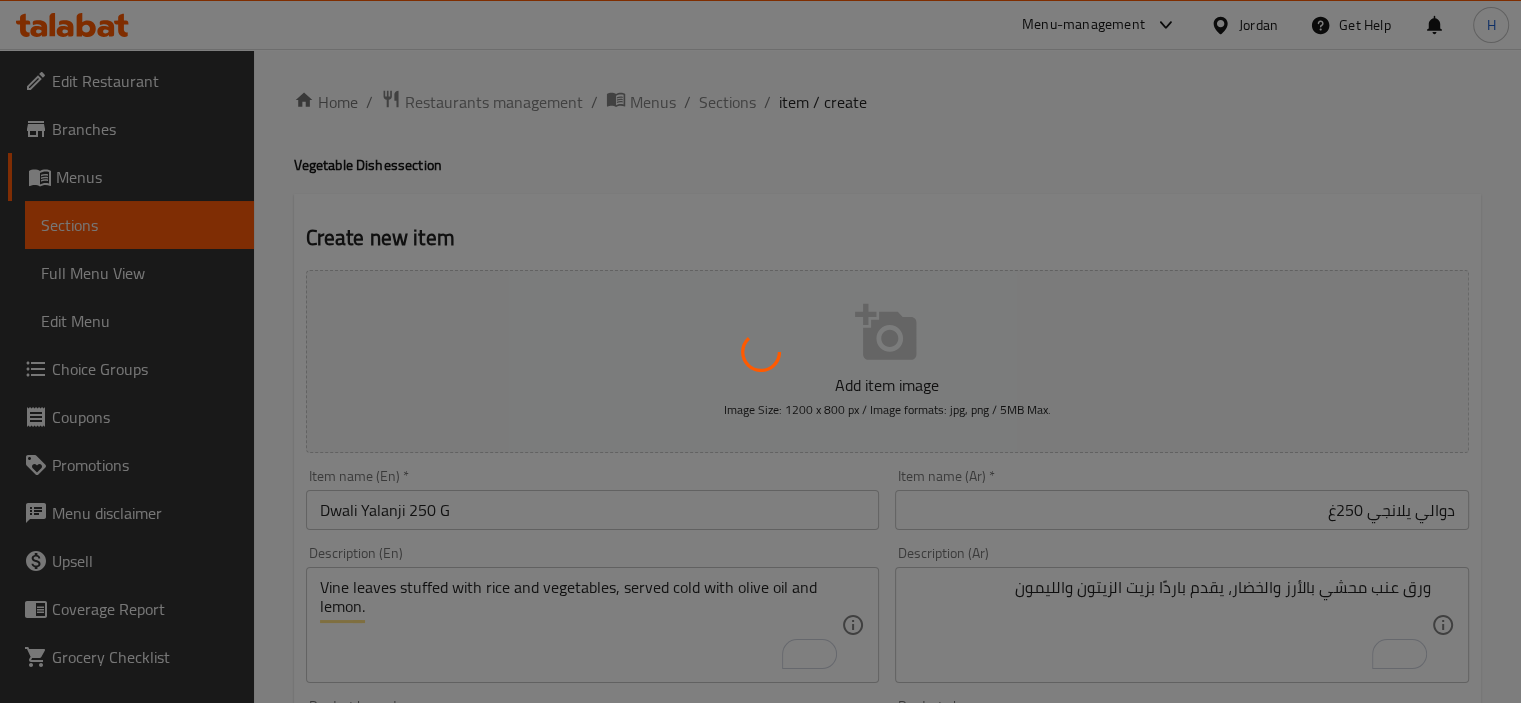 type 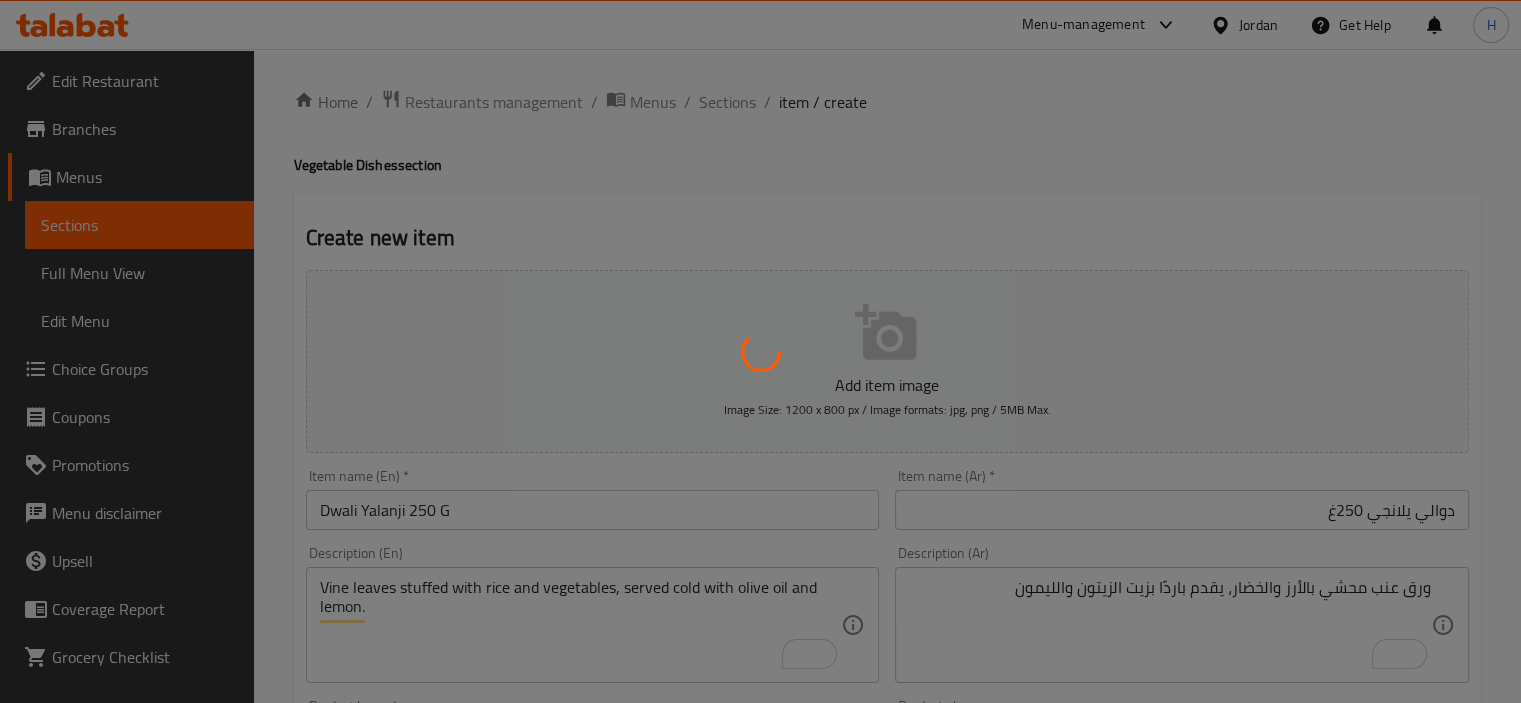type 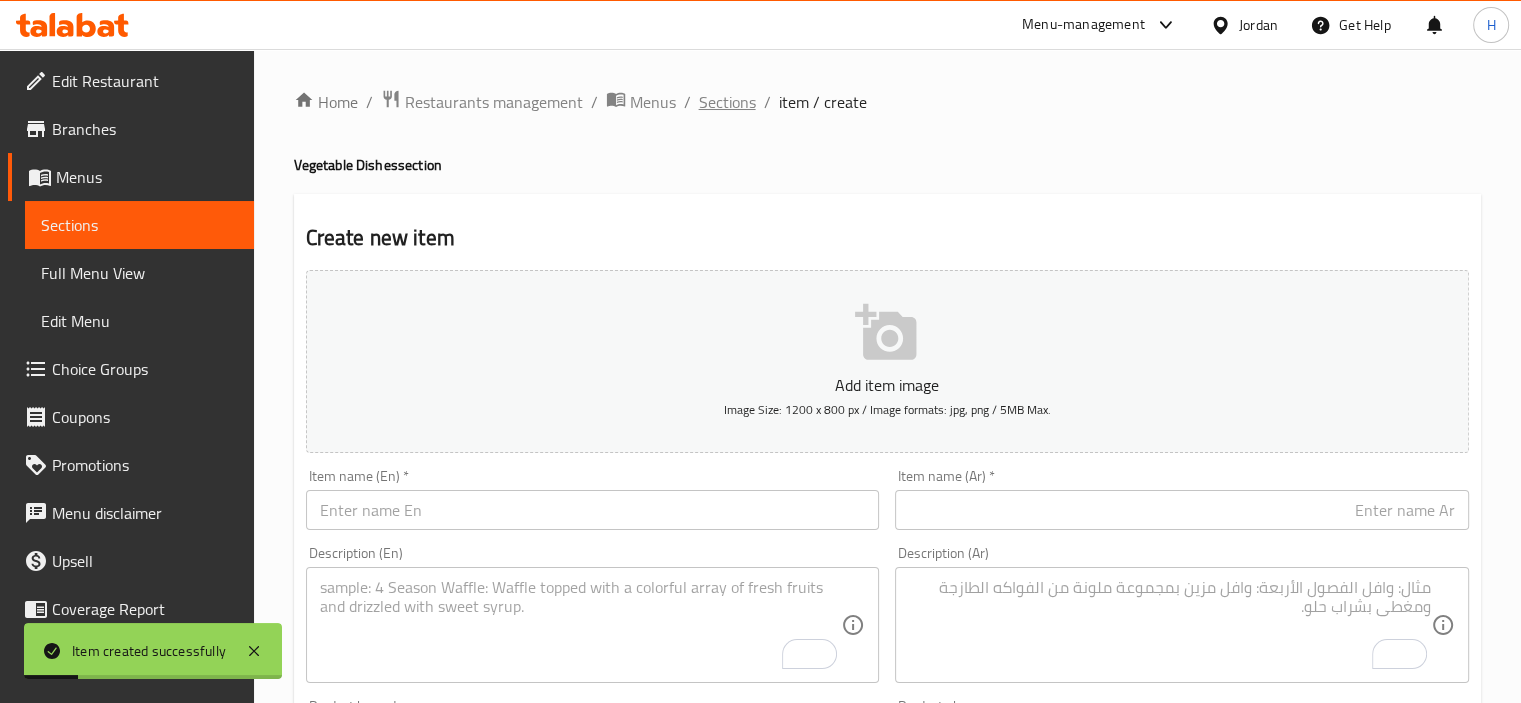 click on "Sections" at bounding box center (727, 102) 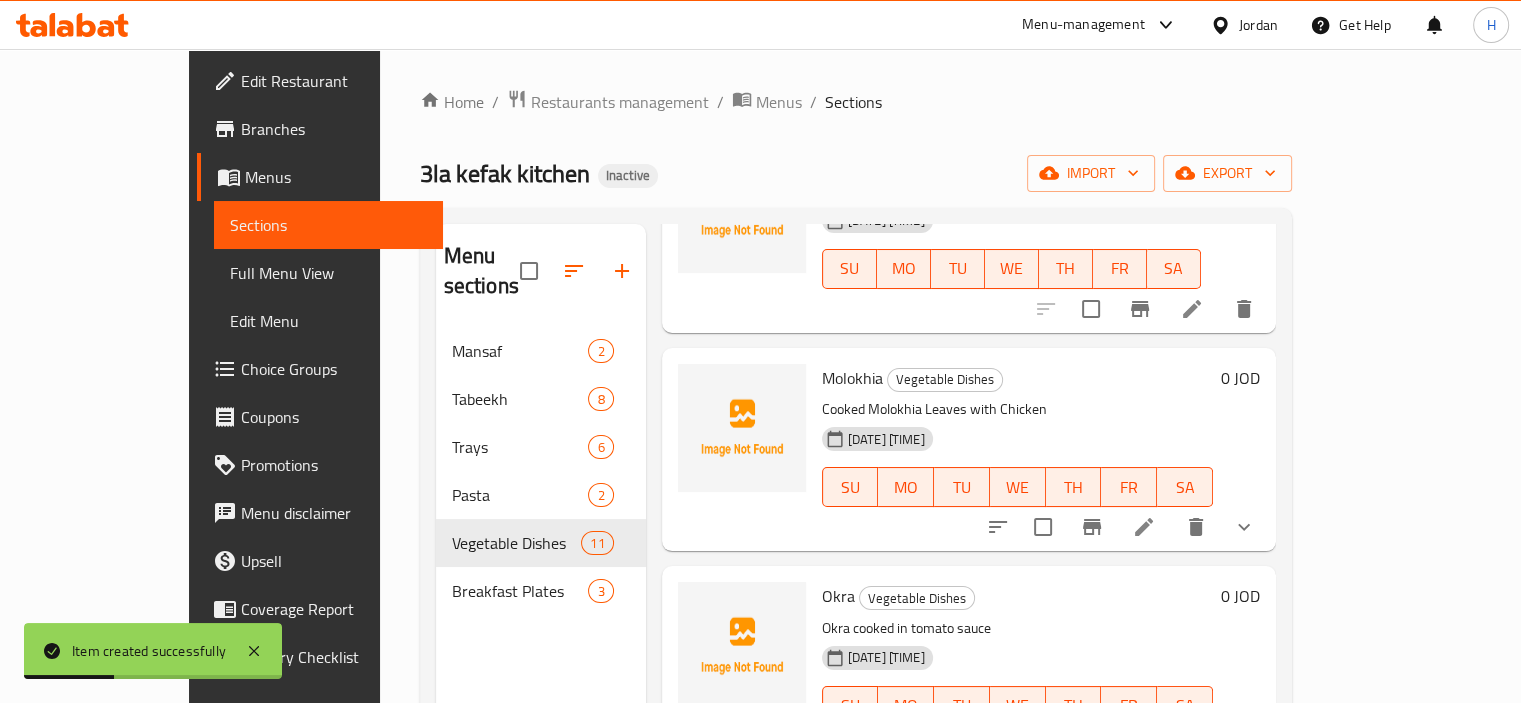 scroll, scrollTop: 1750, scrollLeft: 0, axis: vertical 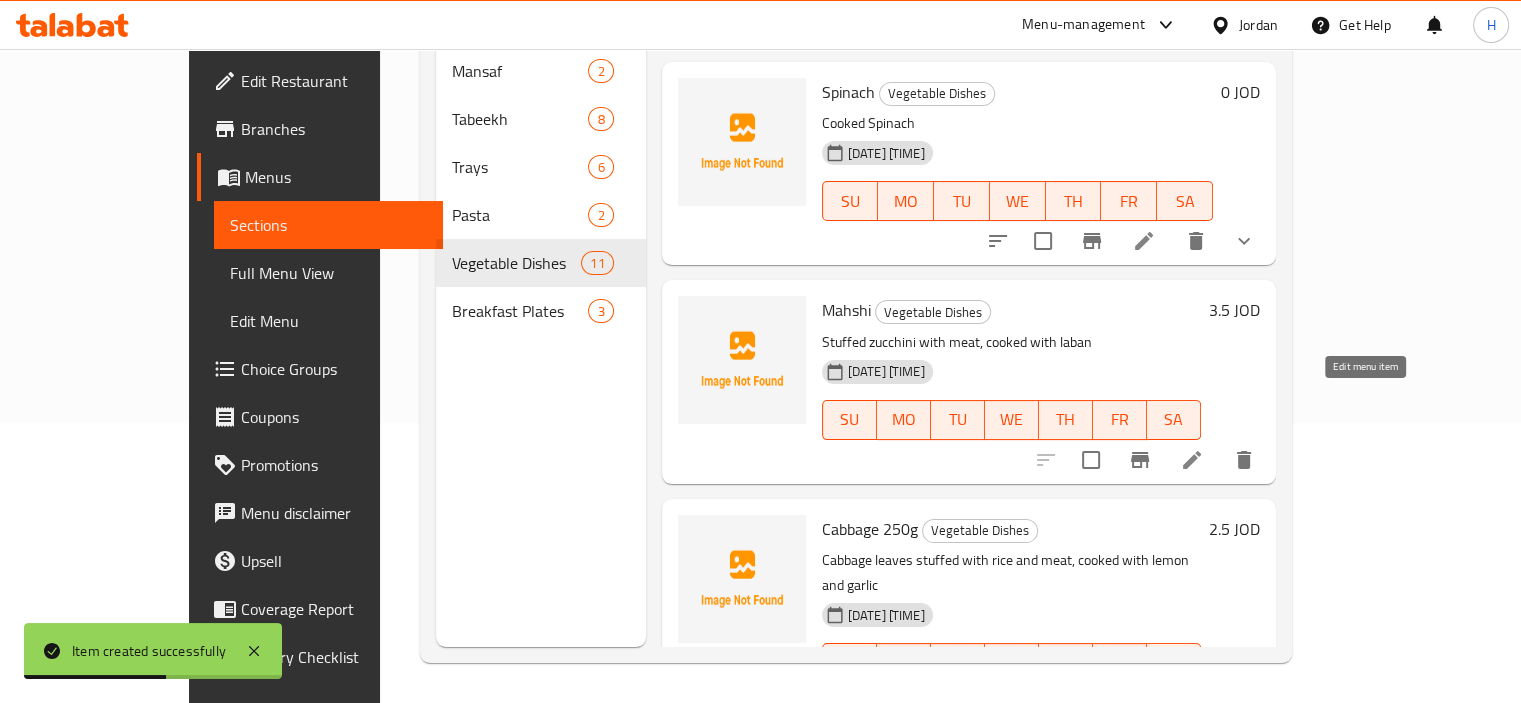 click 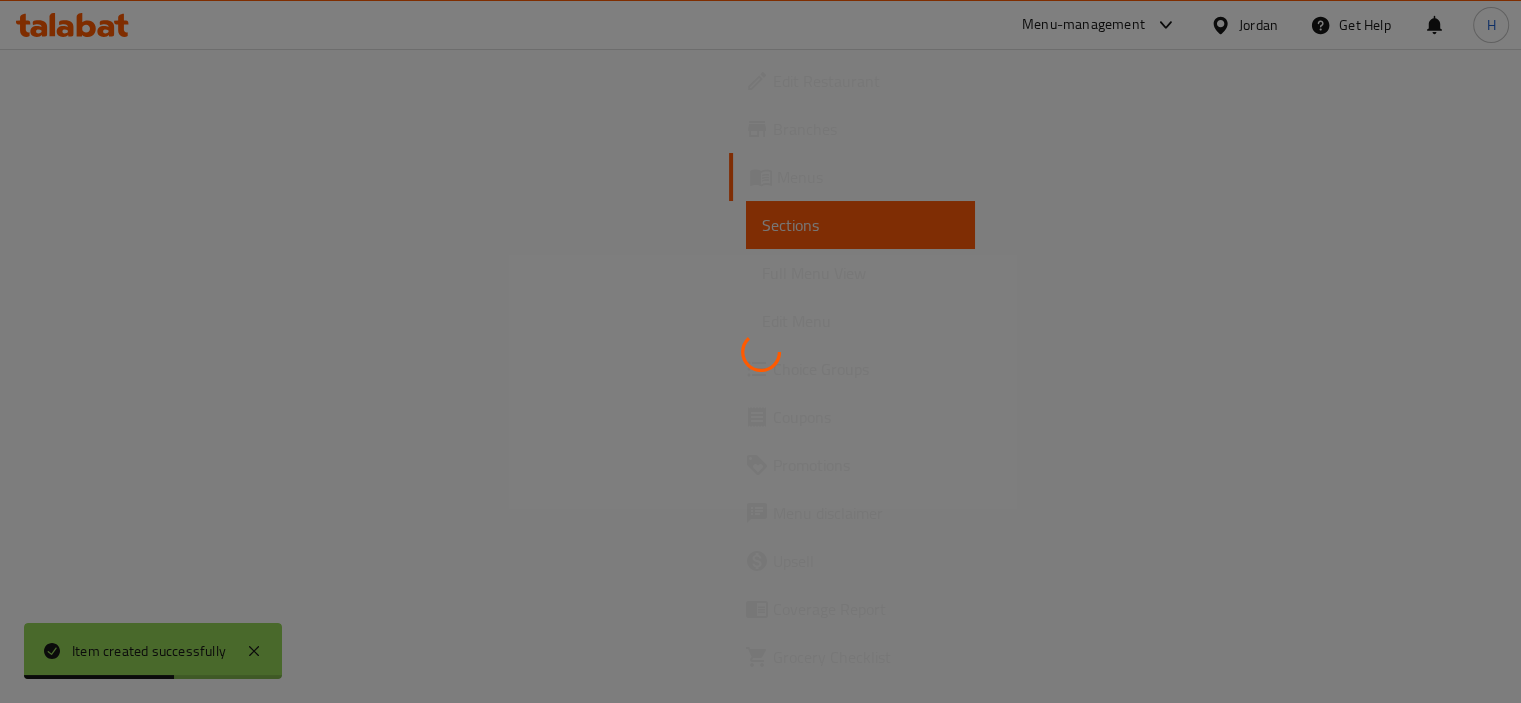 scroll, scrollTop: 0, scrollLeft: 0, axis: both 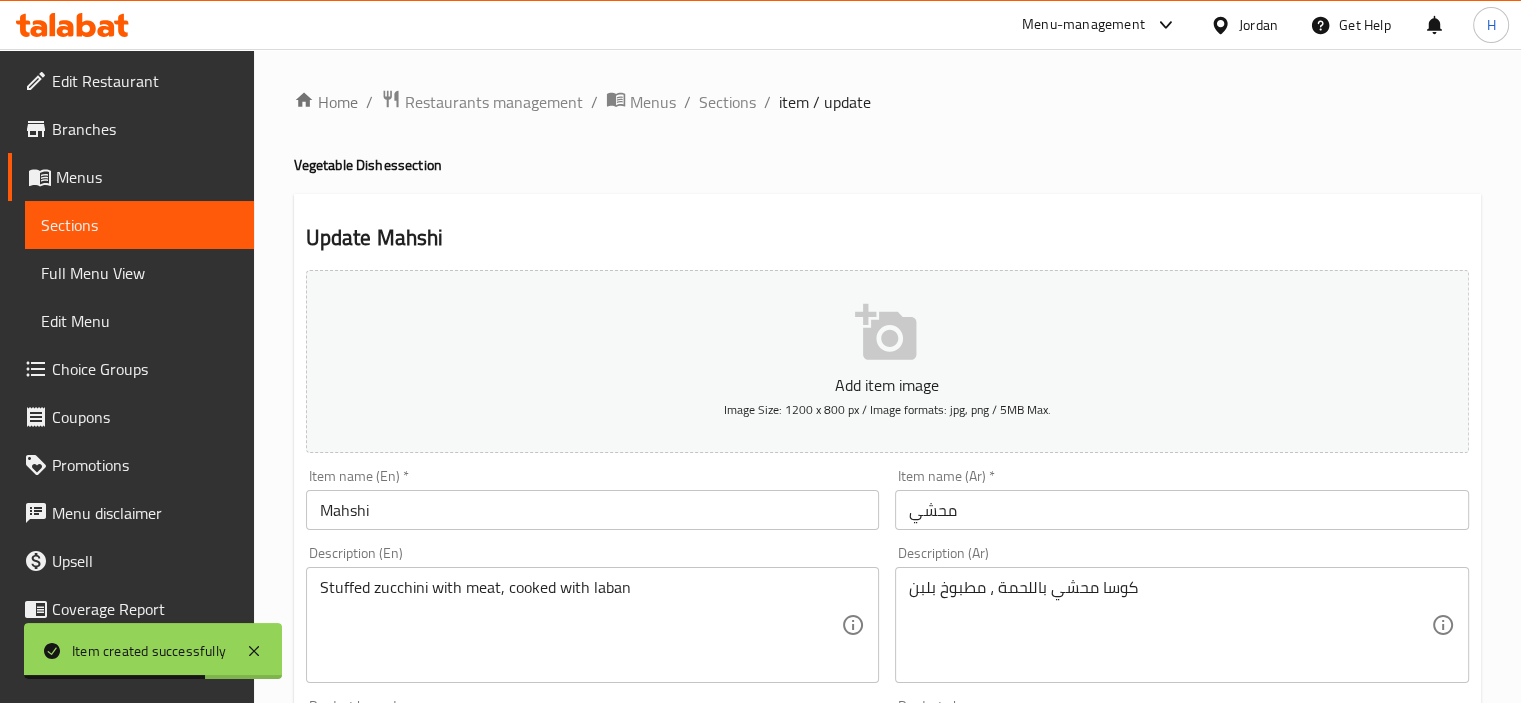 click on "Mahshi" at bounding box center (593, 510) 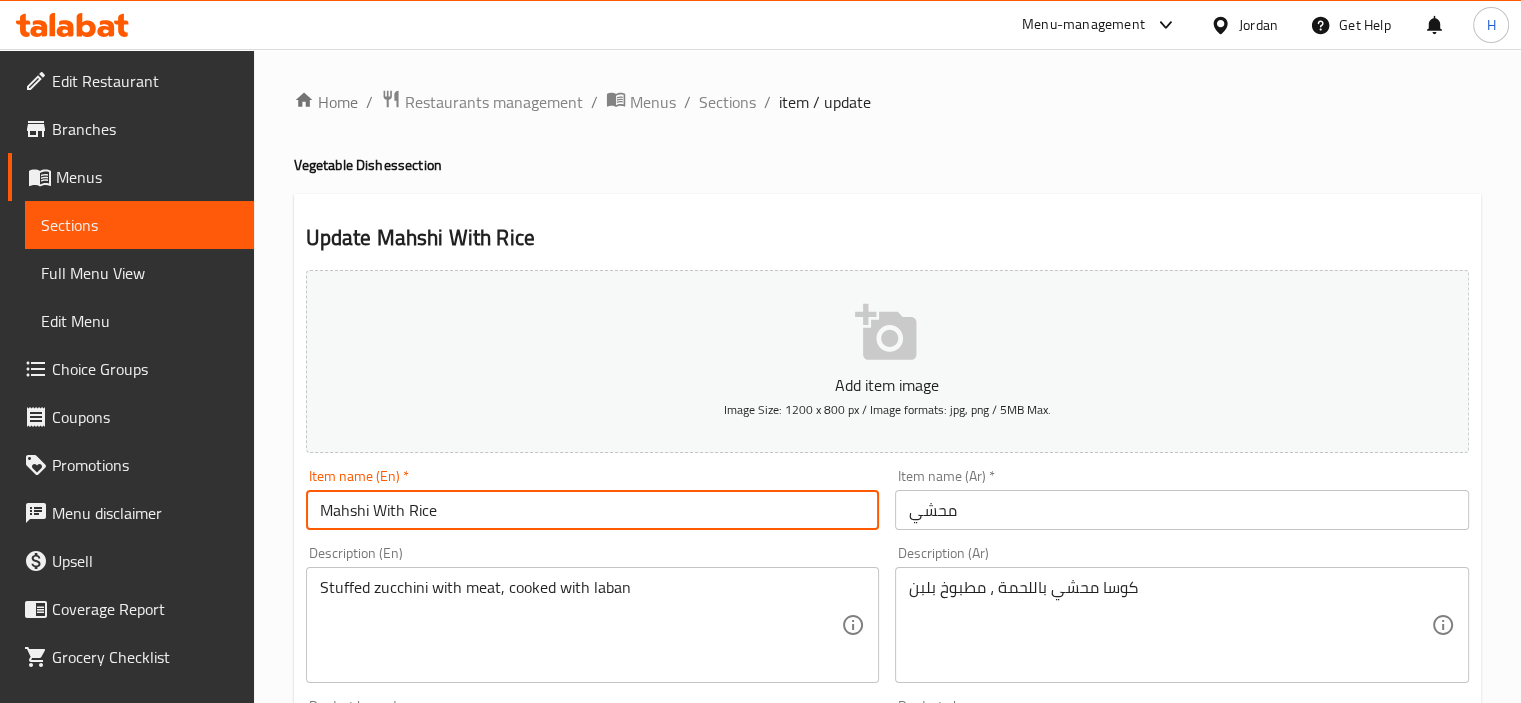 type on "Mahshi With Rice" 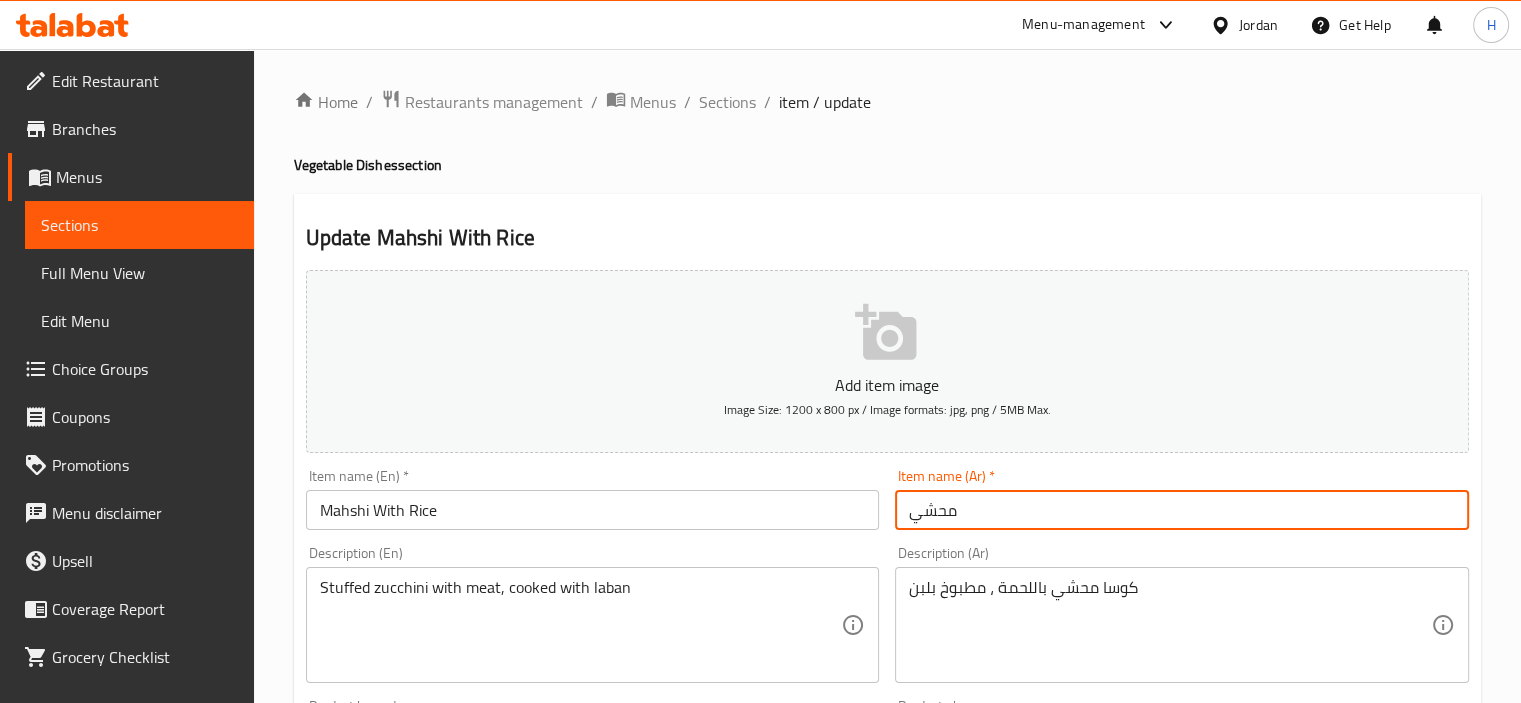 click on "محشي" at bounding box center [1182, 510] 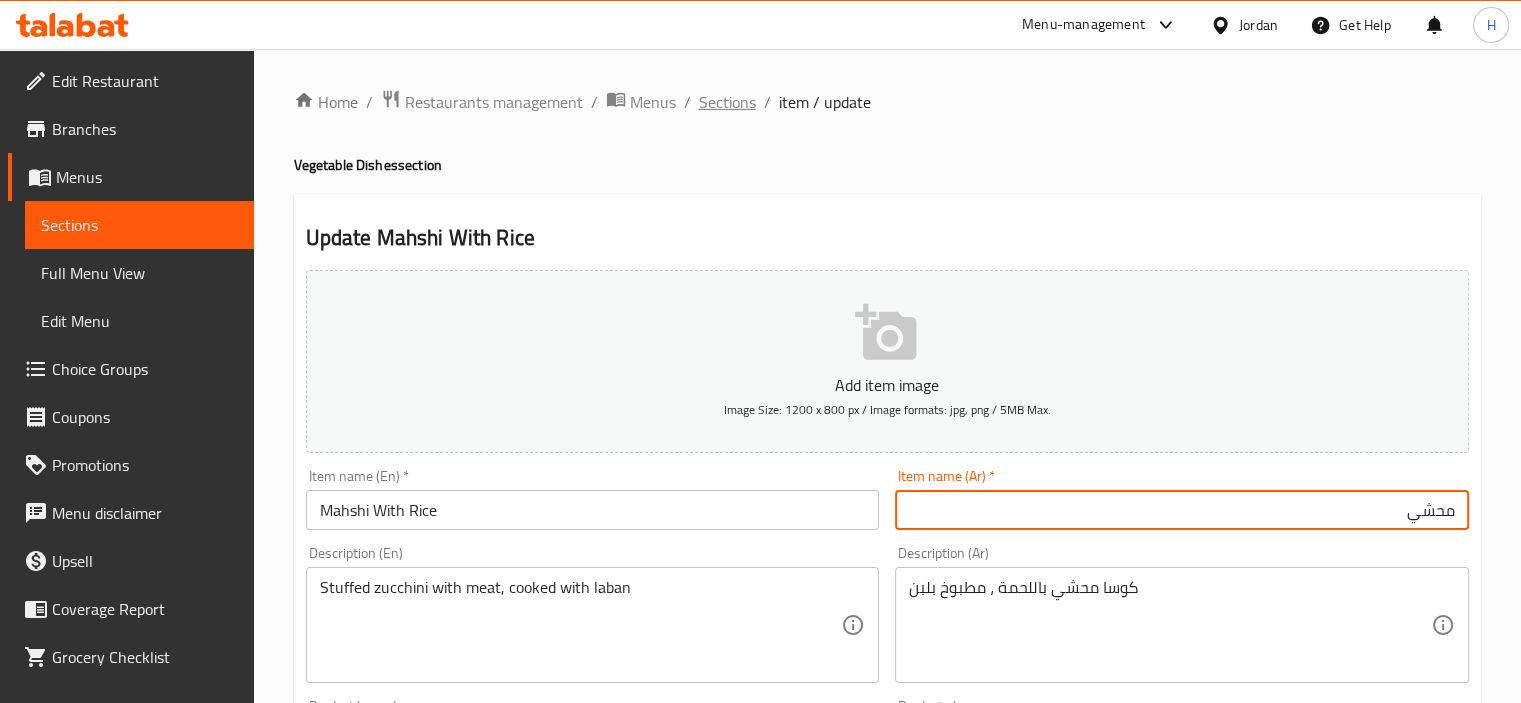 type on "محشي" 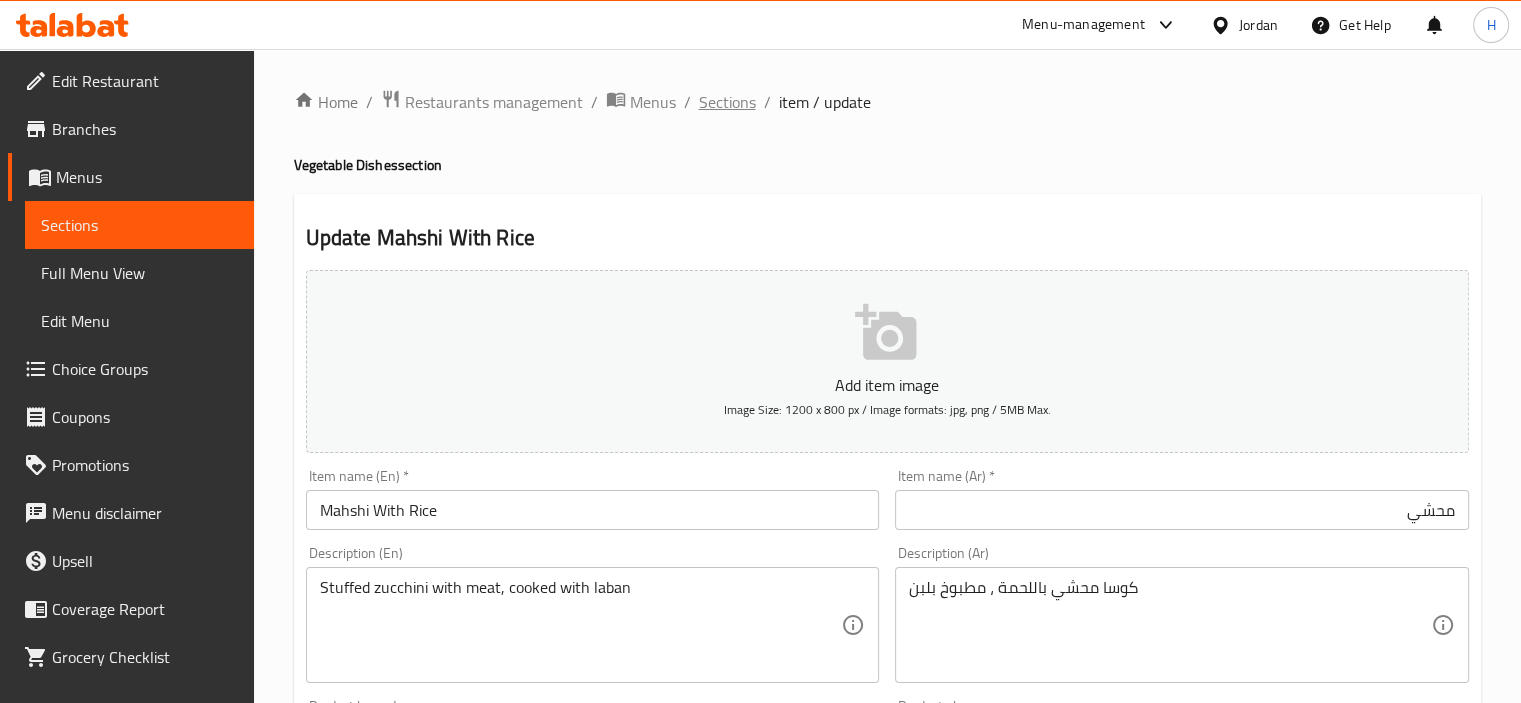 click on "Sections" at bounding box center (727, 102) 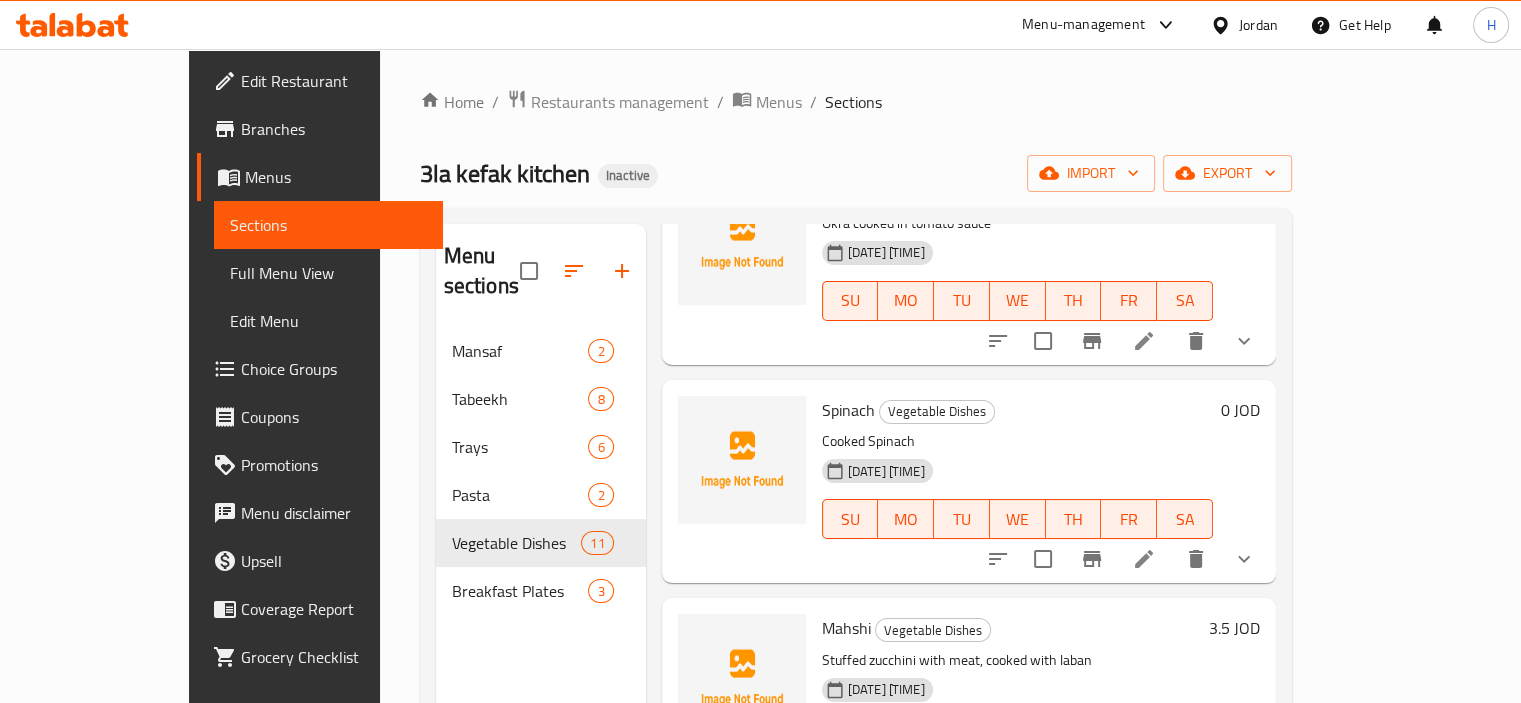 scroll, scrollTop: 1750, scrollLeft: 0, axis: vertical 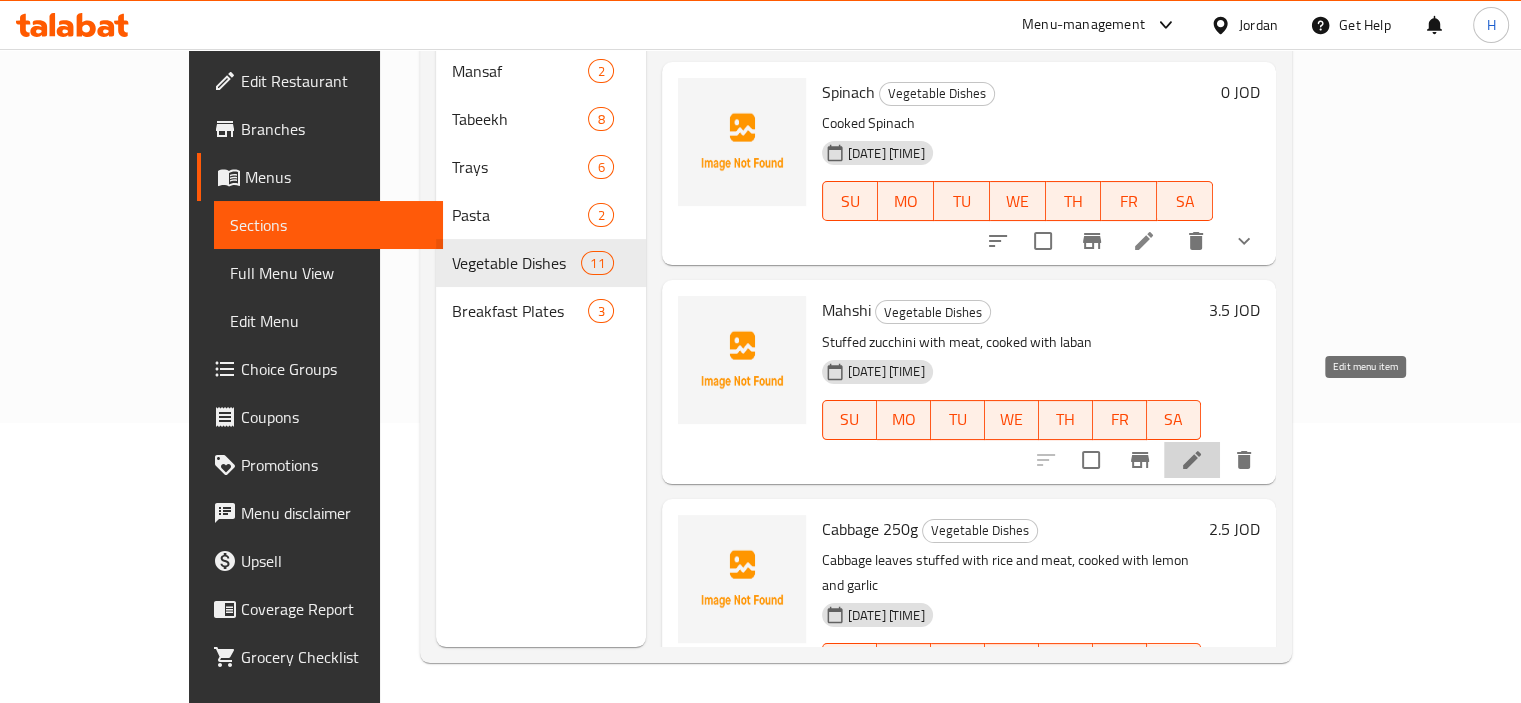 click 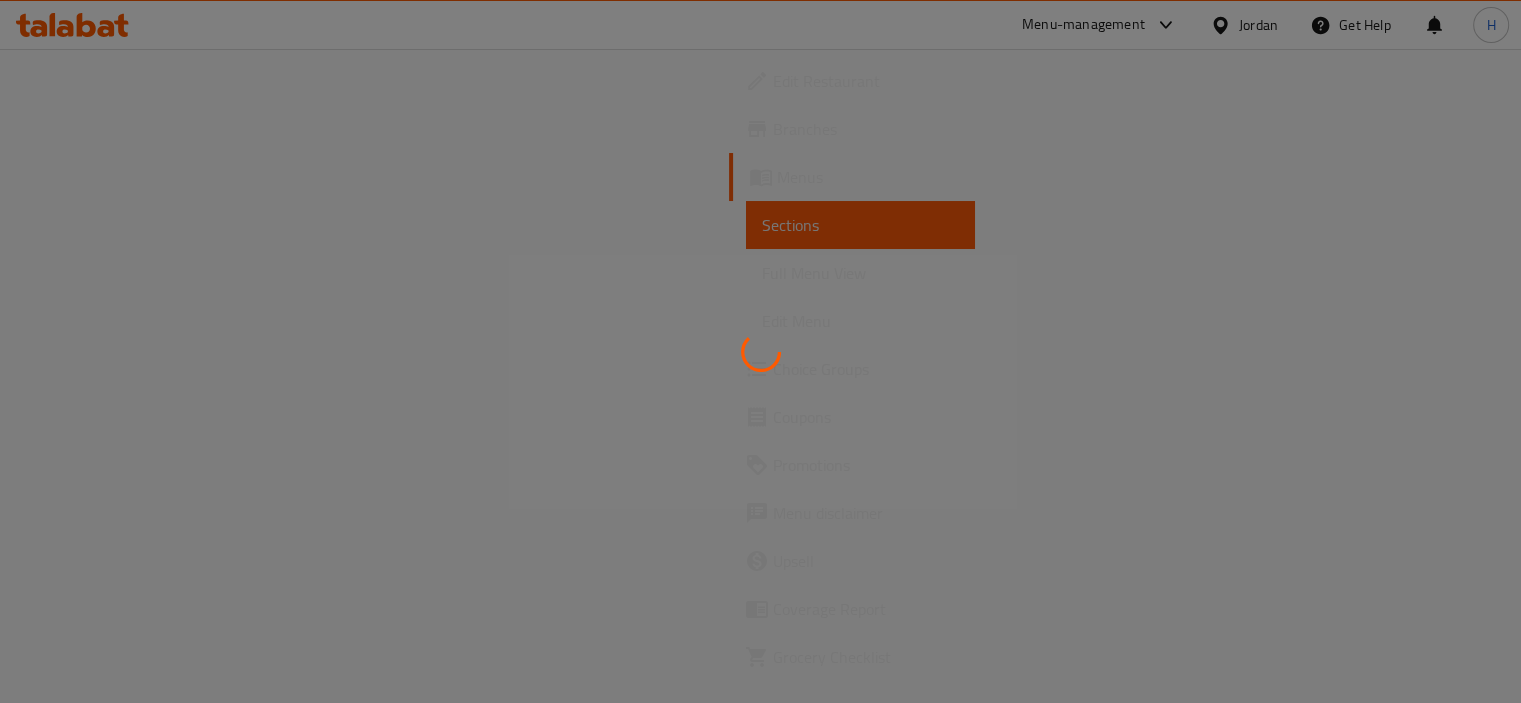 scroll, scrollTop: 0, scrollLeft: 0, axis: both 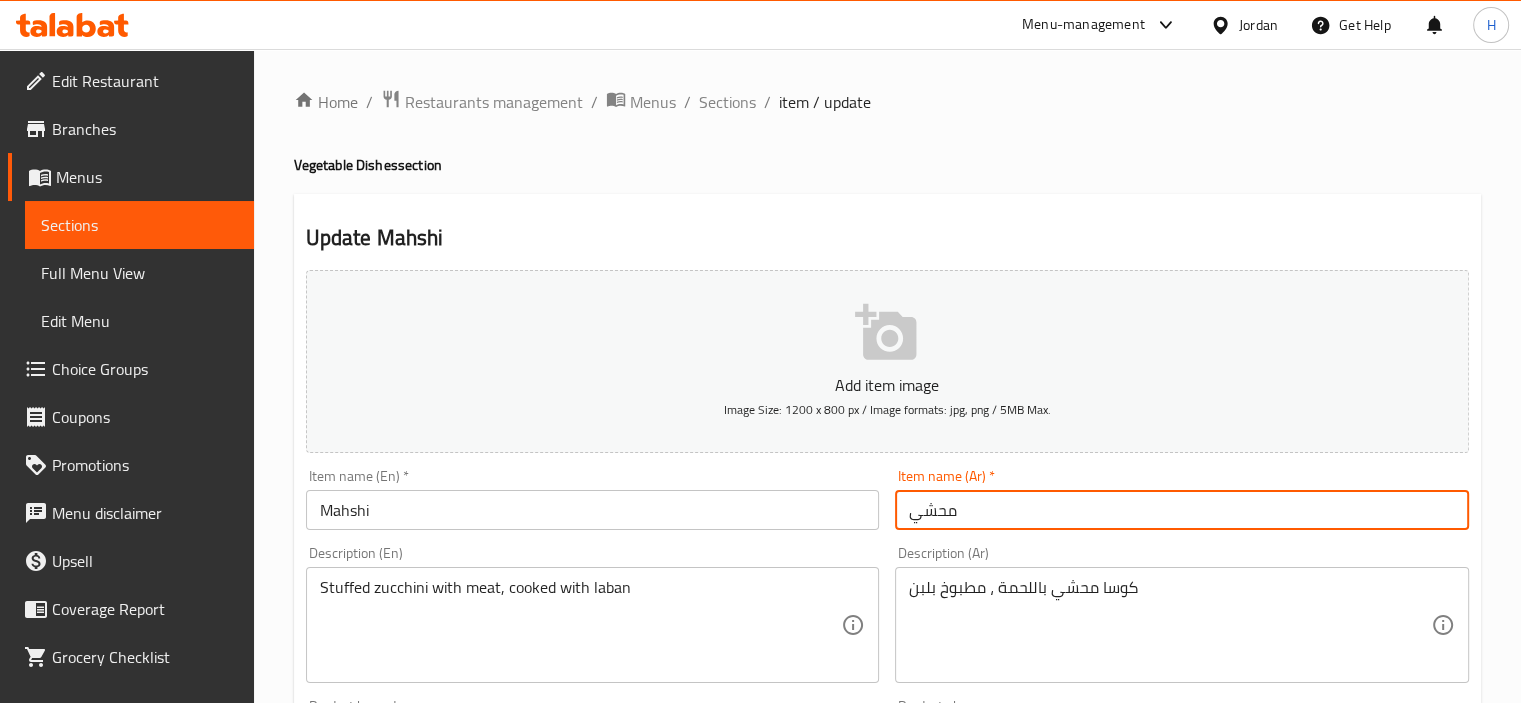click on "محشي" at bounding box center [1182, 510] 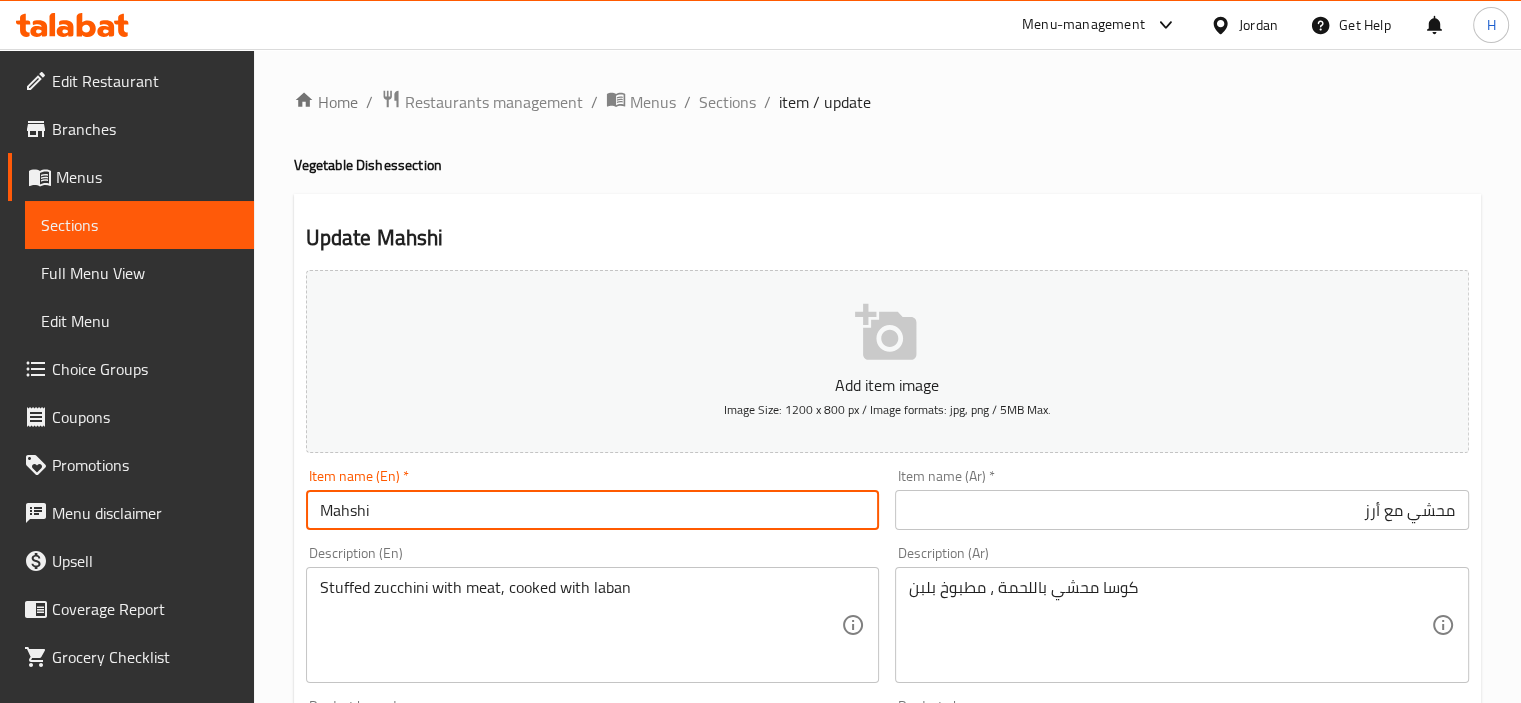 click on "Mahshi" at bounding box center (593, 510) 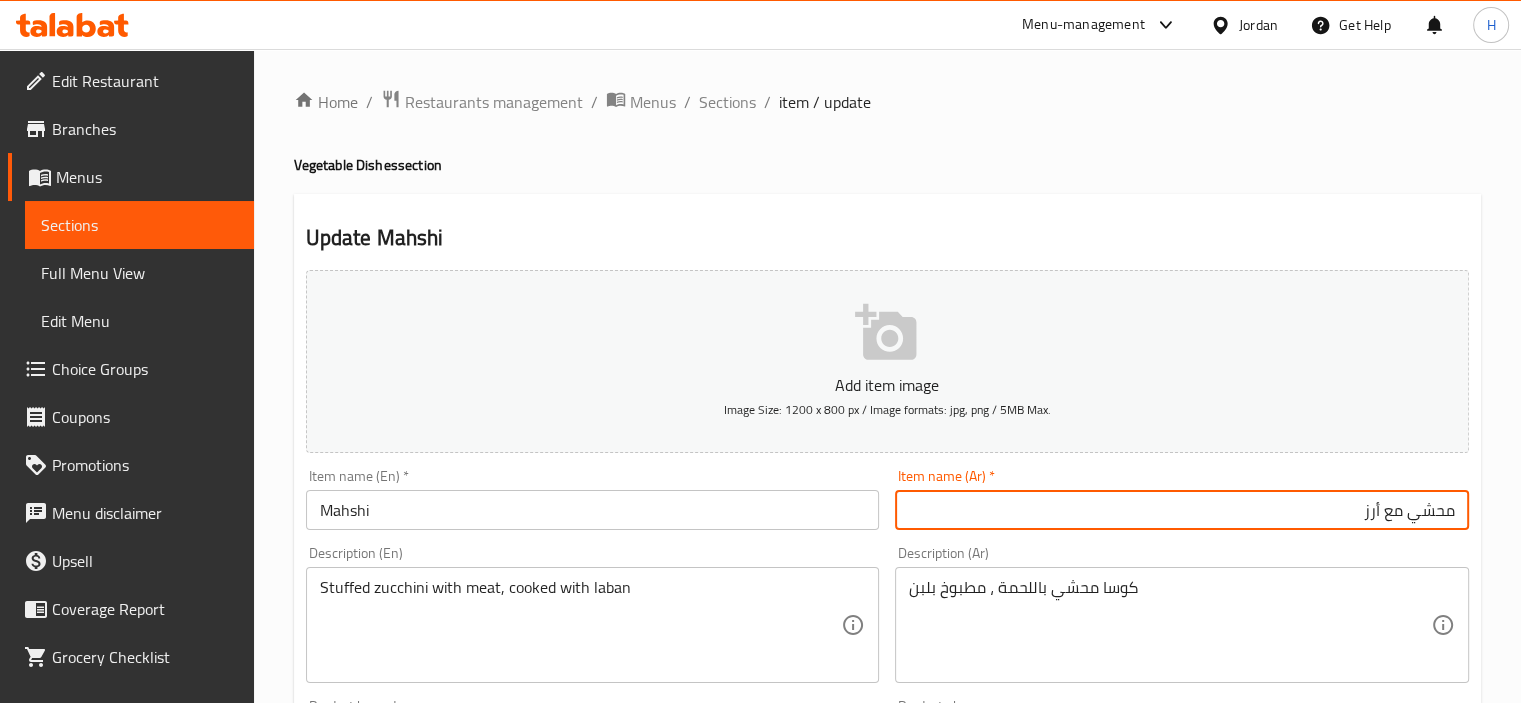 click on "محشي مع أرز" at bounding box center (1182, 510) 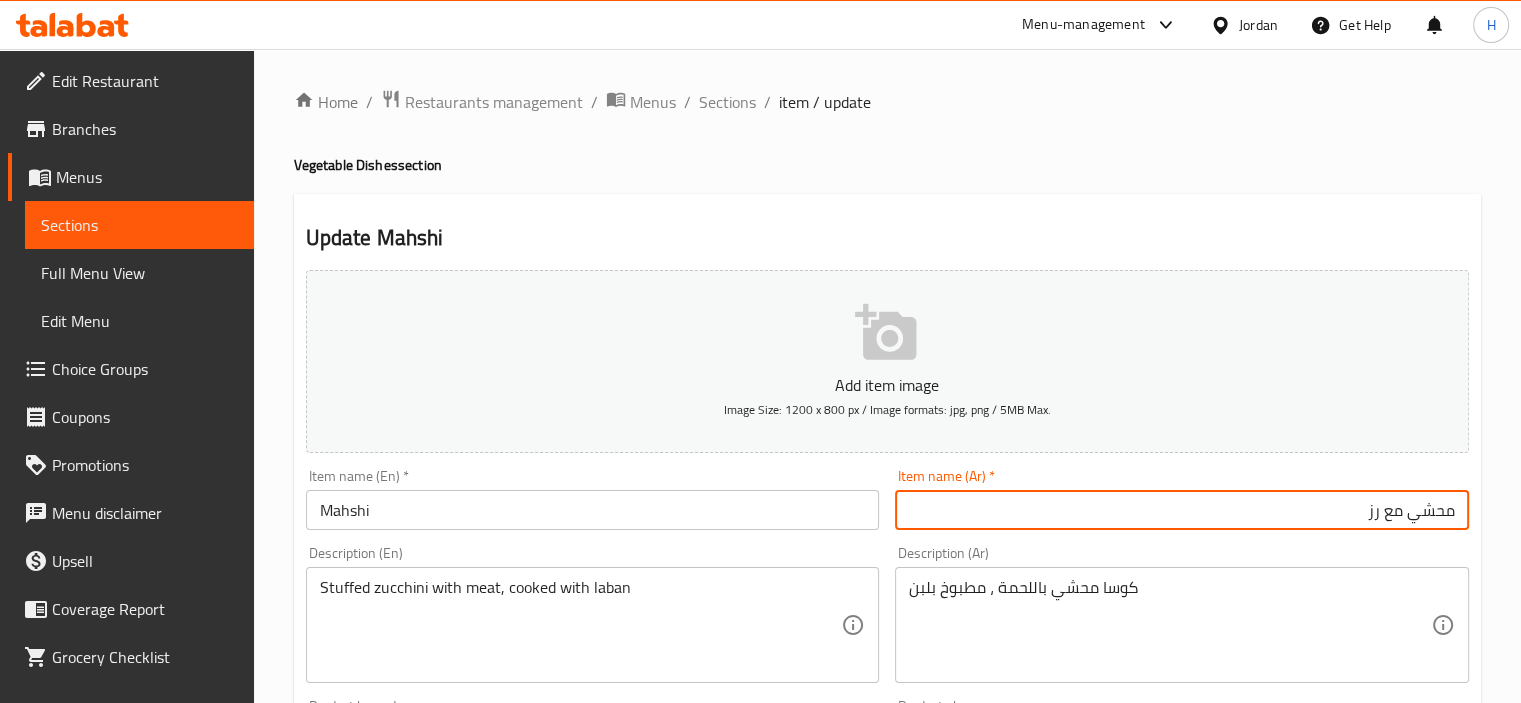 type on "محشي مع رز" 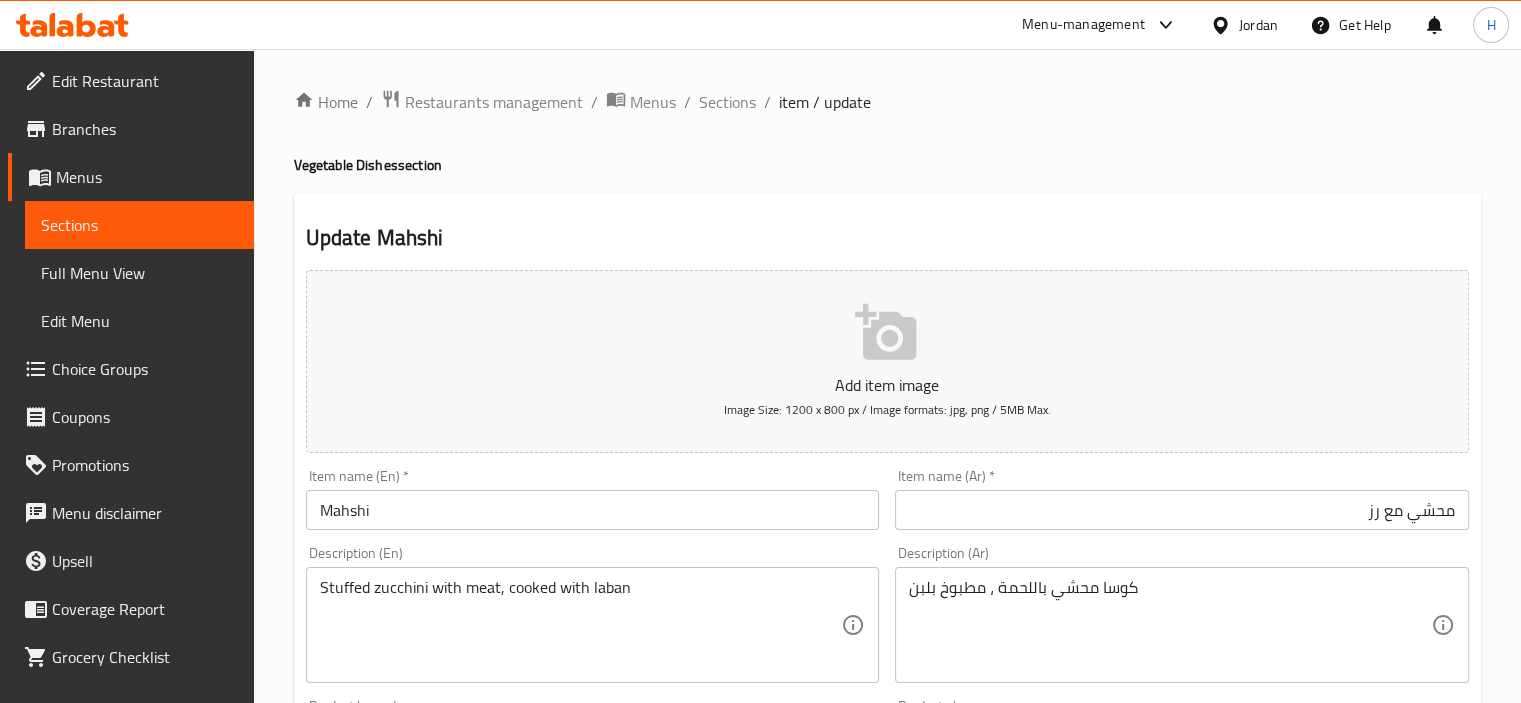 click on "Item name (En)   * Mahshi Item name (En)  *" at bounding box center [593, 499] 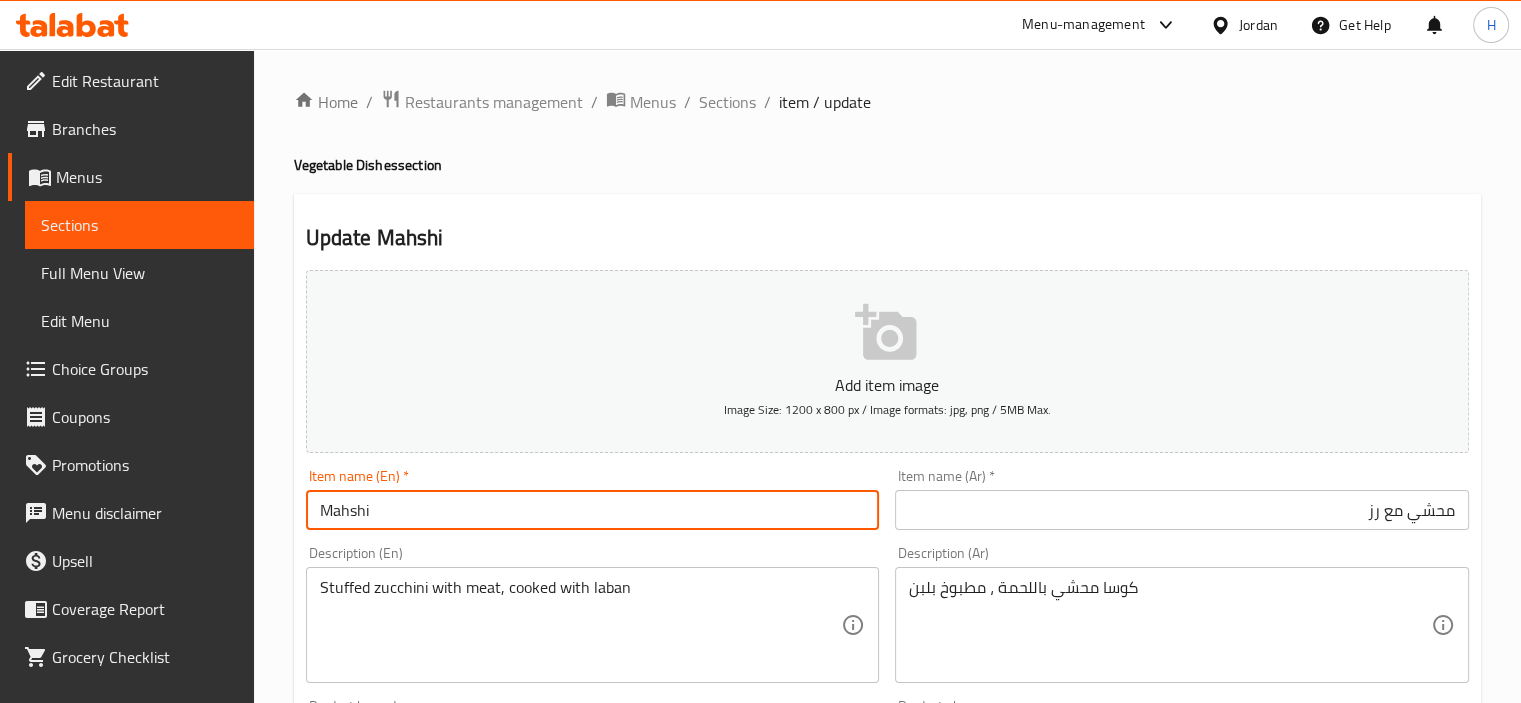 click on "Mahshi" at bounding box center (593, 510) 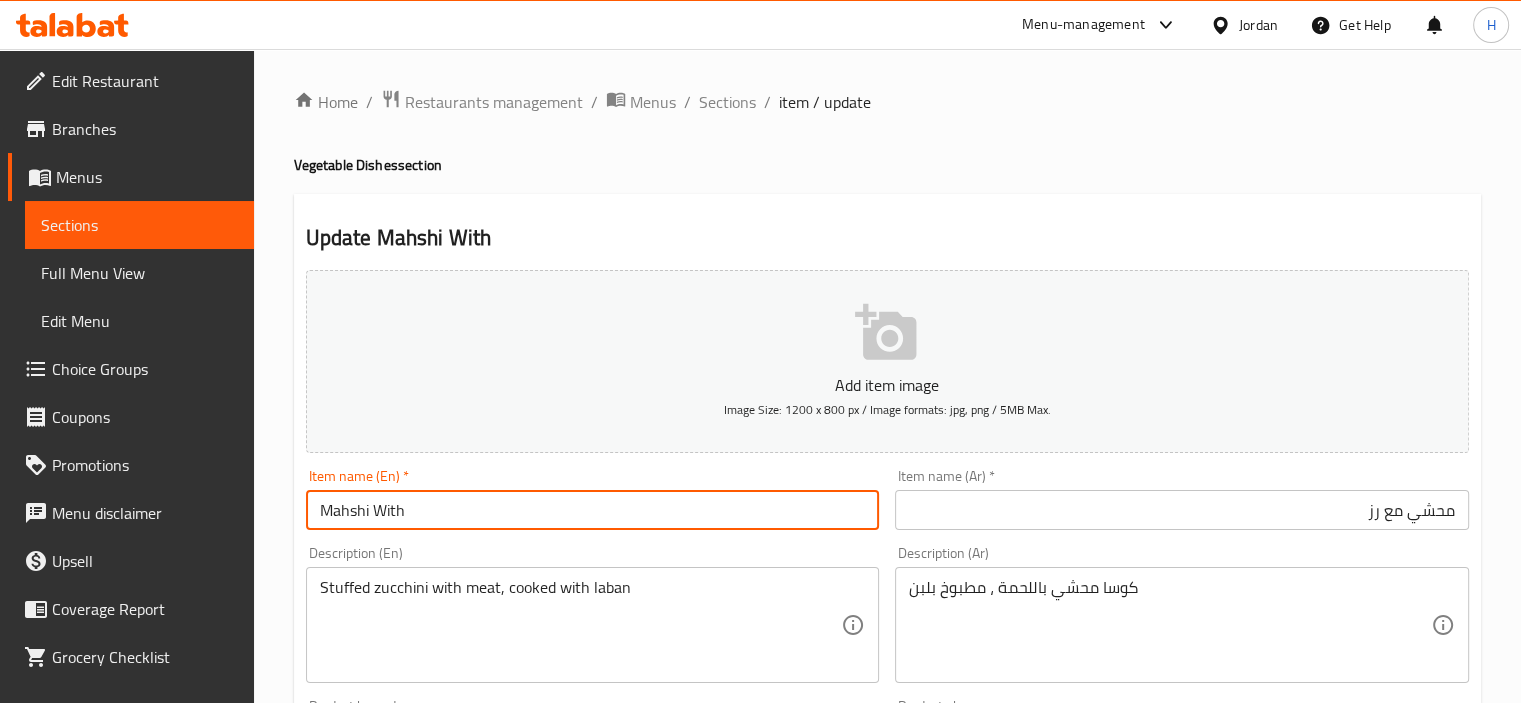 type on "Mahshi With Rice" 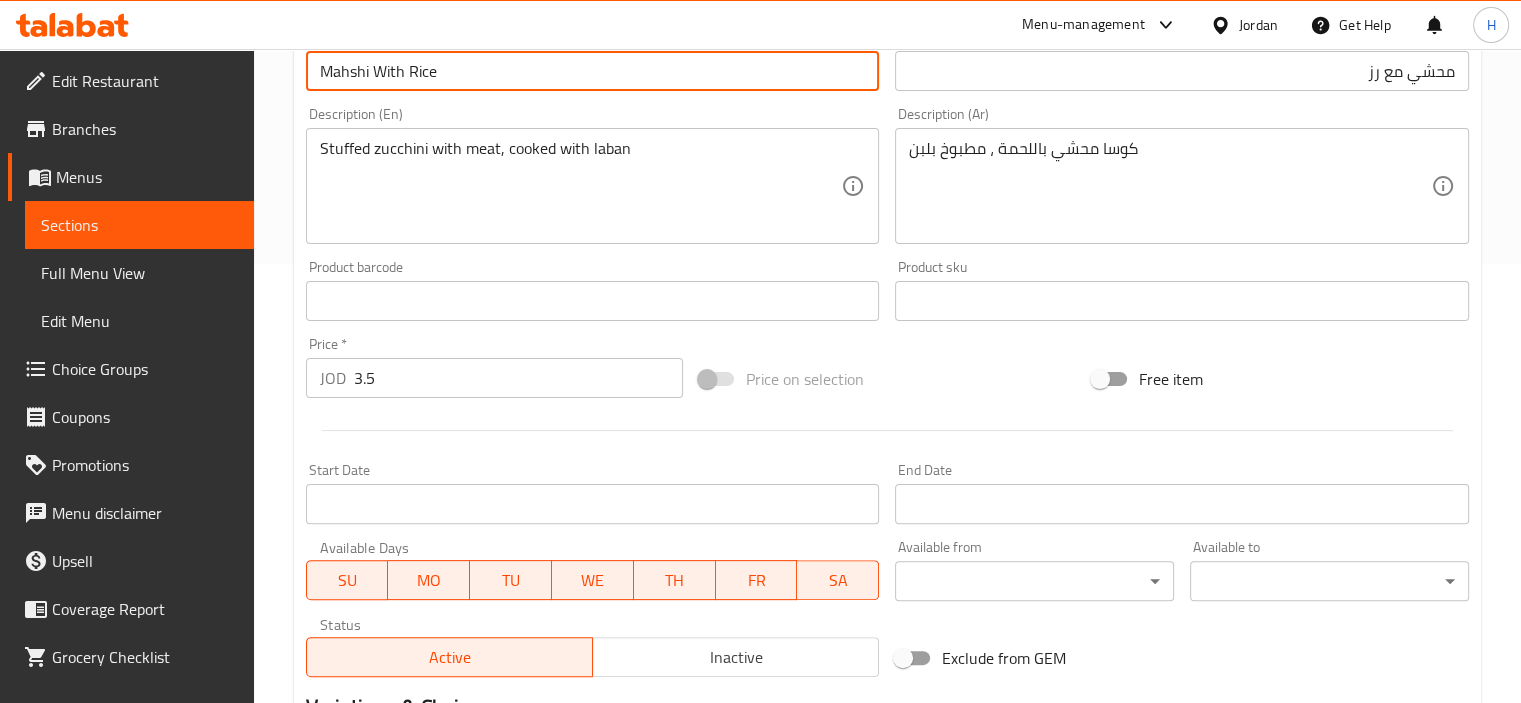 scroll, scrollTop: 709, scrollLeft: 0, axis: vertical 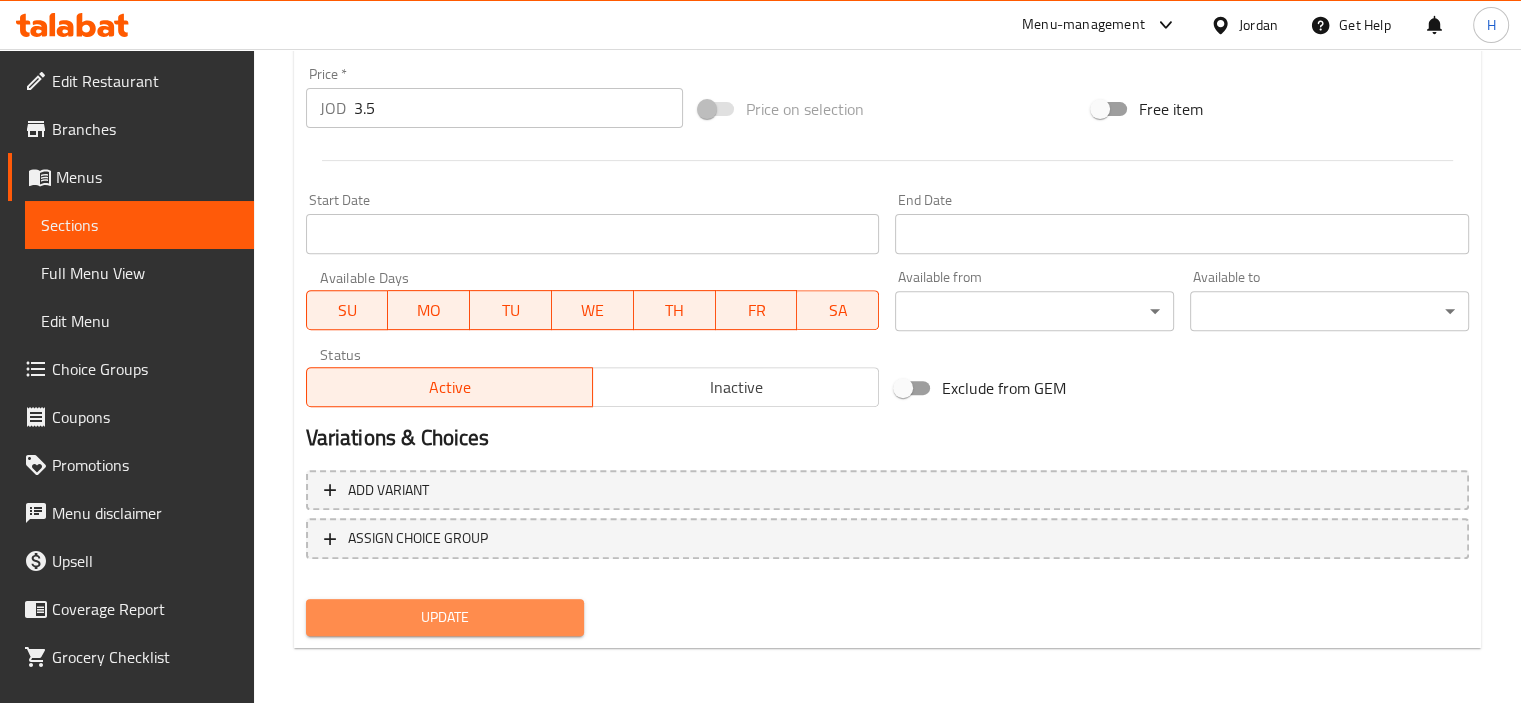 click on "Update" at bounding box center [445, 617] 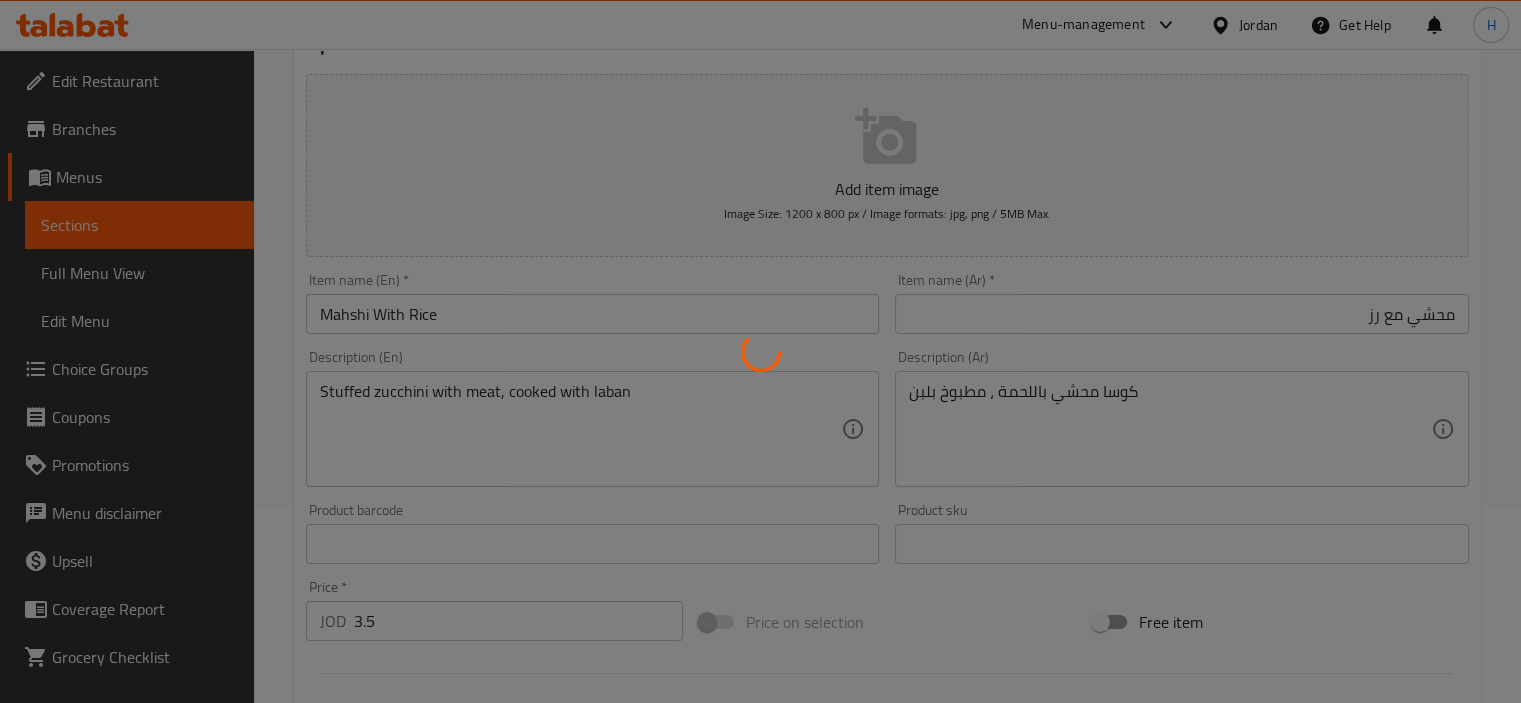 scroll, scrollTop: 0, scrollLeft: 0, axis: both 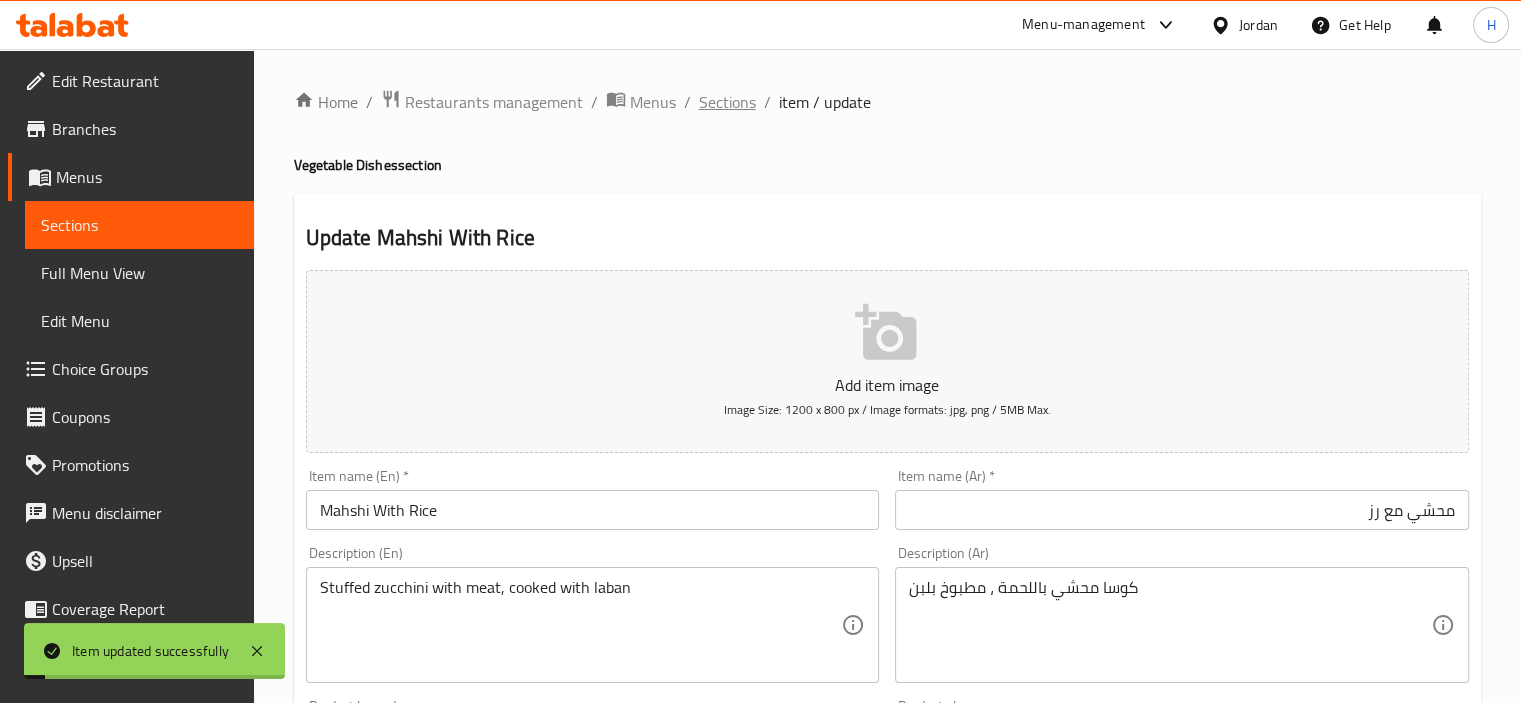 click on "Sections" at bounding box center (727, 102) 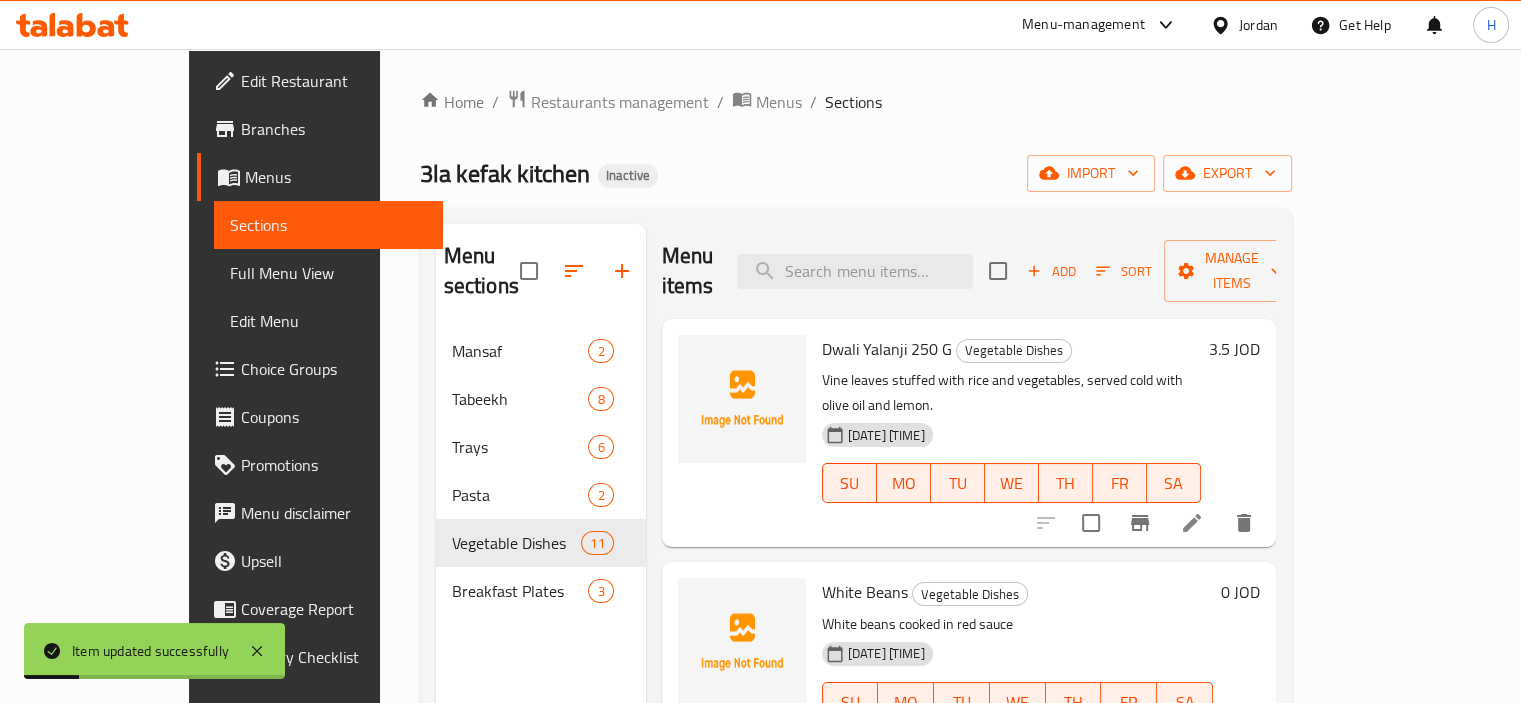 click on "Dwali Yalanji 250 G" at bounding box center [887, 349] 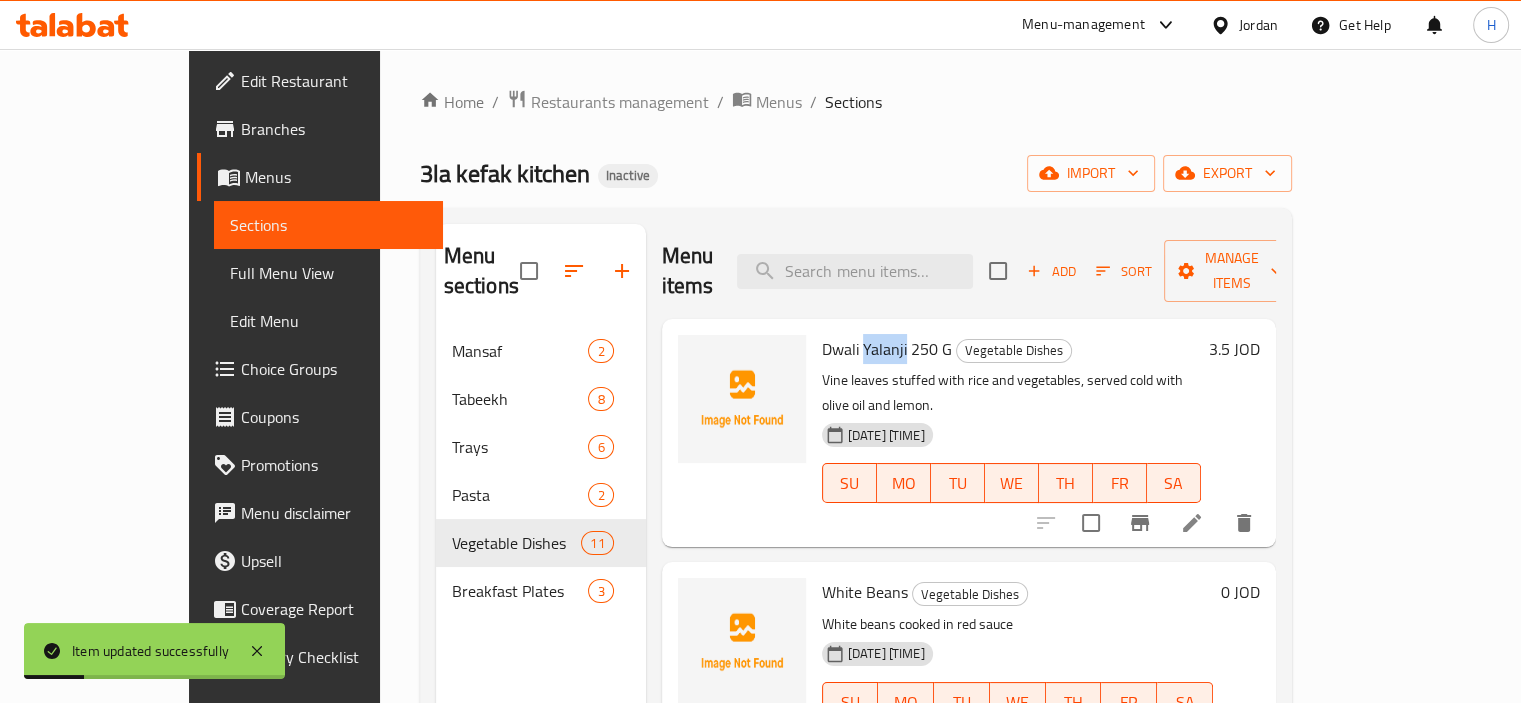click on "Dwali Yalanji 250 G" at bounding box center (887, 349) 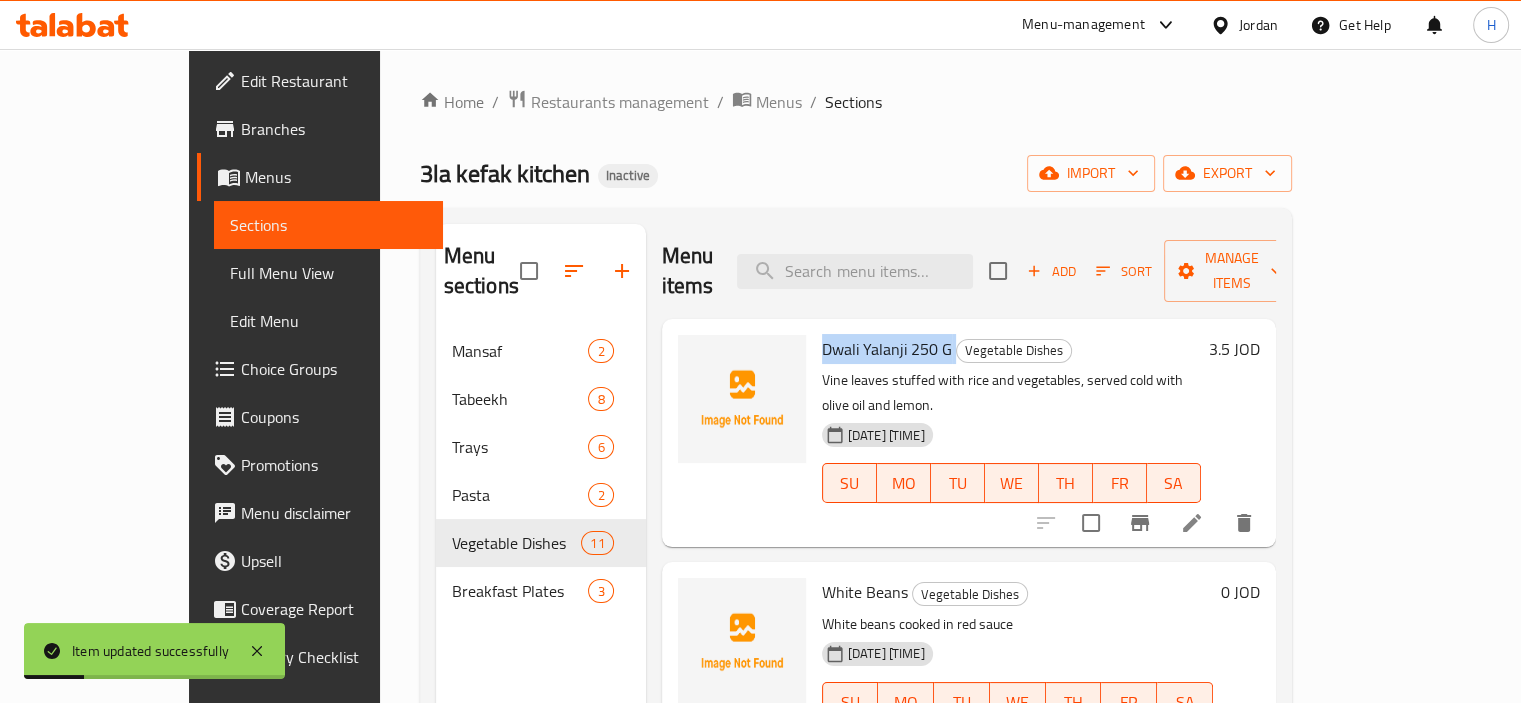 copy on "Dwali Yalanji 250 G" 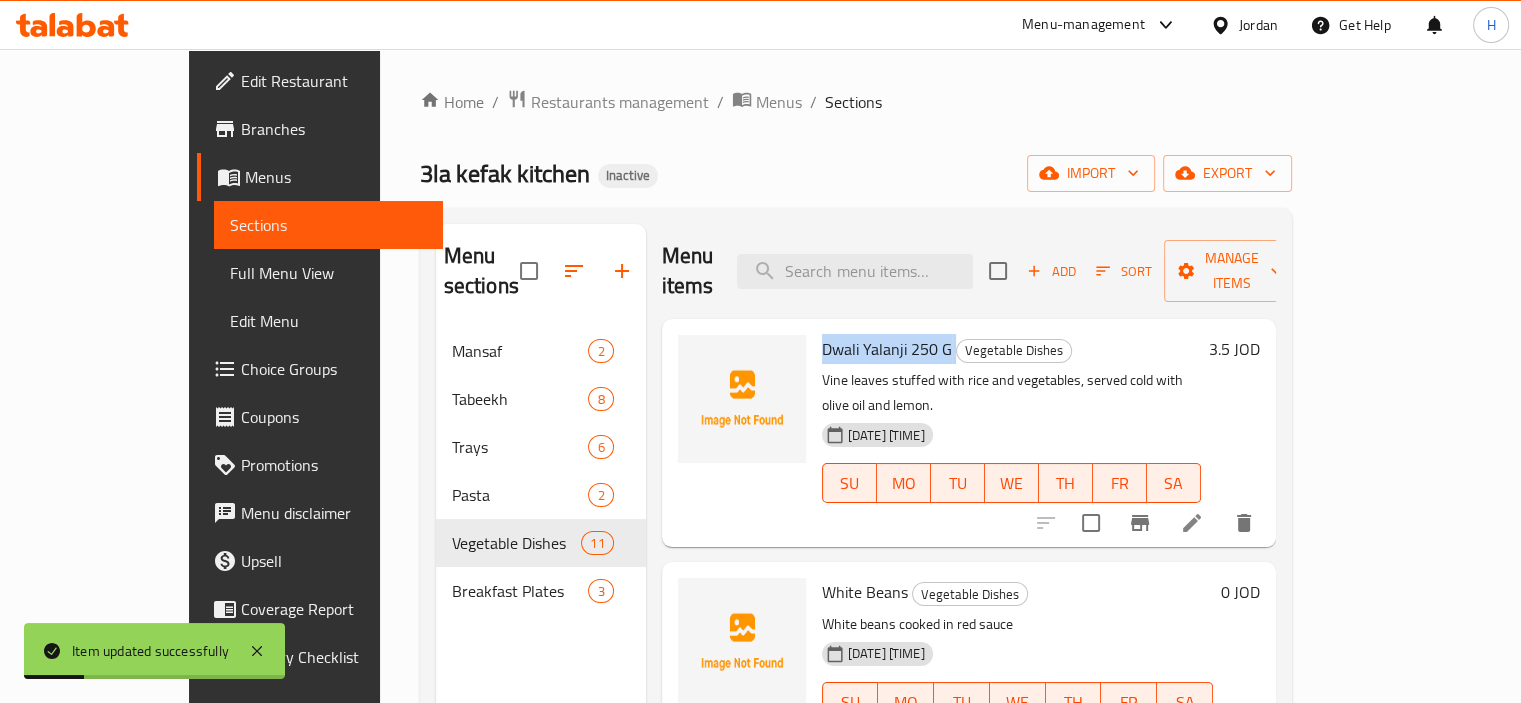 click on "Dwali Yalanji 250 G" at bounding box center [887, 349] 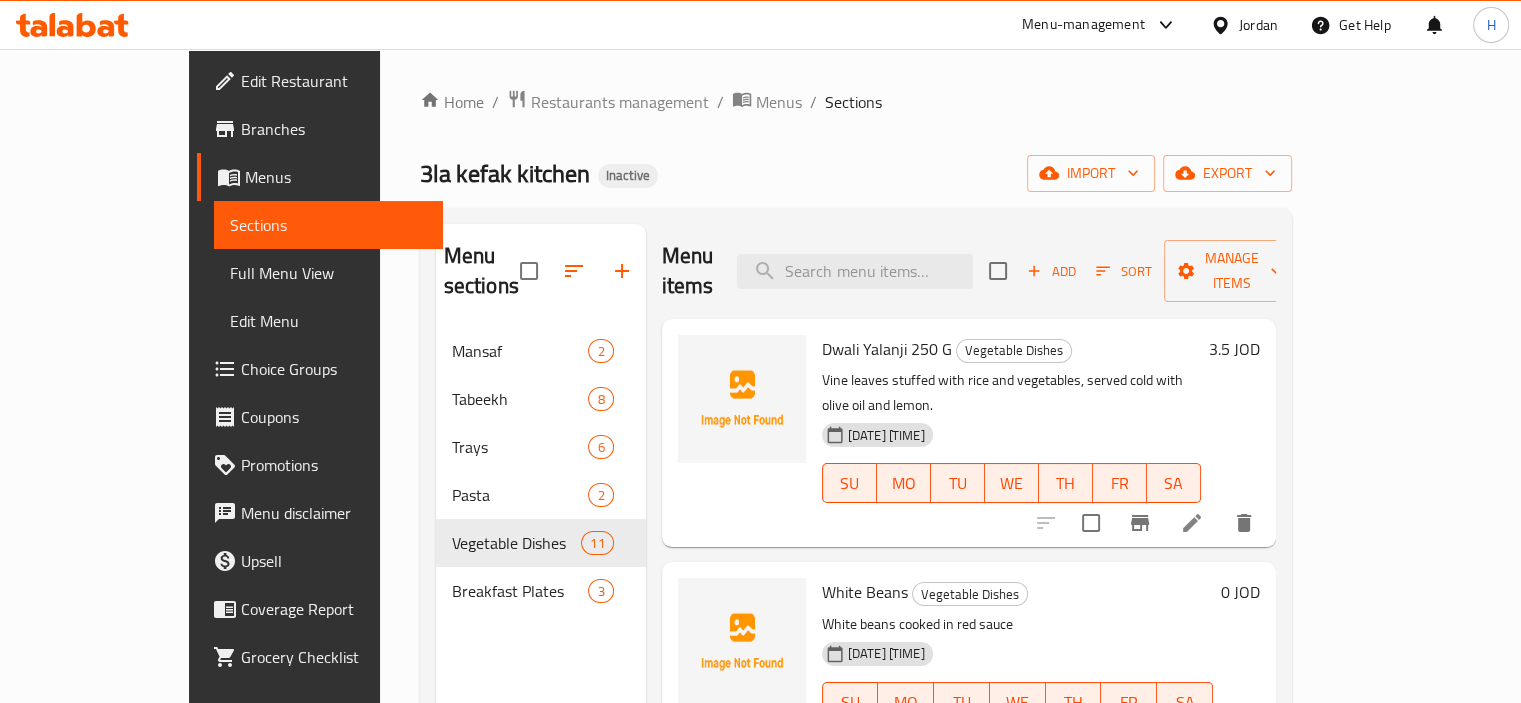 click at bounding box center (742, 663) 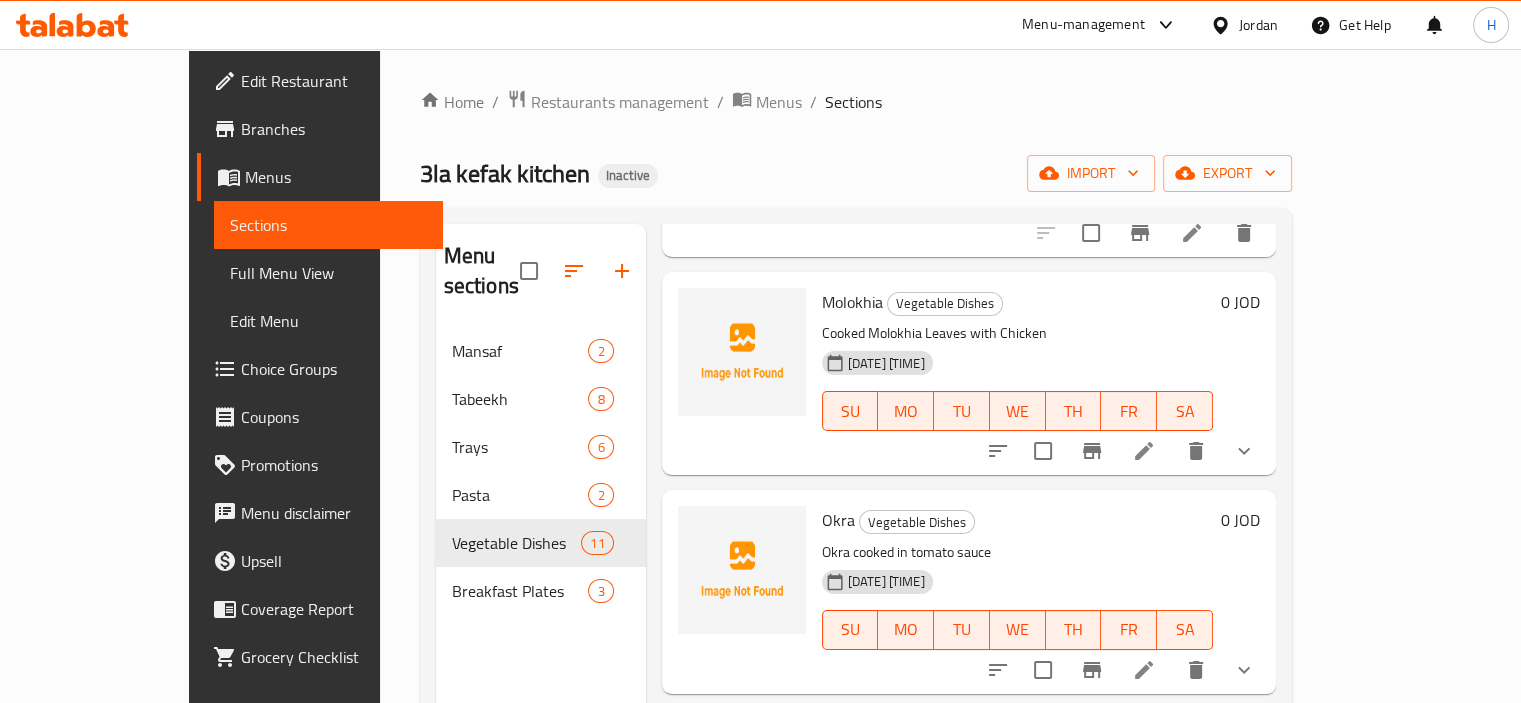 scroll, scrollTop: 1750, scrollLeft: 0, axis: vertical 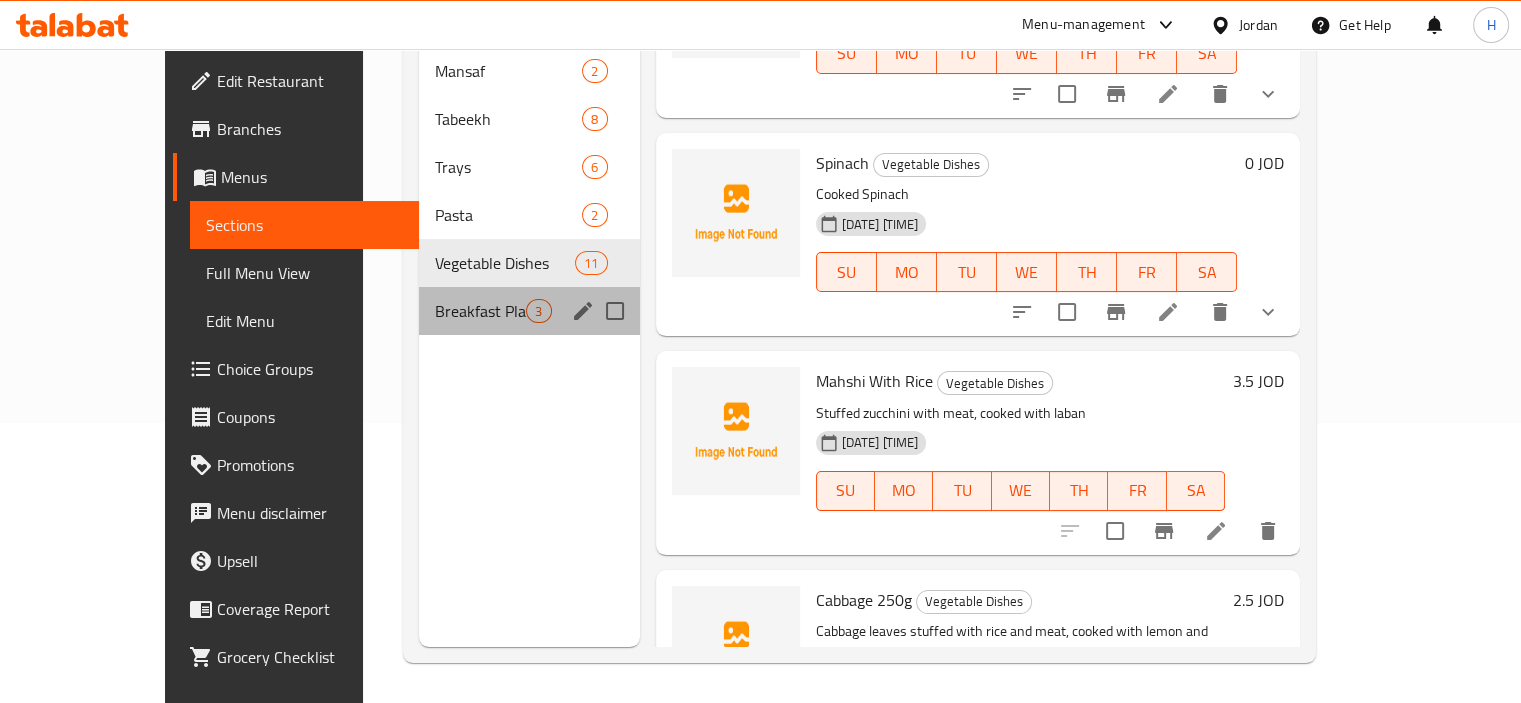 click on "Breakfast Plates 3" at bounding box center [529, 311] 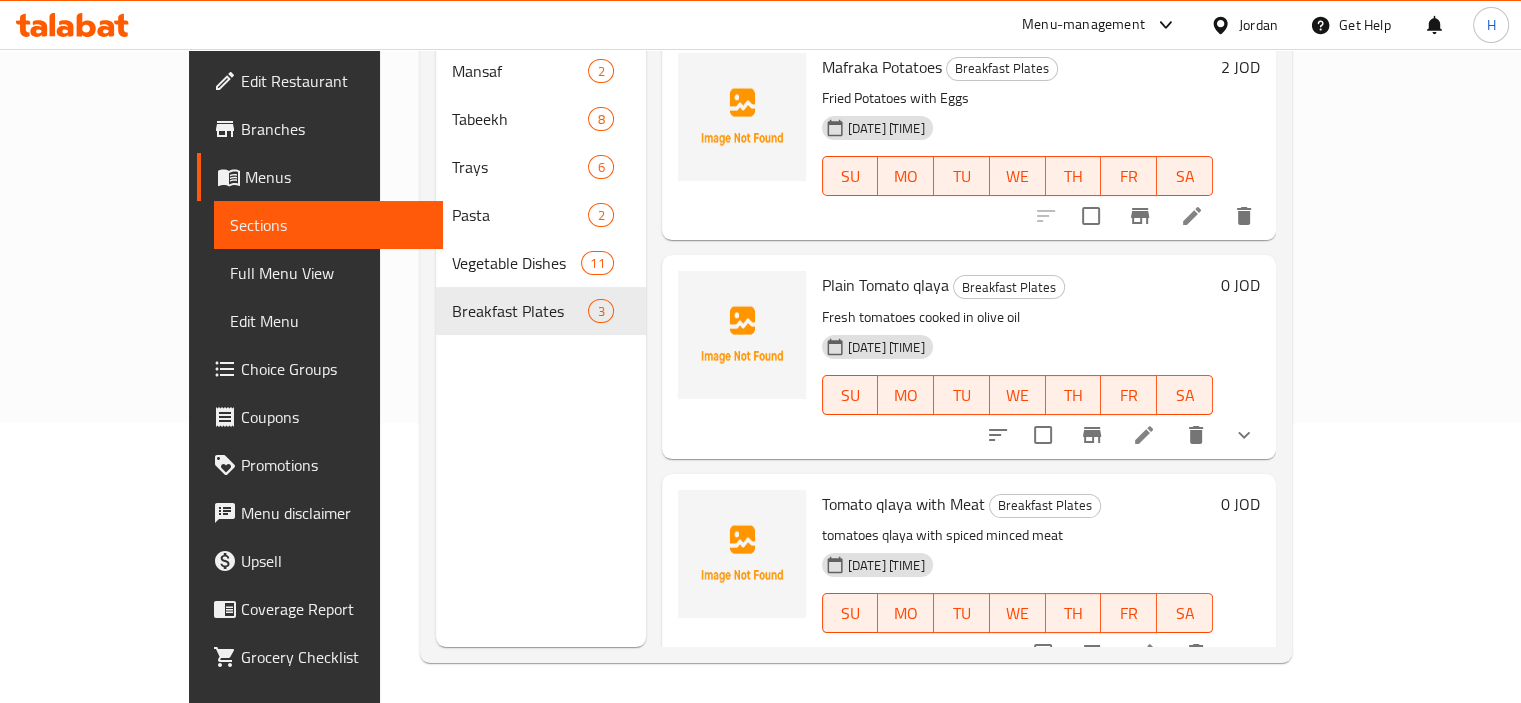 click on "Tomato qlaya with Meat" at bounding box center (903, 504) 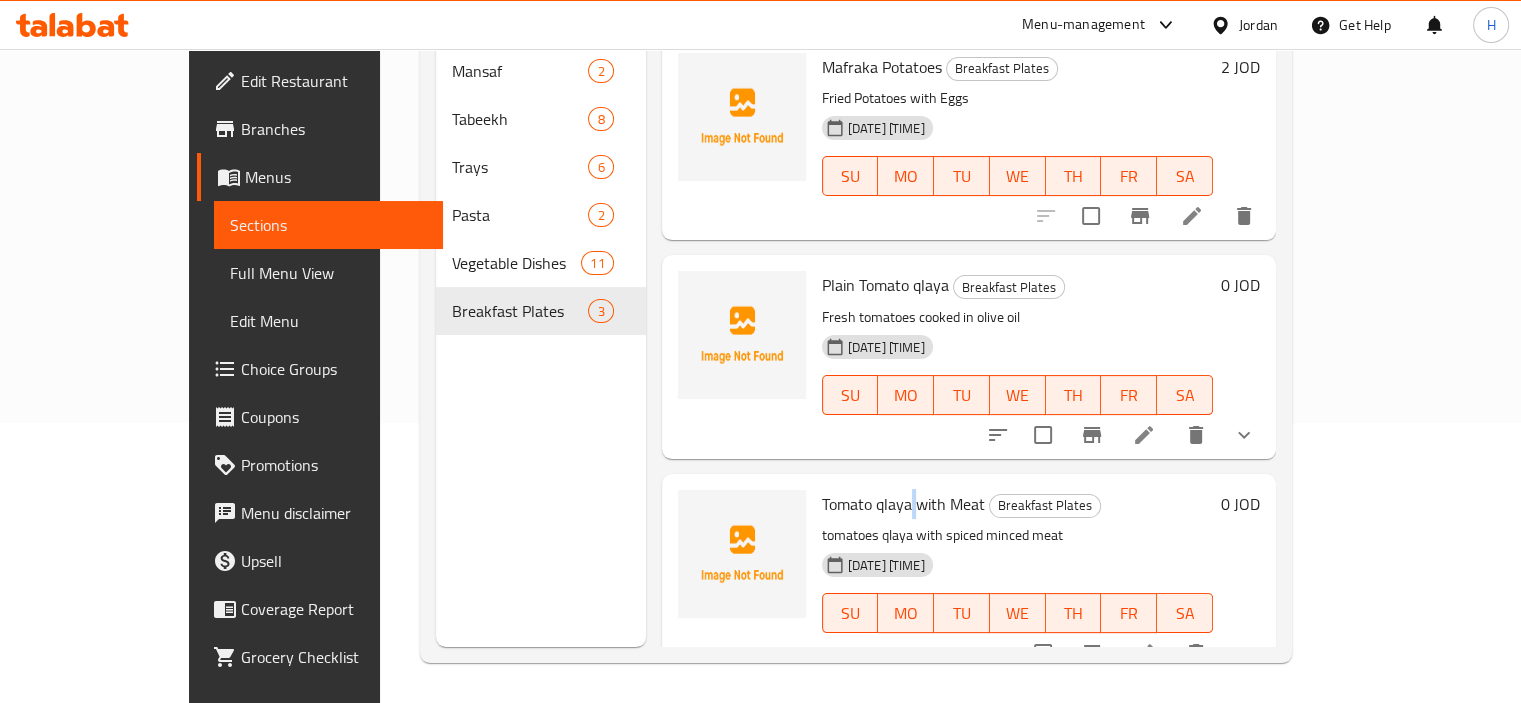 click on "Tomato qlaya with Meat" at bounding box center [903, 504] 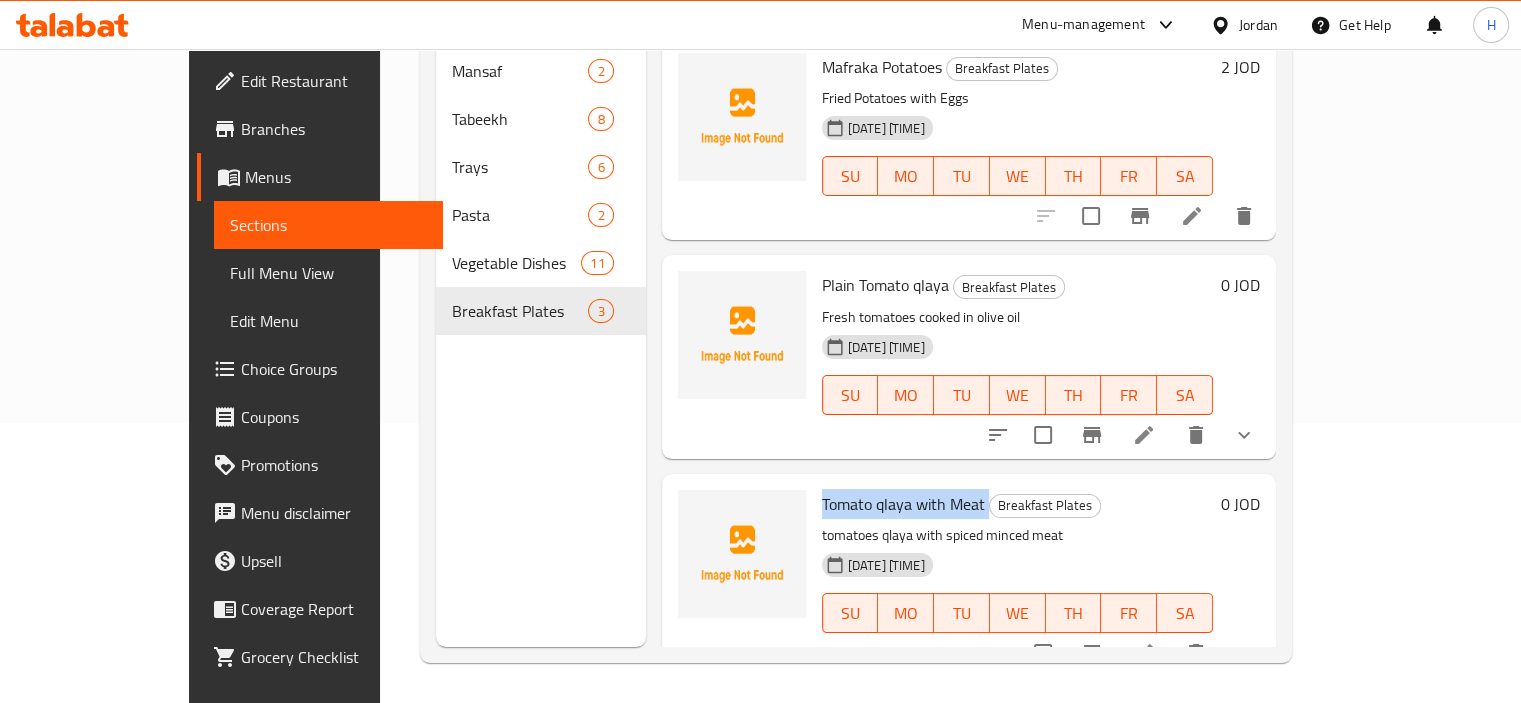 copy on "Tomato qlaya with Meat" 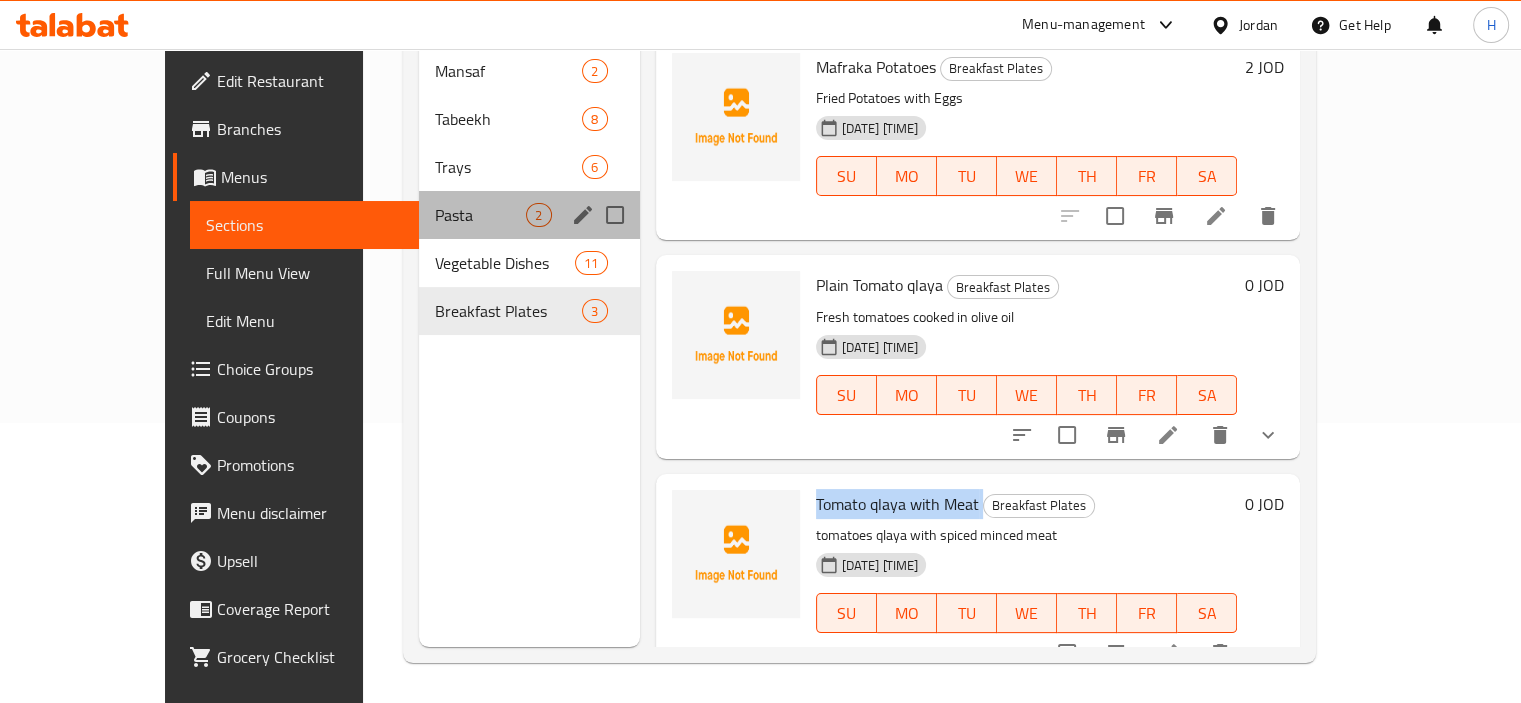 click on "Pasta 2" at bounding box center [529, 215] 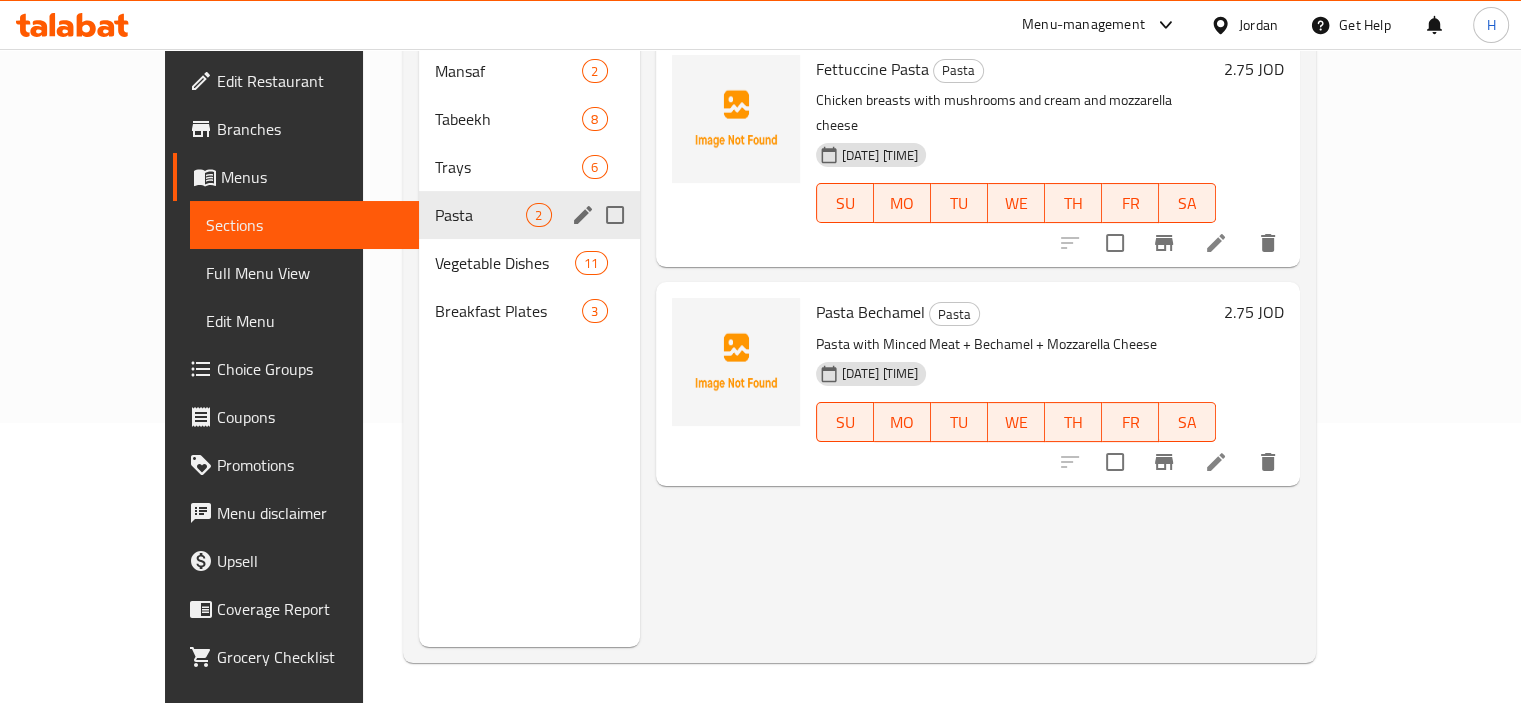 scroll, scrollTop: 0, scrollLeft: 0, axis: both 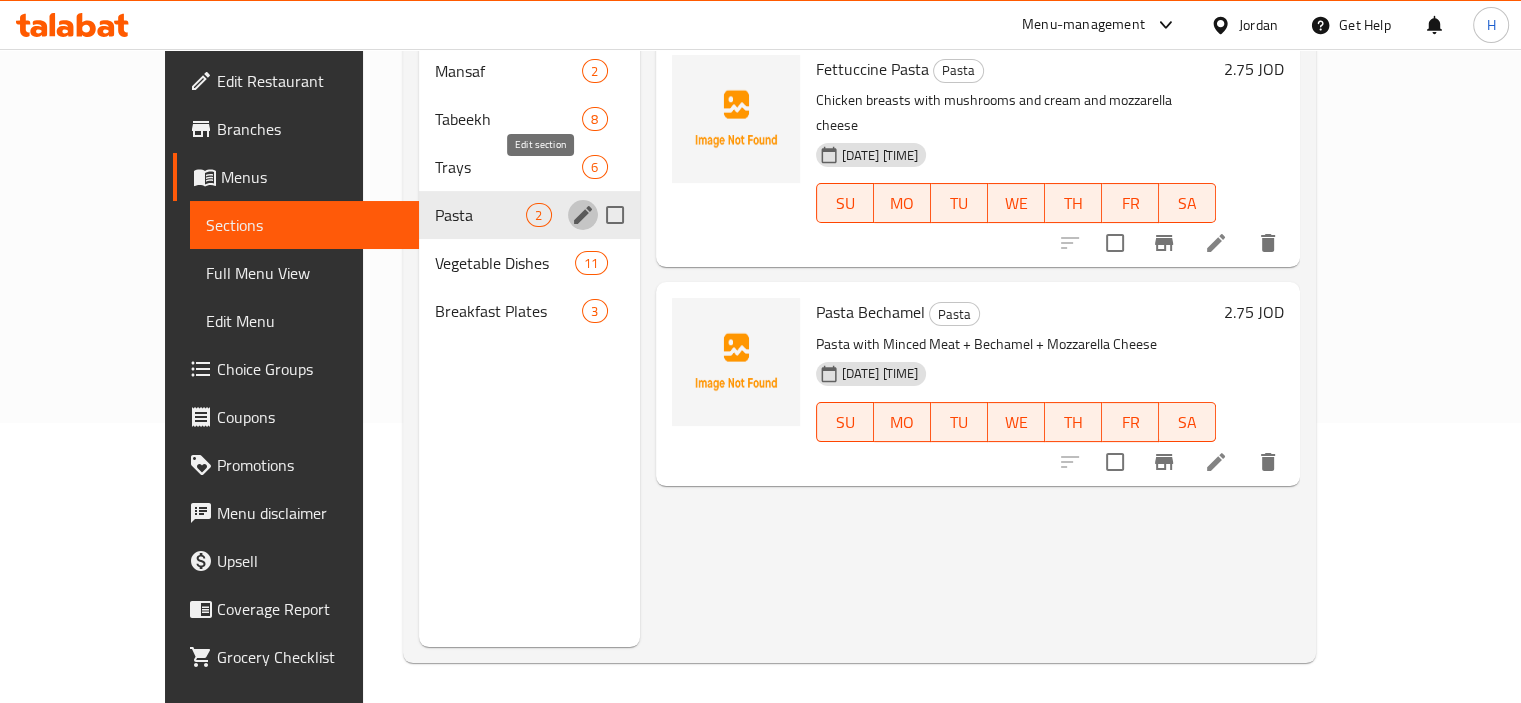 click 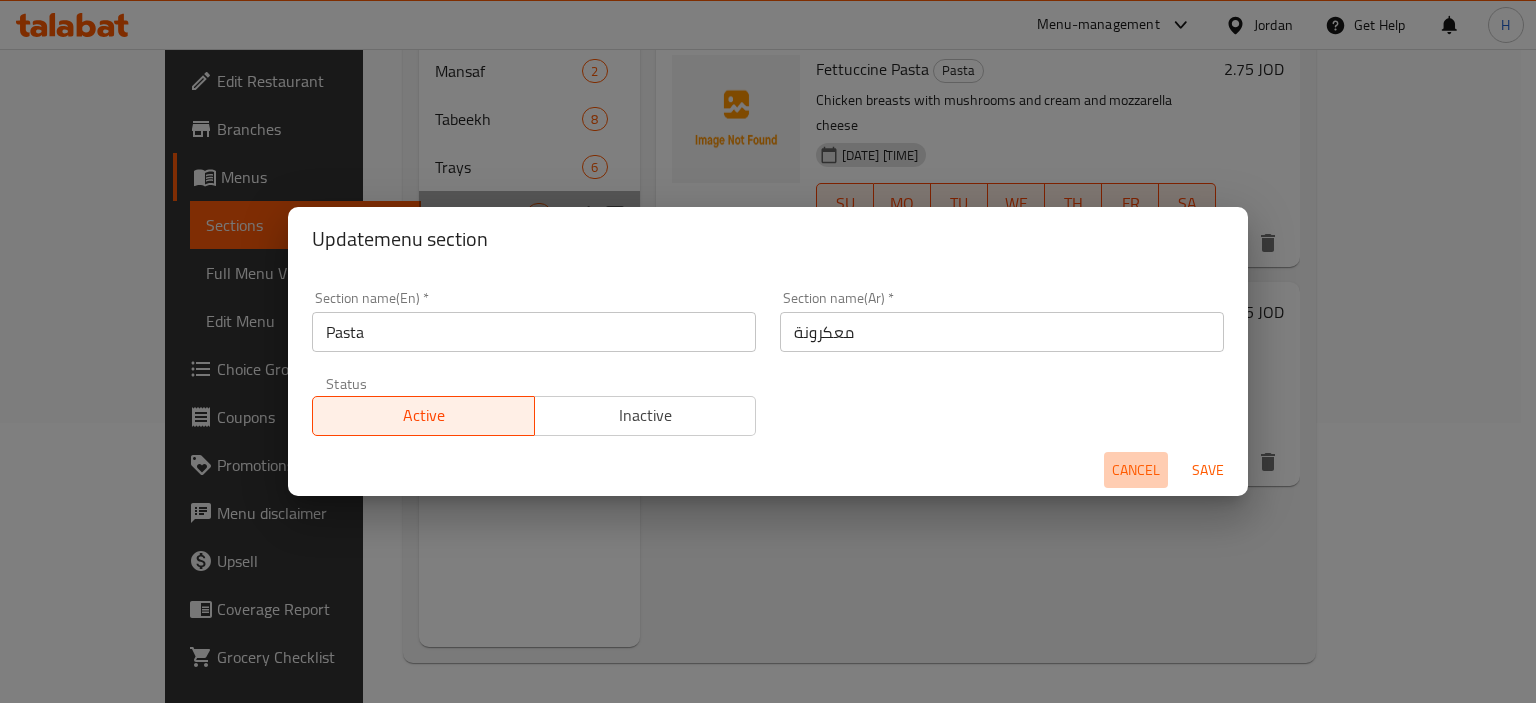 click on "Cancel" at bounding box center (1136, 470) 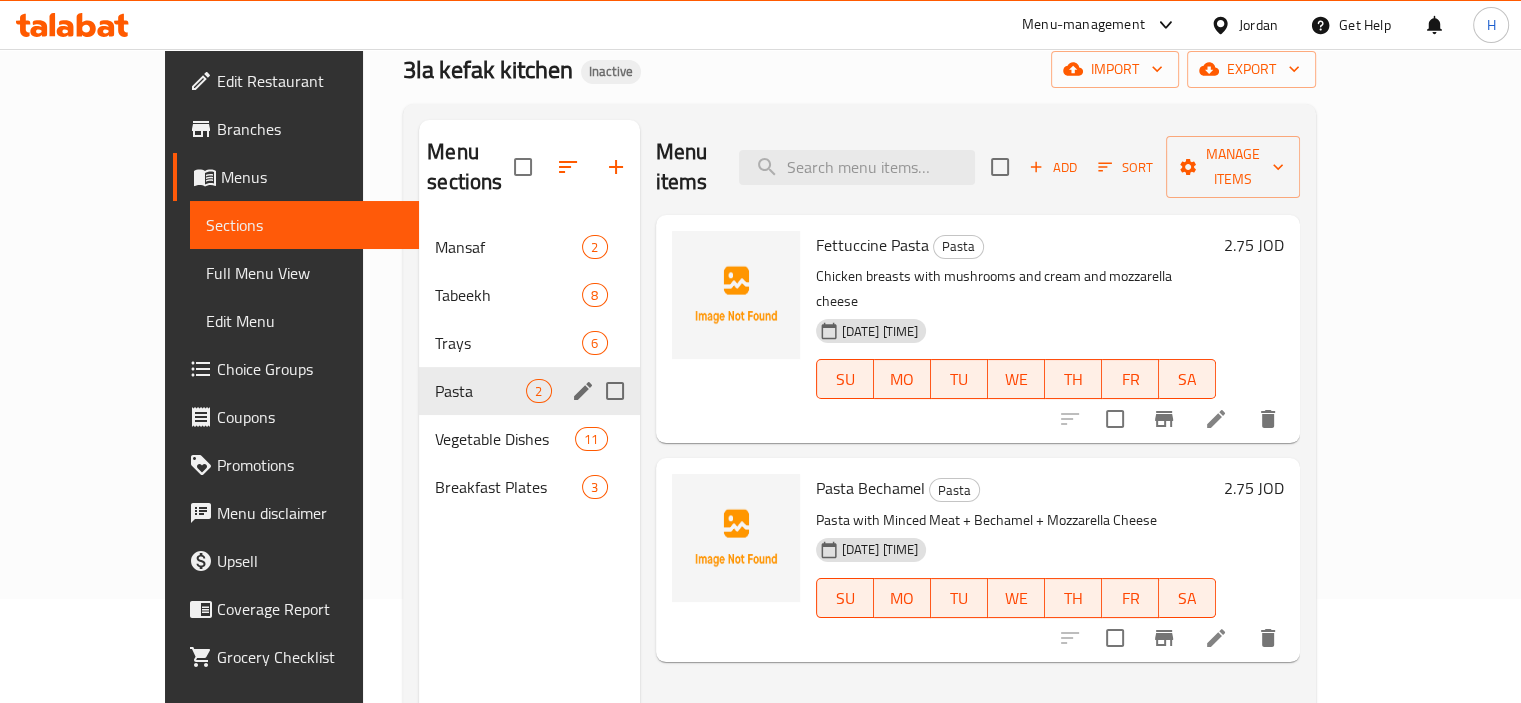scroll, scrollTop: 102, scrollLeft: 0, axis: vertical 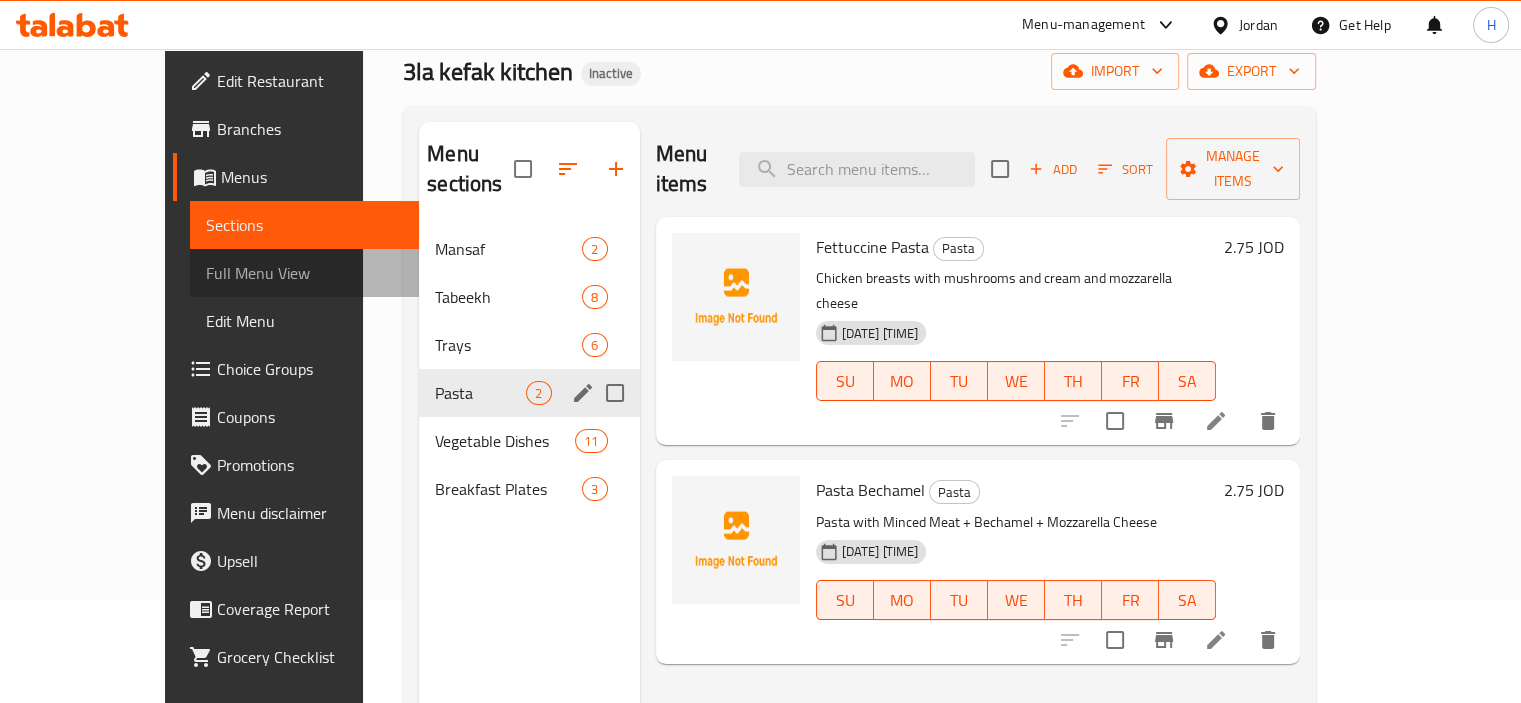 click on "Full Menu View" at bounding box center (304, 273) 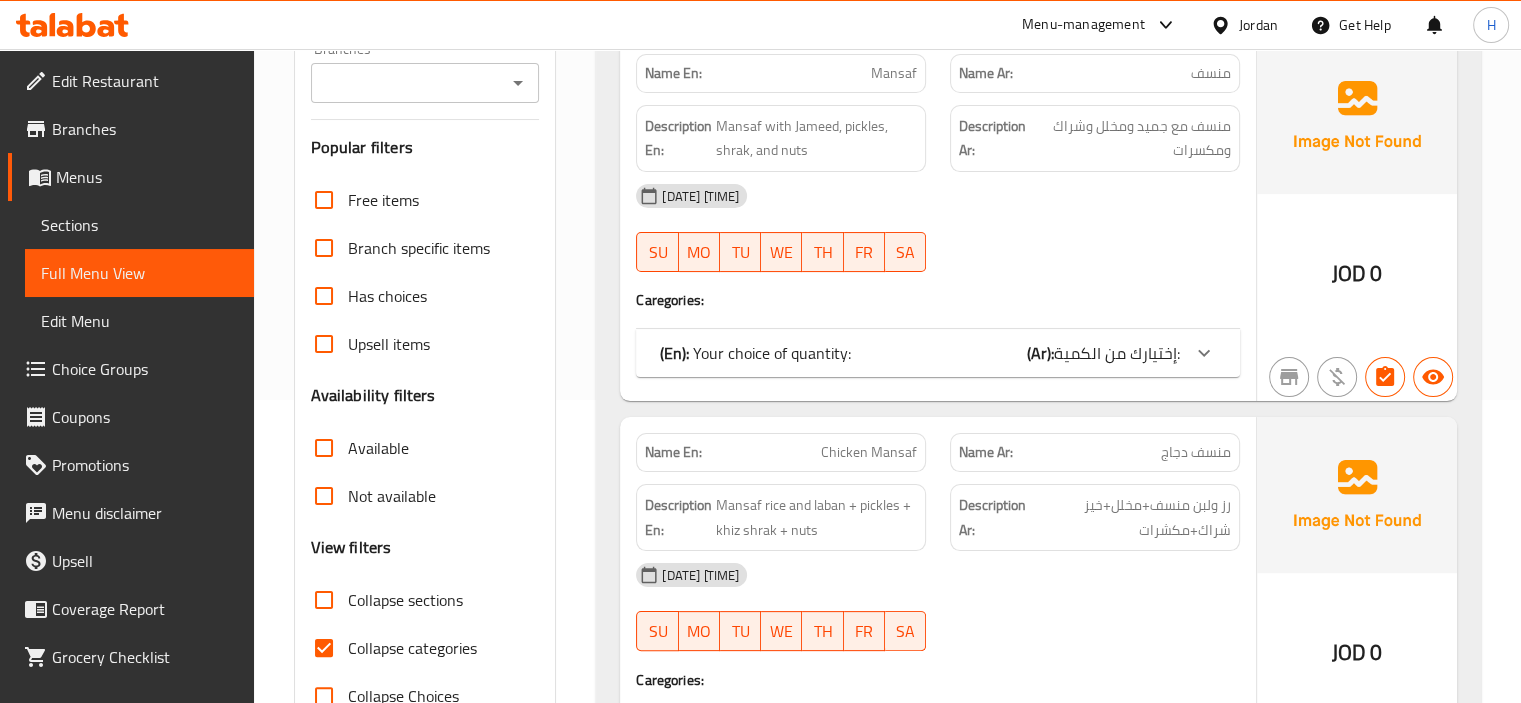 scroll, scrollTop: 360, scrollLeft: 0, axis: vertical 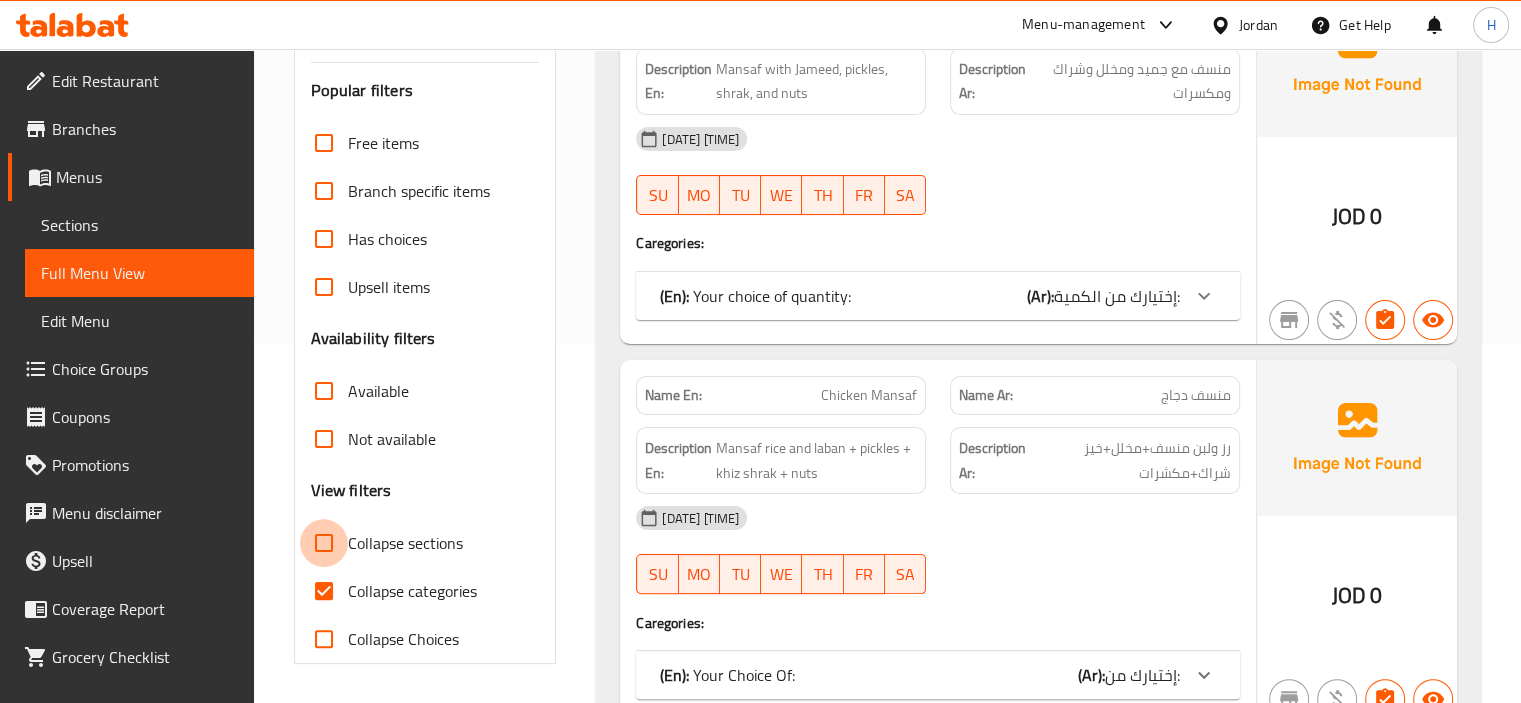 click on "Collapse sections" at bounding box center (324, 543) 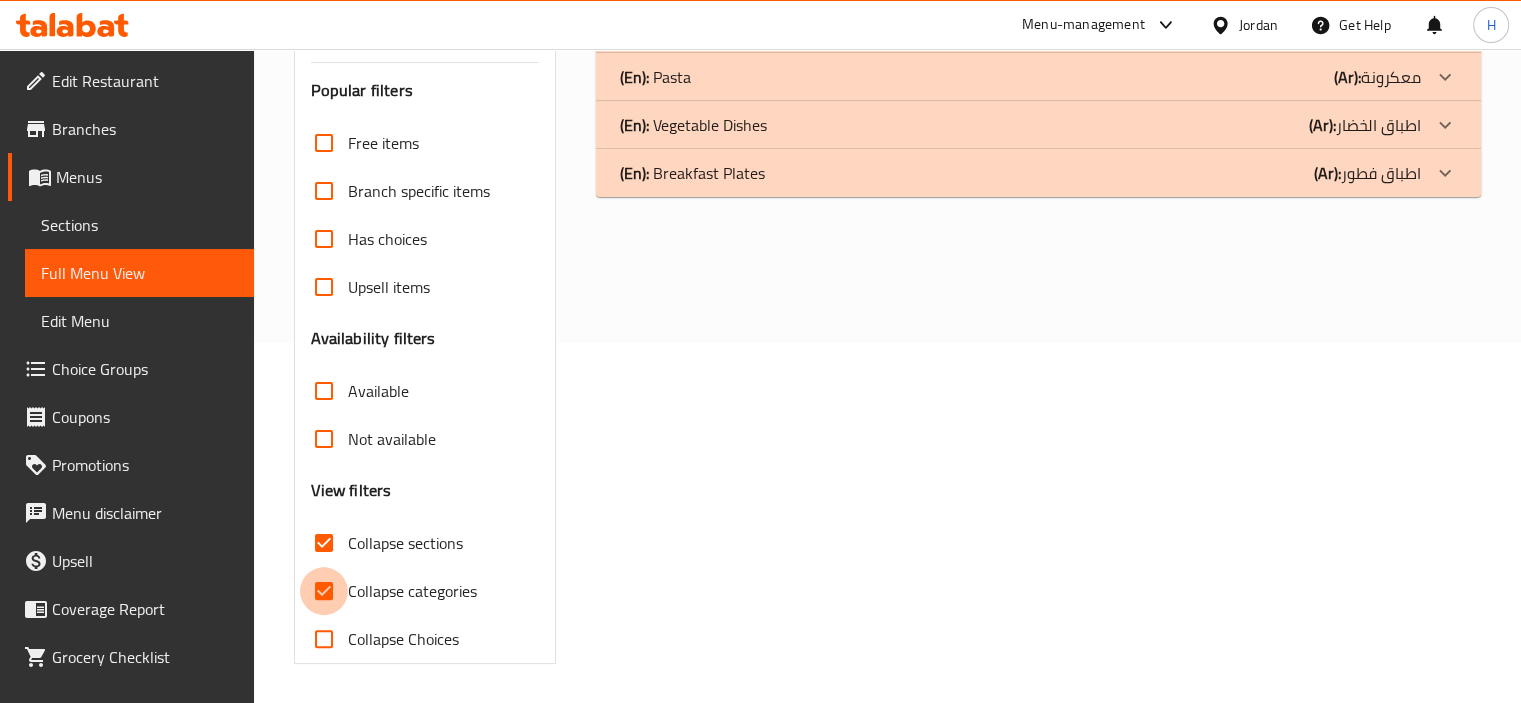 click on "Collapse categories" at bounding box center (324, 591) 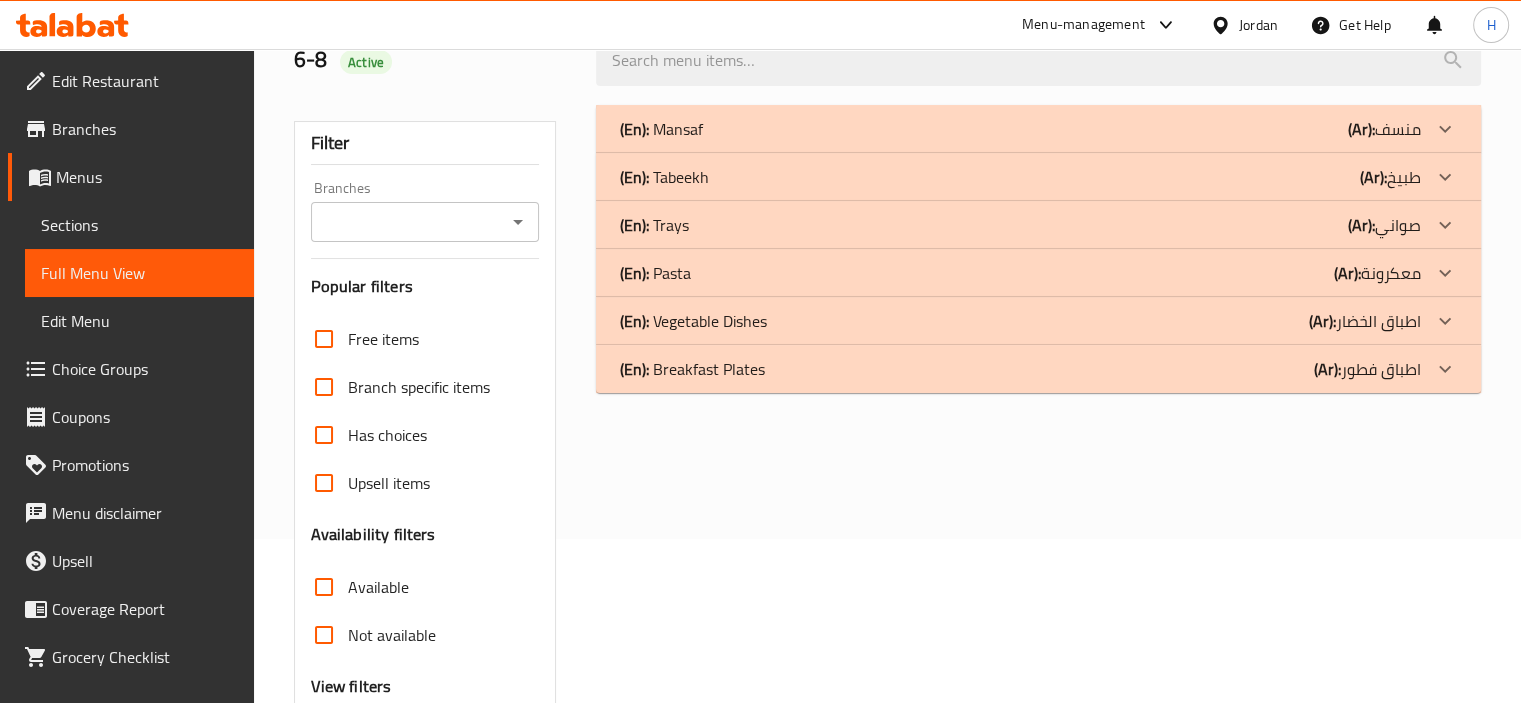scroll, scrollTop: 104, scrollLeft: 0, axis: vertical 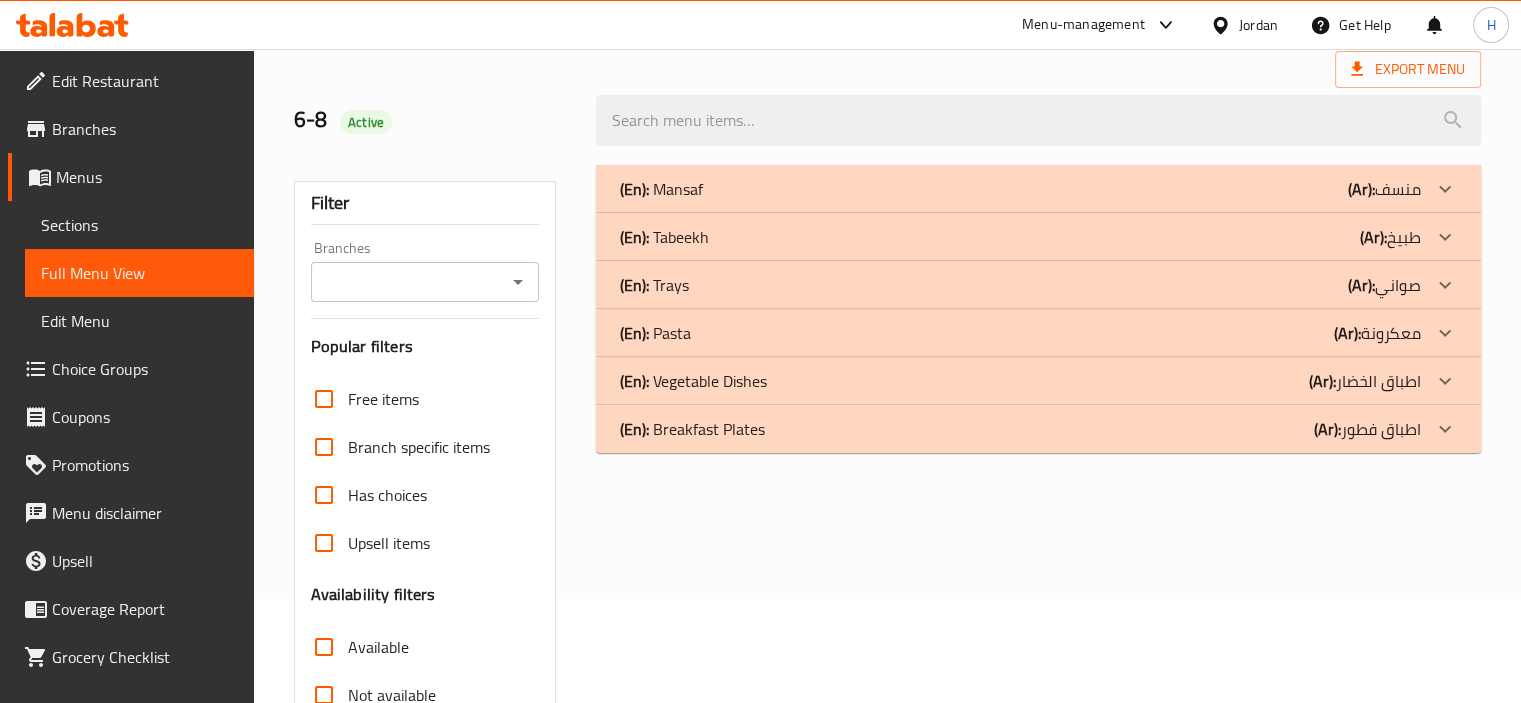 click on "(En):   Pasta (Ar): معكرونة" at bounding box center [1020, 189] 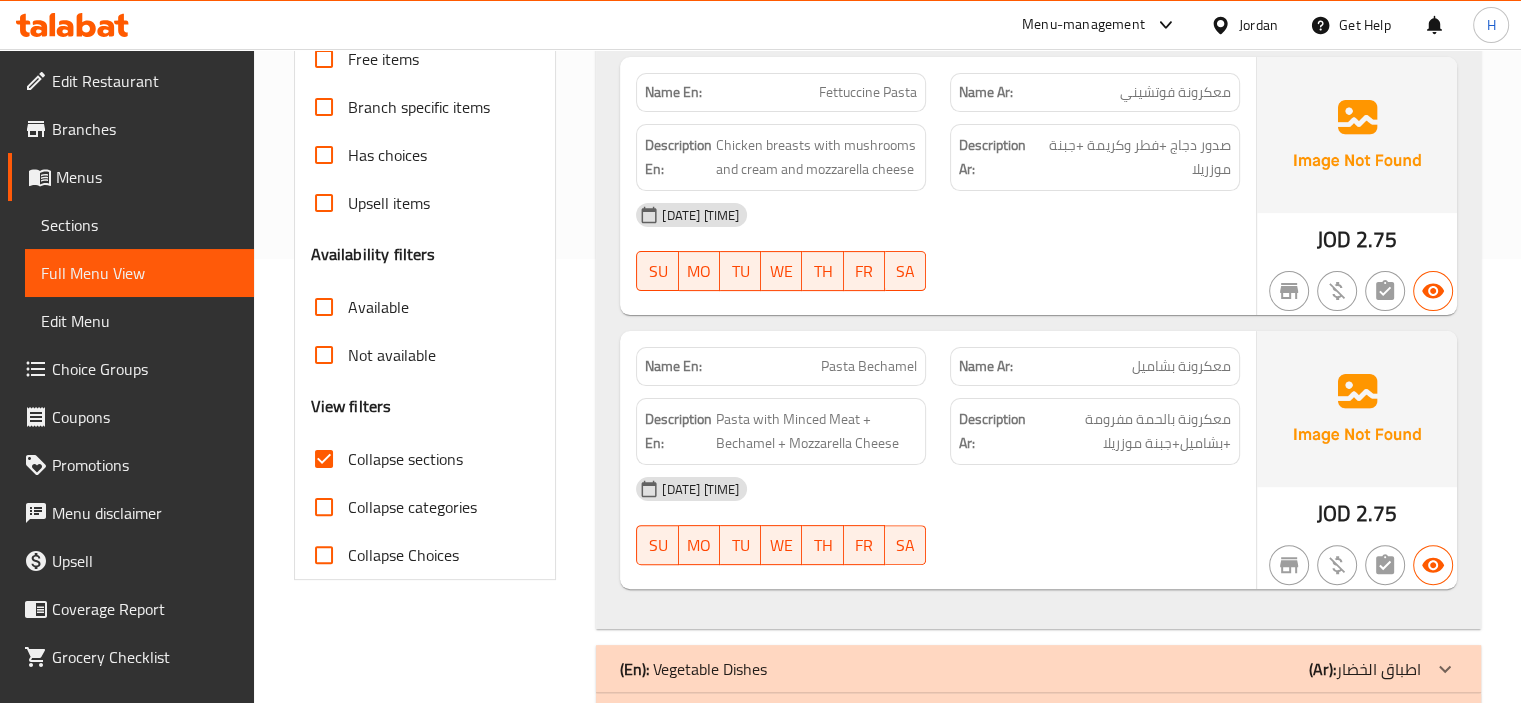 scroll, scrollTop: 520, scrollLeft: 0, axis: vertical 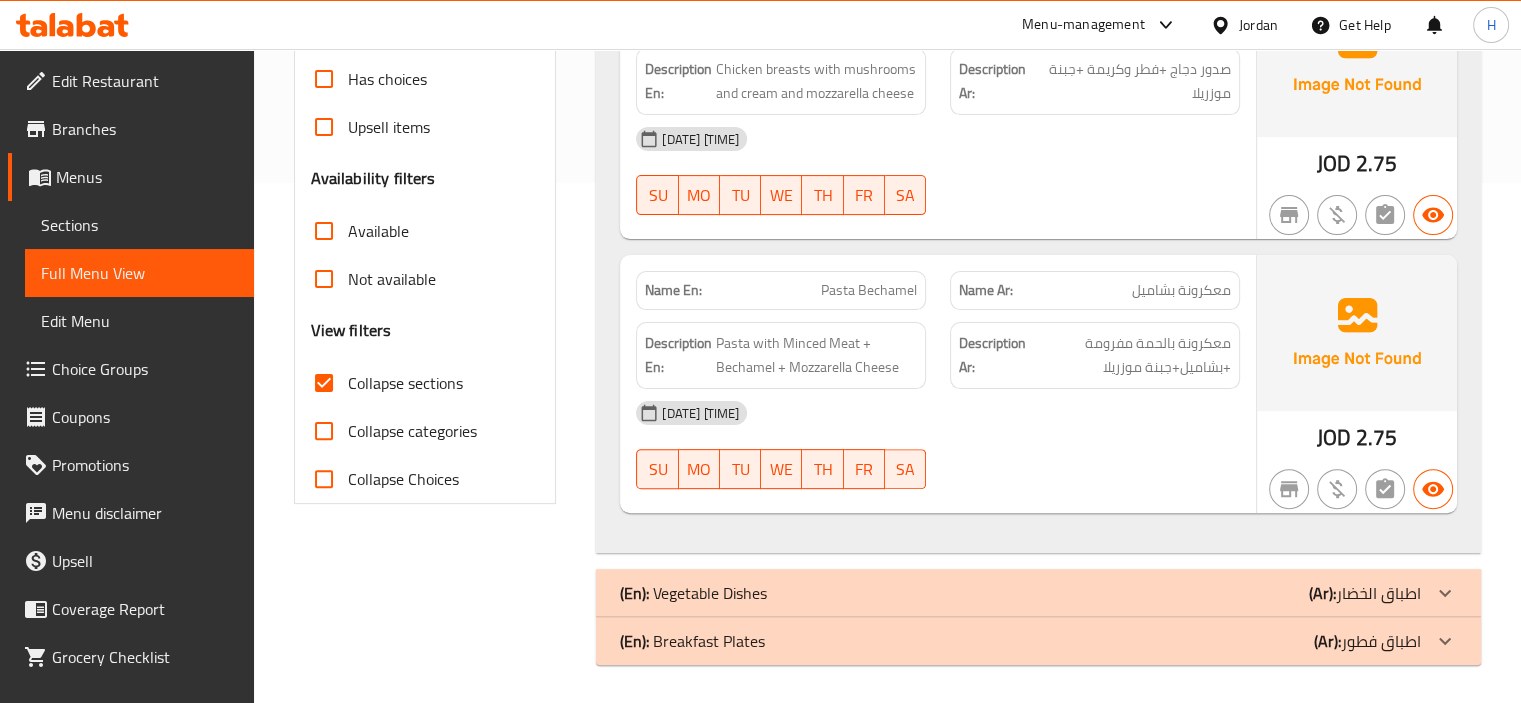 click on "Description Ar: معكرونة بالحمة مفرومة +بشاميل+جبنة موزريلا" at bounding box center (1095, 355) 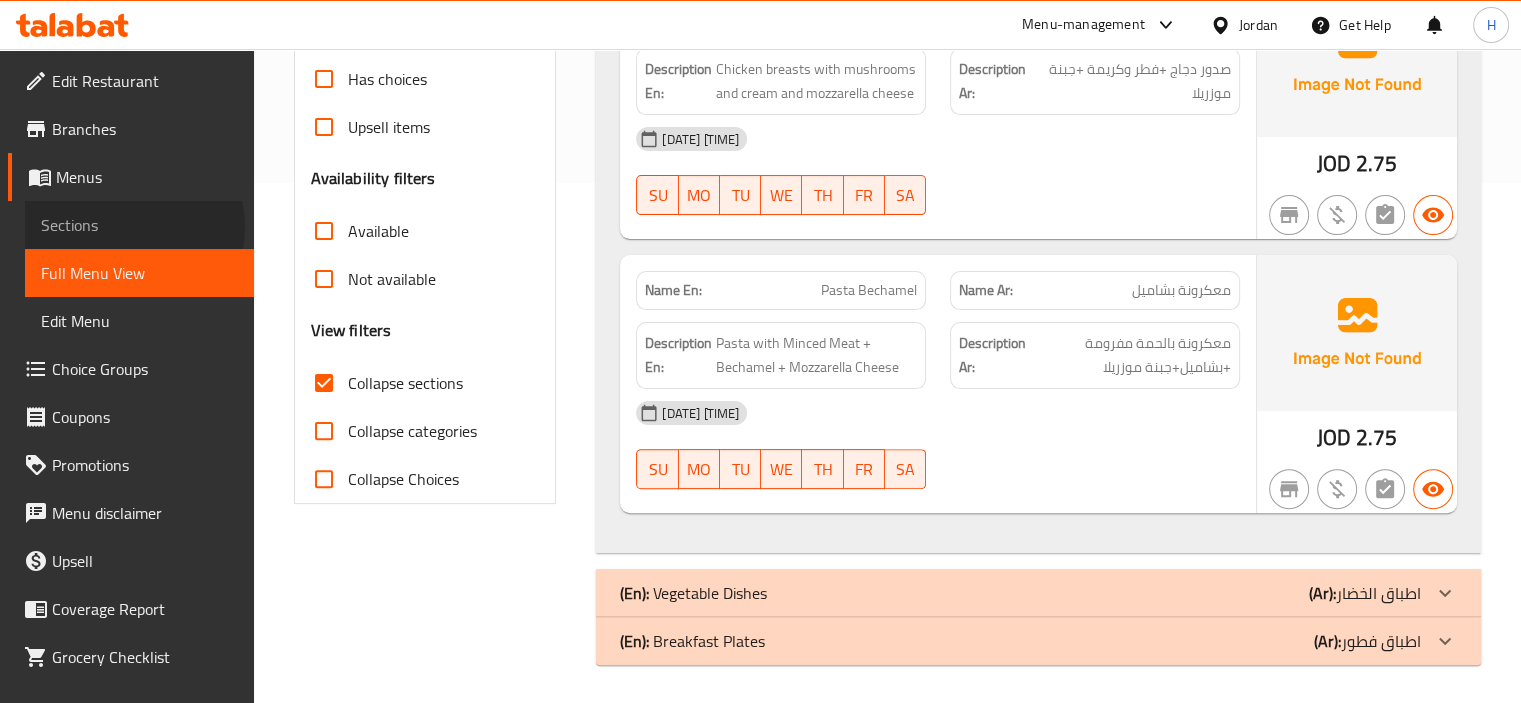 click on "Sections" at bounding box center (139, 225) 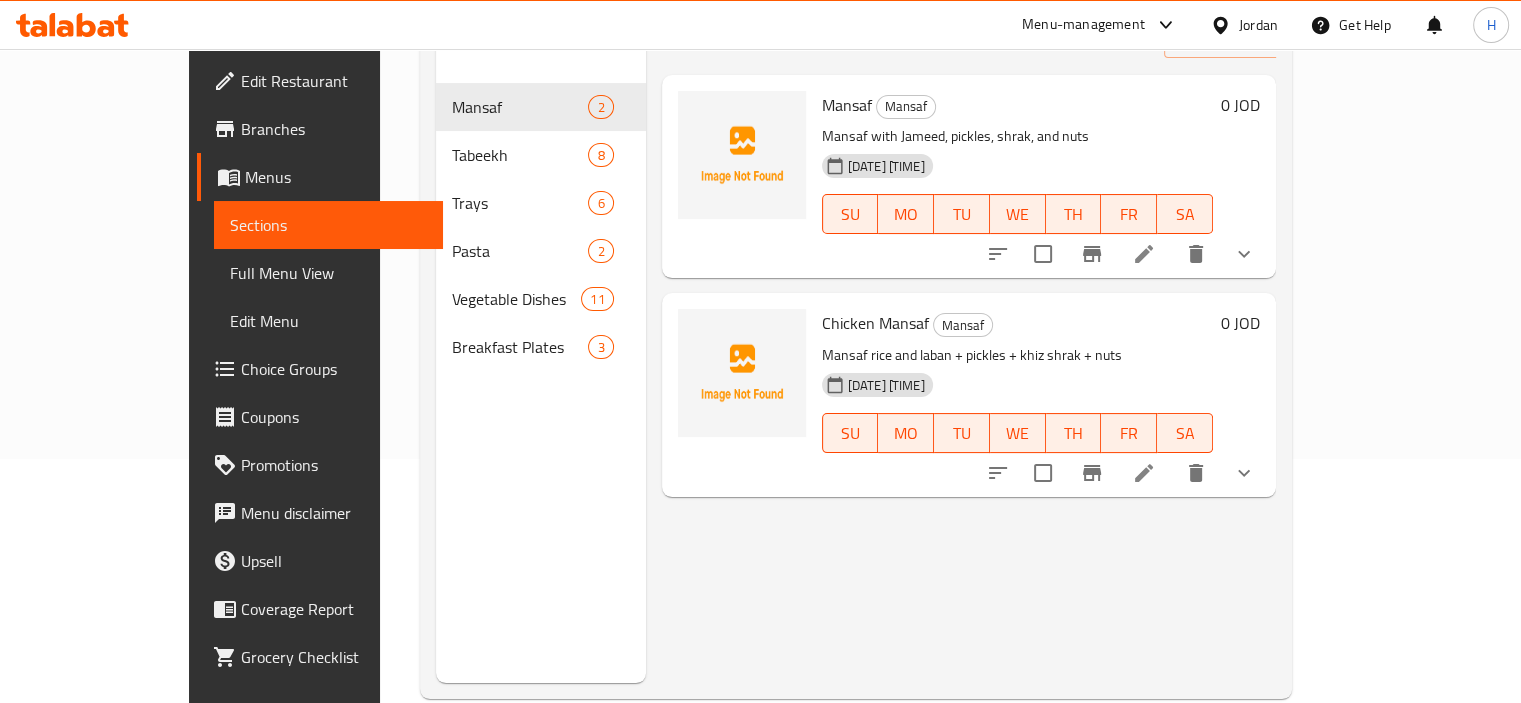 scroll, scrollTop: 244, scrollLeft: 0, axis: vertical 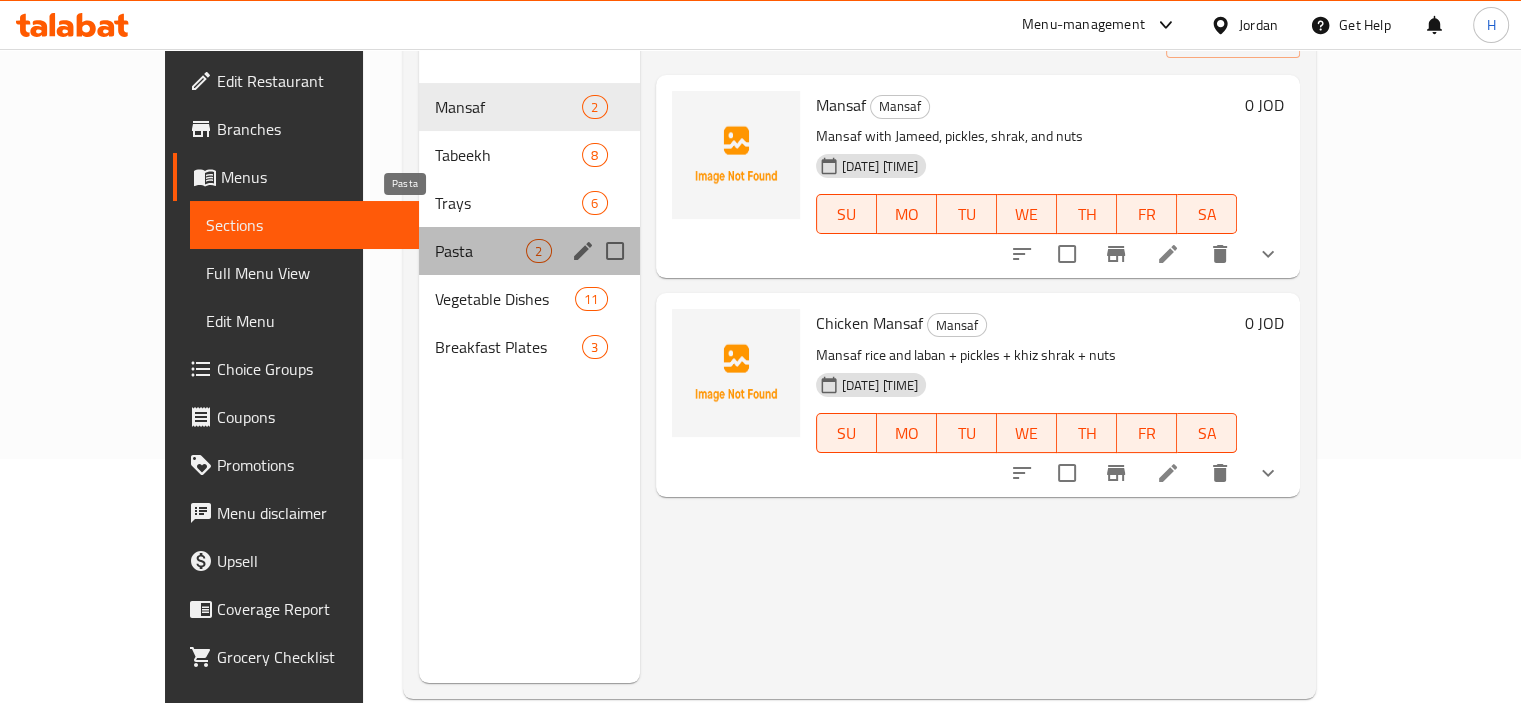 click on "Pasta" at bounding box center (480, 251) 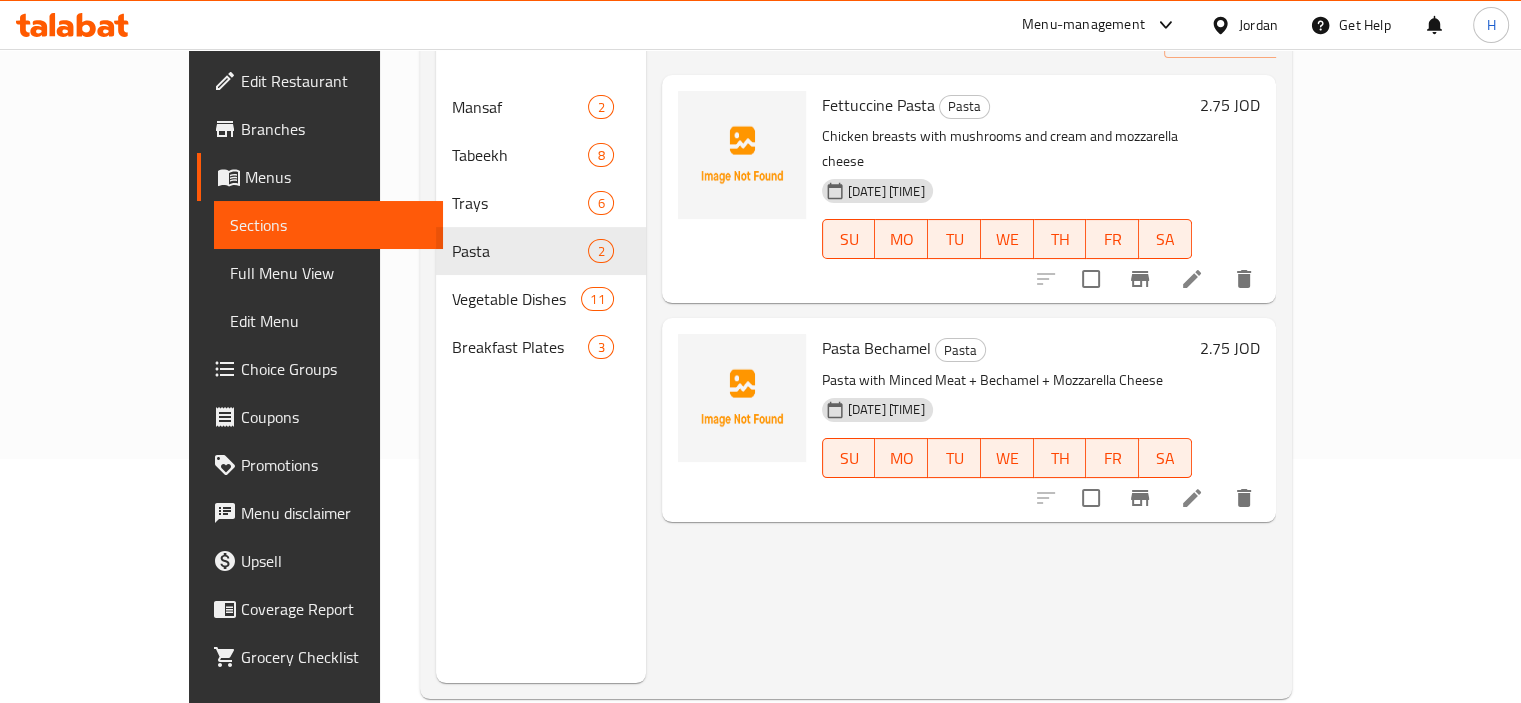 scroll, scrollTop: 0, scrollLeft: 0, axis: both 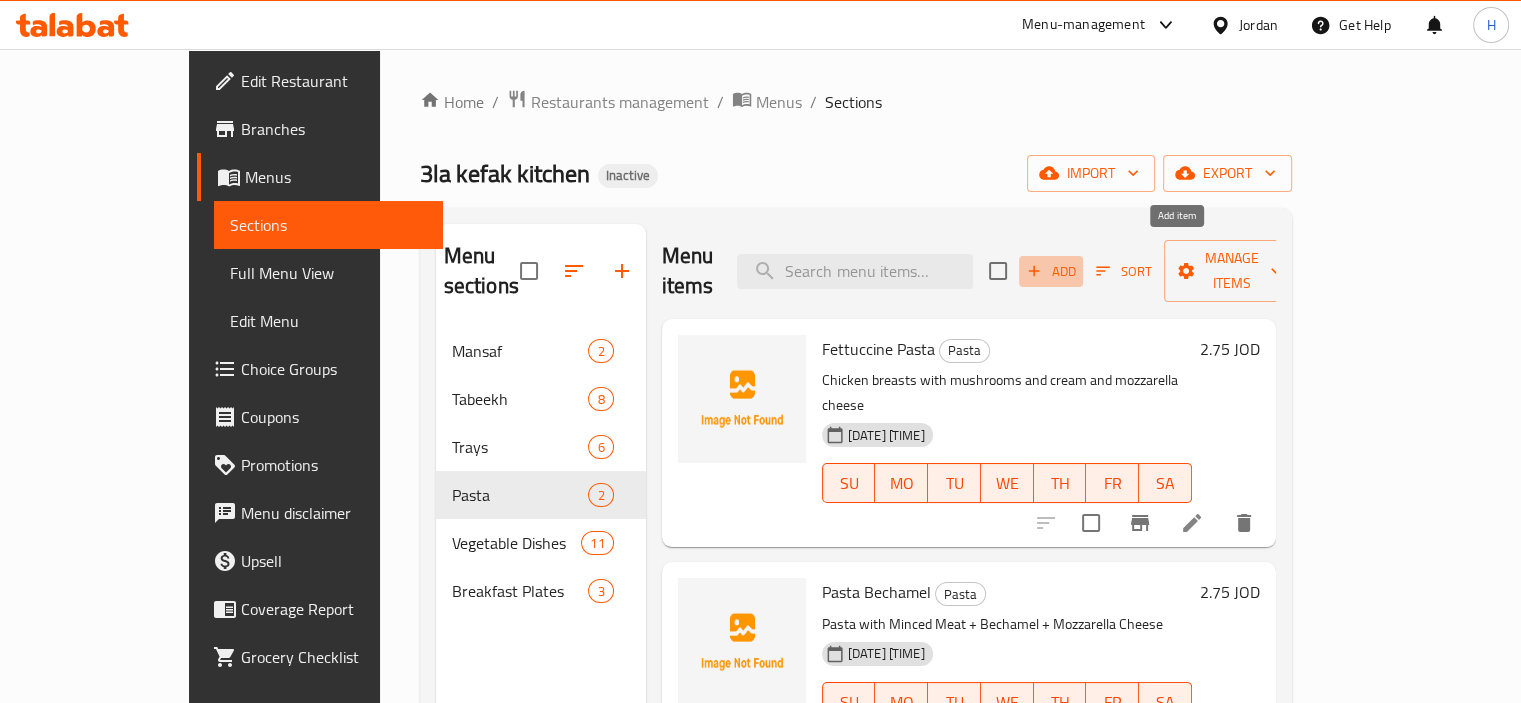click on "Add" at bounding box center (1051, 271) 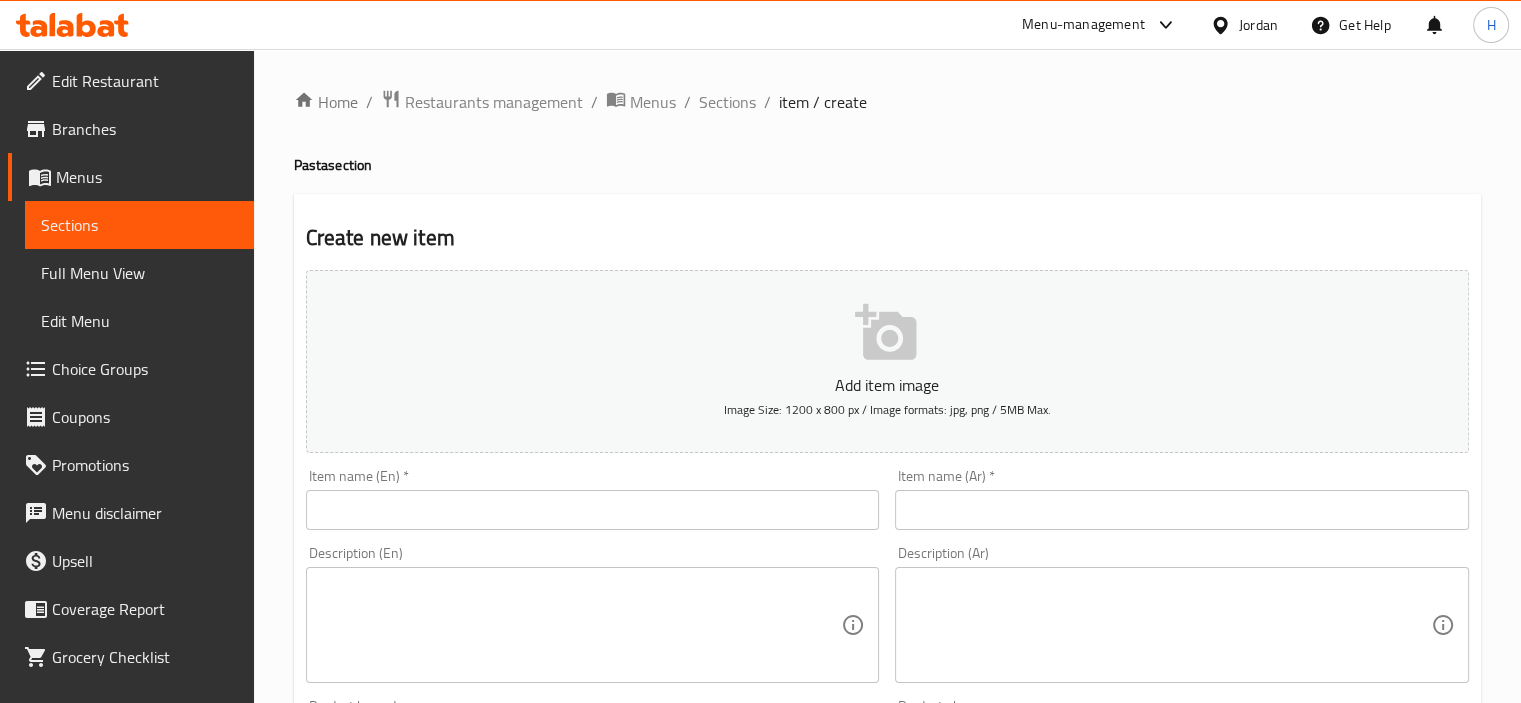 paste on "معكرونة بالبن" 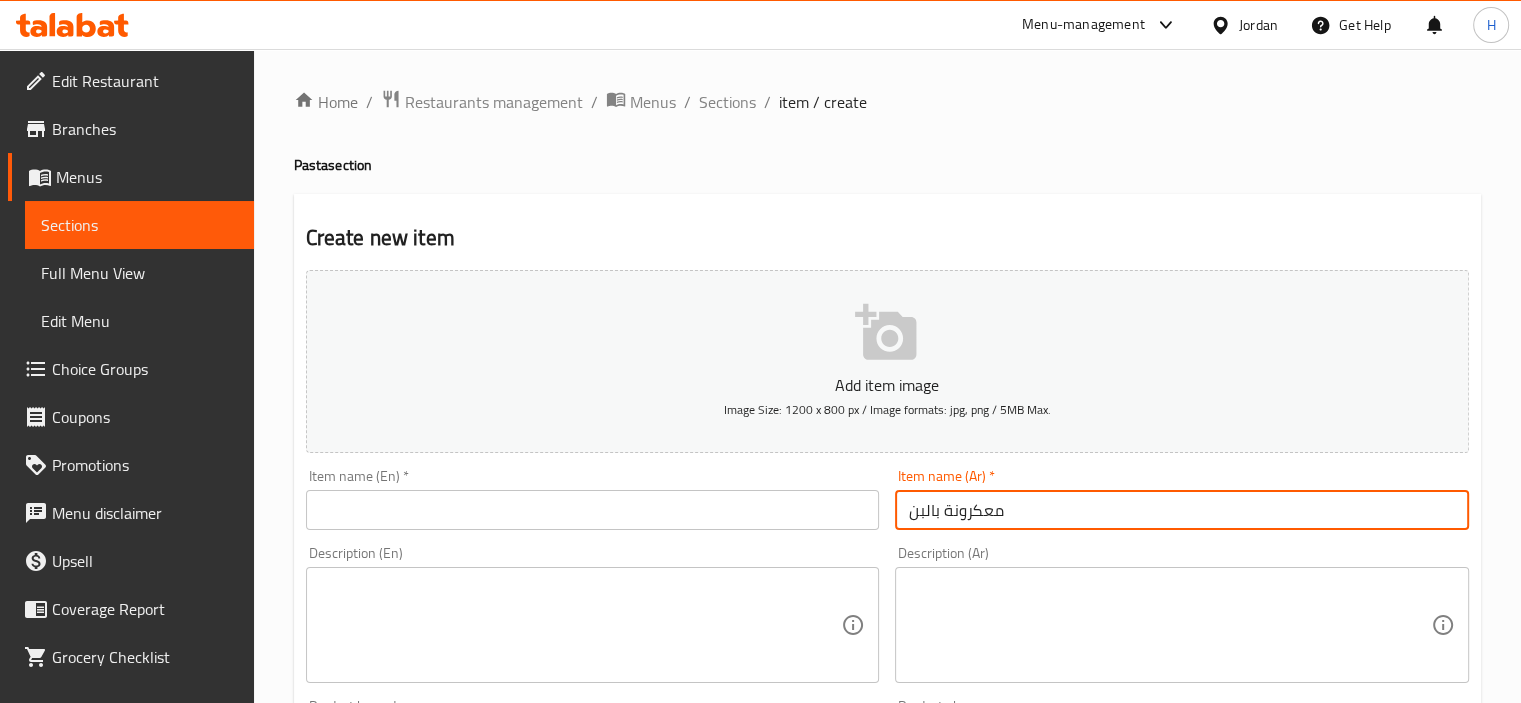 click on "معكرونة بالبن" at bounding box center [1182, 510] 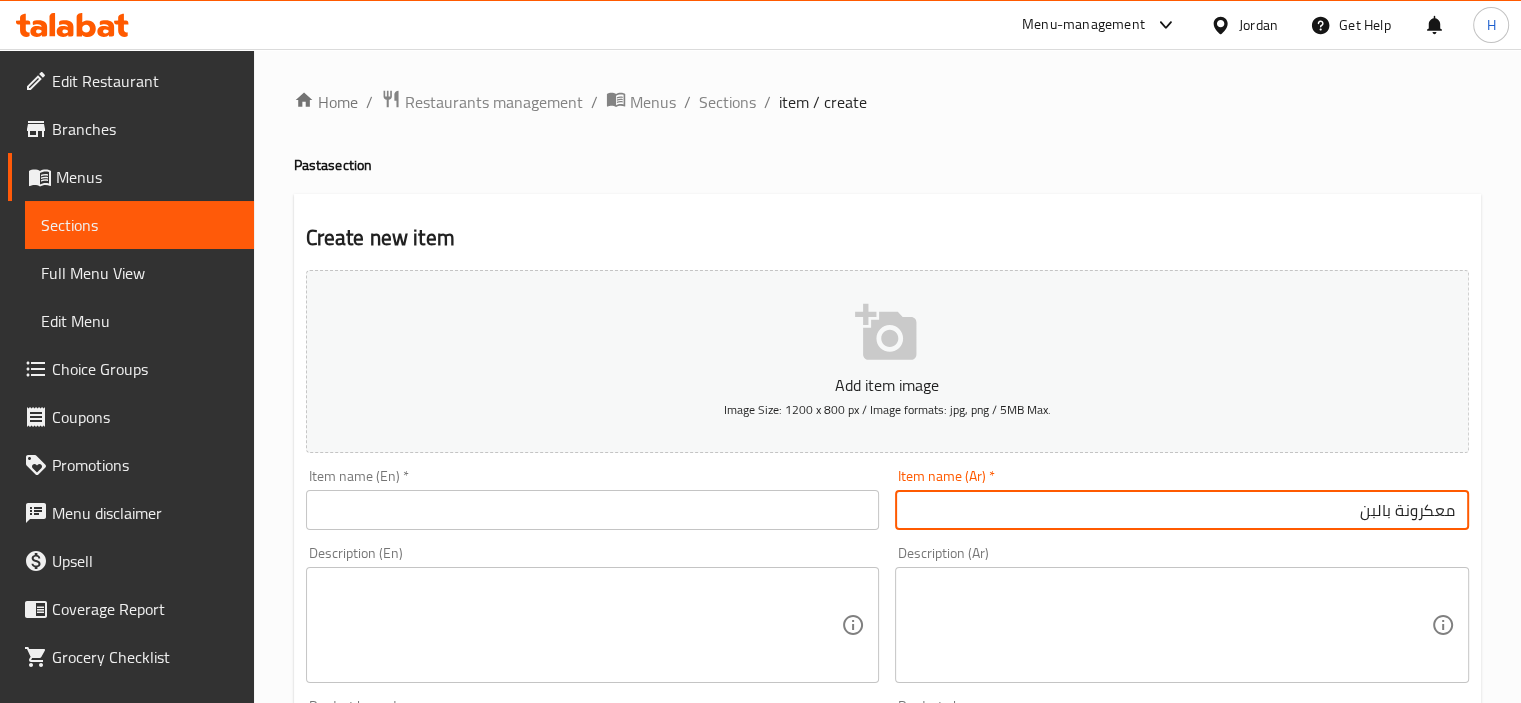 click on "معكرونة بالبن" at bounding box center (1182, 510) 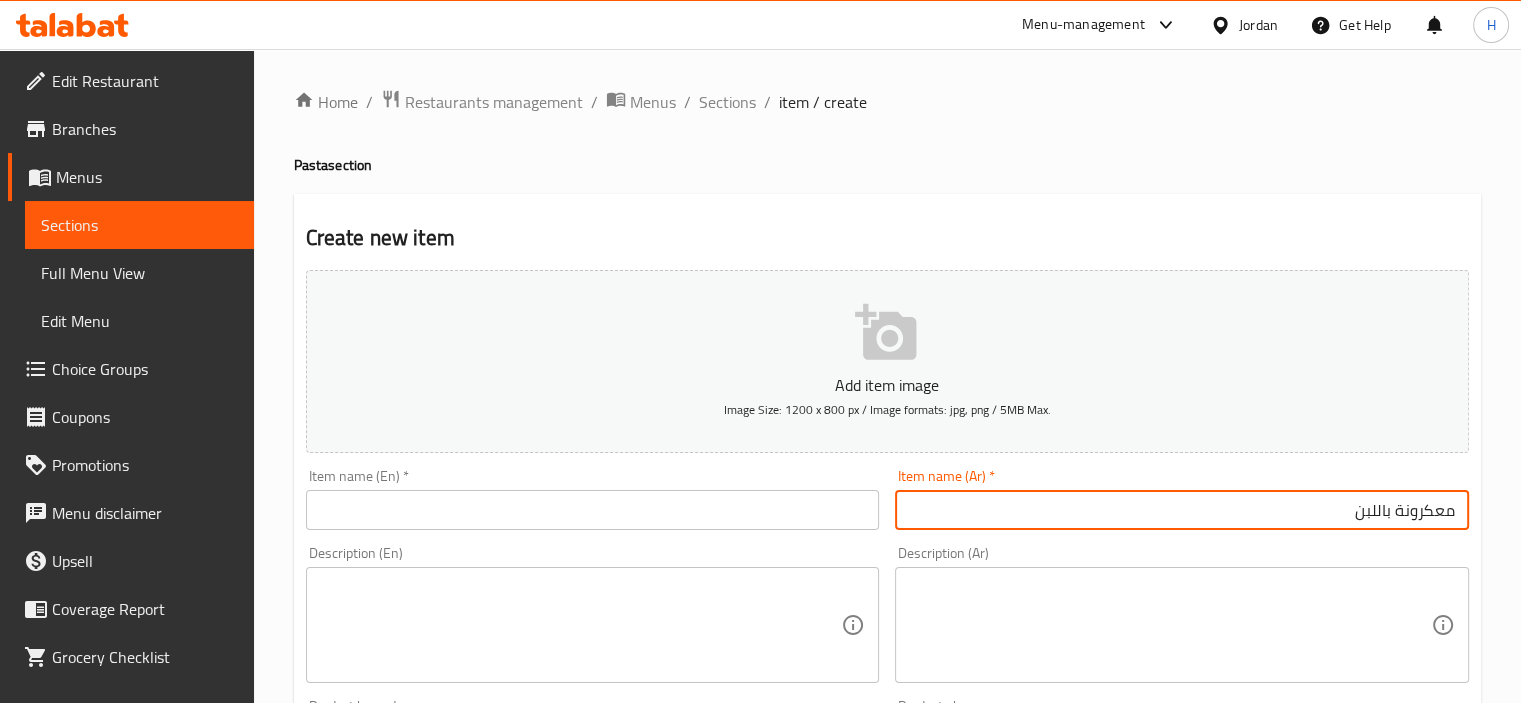 type on "معكرونة باللبن" 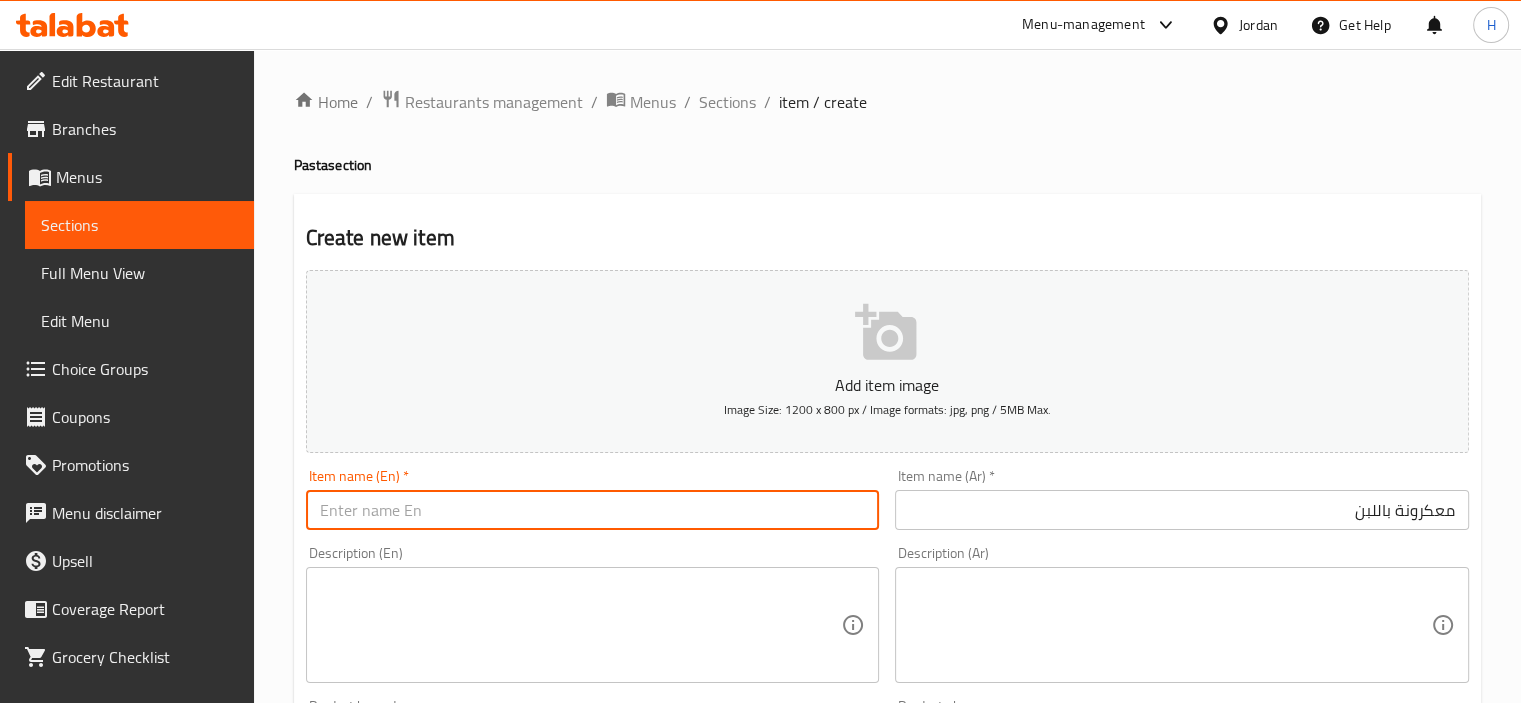 click at bounding box center (593, 510) 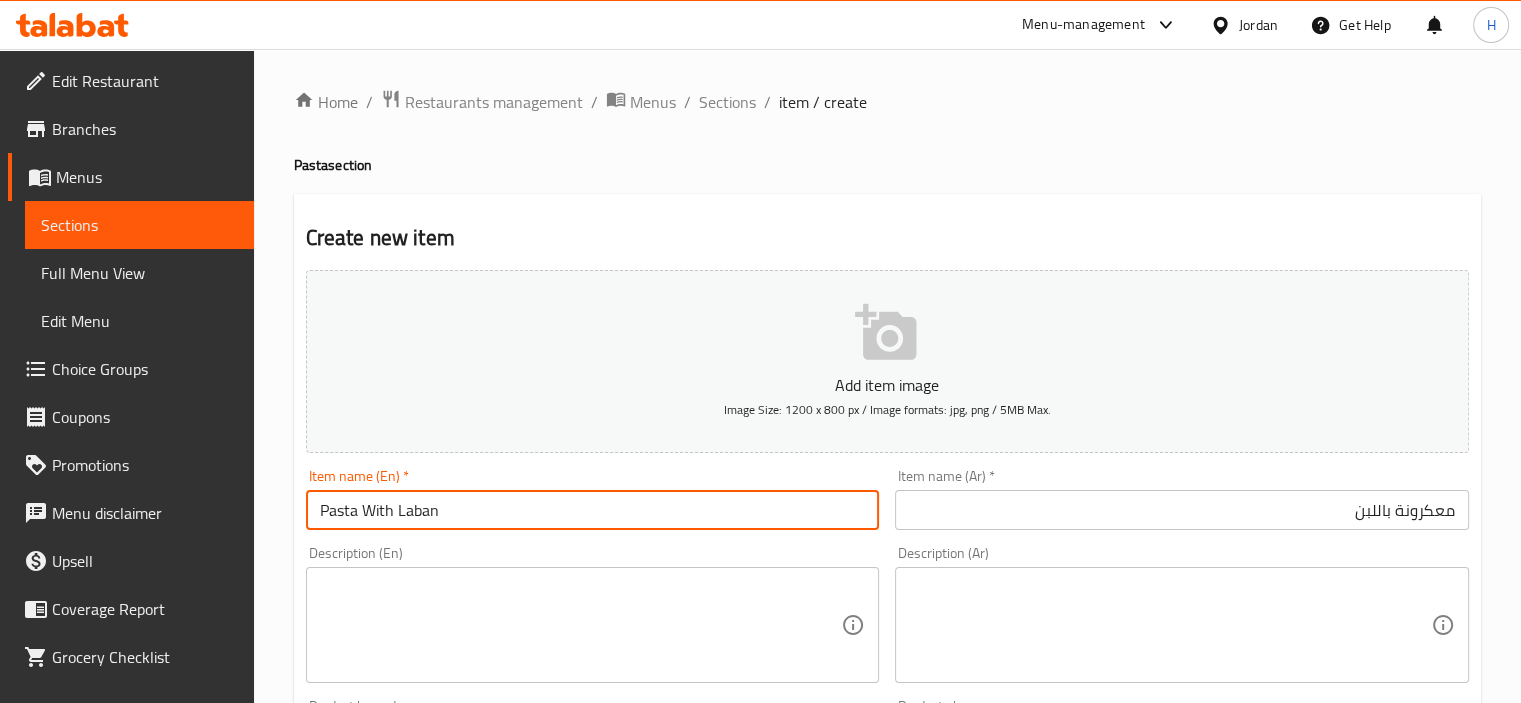 type on "Pasta With Laban" 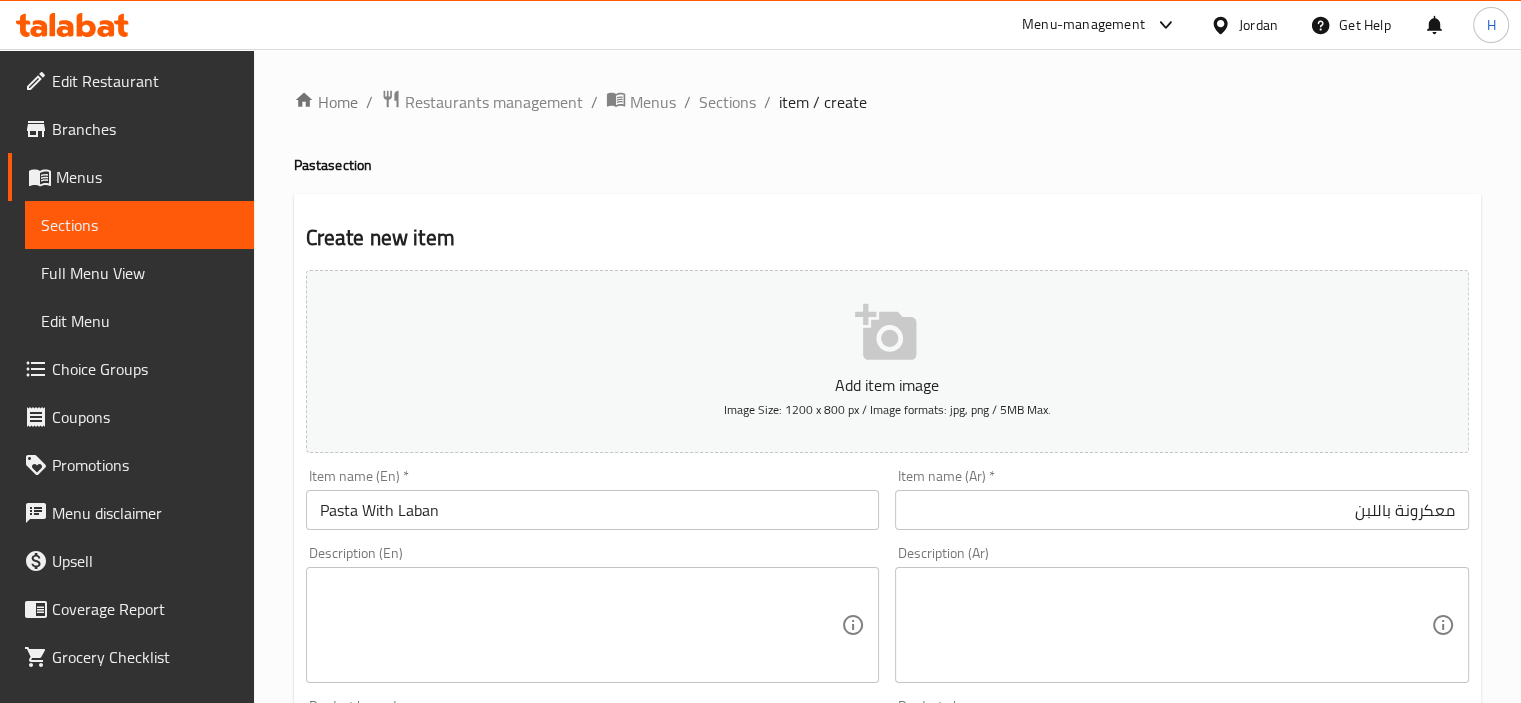 drag, startPoint x: 1132, startPoint y: 687, endPoint x: 1101, endPoint y: 643, distance: 53.823788 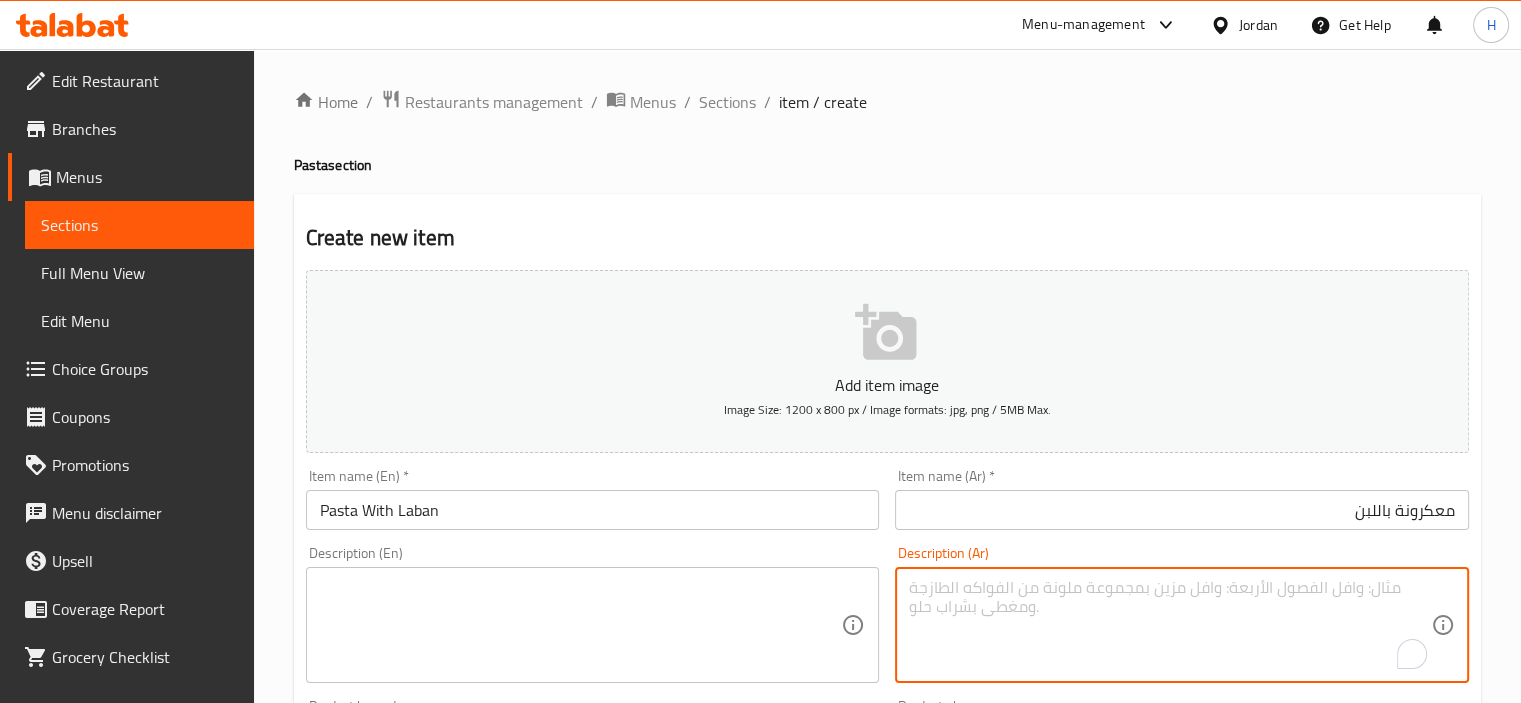 paste on "معكرونة ولحمة +لبن+مكسرات" 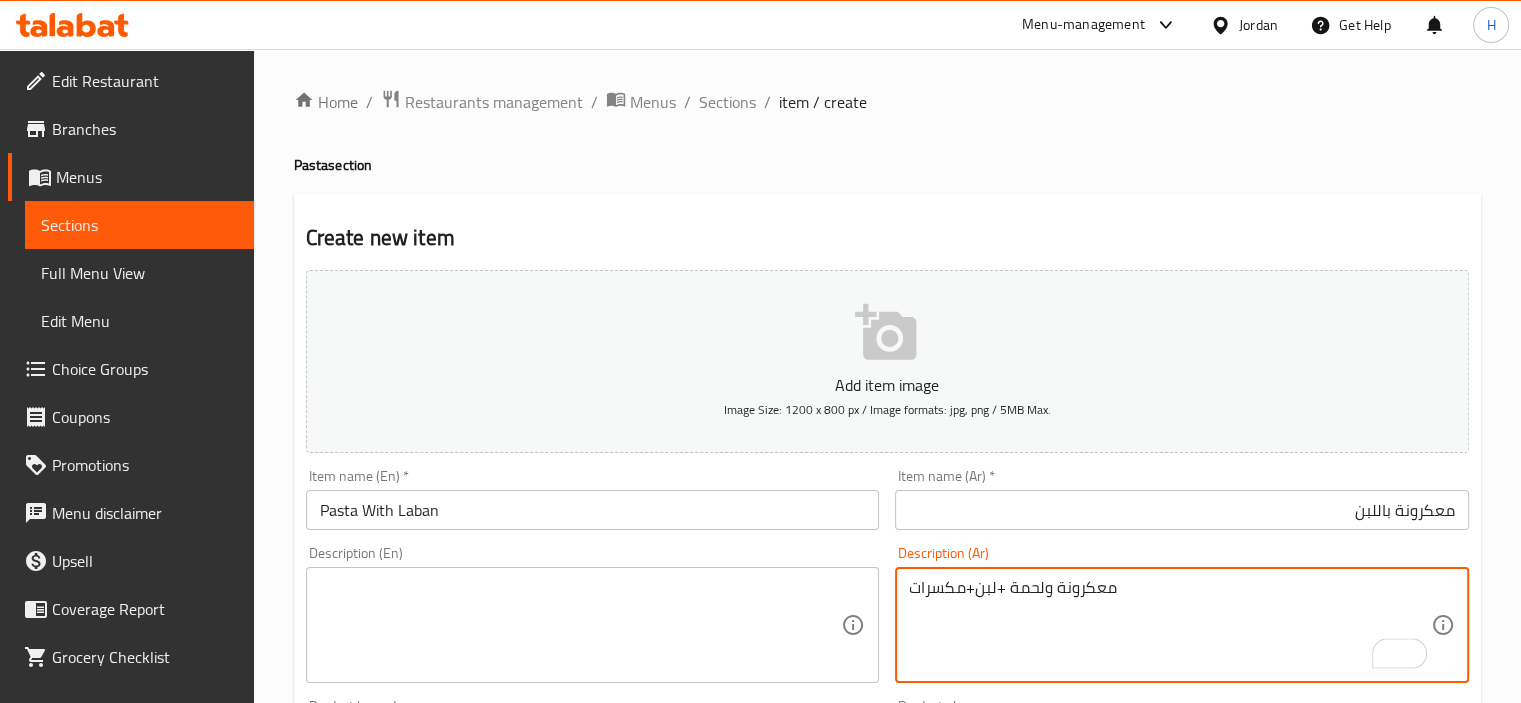 type on "معكرونة ولحمة +لبن+مكسرات" 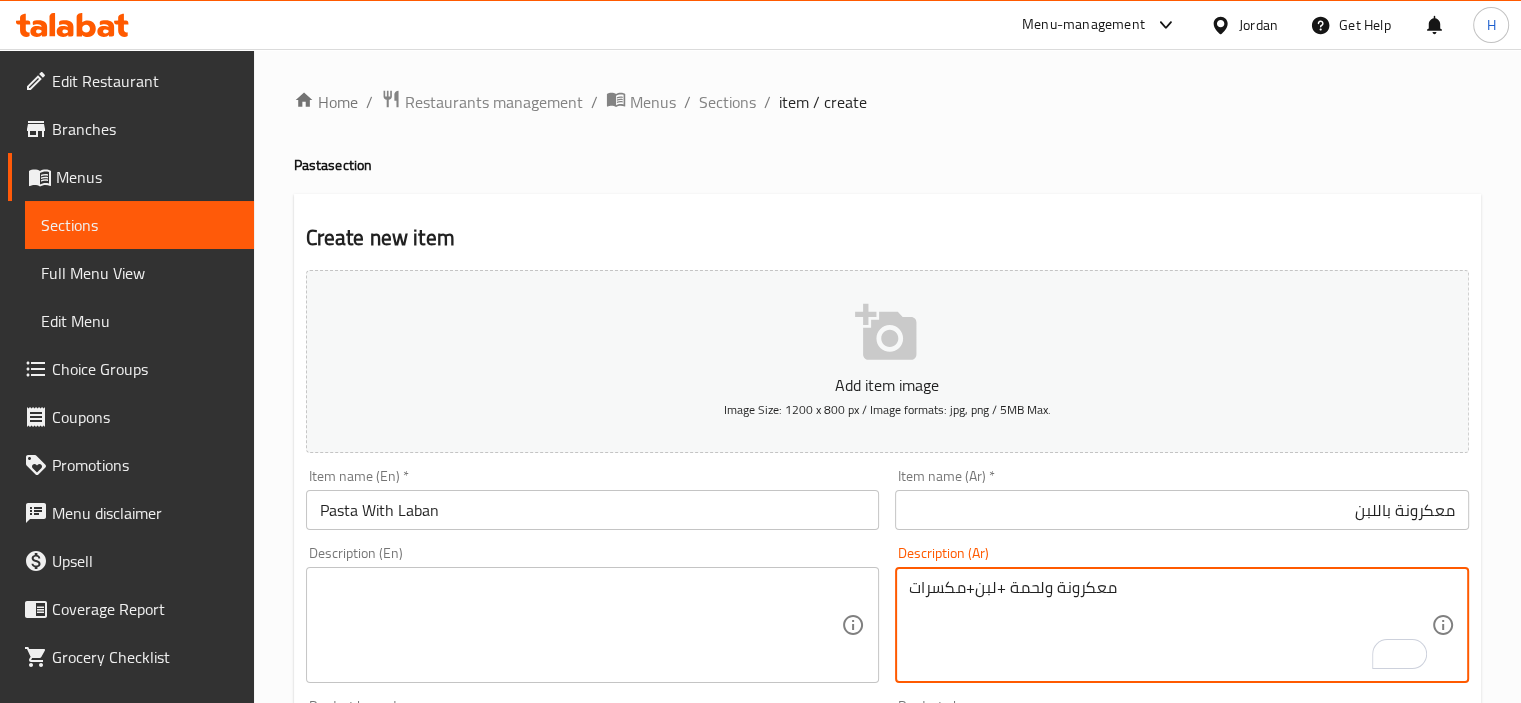 scroll, scrollTop: 63, scrollLeft: 0, axis: vertical 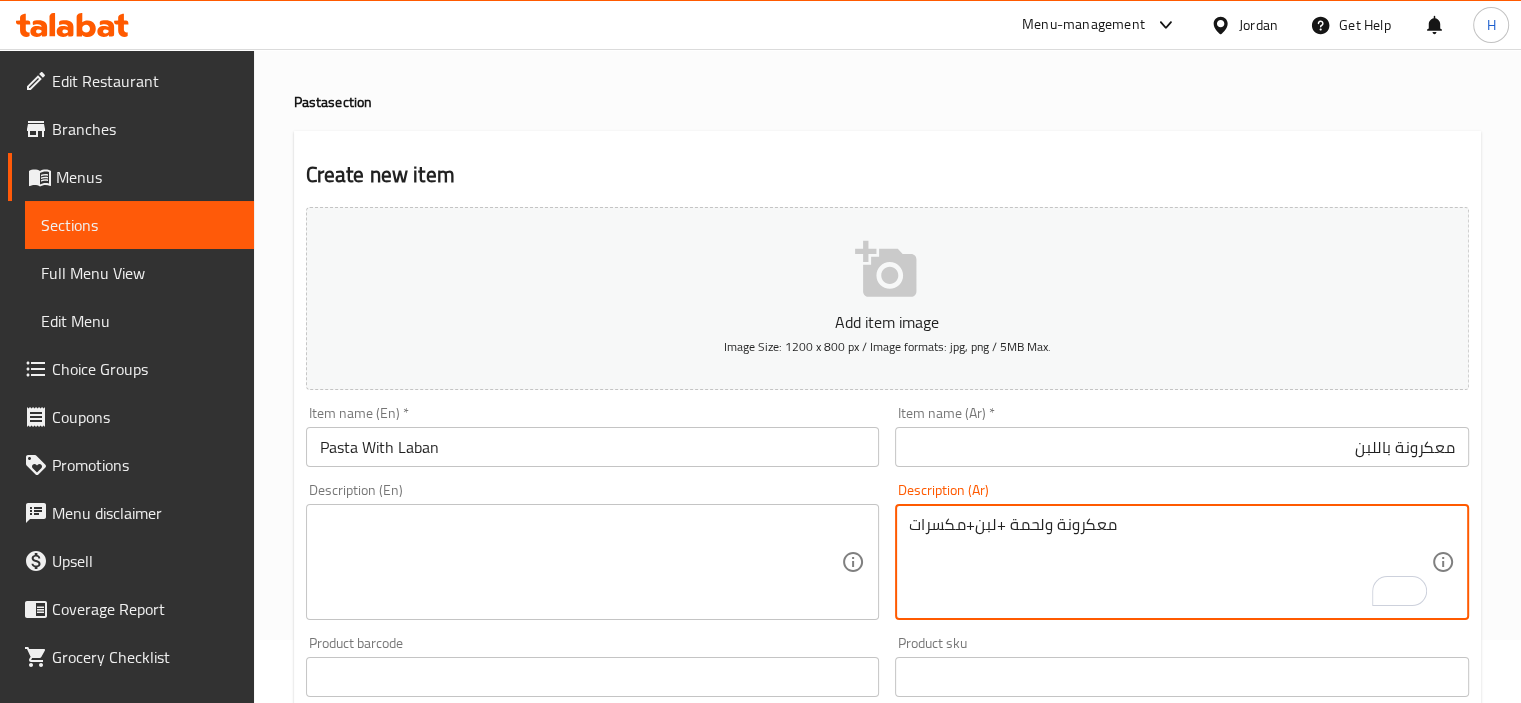 paste on "Pasta and meat + milk + nuts" 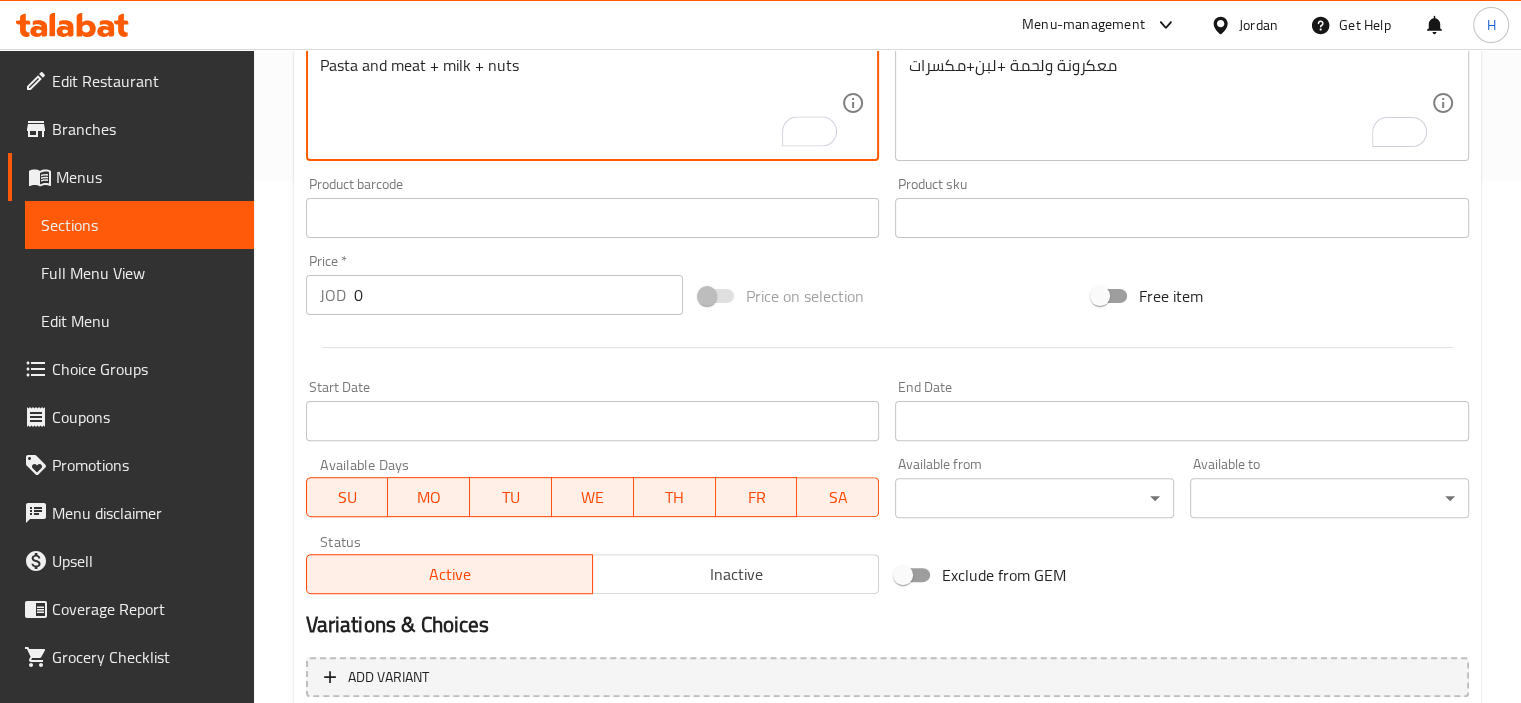 scroll, scrollTop: 709, scrollLeft: 0, axis: vertical 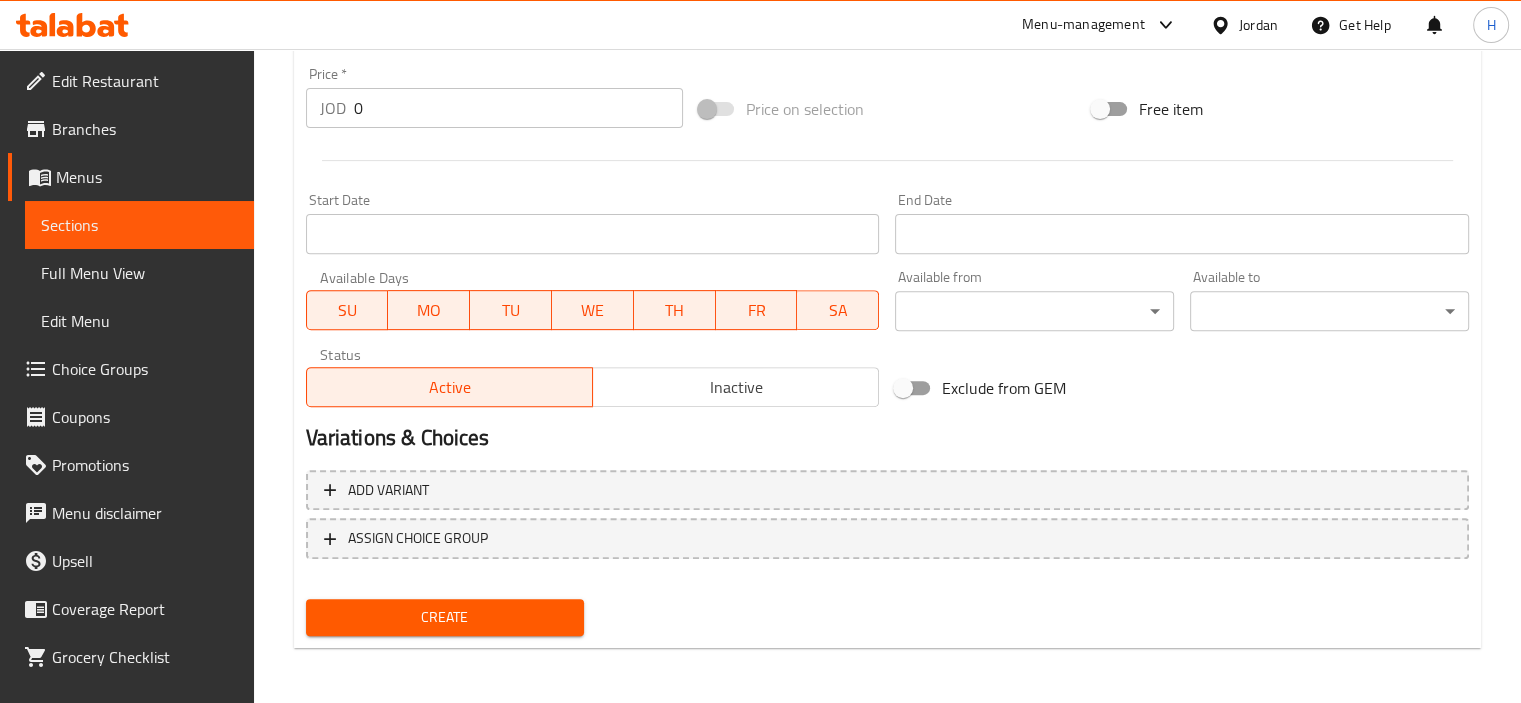 type on "Pasta and meat + milk + nuts" 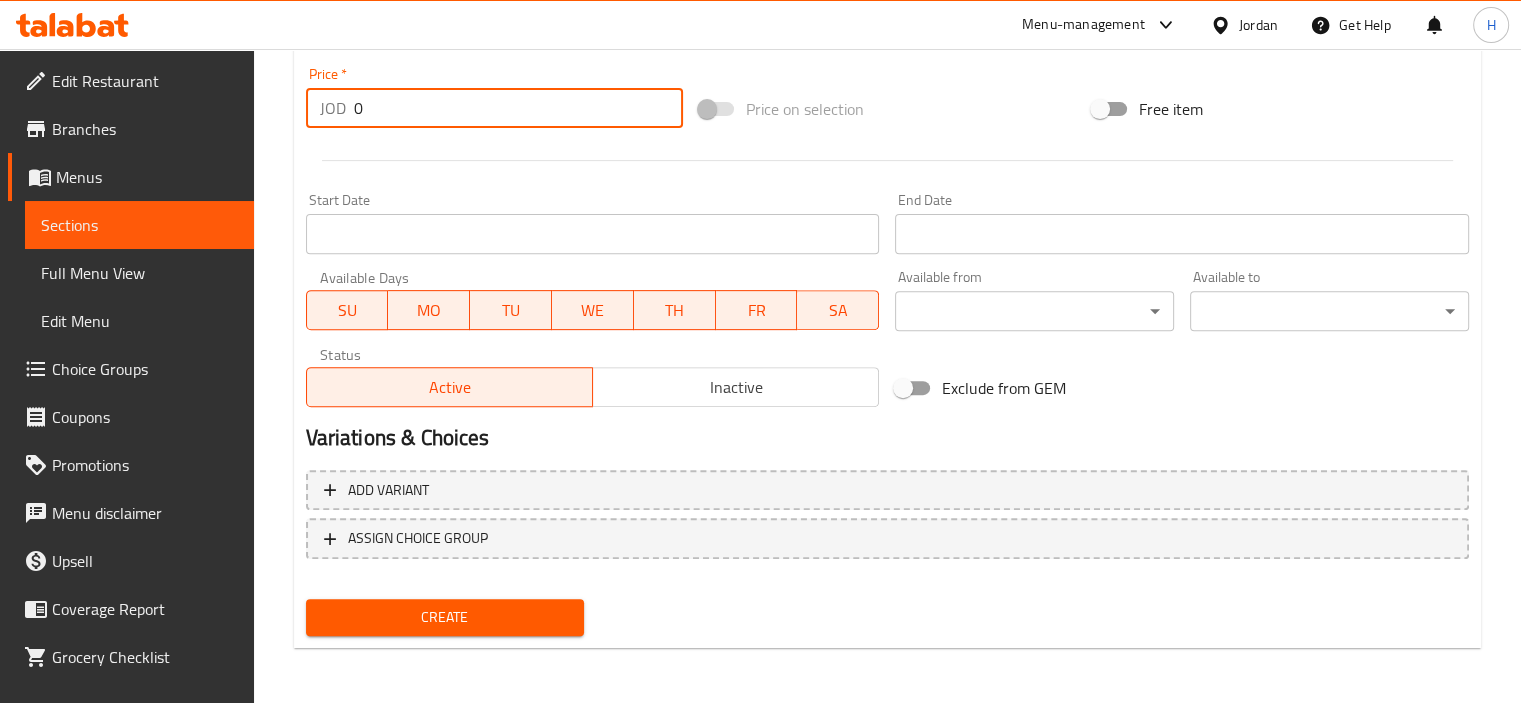 click on "0" at bounding box center [518, 108] 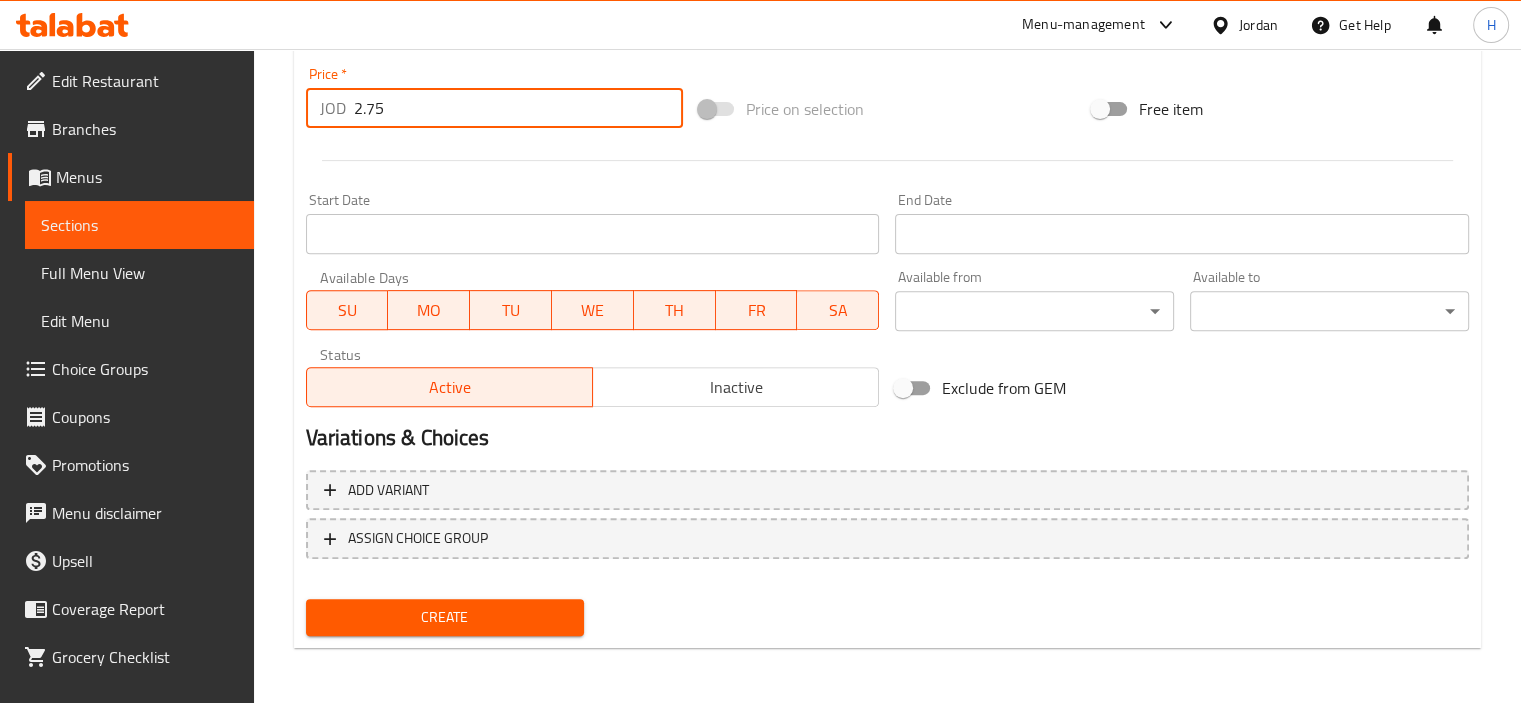click on "2.75" at bounding box center [518, 108] 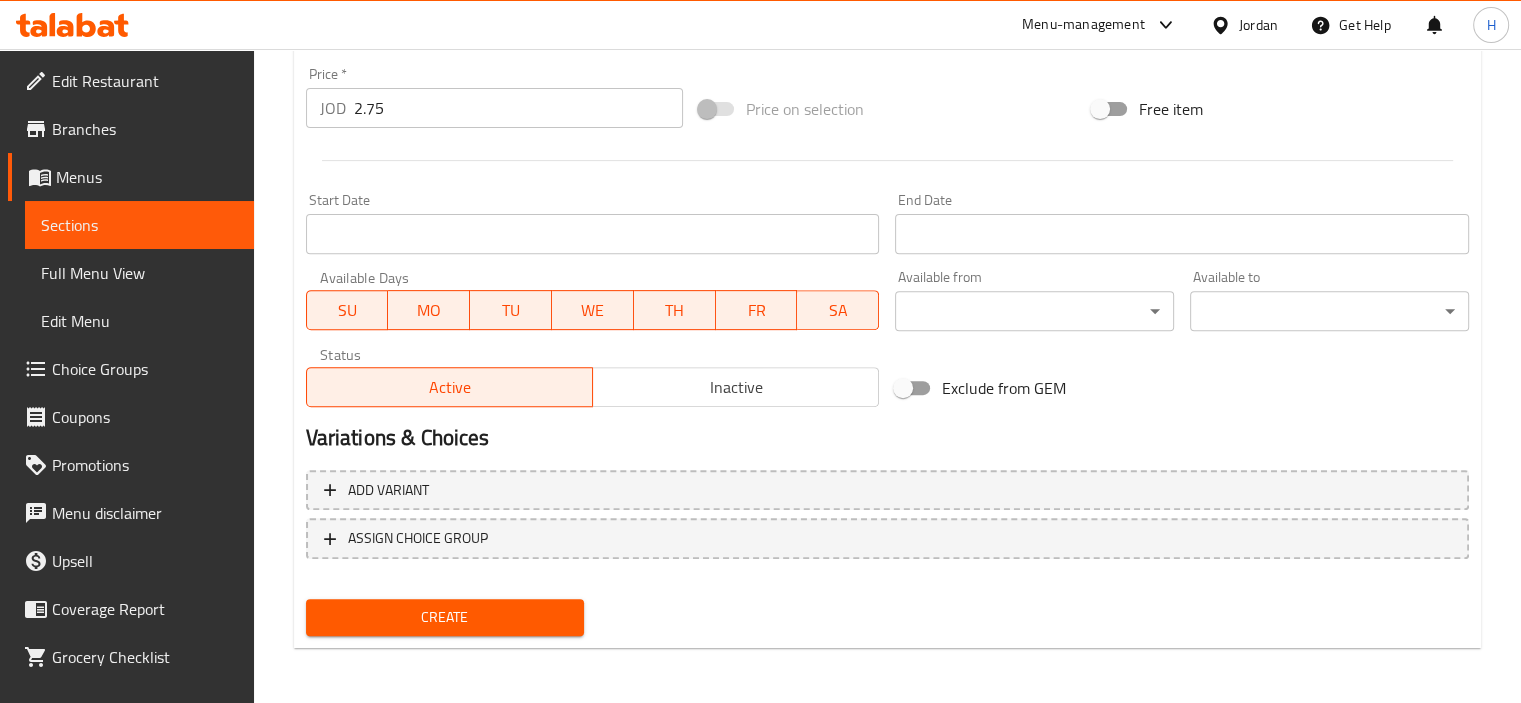 click on "Start Date Start Date" at bounding box center (593, 223) 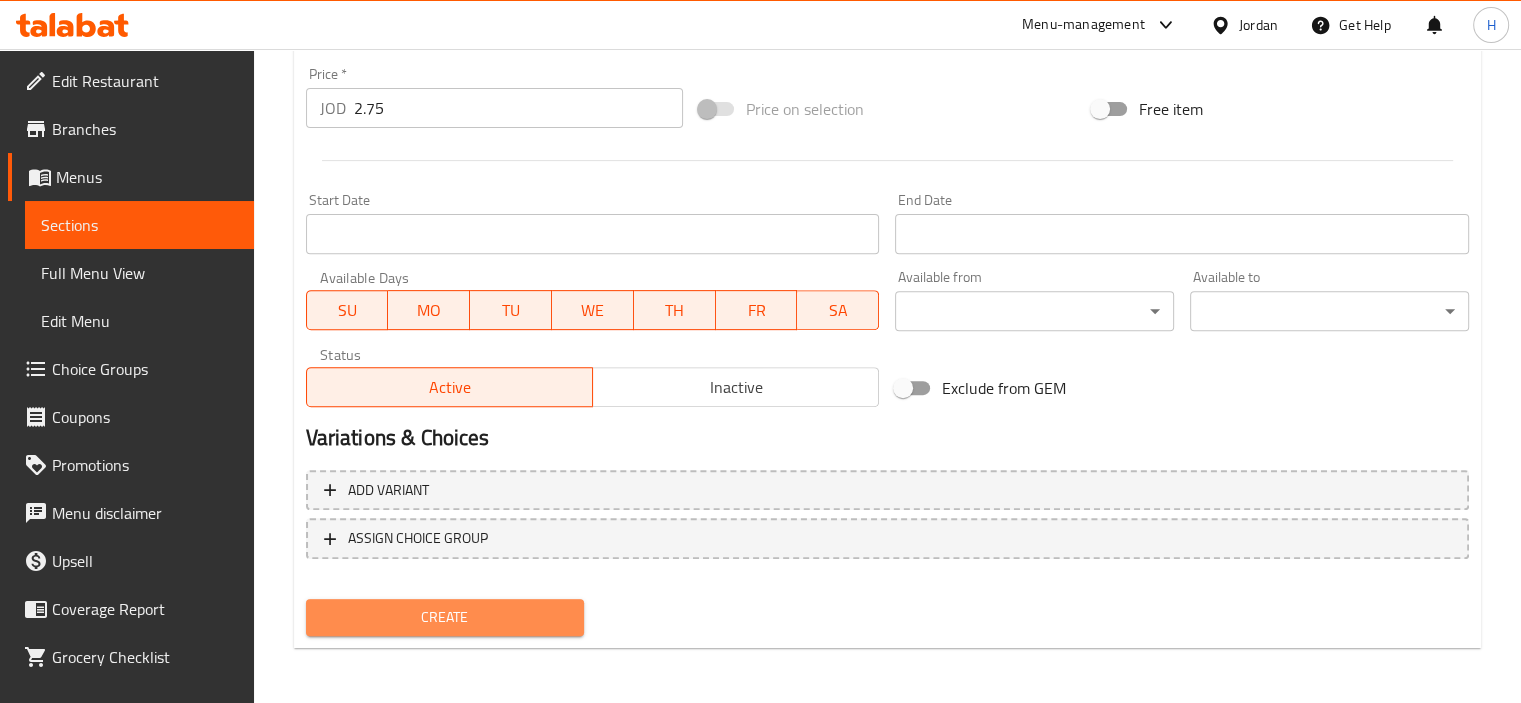 click on "Create" at bounding box center (445, 617) 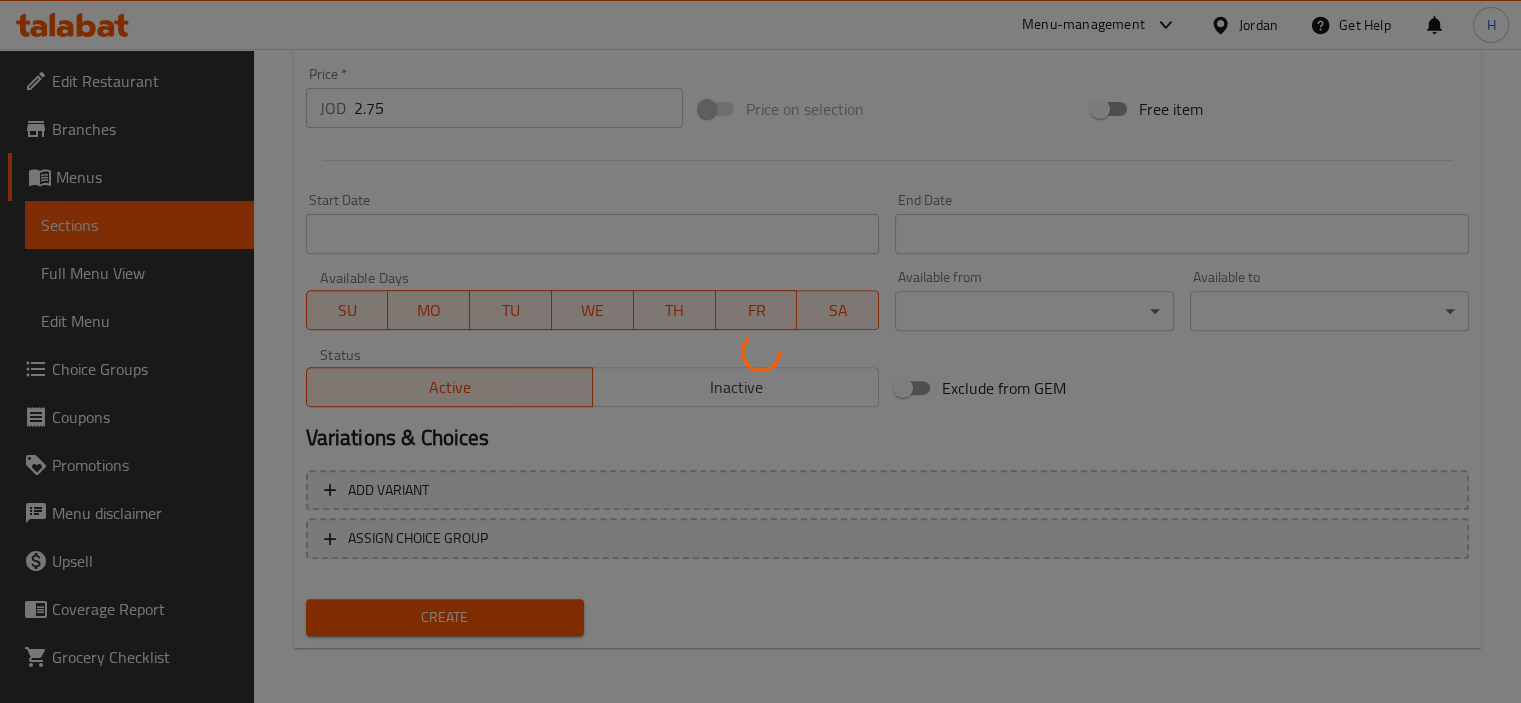 type 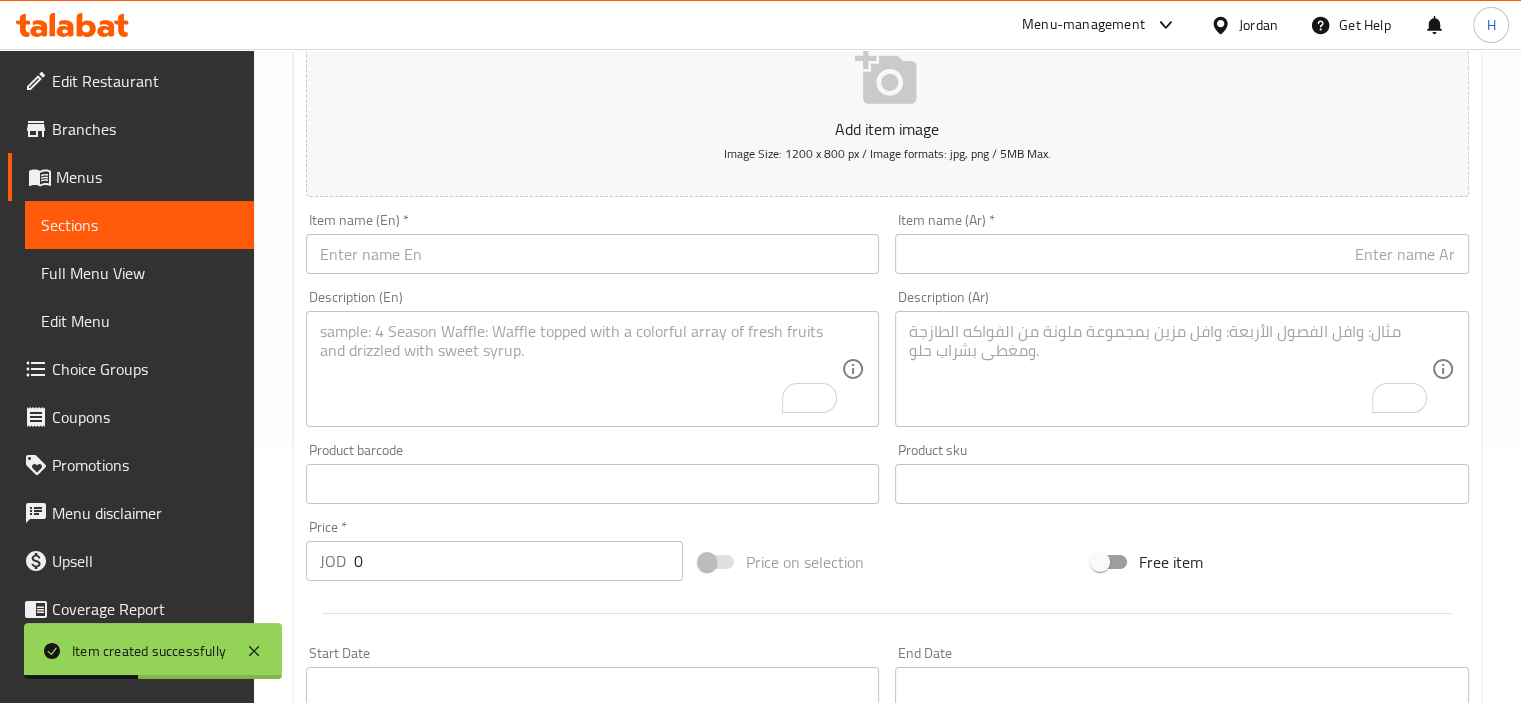 scroll, scrollTop: 0, scrollLeft: 0, axis: both 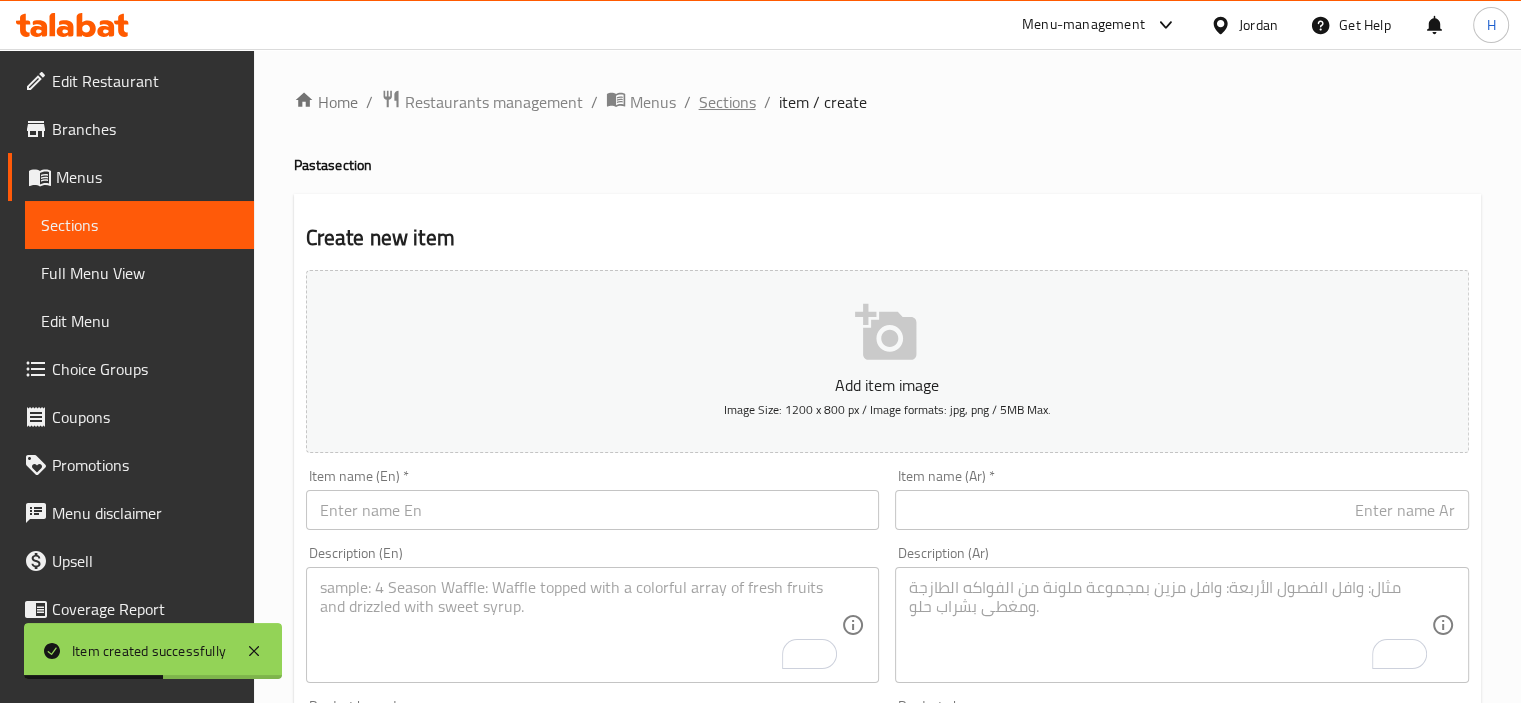 click on "Sections" at bounding box center [727, 102] 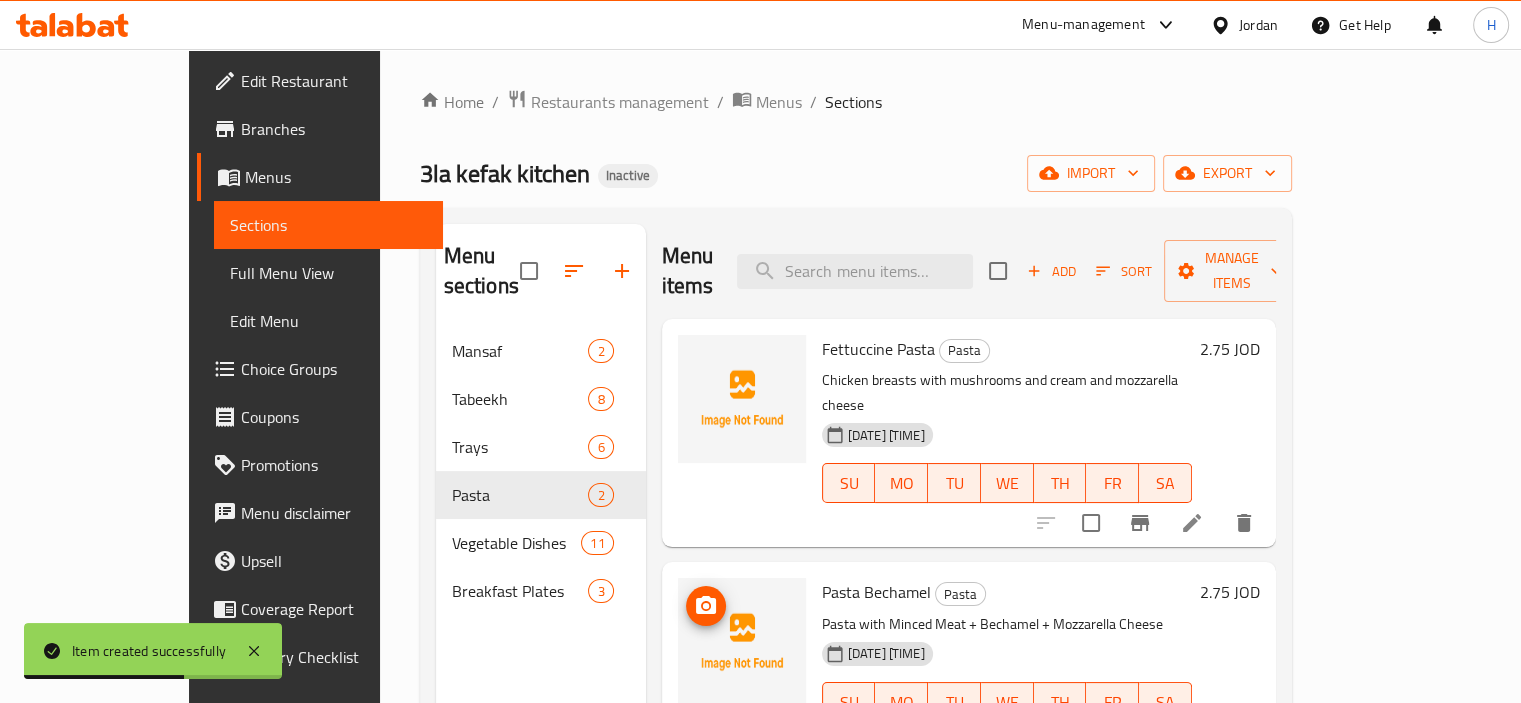 scroll, scrollTop: 104, scrollLeft: 0, axis: vertical 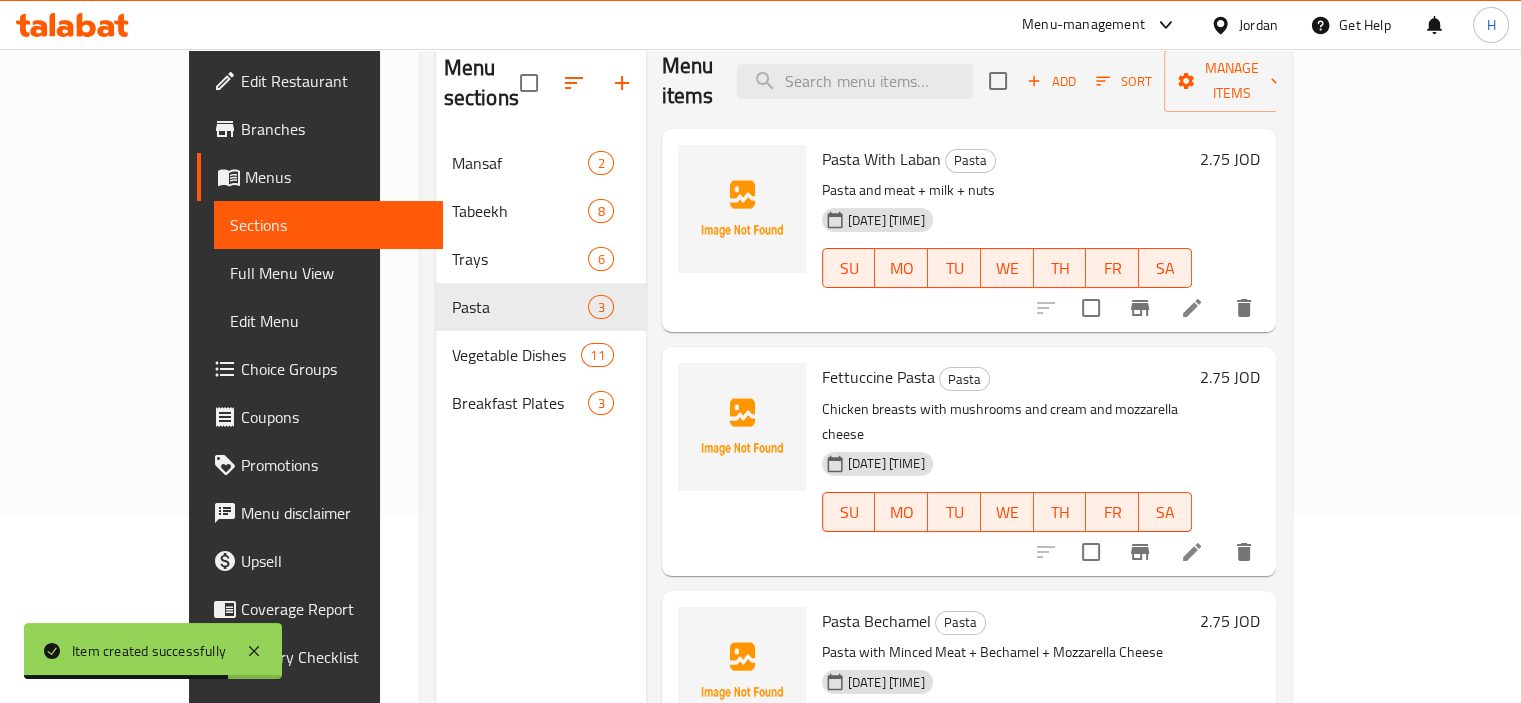 click on "Pasta With Laban" at bounding box center (881, 159) 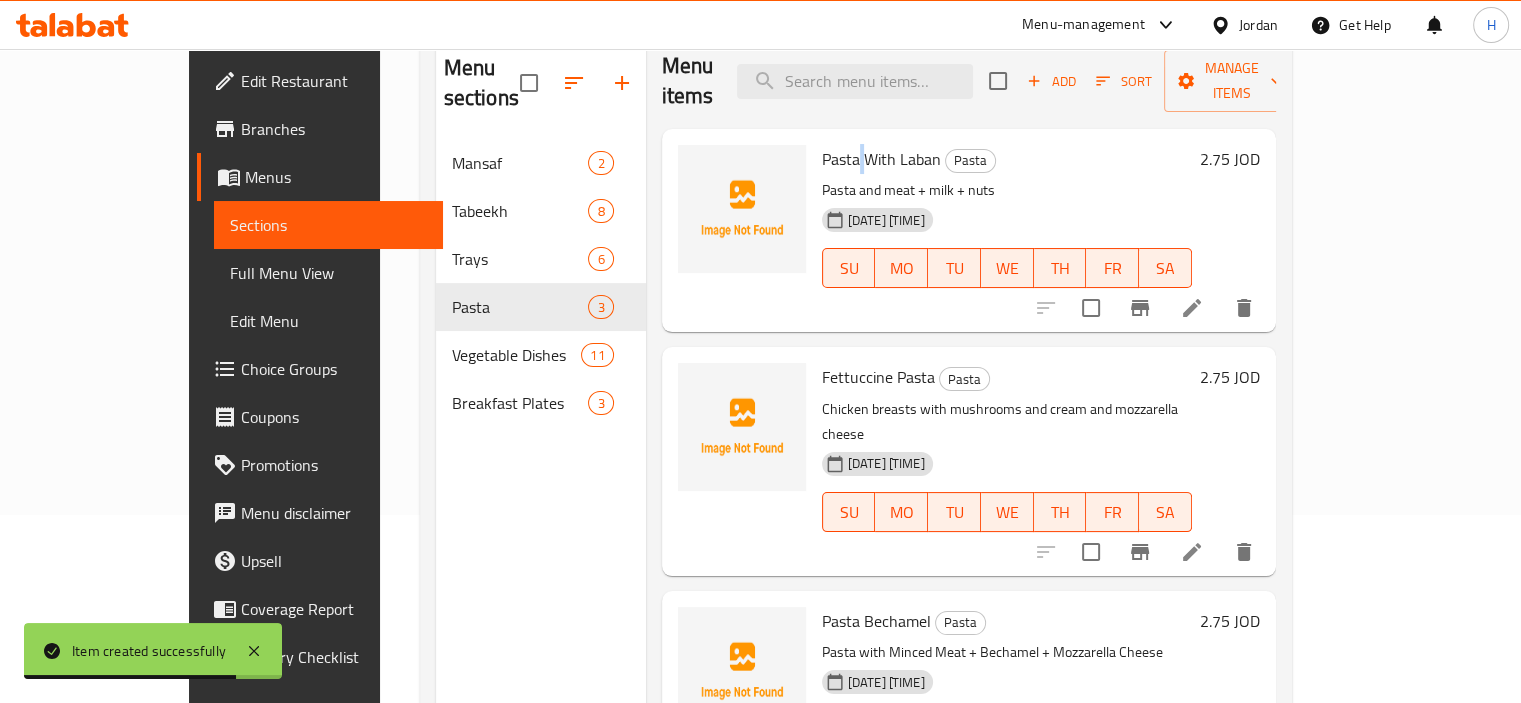 click on "Pasta With Laban" at bounding box center [881, 159] 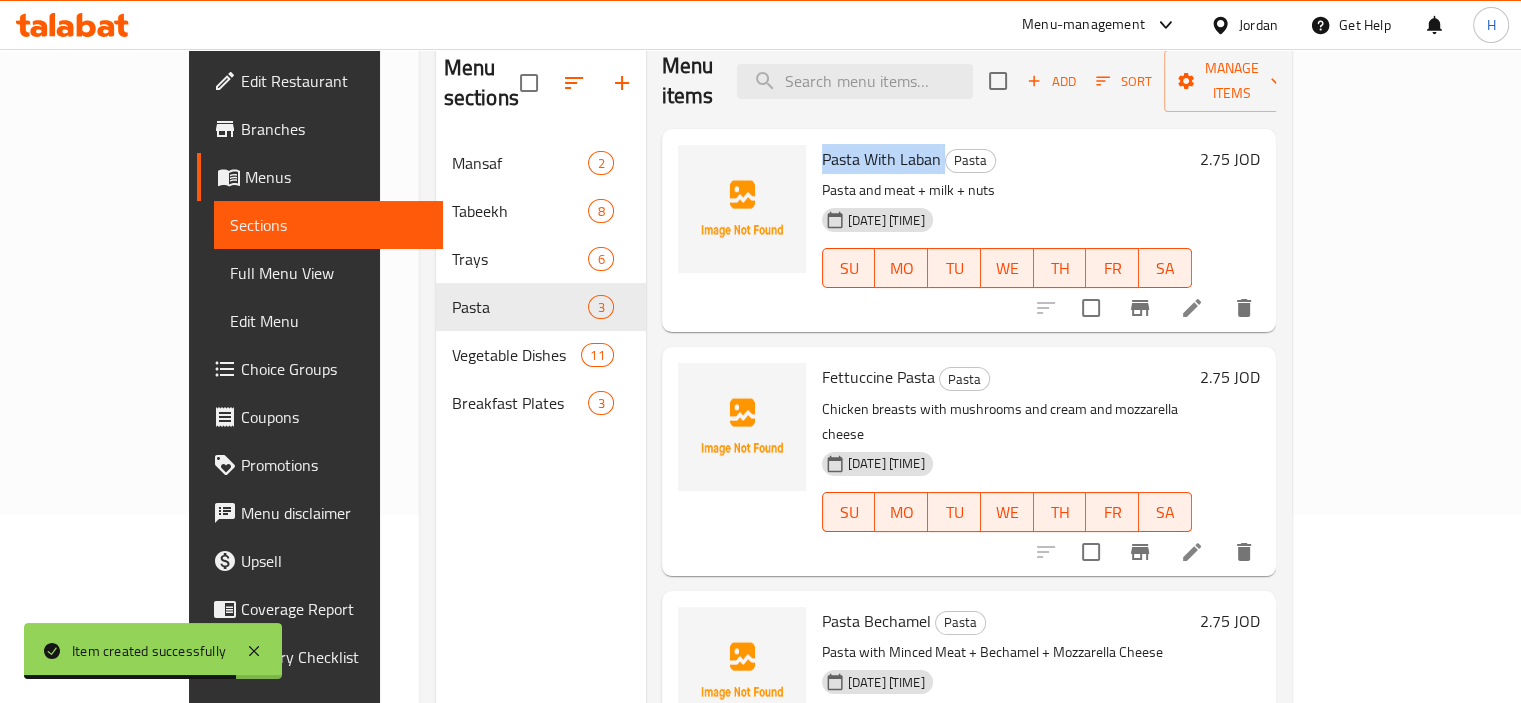 copy on "Pasta With Laban" 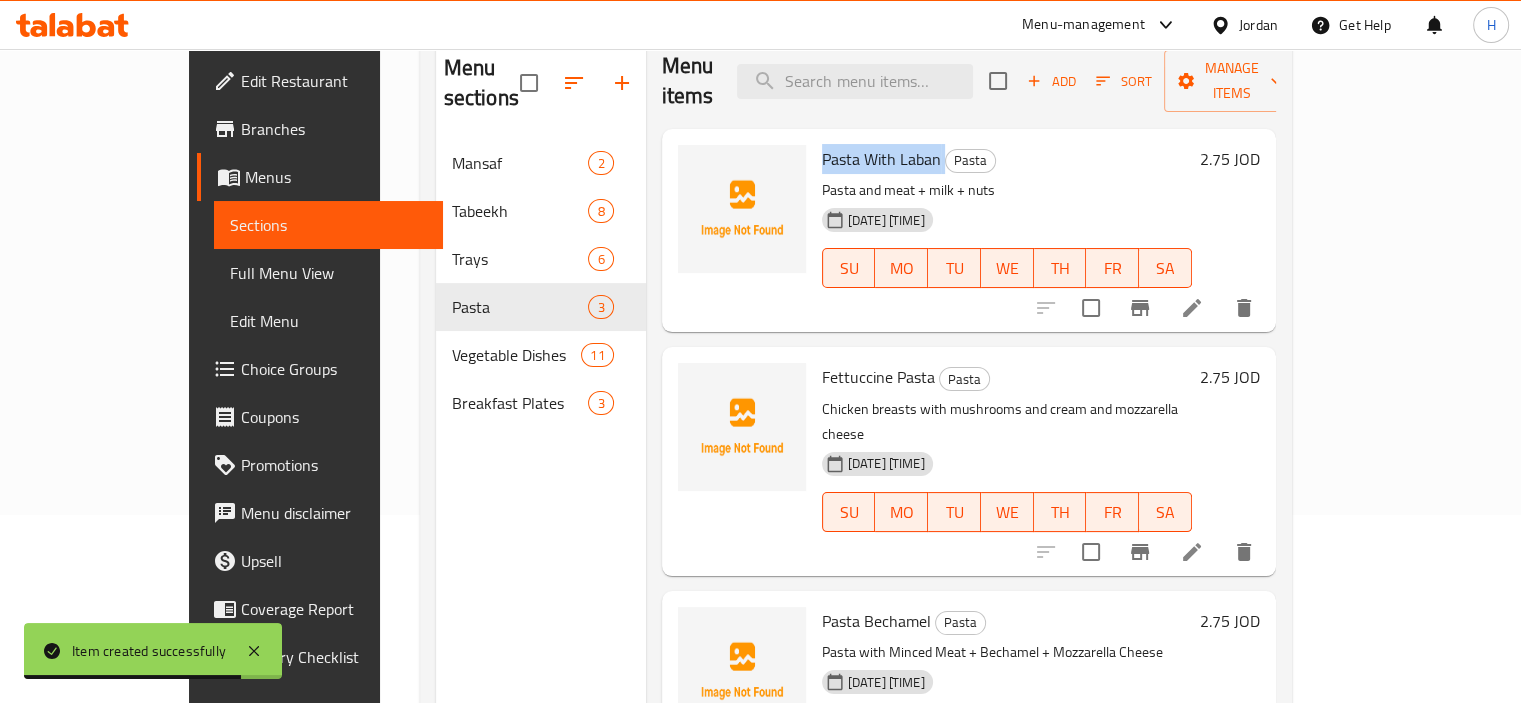 click on "Pasta With Laban" at bounding box center (881, 159) 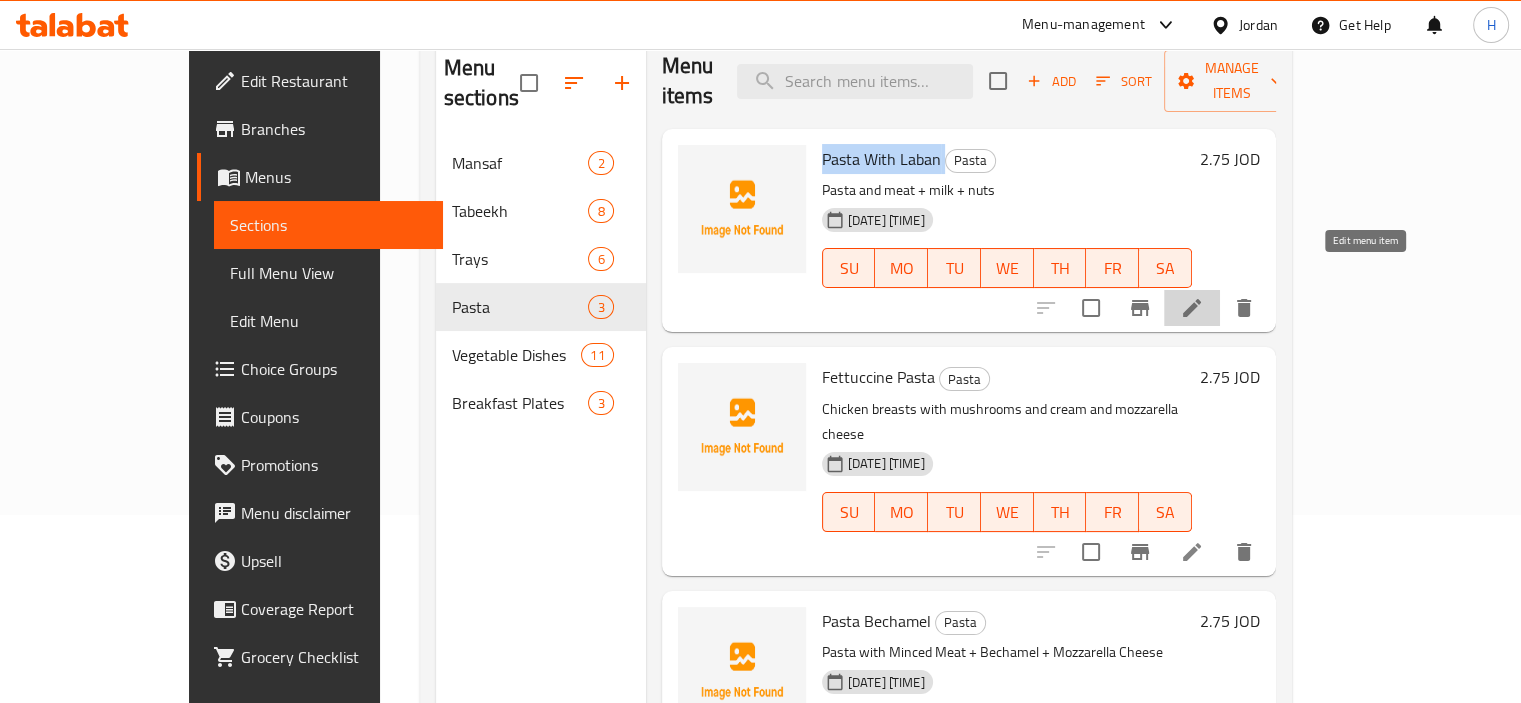 click 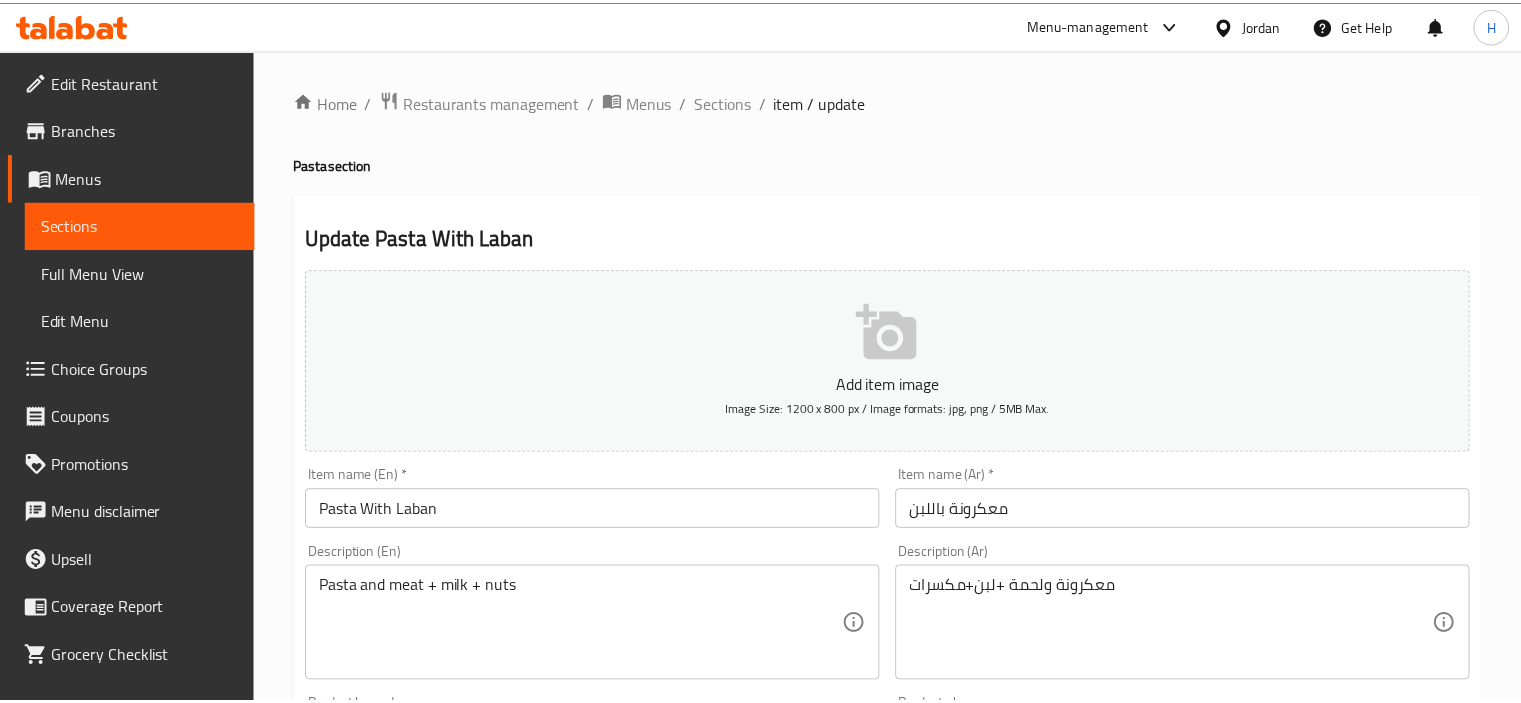 scroll, scrollTop: 19, scrollLeft: 0, axis: vertical 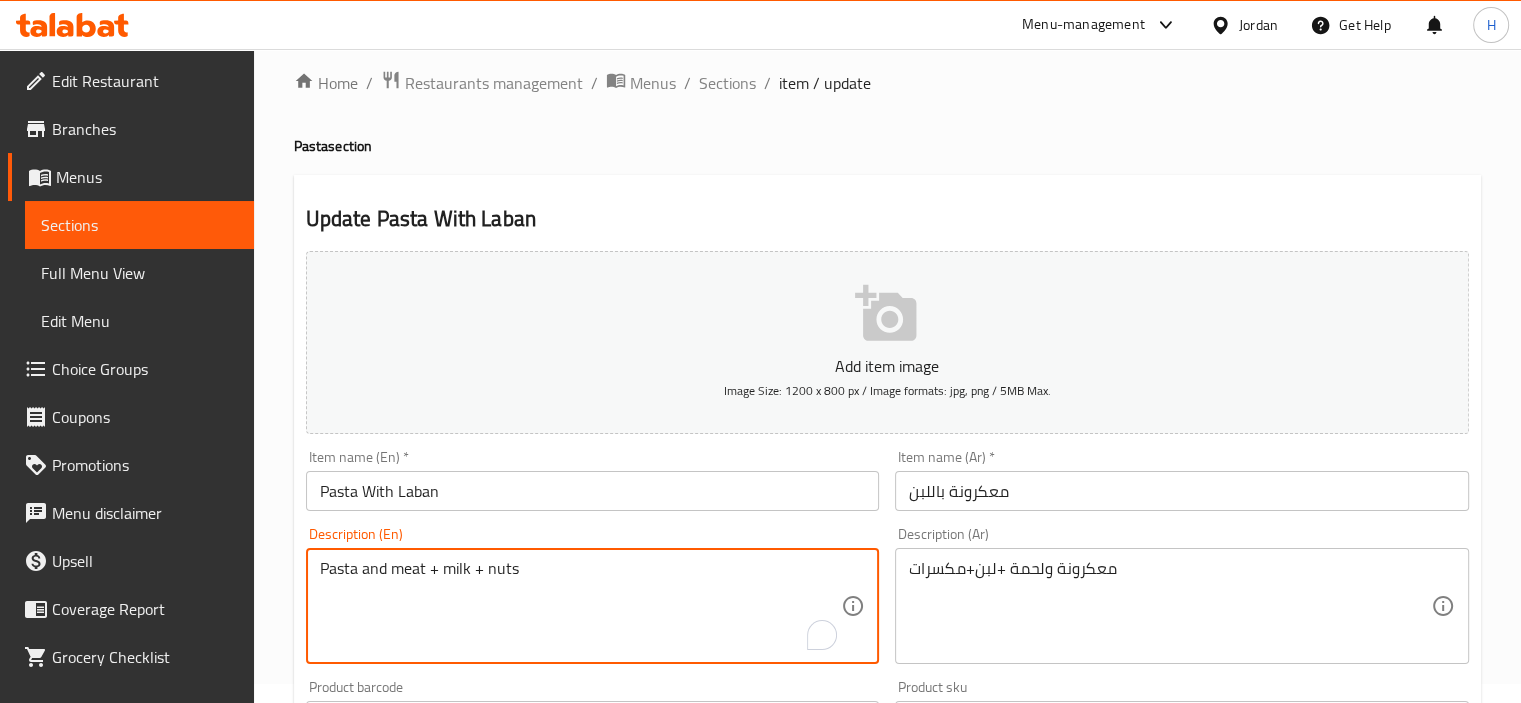 click on "Pasta and meat + milk + nuts" at bounding box center (581, 606) 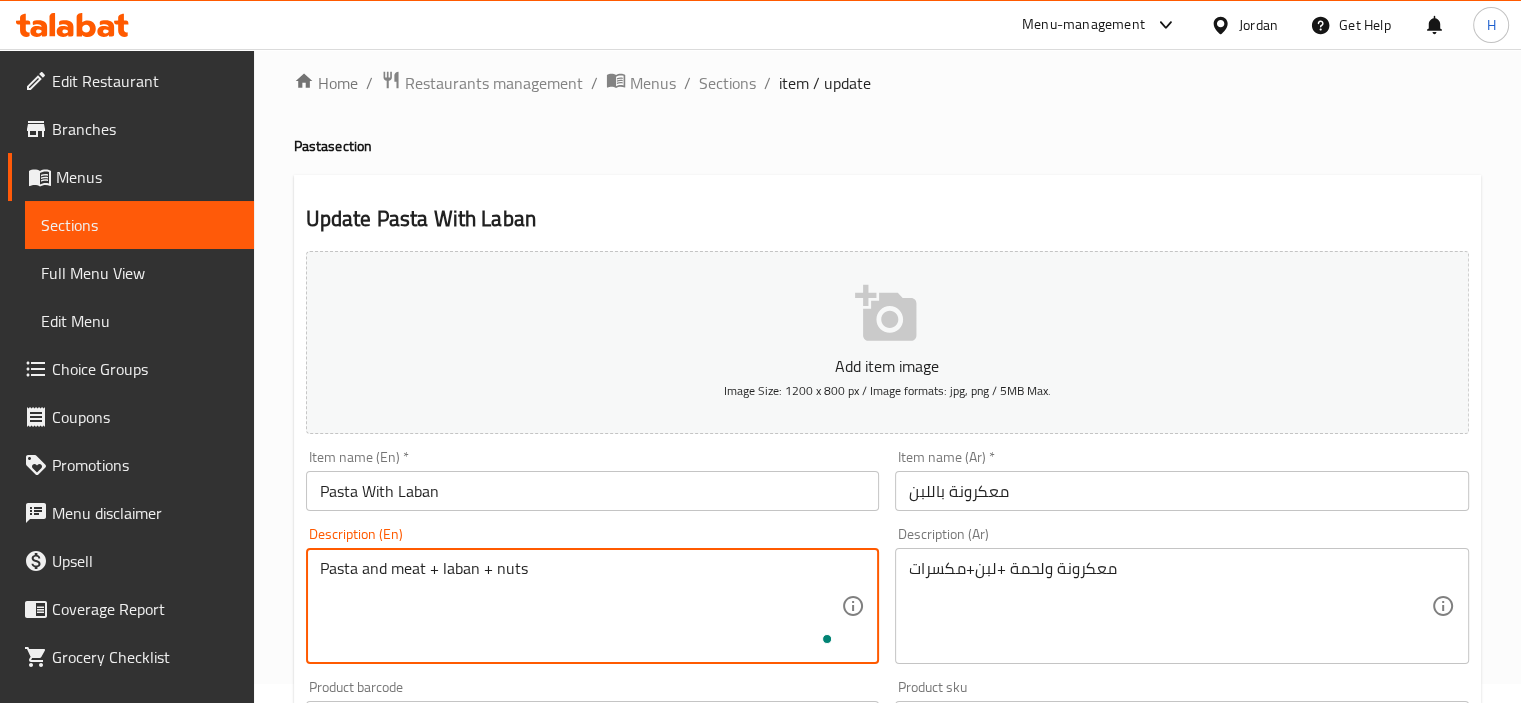 scroll, scrollTop: 709, scrollLeft: 0, axis: vertical 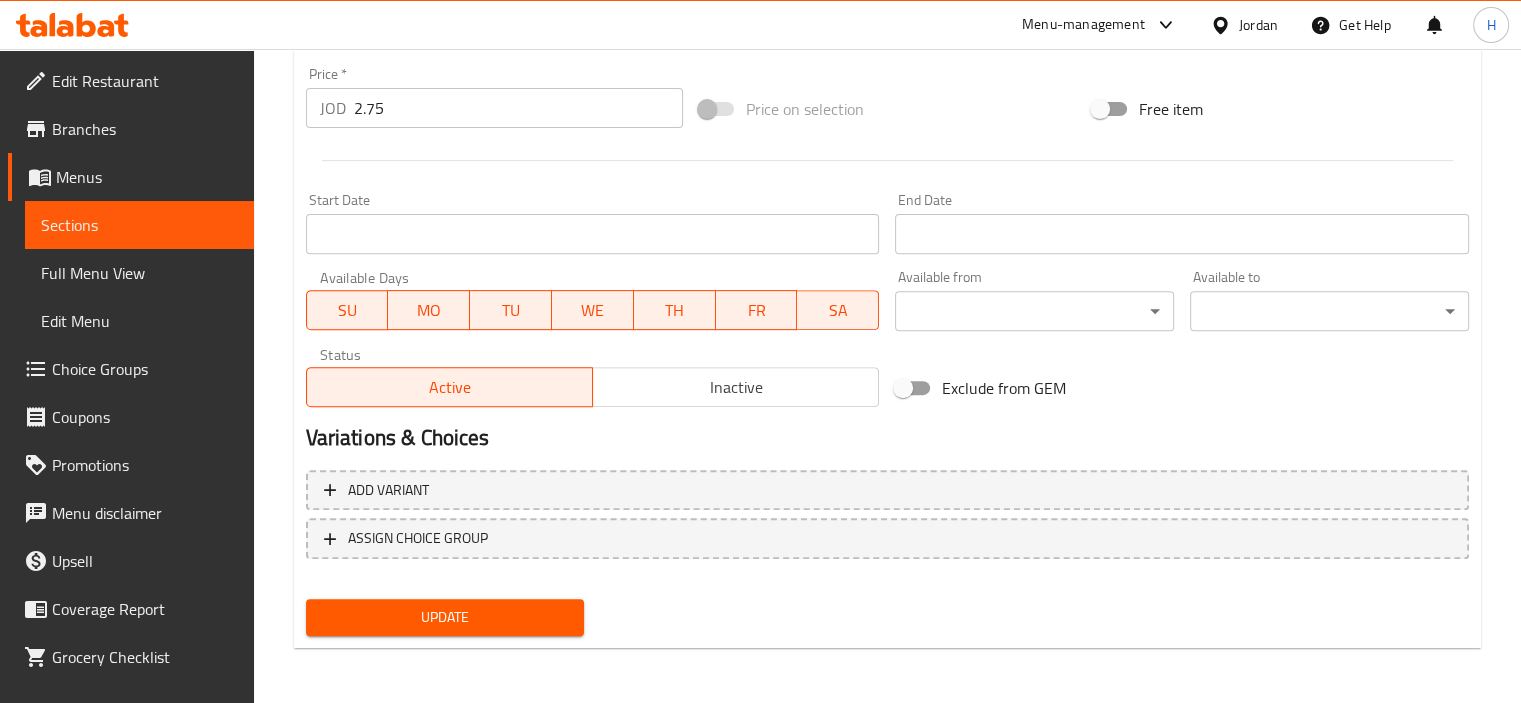 type on "Pasta and meat + laban + nuts" 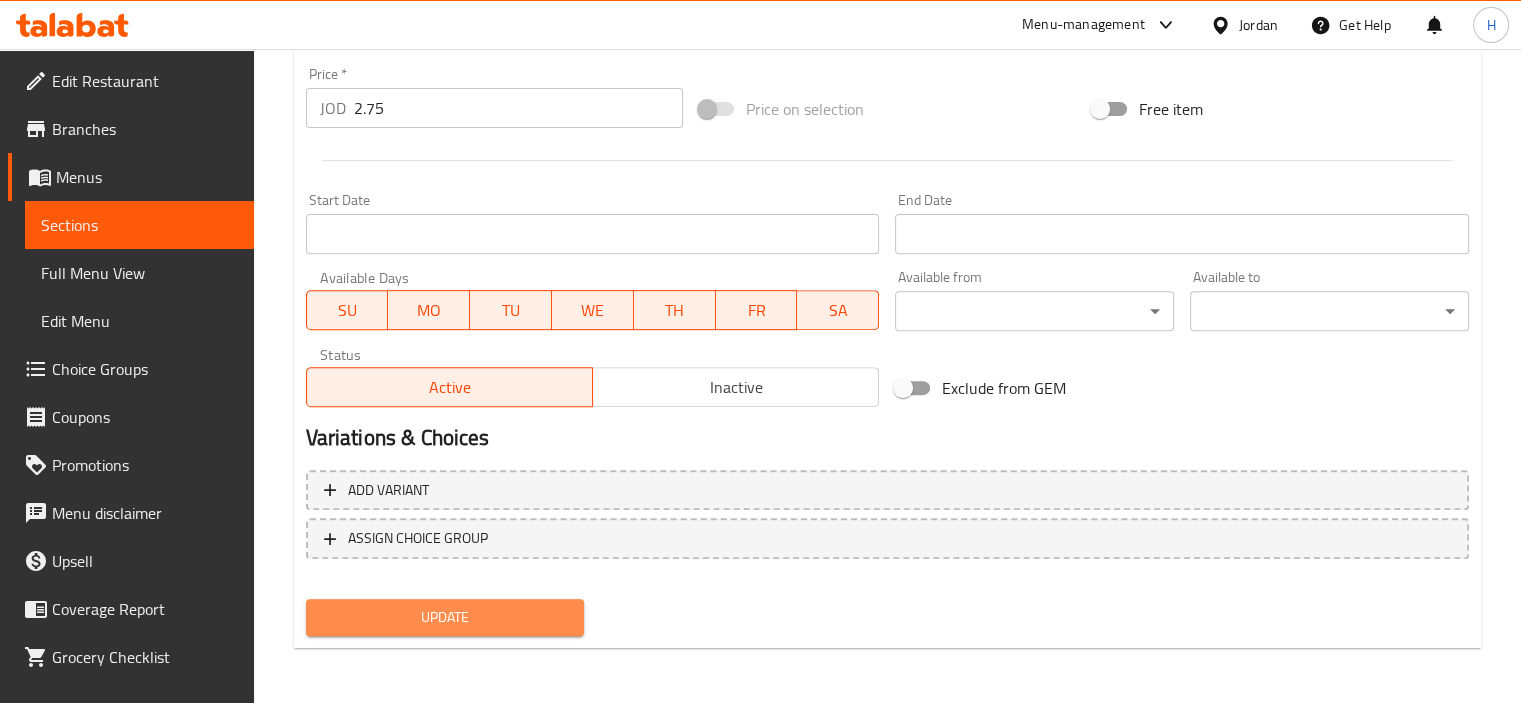 click on "Update" at bounding box center [445, 617] 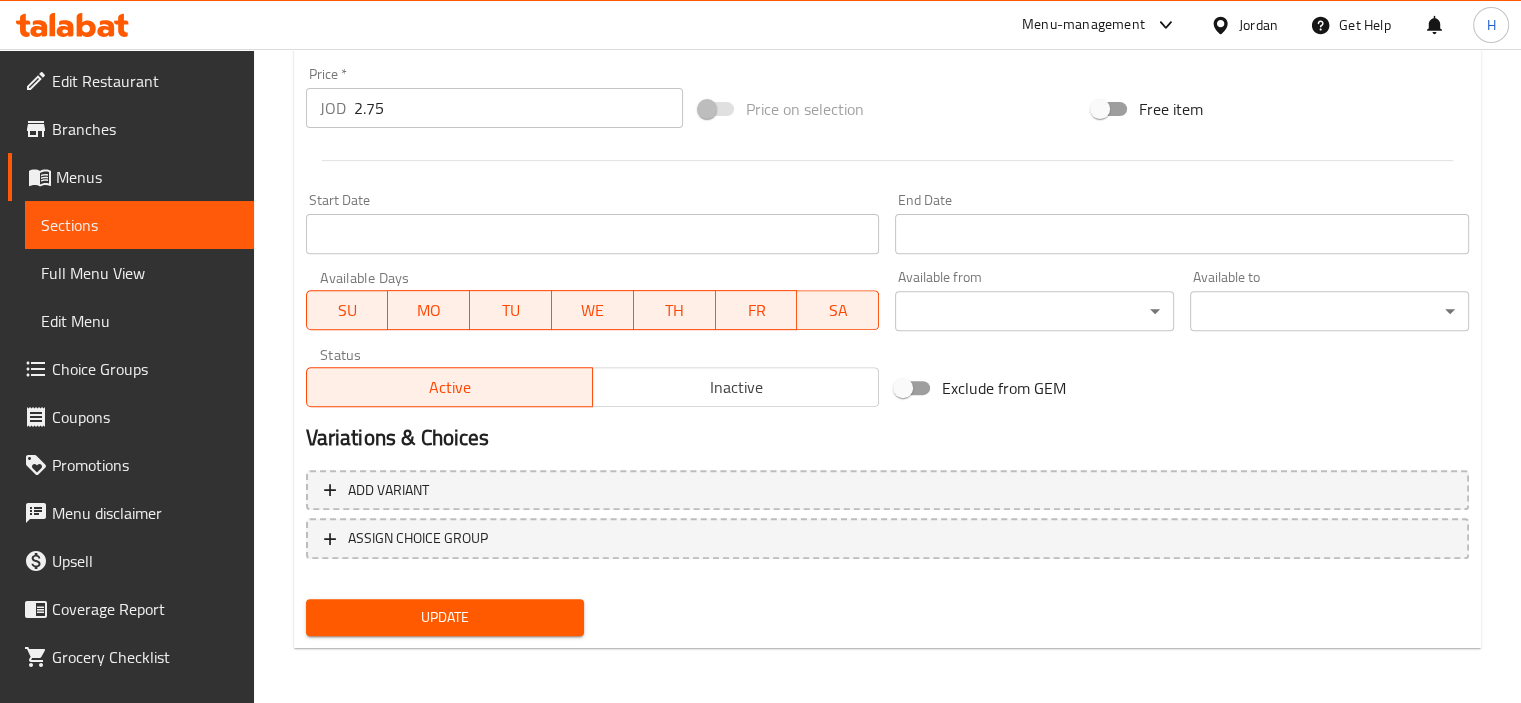 click on "Exclude from GEM" at bounding box center [1083, 388] 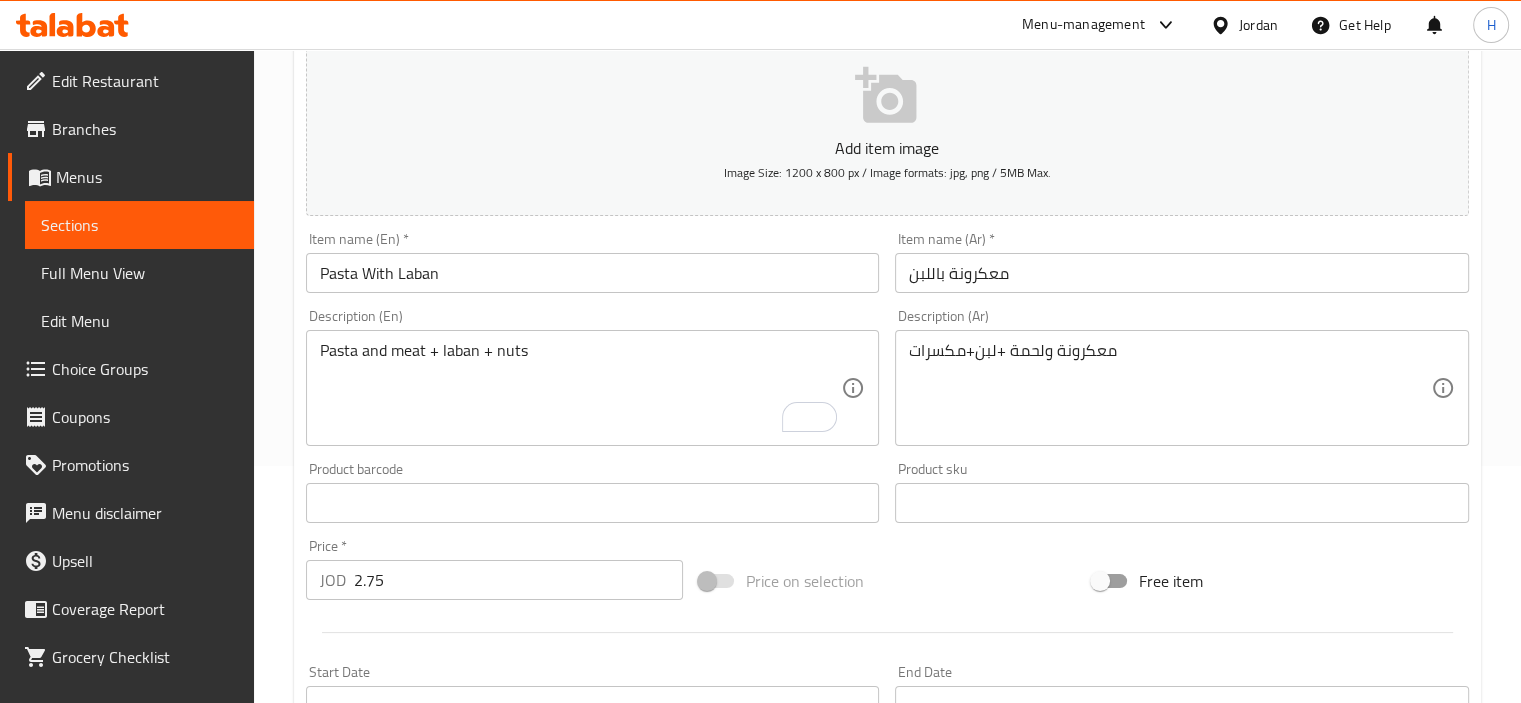scroll, scrollTop: 0, scrollLeft: 0, axis: both 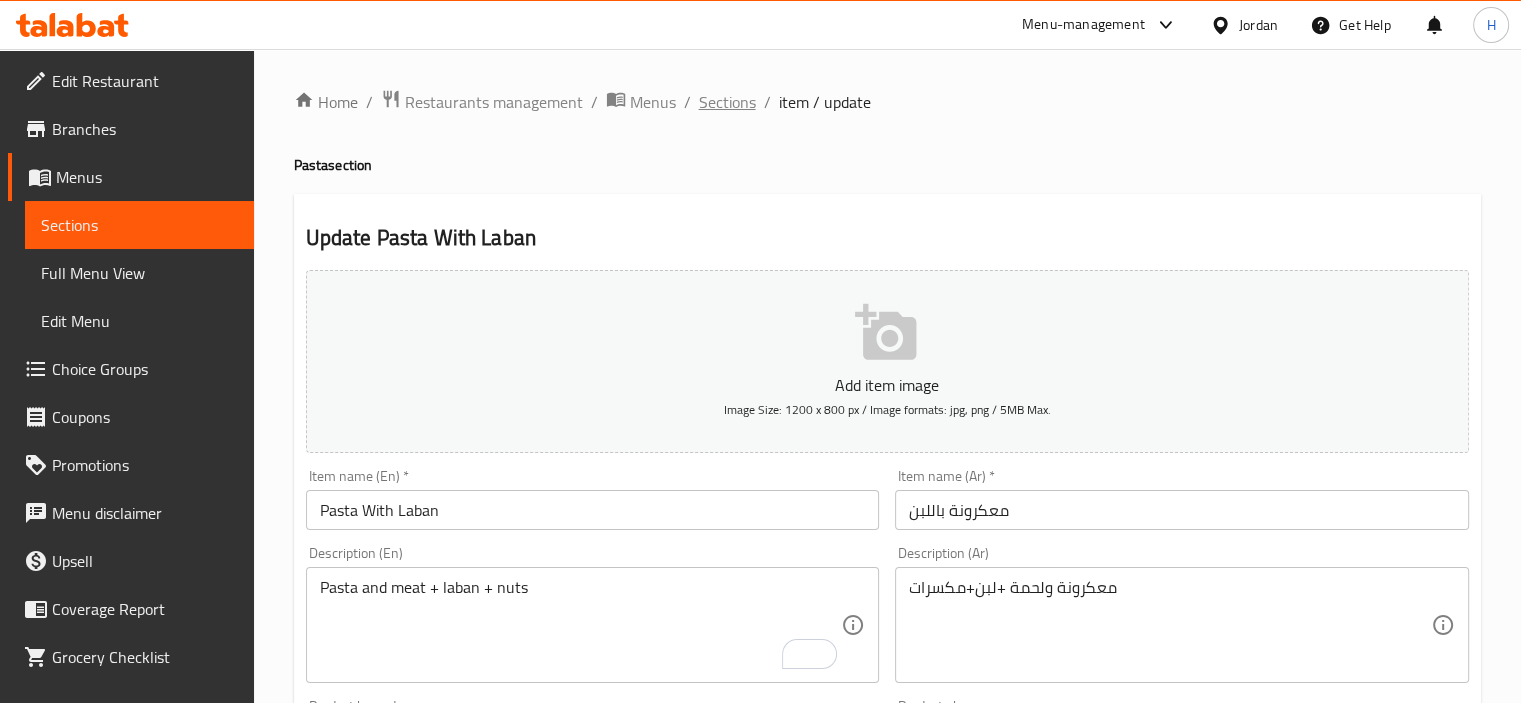 click on "Sections" at bounding box center (727, 102) 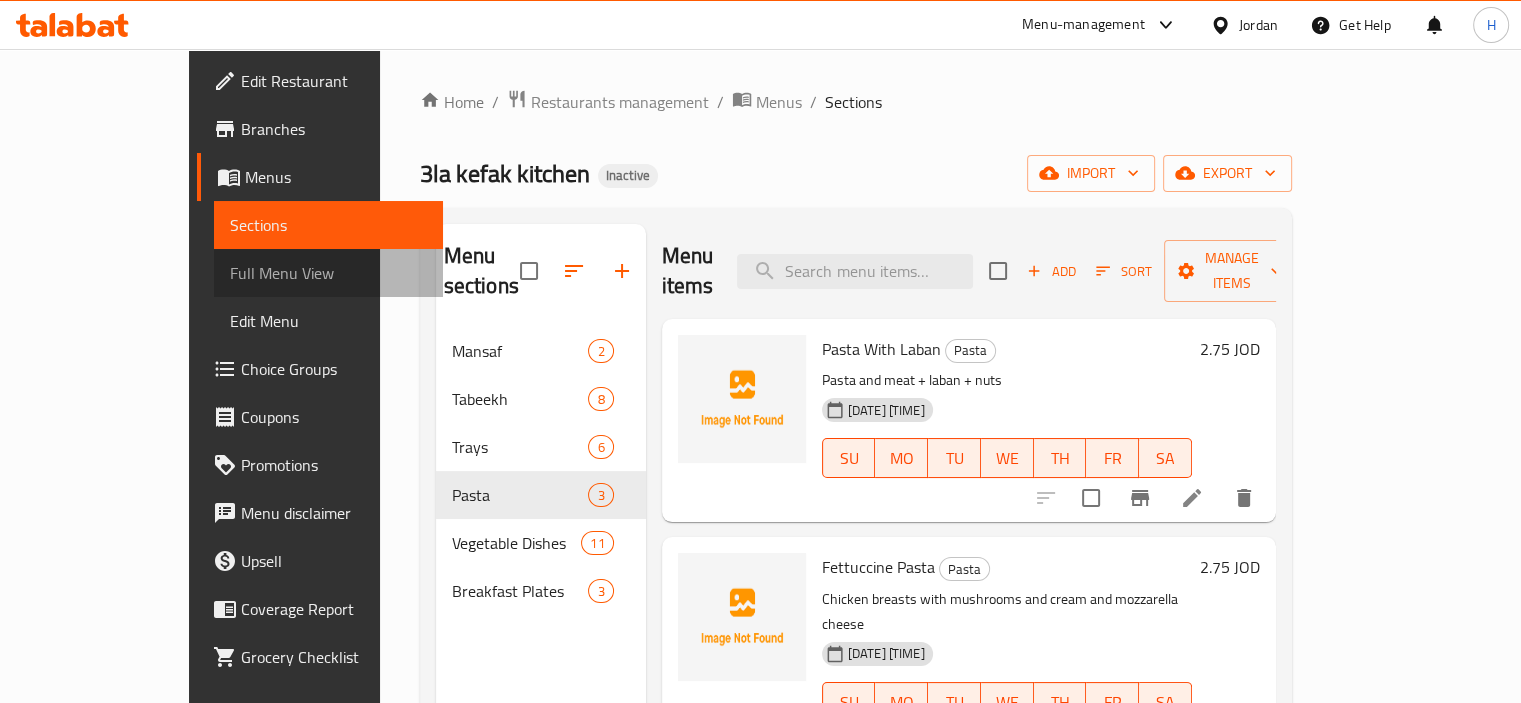 click on "Full Menu View" at bounding box center [328, 273] 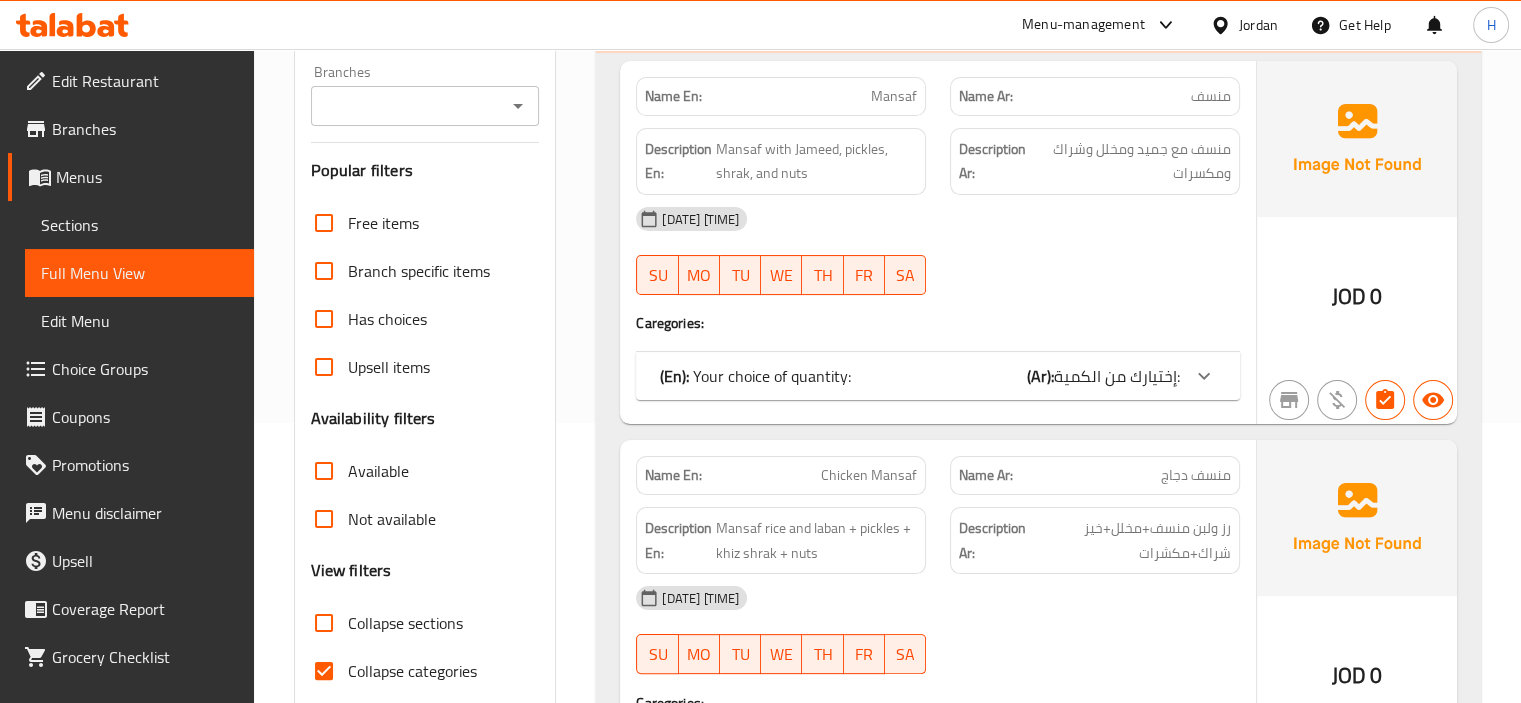 scroll, scrollTop: 338, scrollLeft: 0, axis: vertical 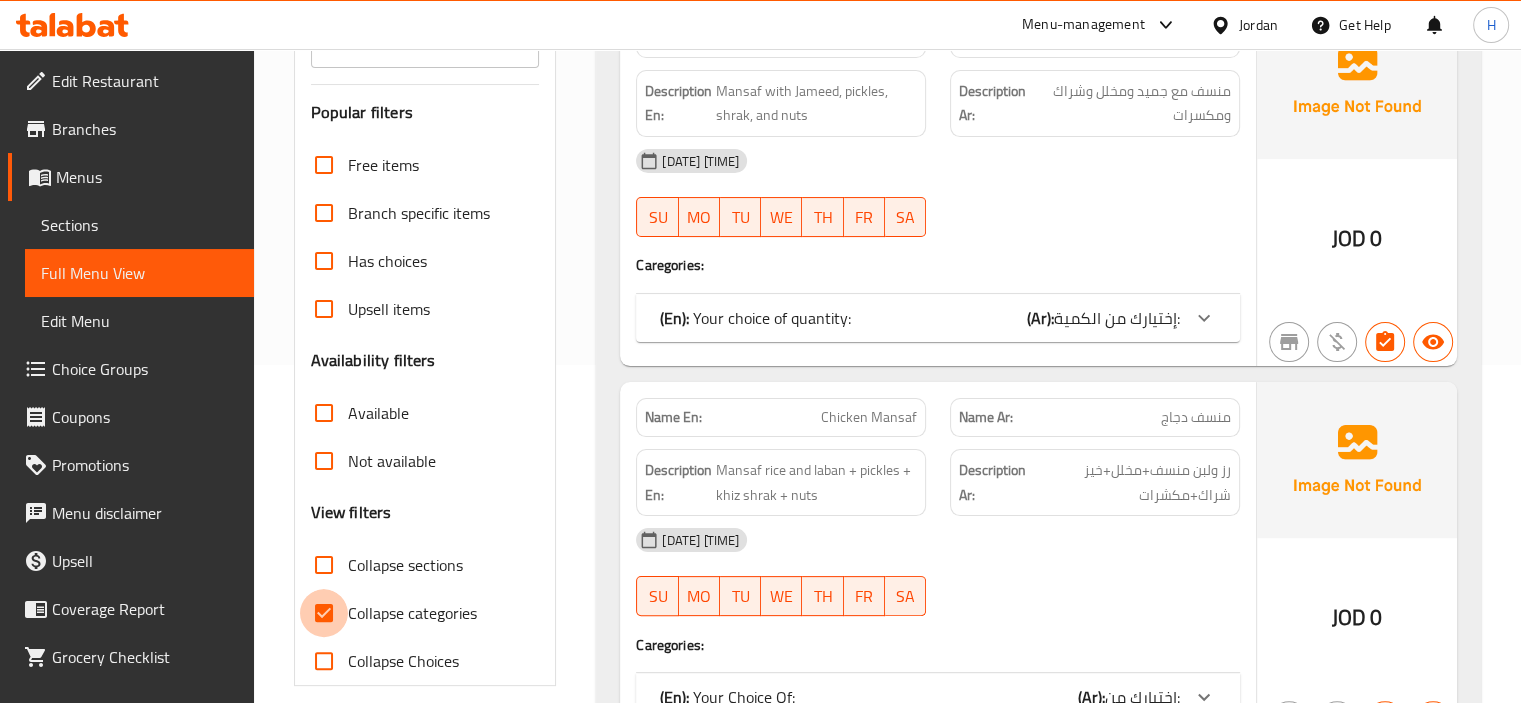 click on "Collapse categories" at bounding box center [324, 613] 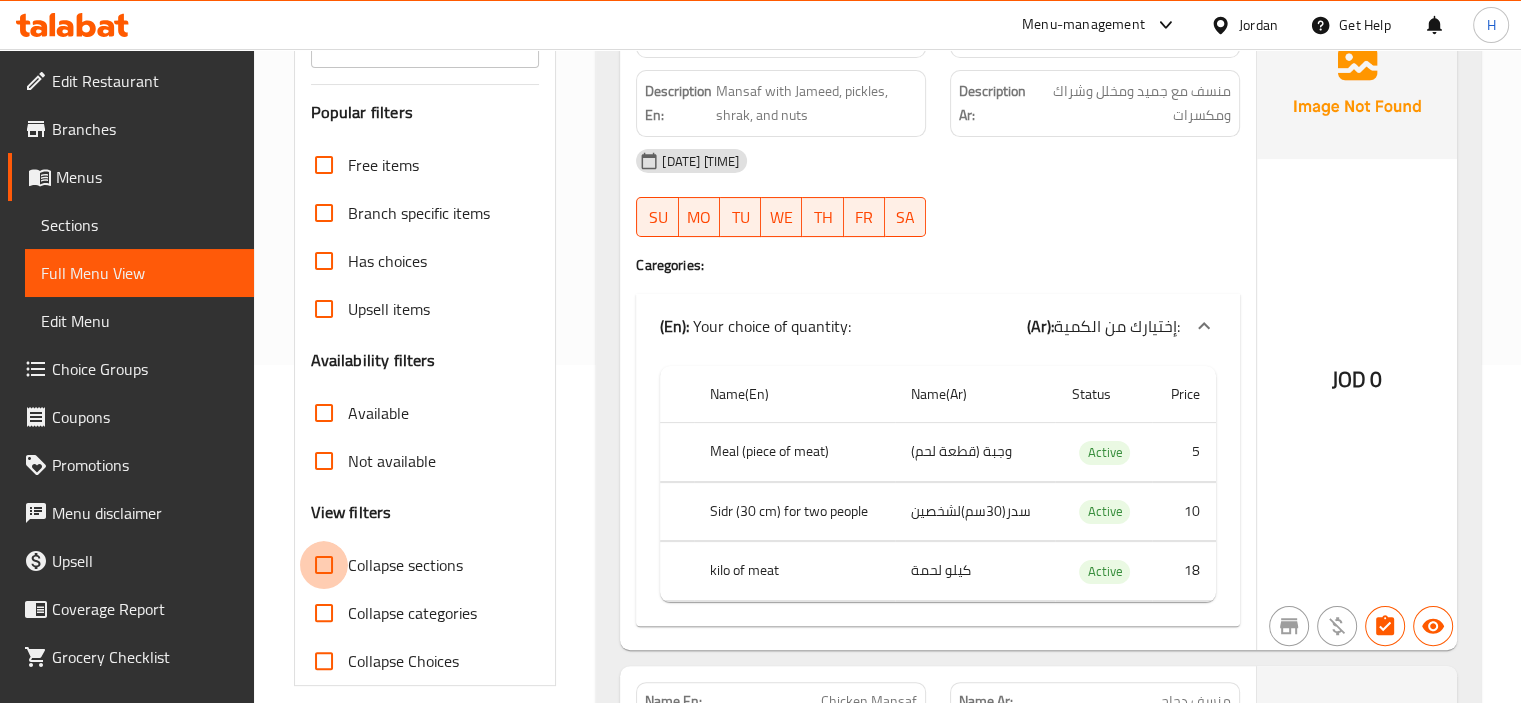 click on "Collapse sections" at bounding box center [324, 565] 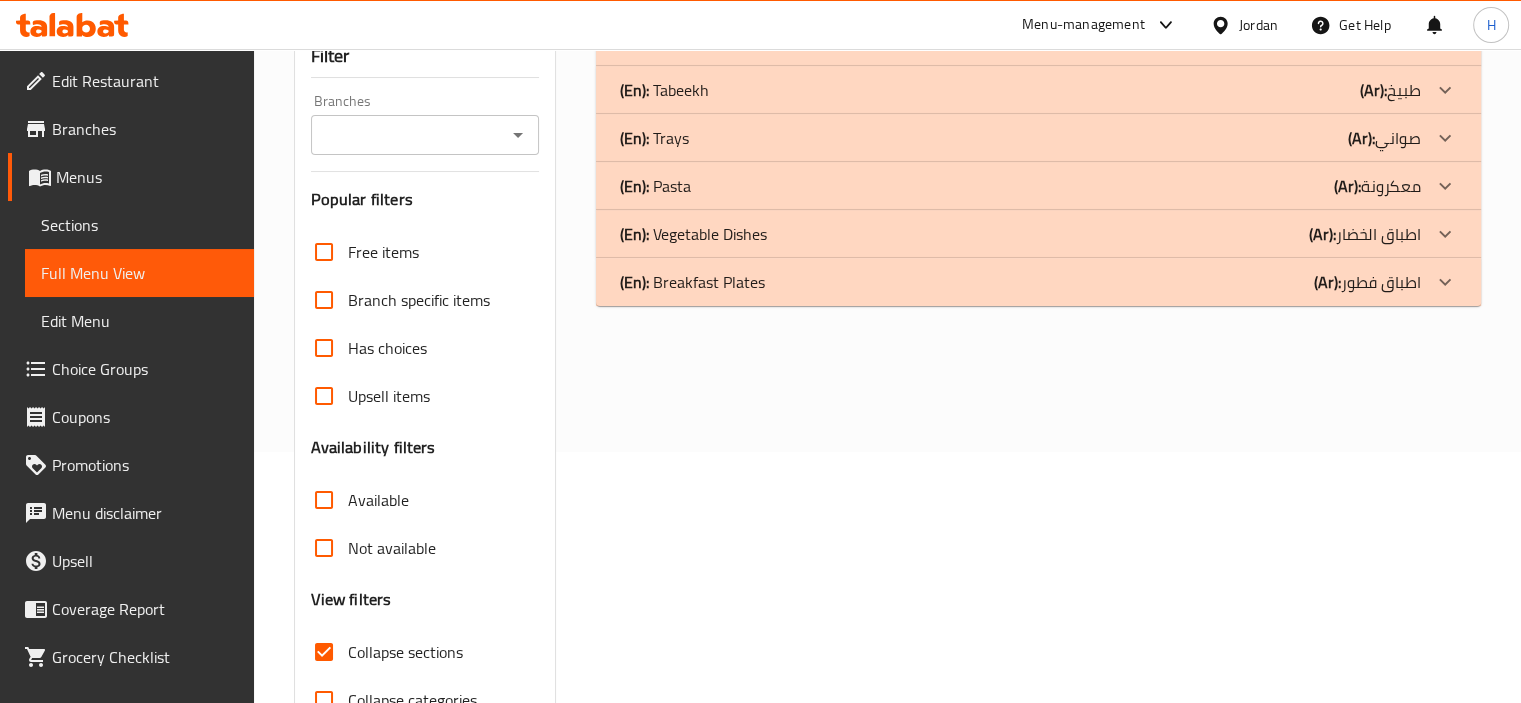scroll, scrollTop: 248, scrollLeft: 0, axis: vertical 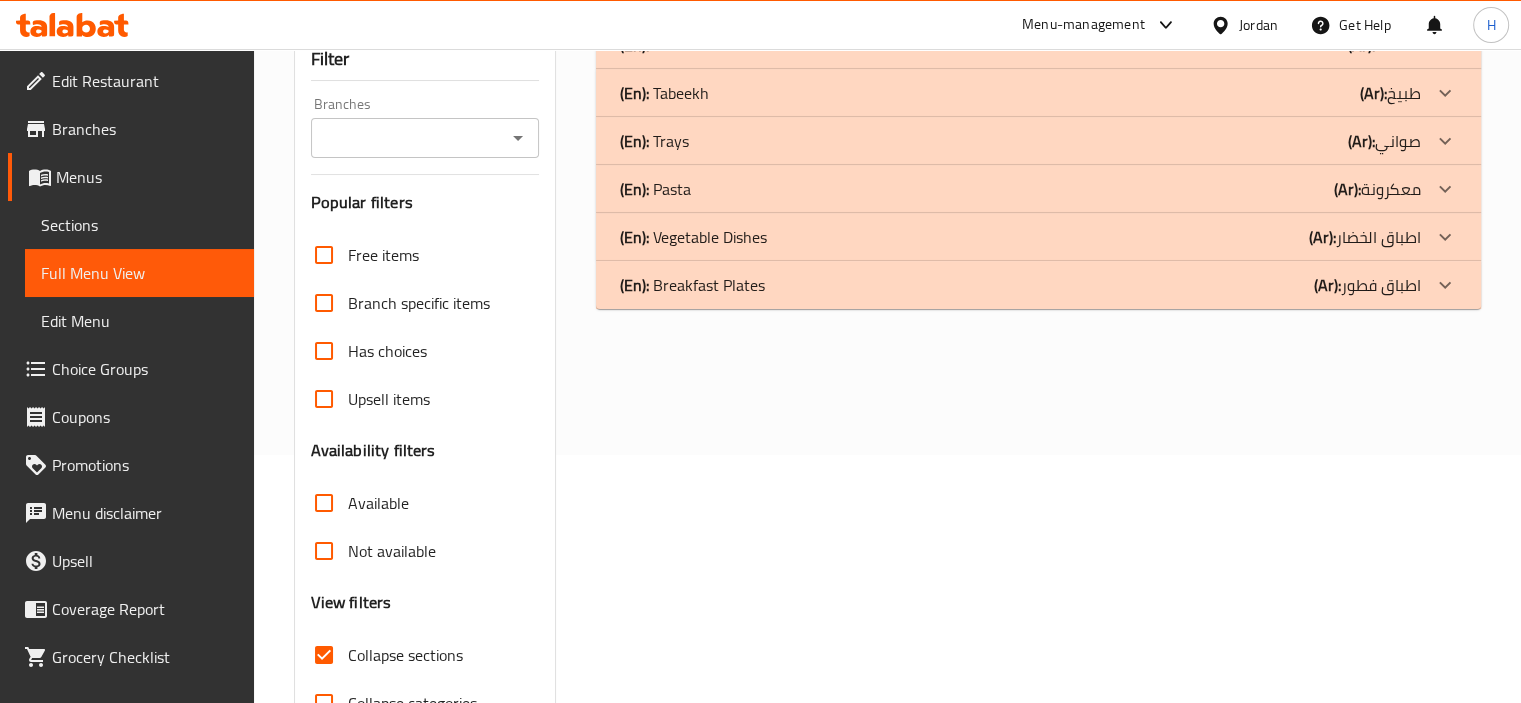 click on "(En):   Trays (Ar): صواني" at bounding box center (1038, 45) 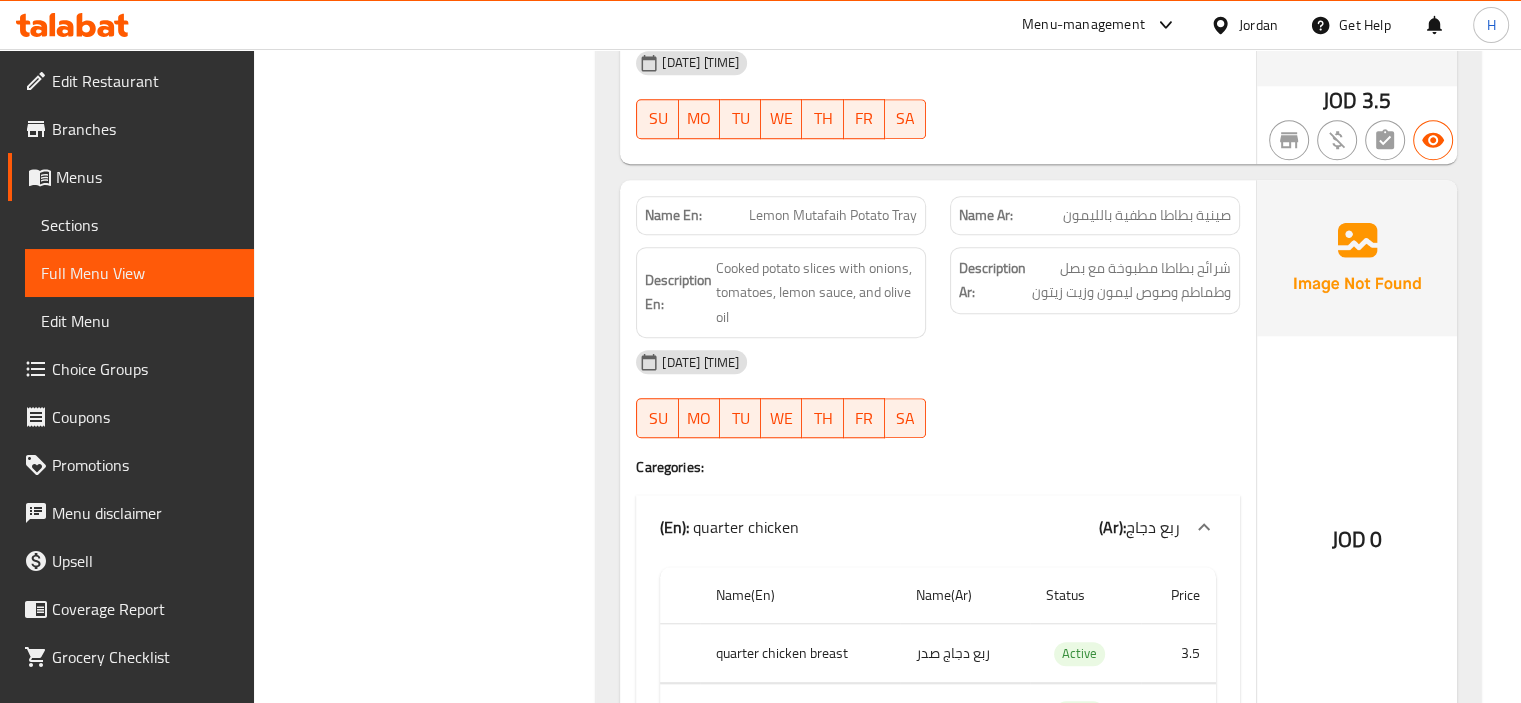 scroll, scrollTop: 1524, scrollLeft: 0, axis: vertical 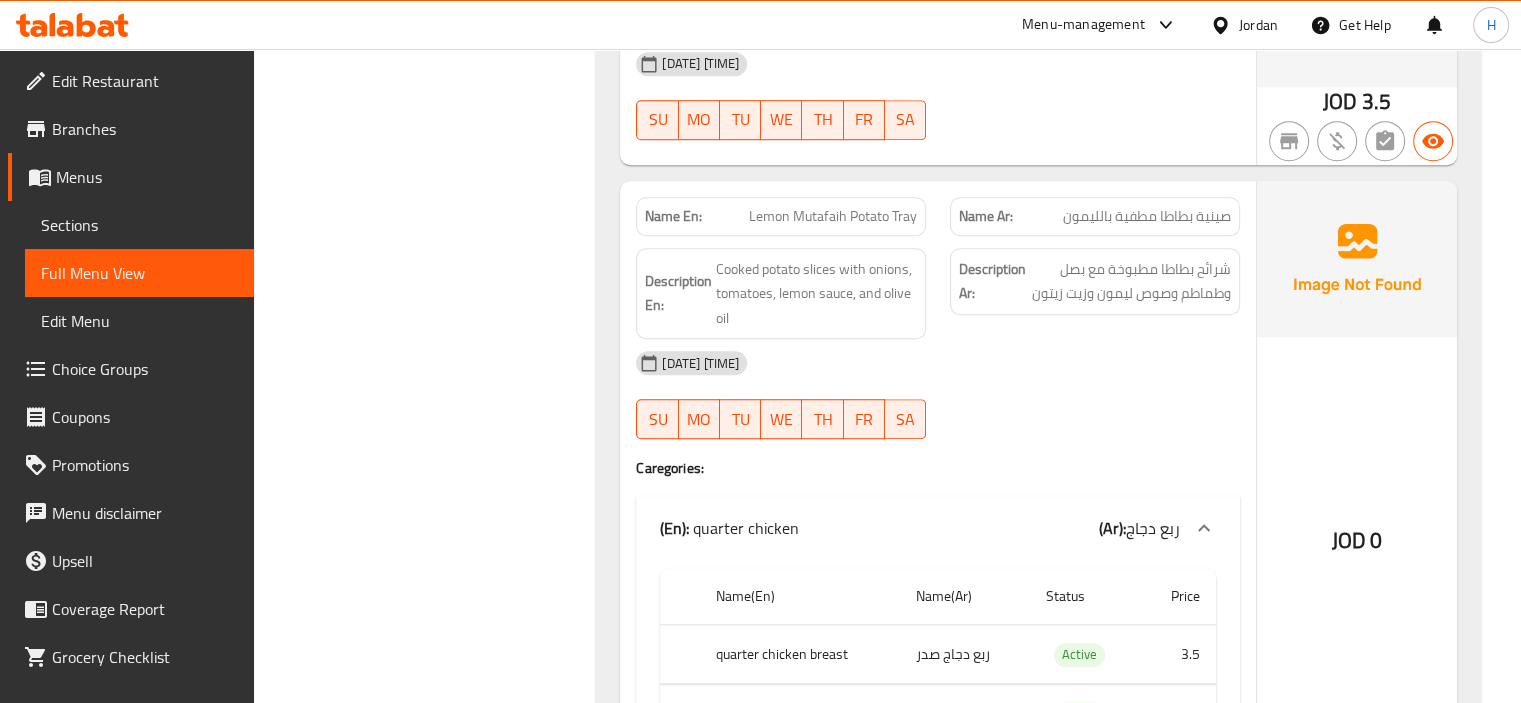 click on "Lemon Mutafaih Potato Tray" at bounding box center (833, 216) 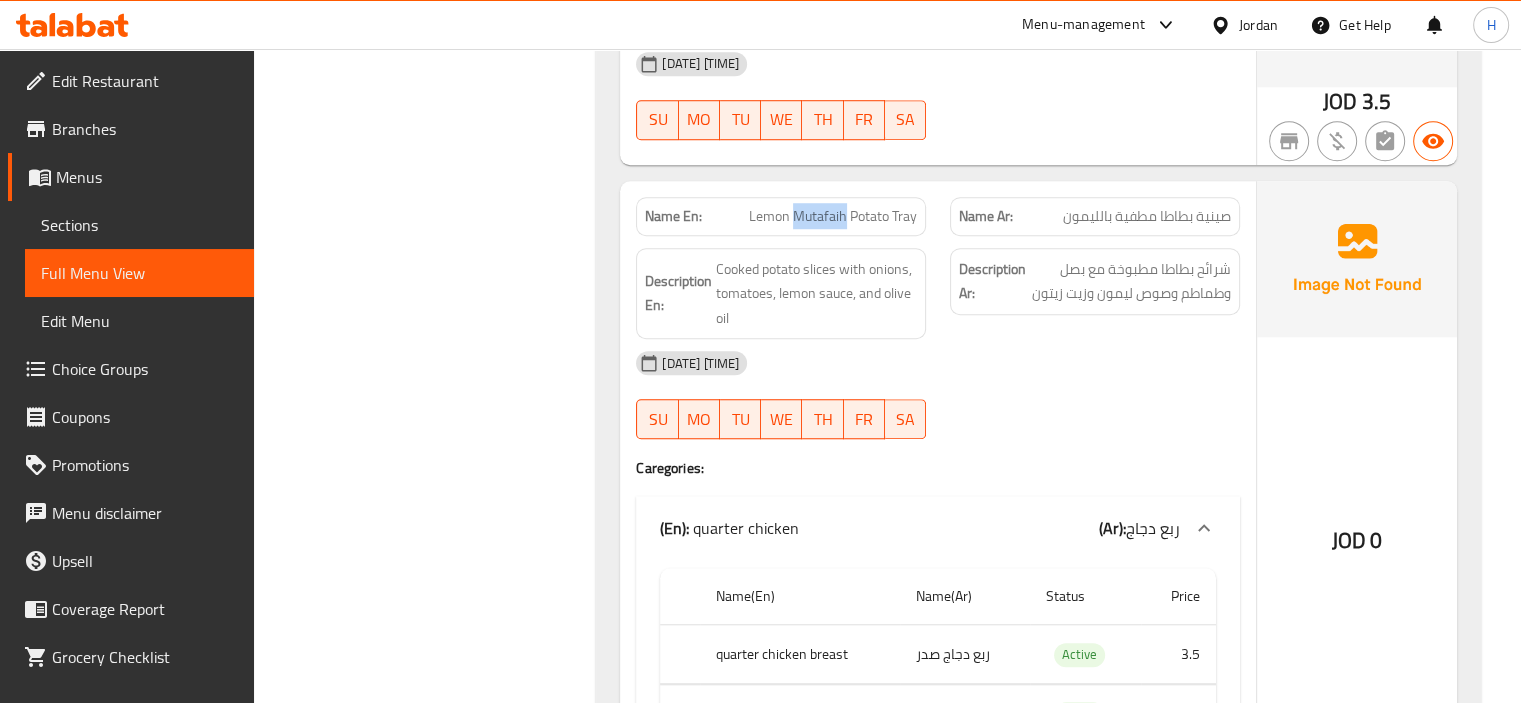 click on "Lemon Mutafaih Potato Tray" at bounding box center (833, 216) 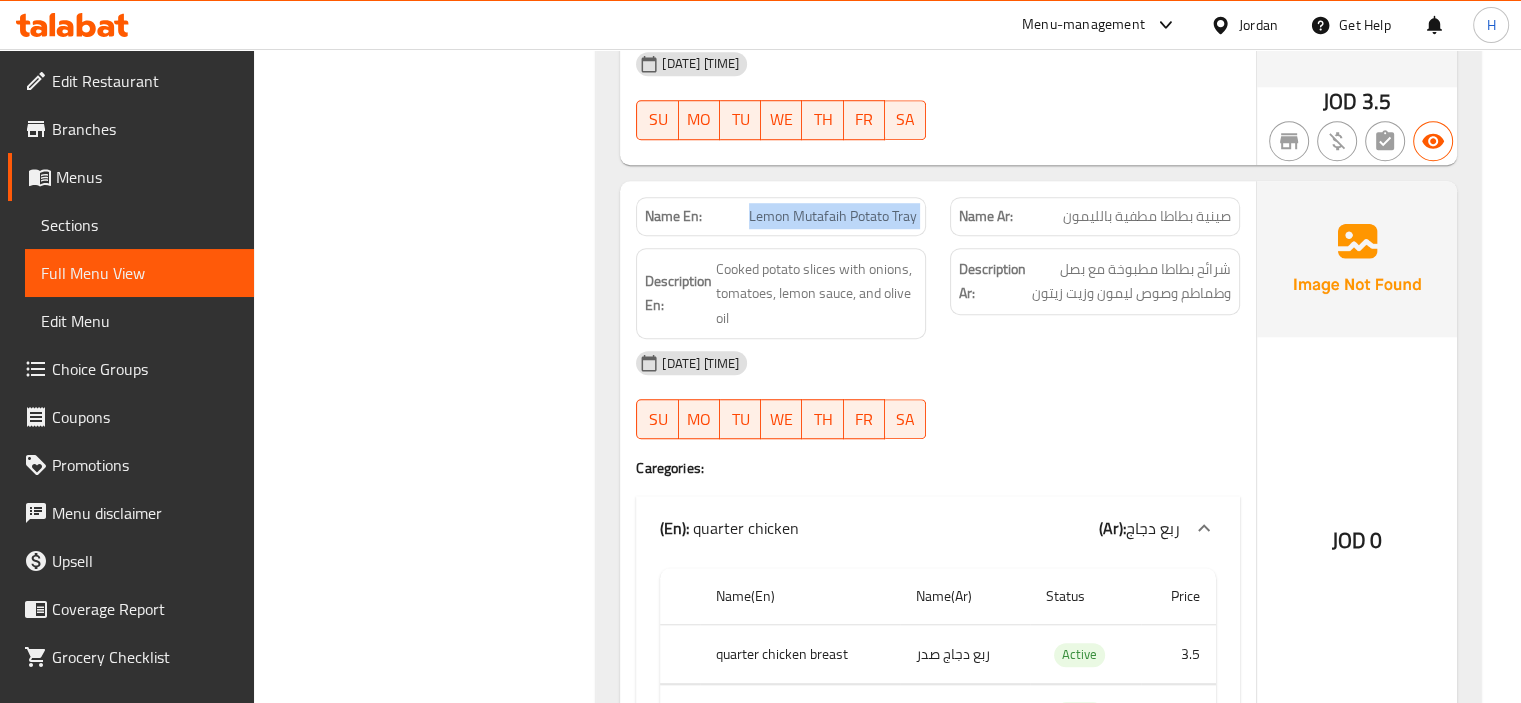 copy on "Lemon Mutafaih Potato Tray" 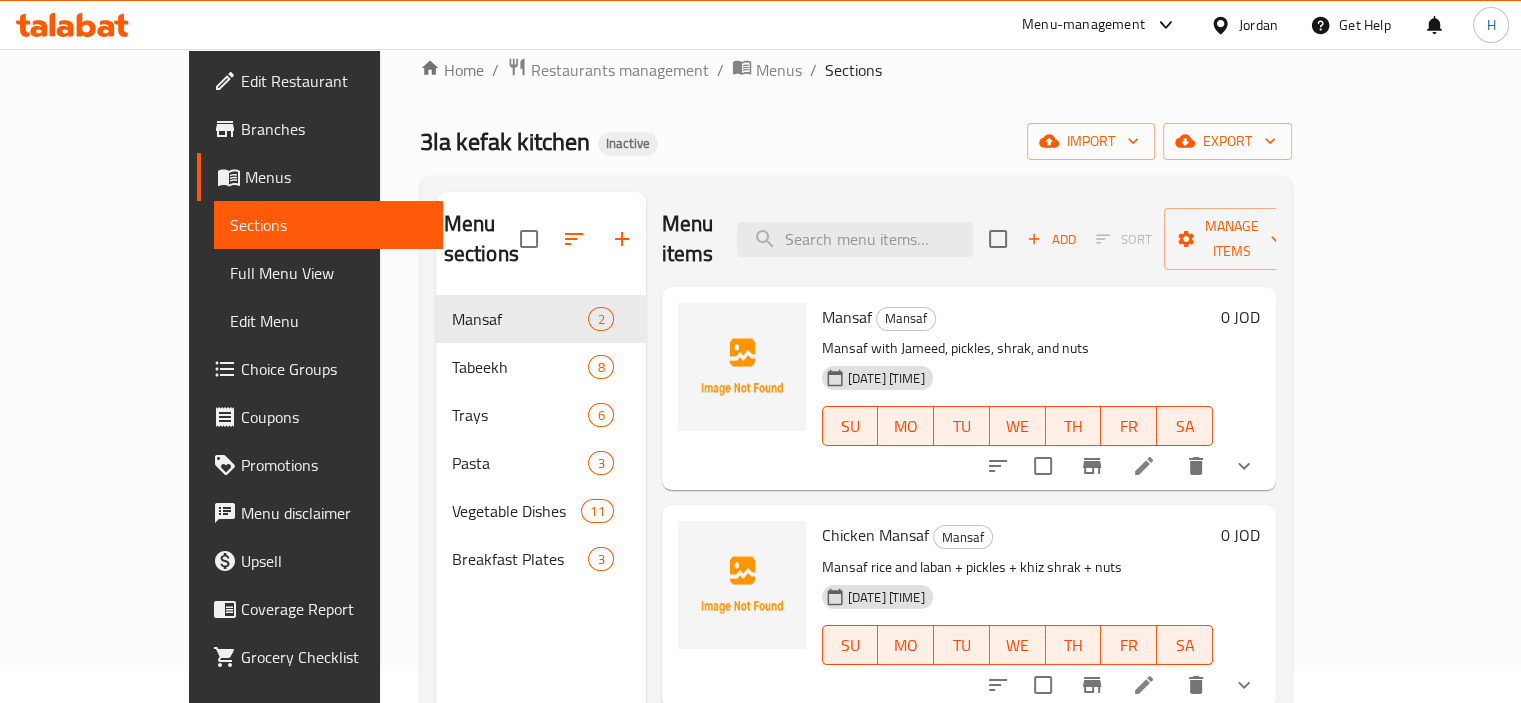 scroll, scrollTop: 20, scrollLeft: 0, axis: vertical 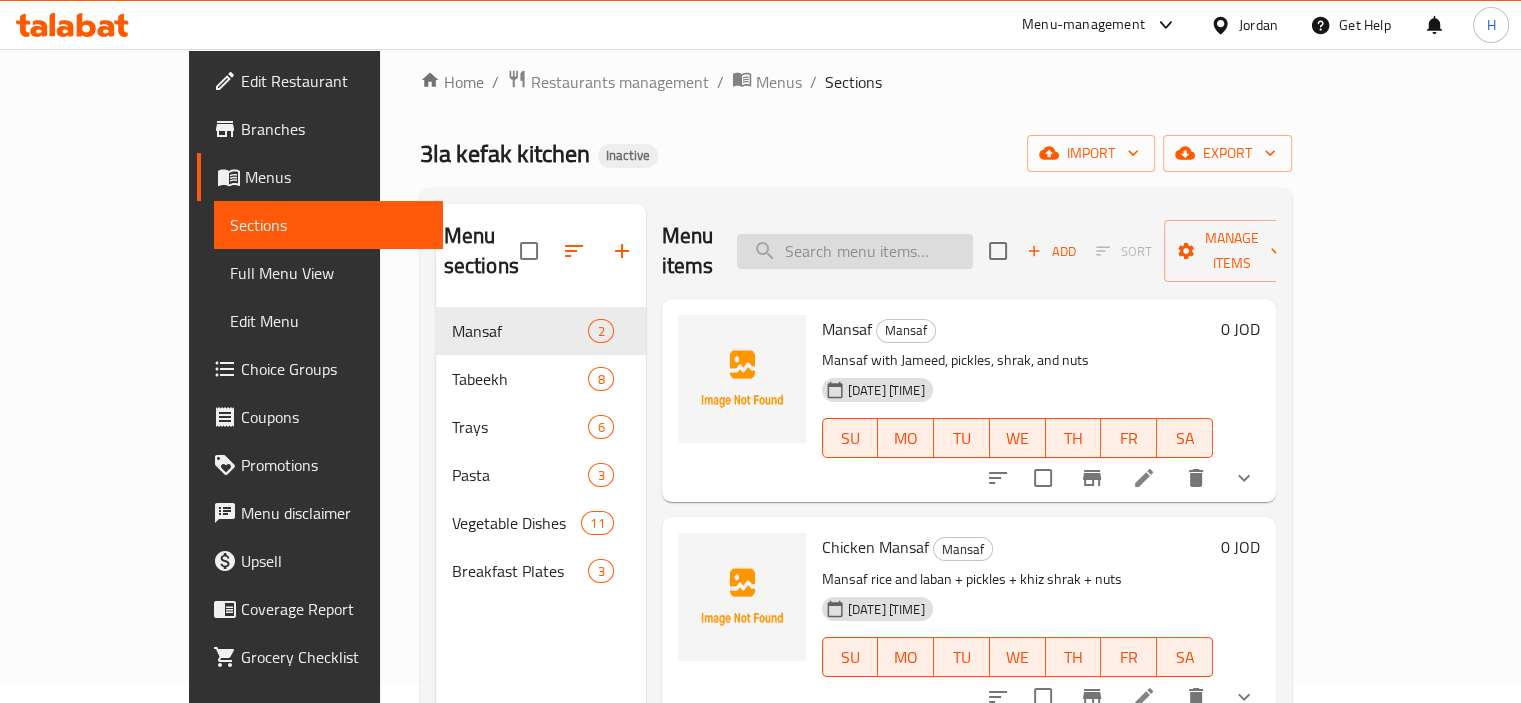 click at bounding box center (855, 251) 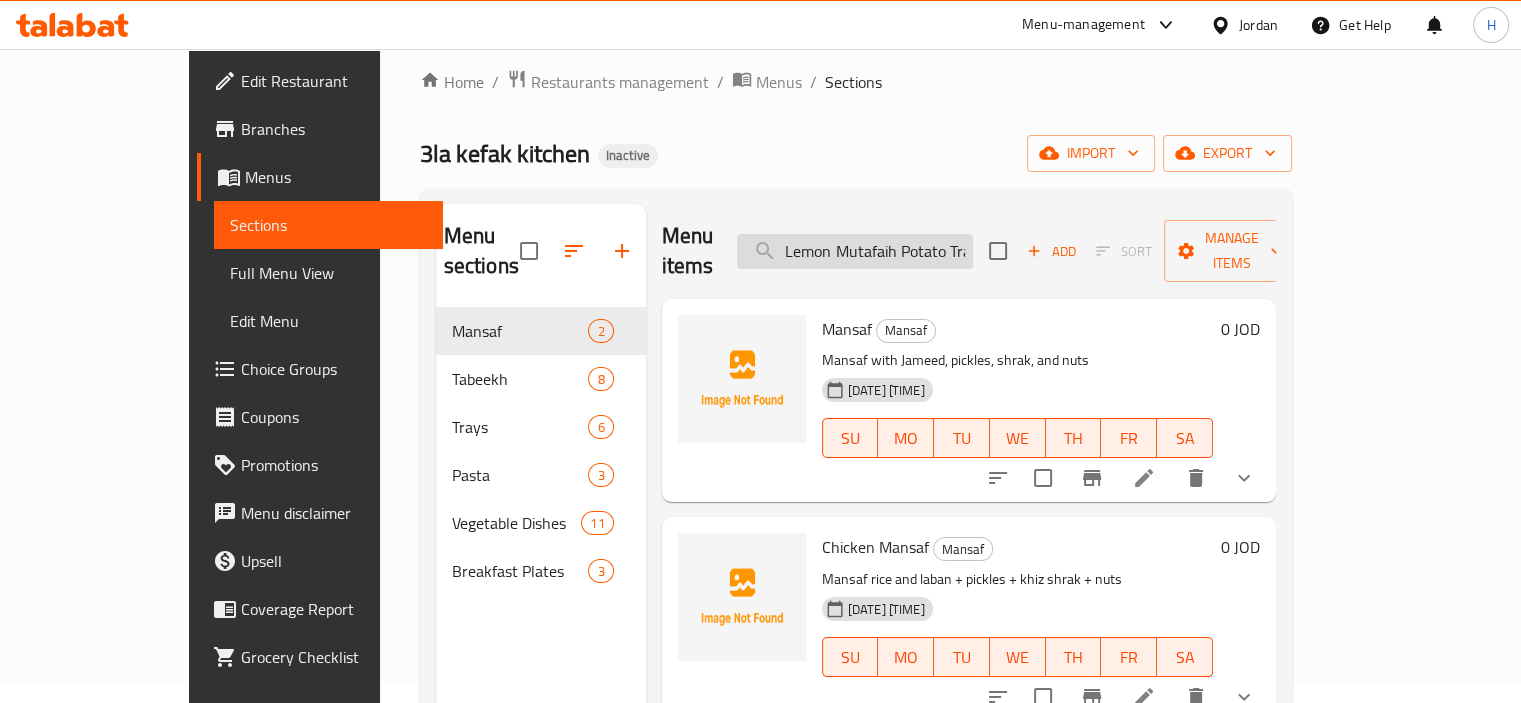 scroll, scrollTop: 0, scrollLeft: 11, axis: horizontal 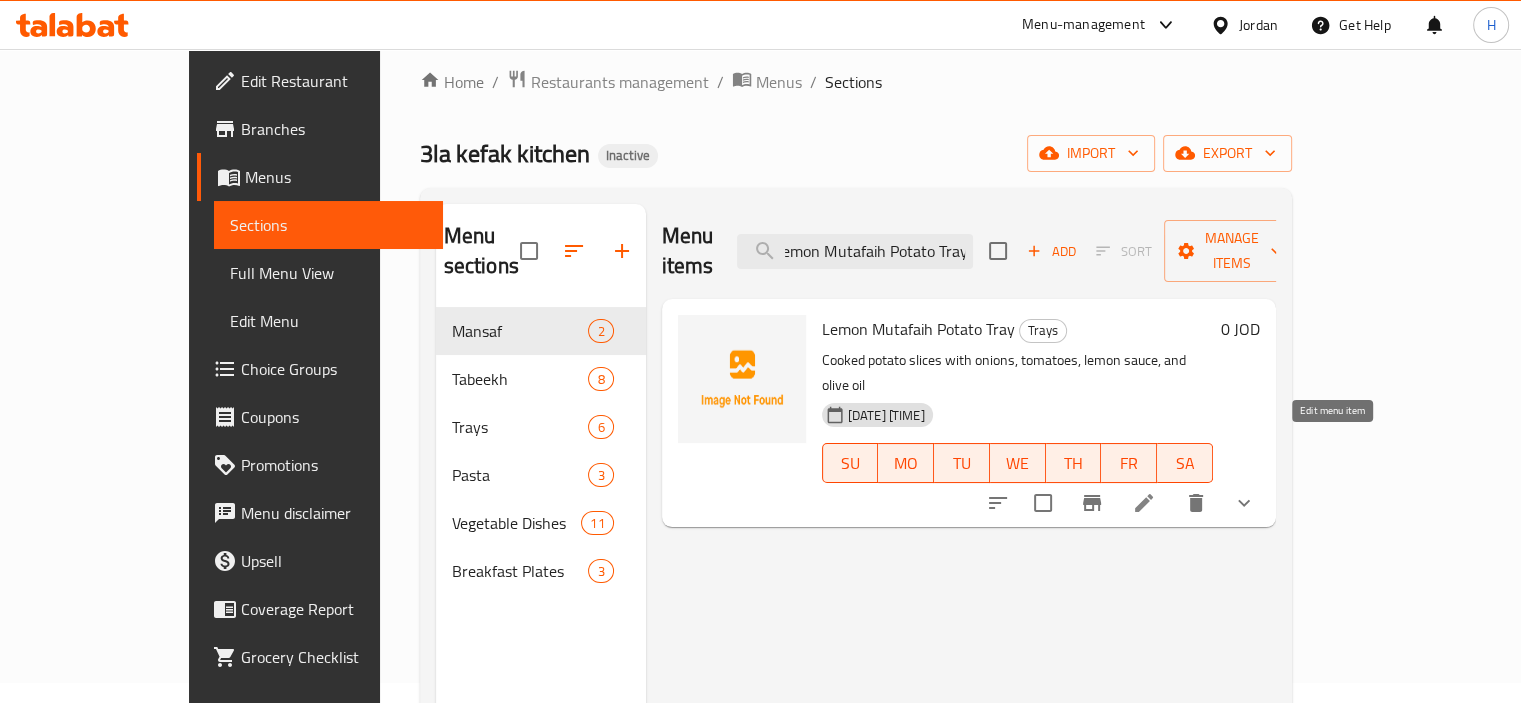 type on "Lemon Mutafaih Potato Tray" 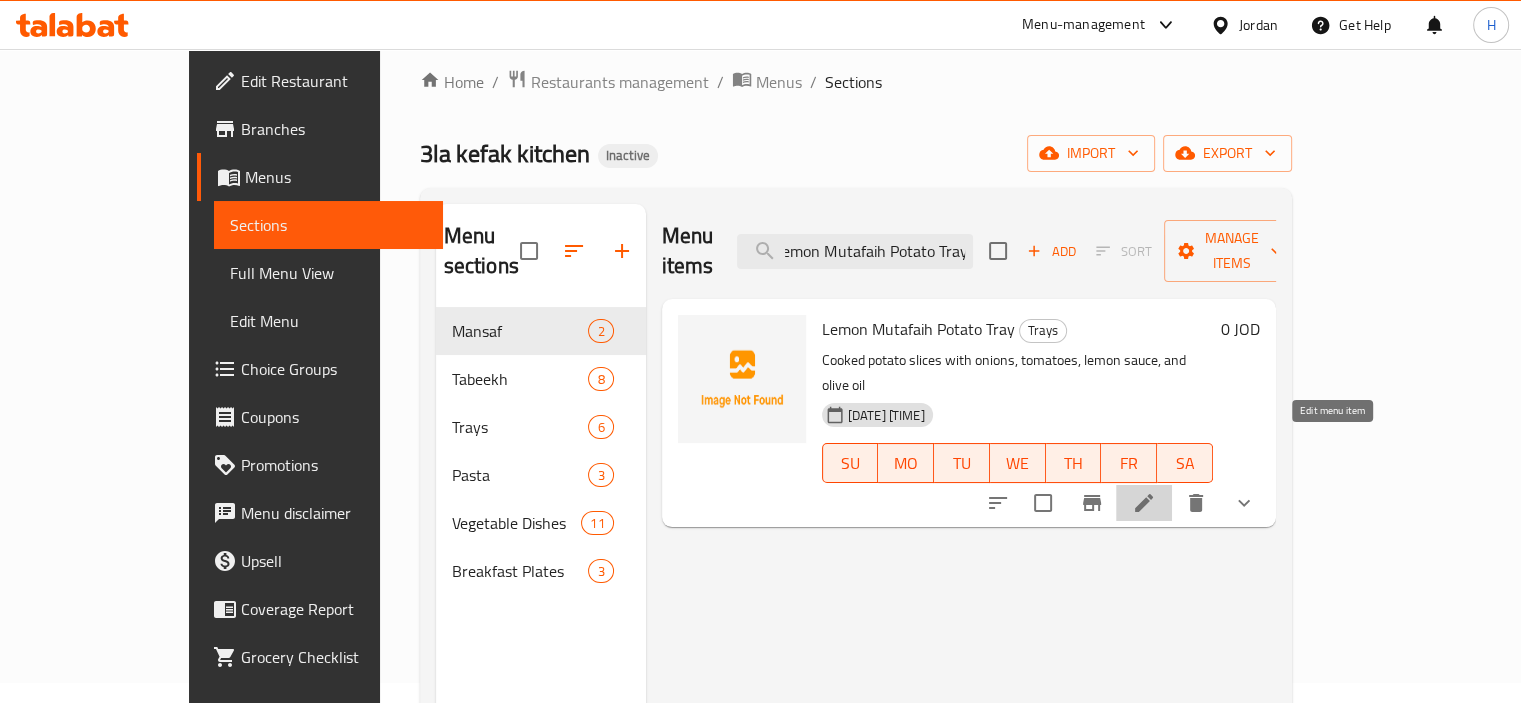 scroll, scrollTop: 0, scrollLeft: 0, axis: both 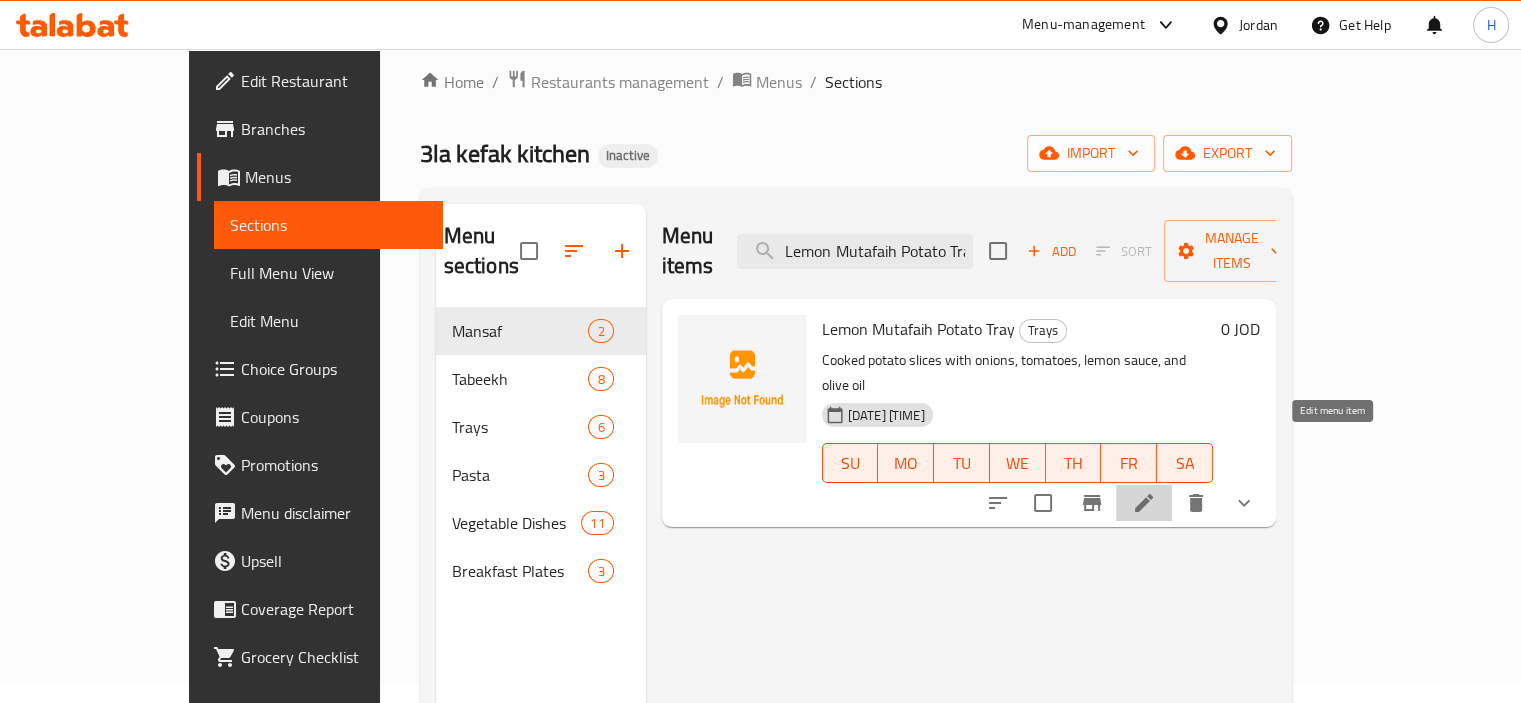 click 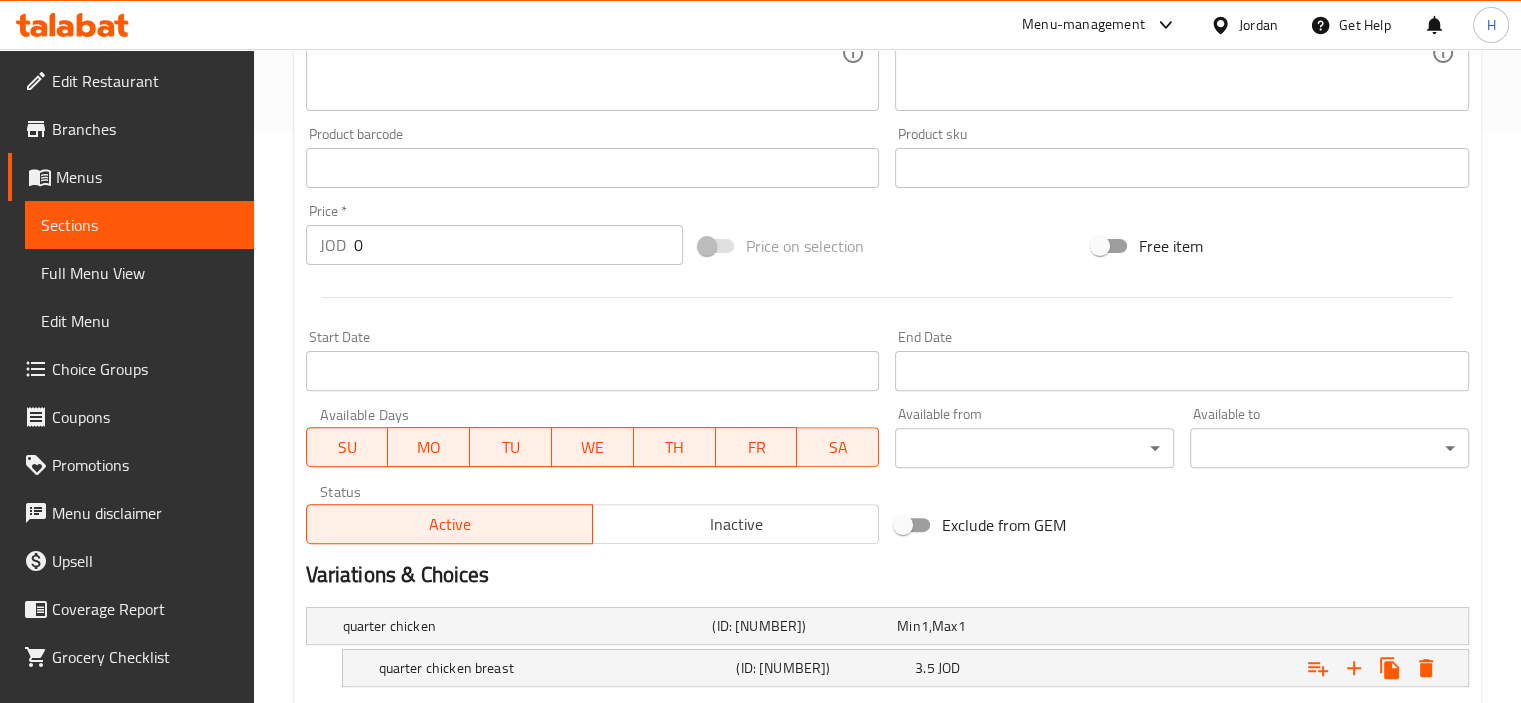 scroll, scrollTop: 753, scrollLeft: 0, axis: vertical 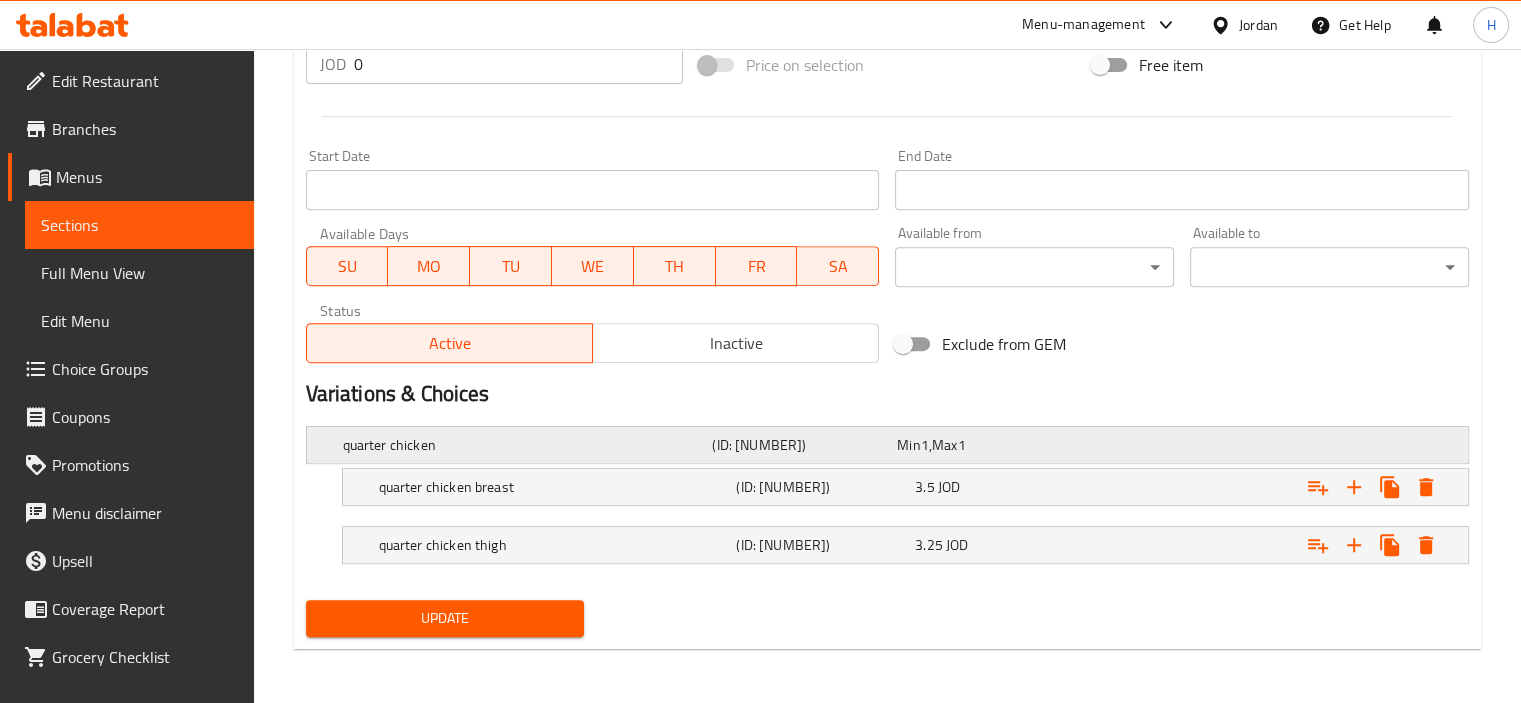click on "quarter chicken (ID: [NUMBER]) Min 1  ,  Max 1" at bounding box center (893, 445) 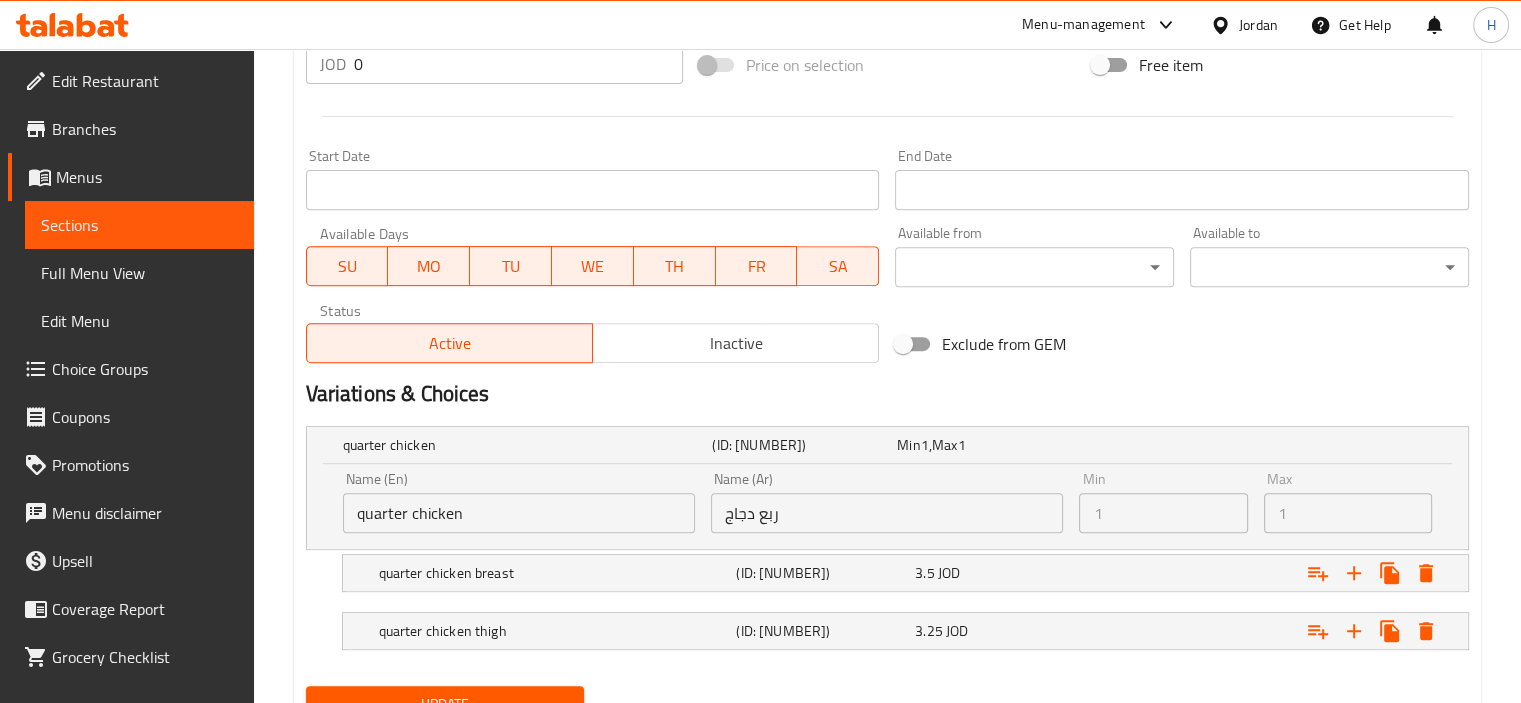 click on "quarter chicken" at bounding box center [519, 513] 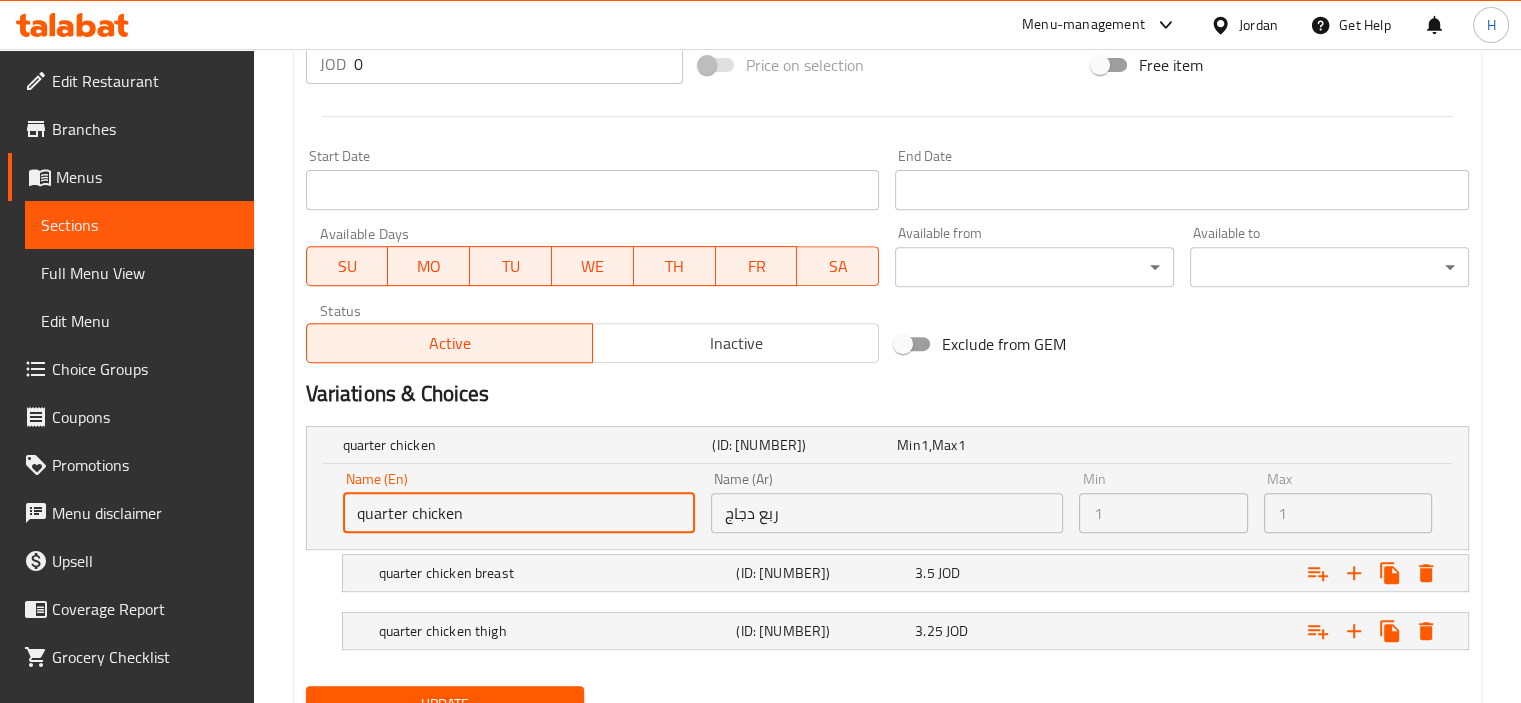 click on "quarter chicken" at bounding box center (519, 513) 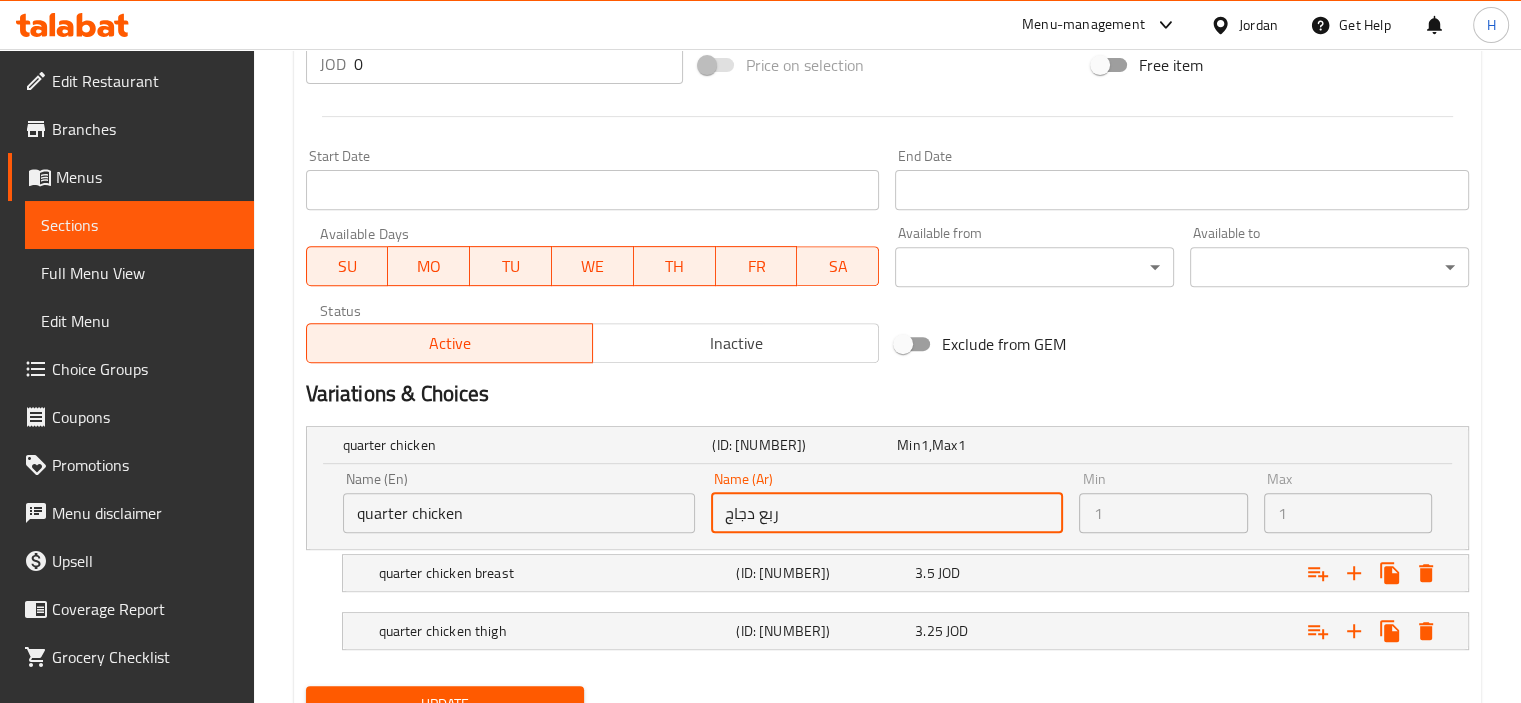 click on "ربع دجاج" at bounding box center [887, 513] 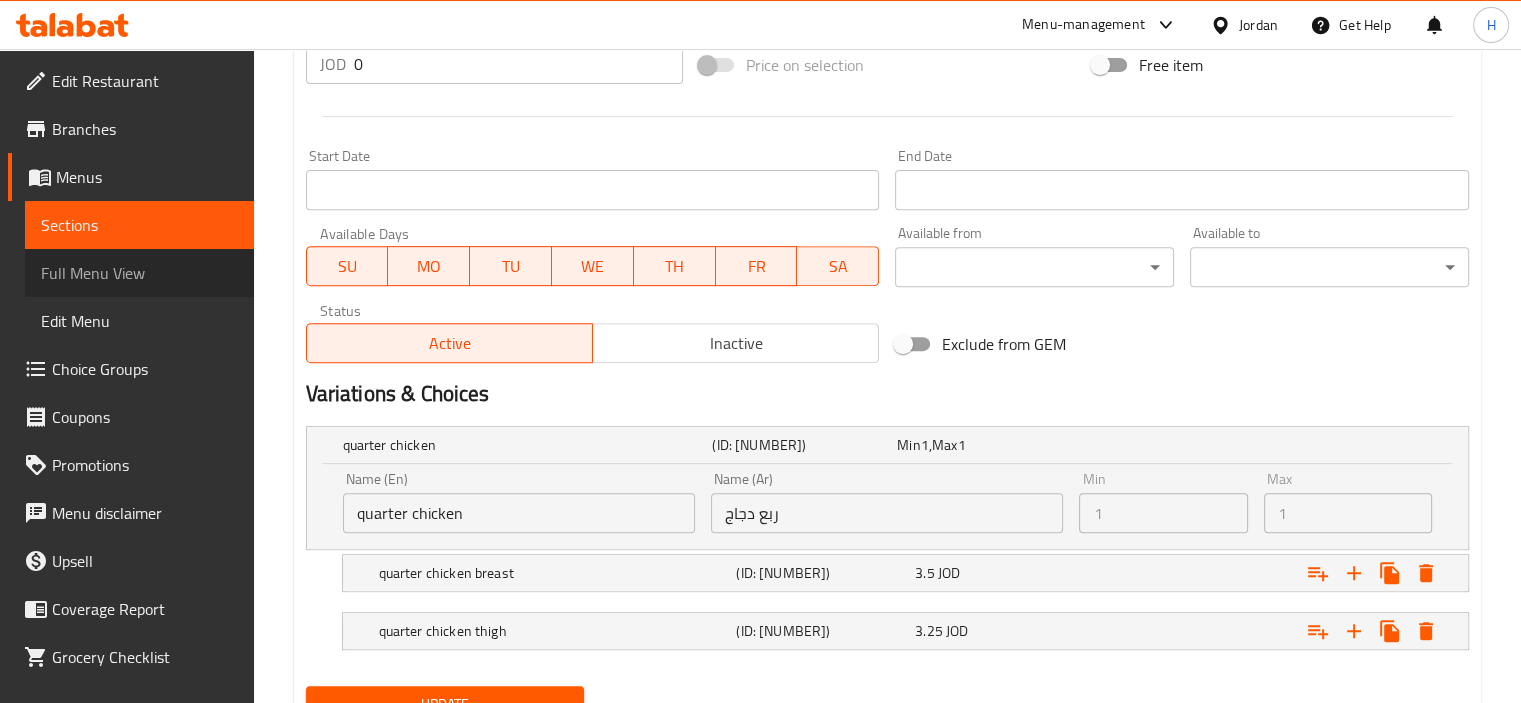 click on "Full Menu View" at bounding box center [139, 273] 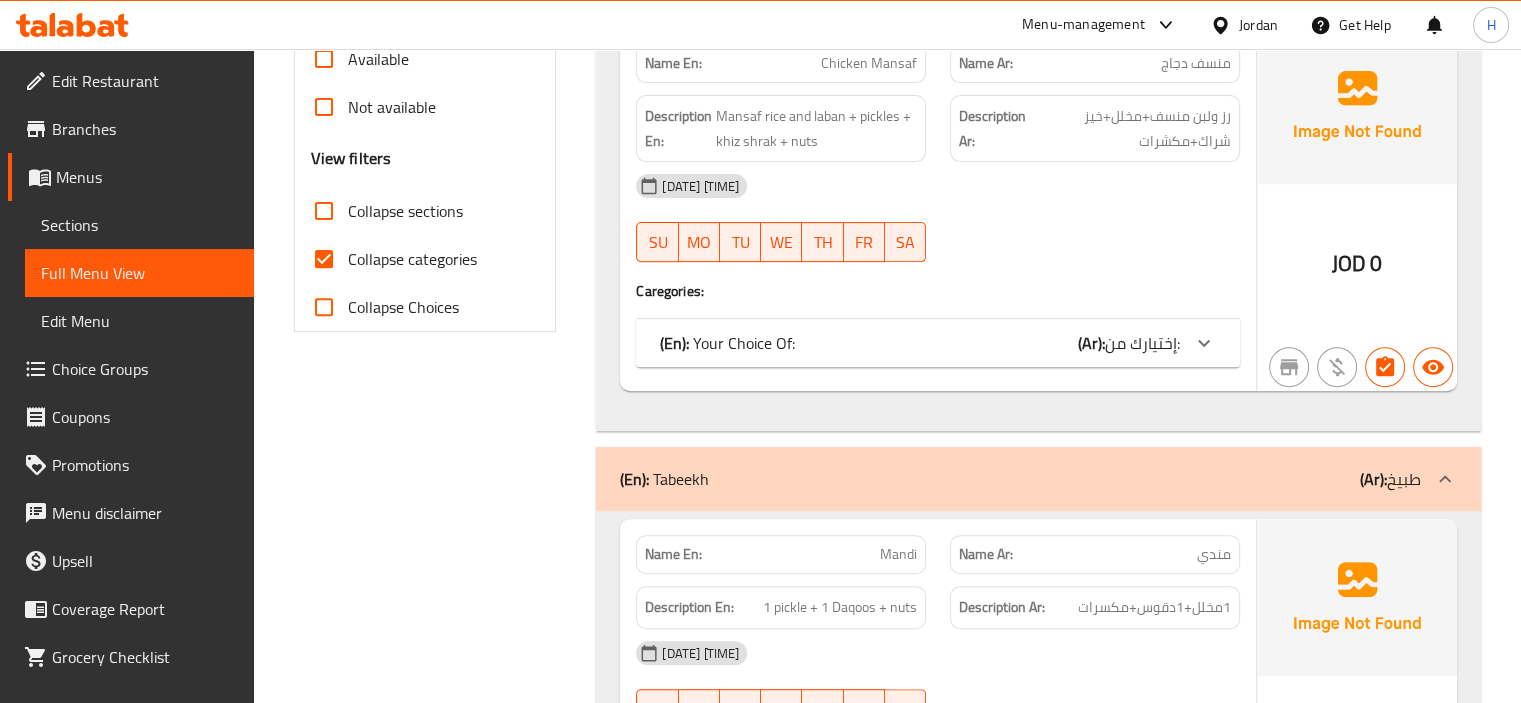scroll, scrollTop: 690, scrollLeft: 0, axis: vertical 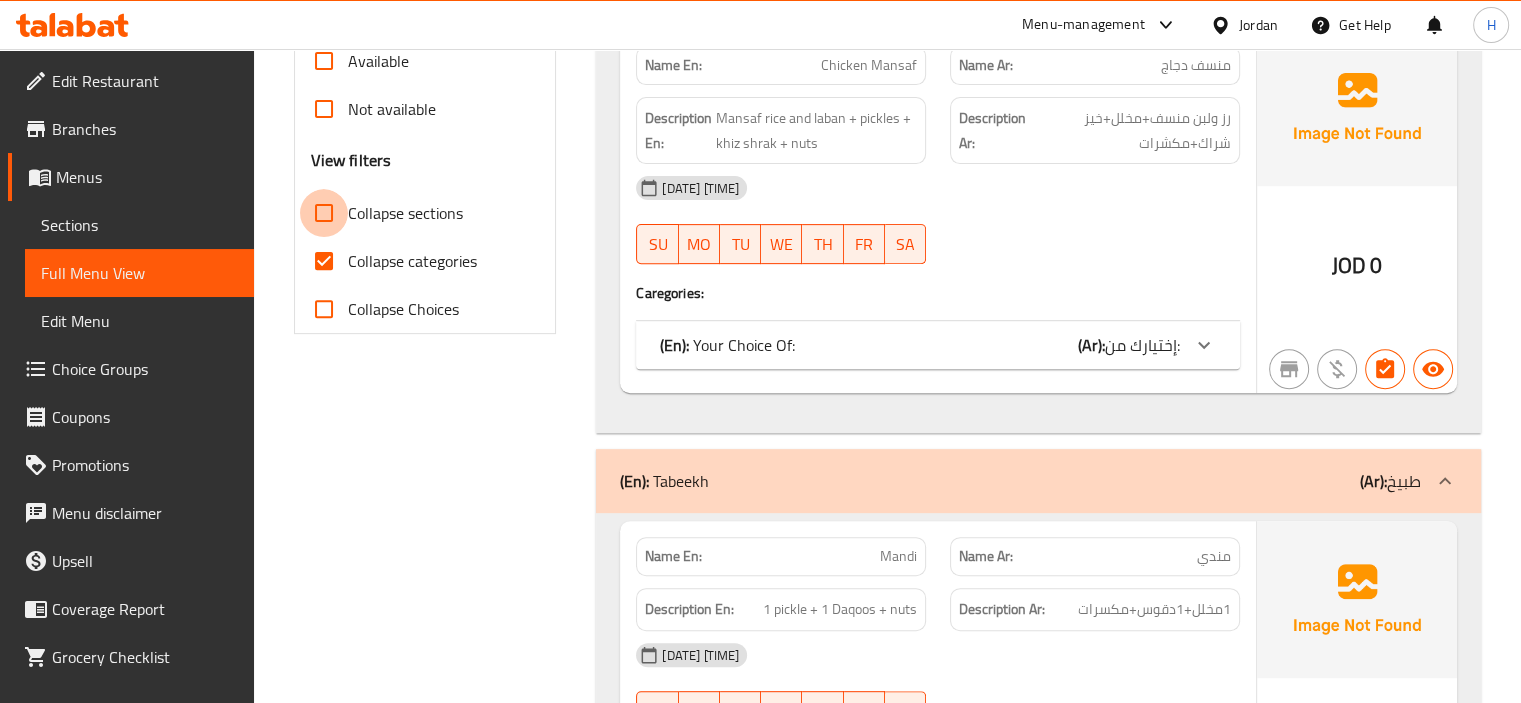 click on "Collapse sections" at bounding box center [324, 213] 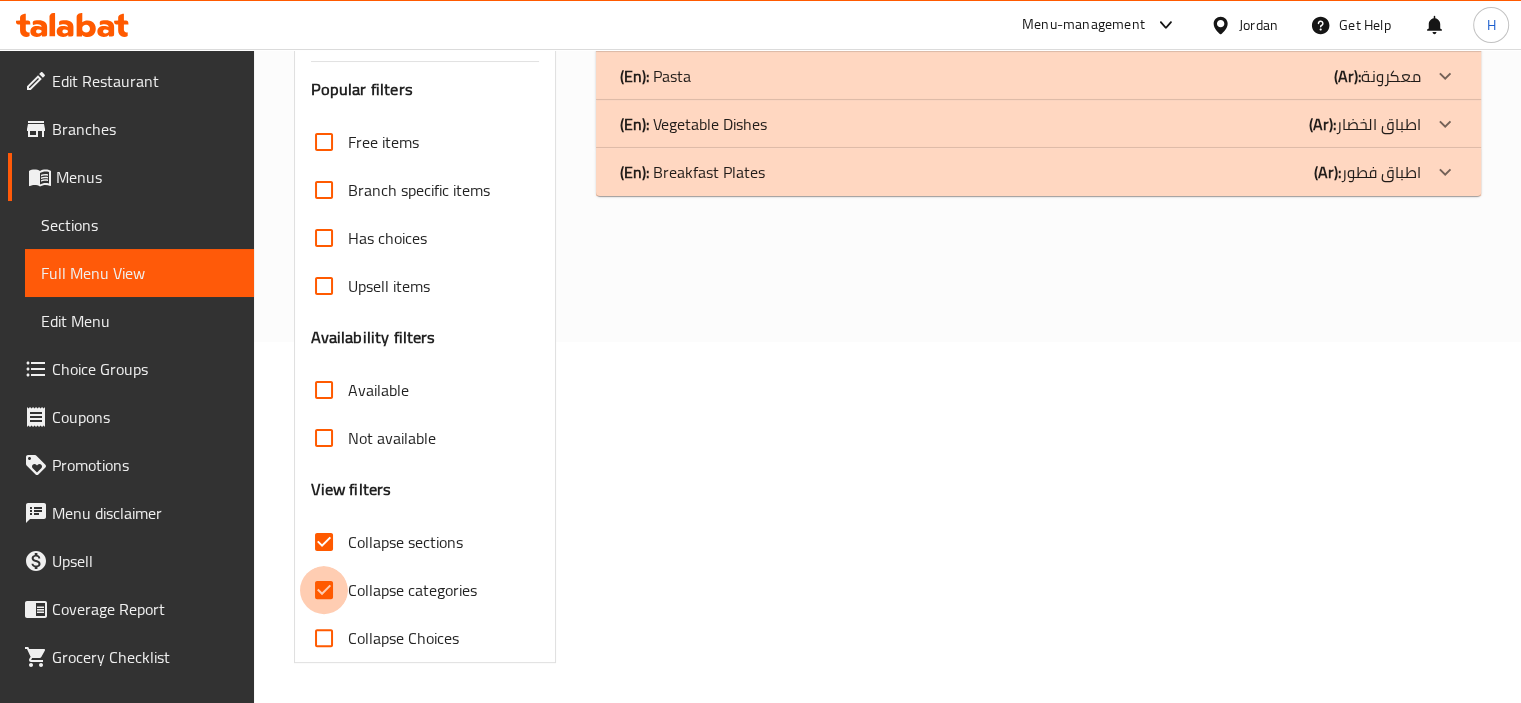 click on "Free items Branch specific items Has choices Upsell items Availability filters Available Not available View filters Collapse sections Collapse categories Collapse Choices" at bounding box center (425, 390) 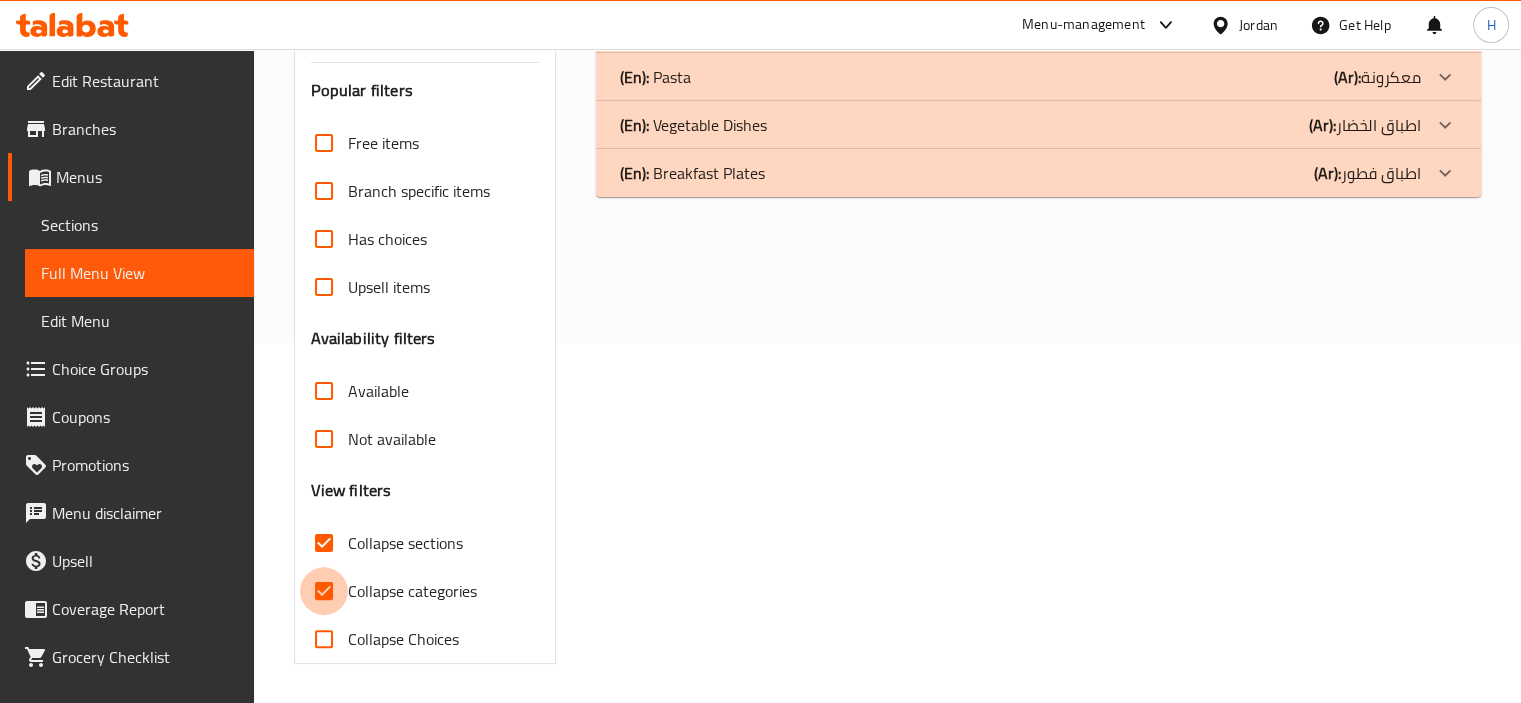 click on "Collapse categories" at bounding box center [324, 591] 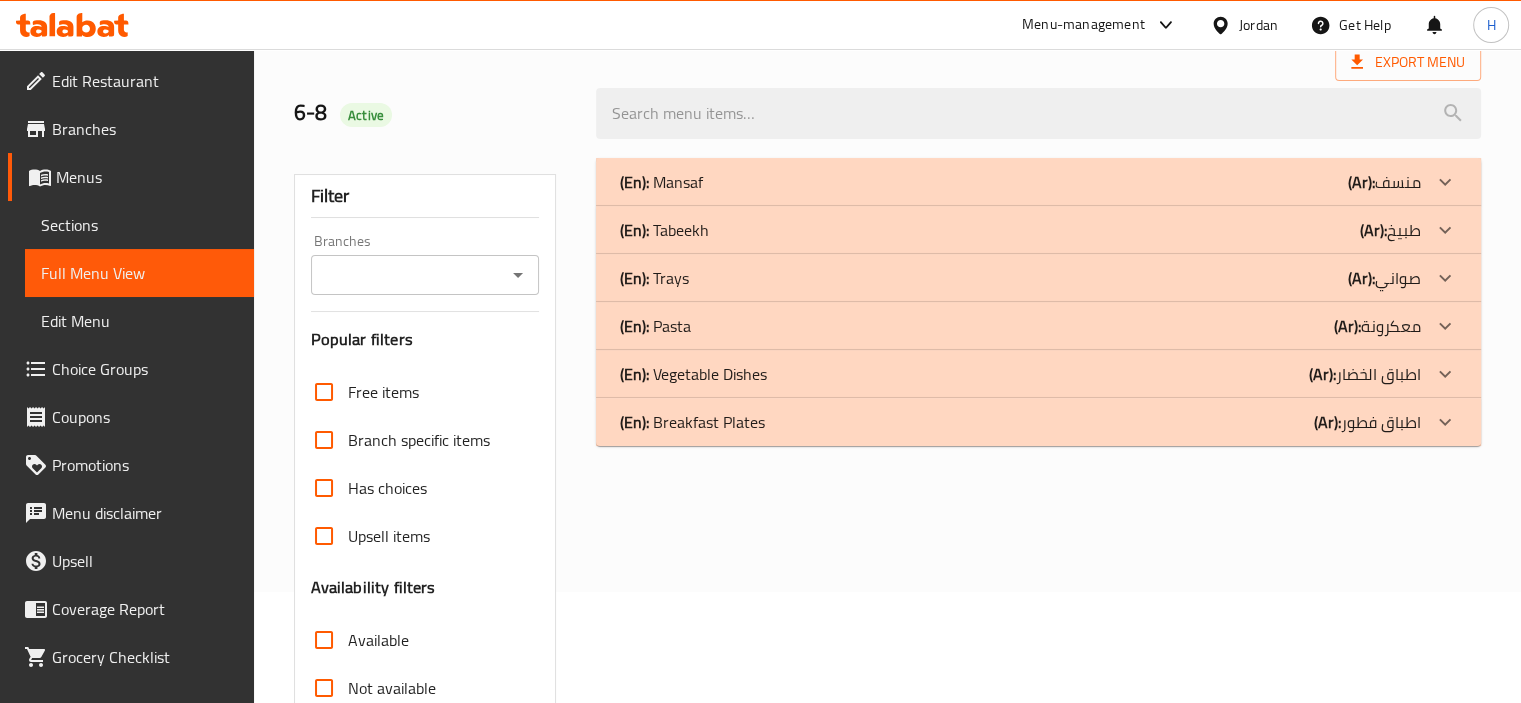 scroll, scrollTop: 108, scrollLeft: 0, axis: vertical 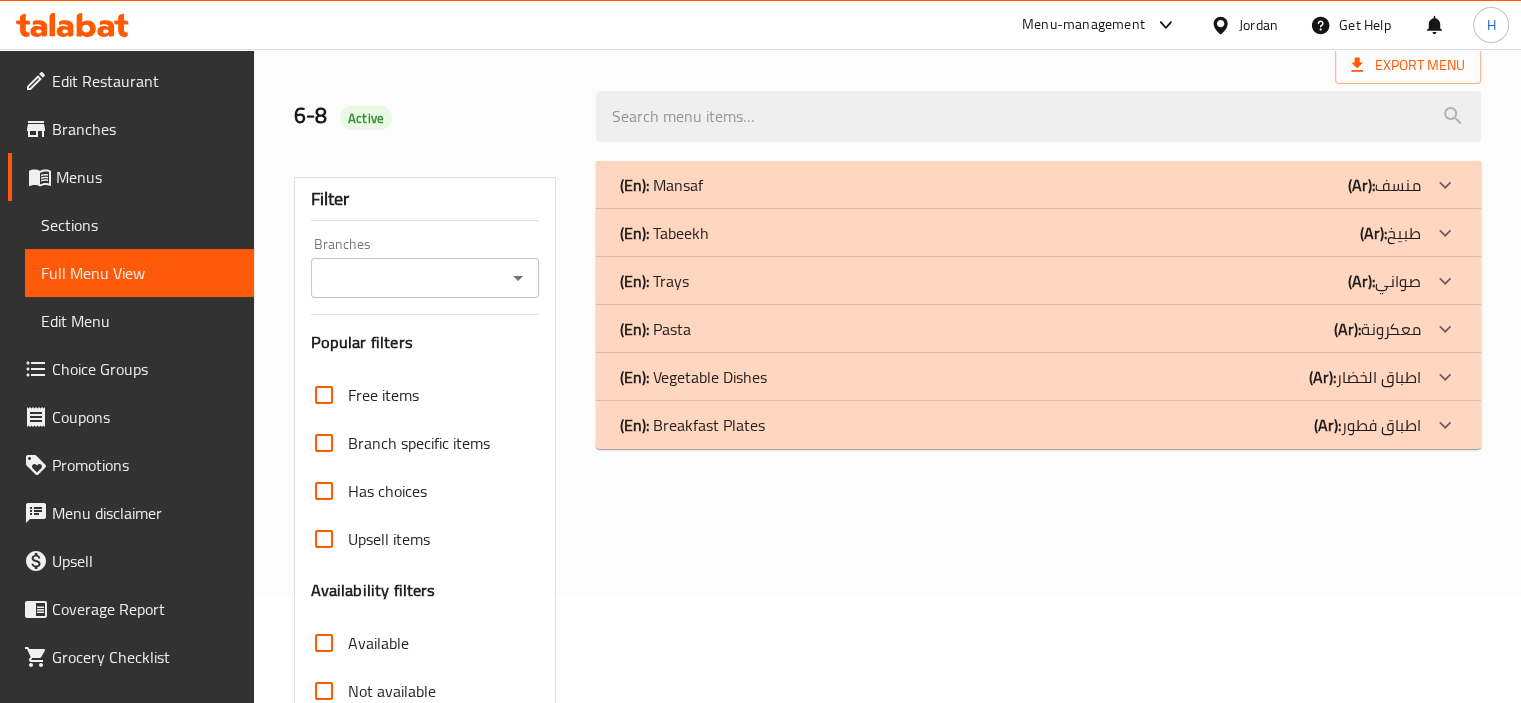 click on "(En):   Tabeekh (Ar): طبيخ" at bounding box center [1020, 185] 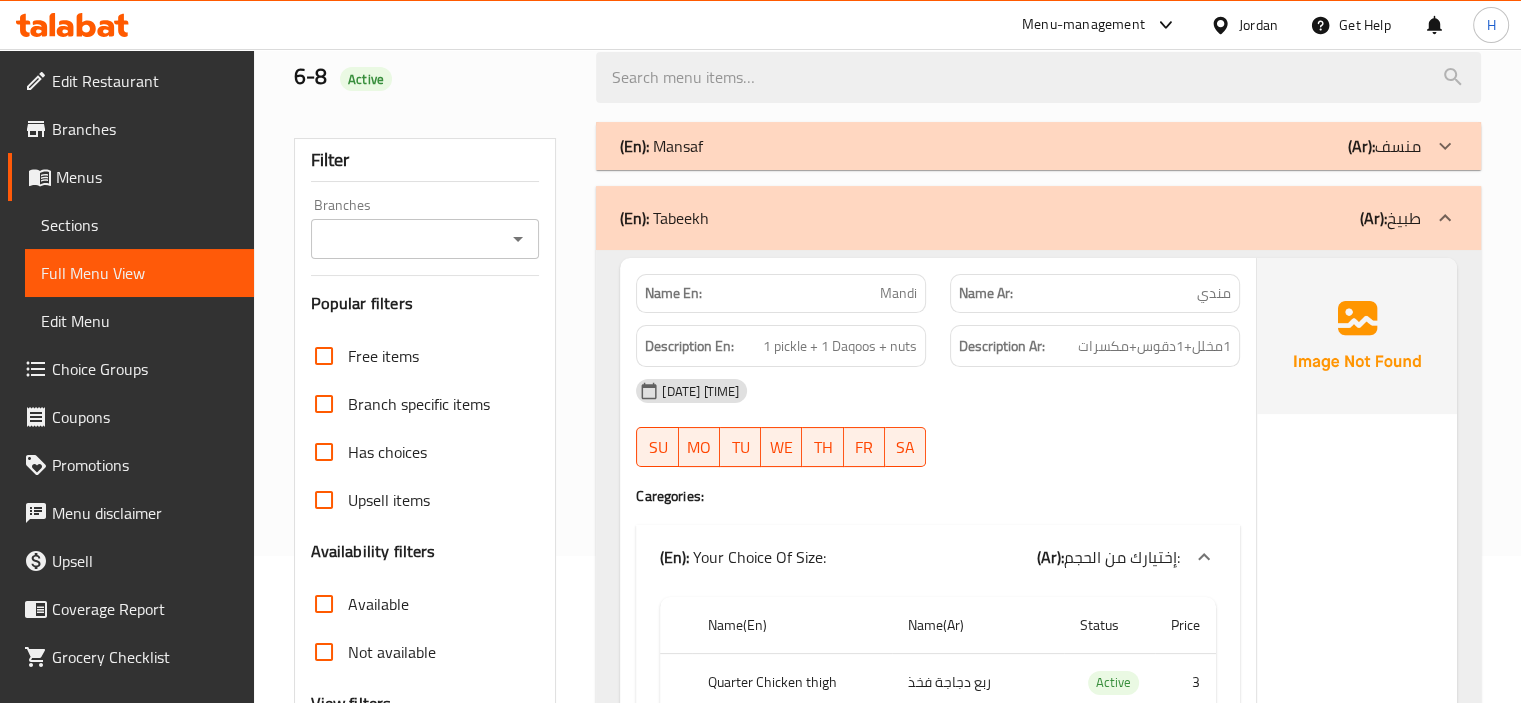 scroll, scrollTop: 198, scrollLeft: 0, axis: vertical 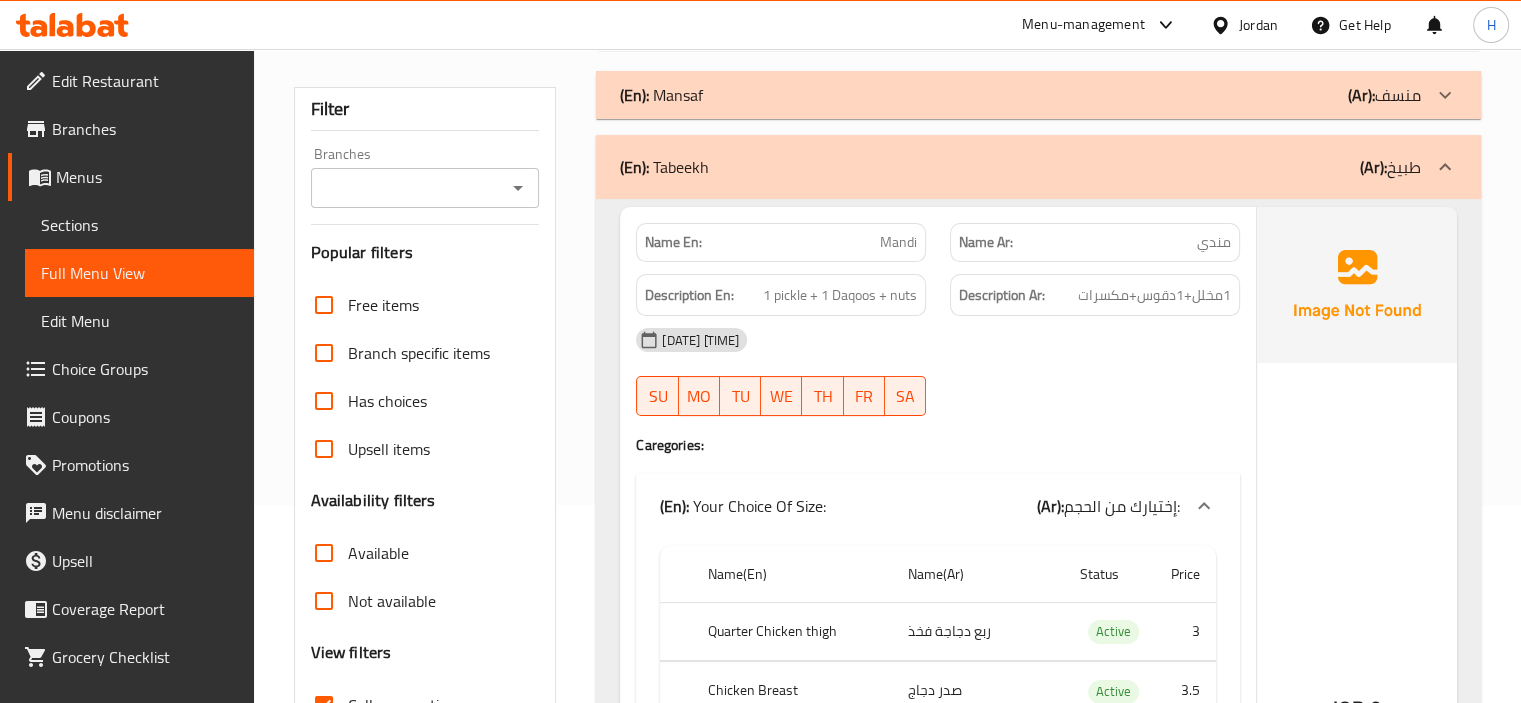 click on "(En):   Mansaf (Ar): منسف" at bounding box center [1020, 95] 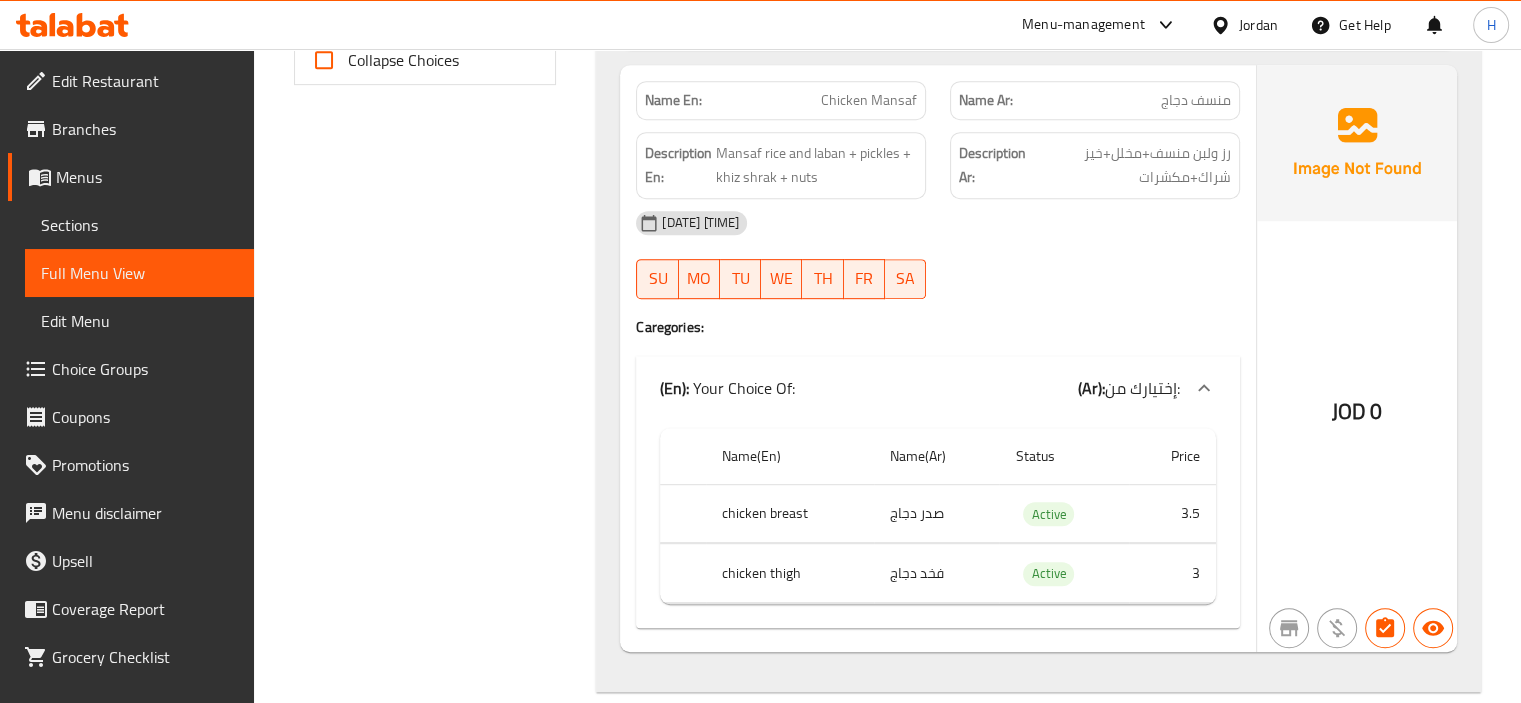 scroll, scrollTop: 940, scrollLeft: 0, axis: vertical 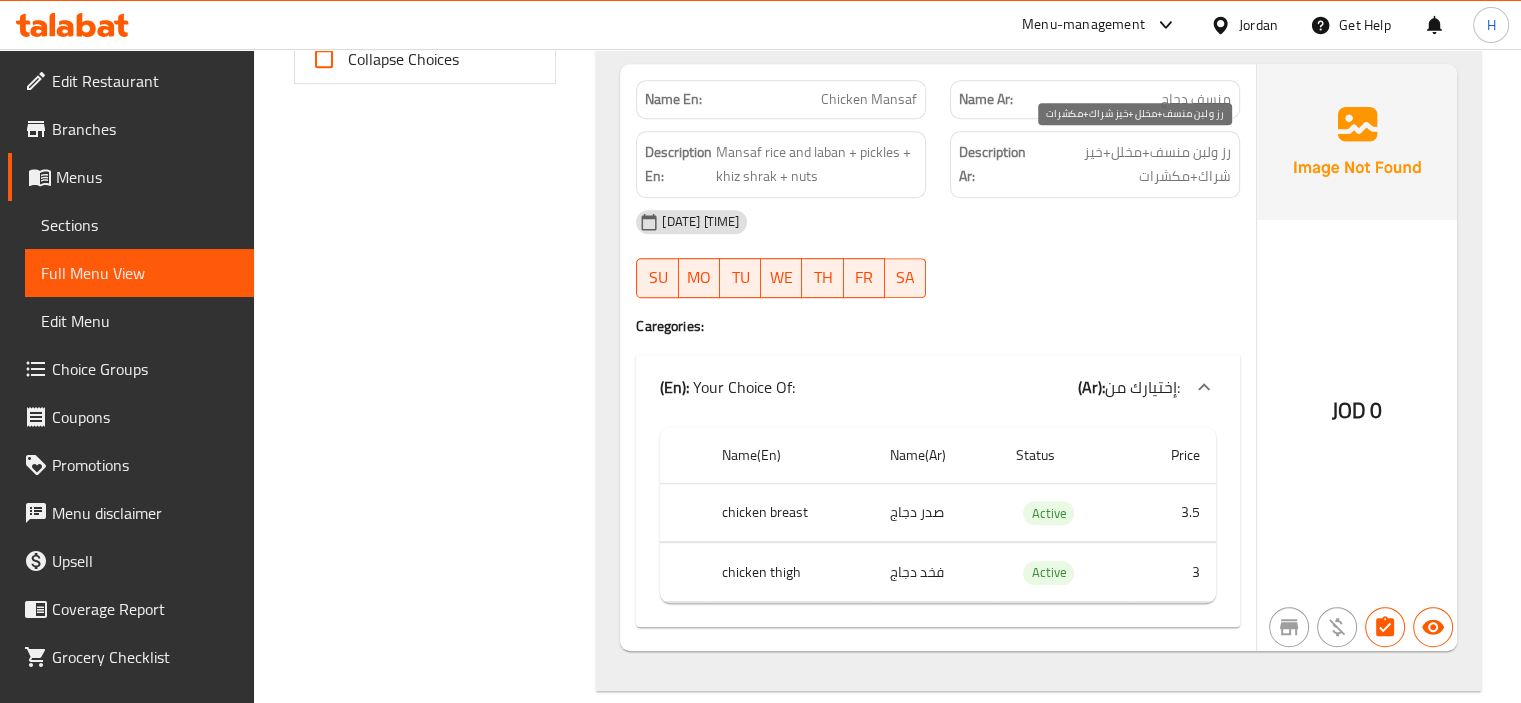 click on "رز ولبن منسف+مخلل+خيز شراك+مكشرات" at bounding box center [1132, 164] 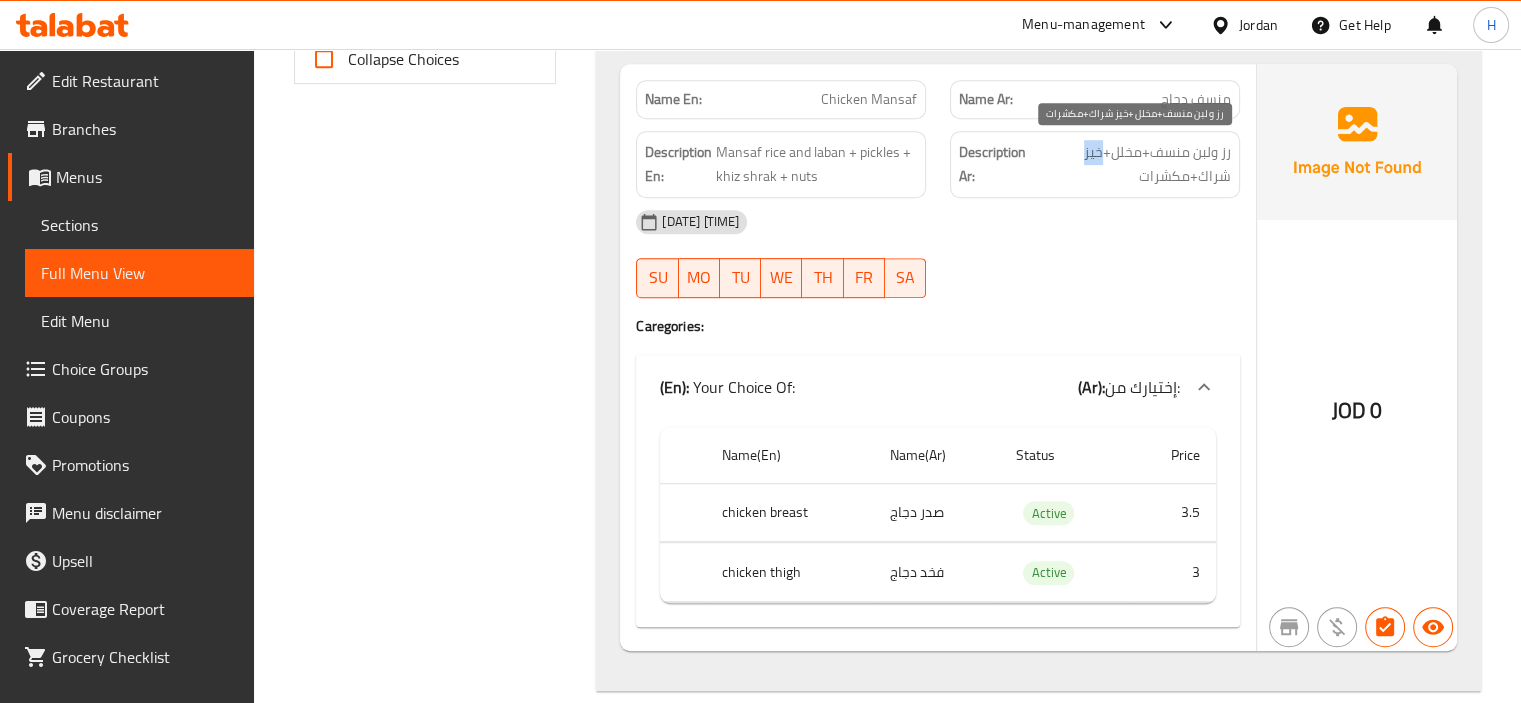 click on "رز ولبن منسف+مخلل+خيز شراك+مكشرات" at bounding box center (1132, 164) 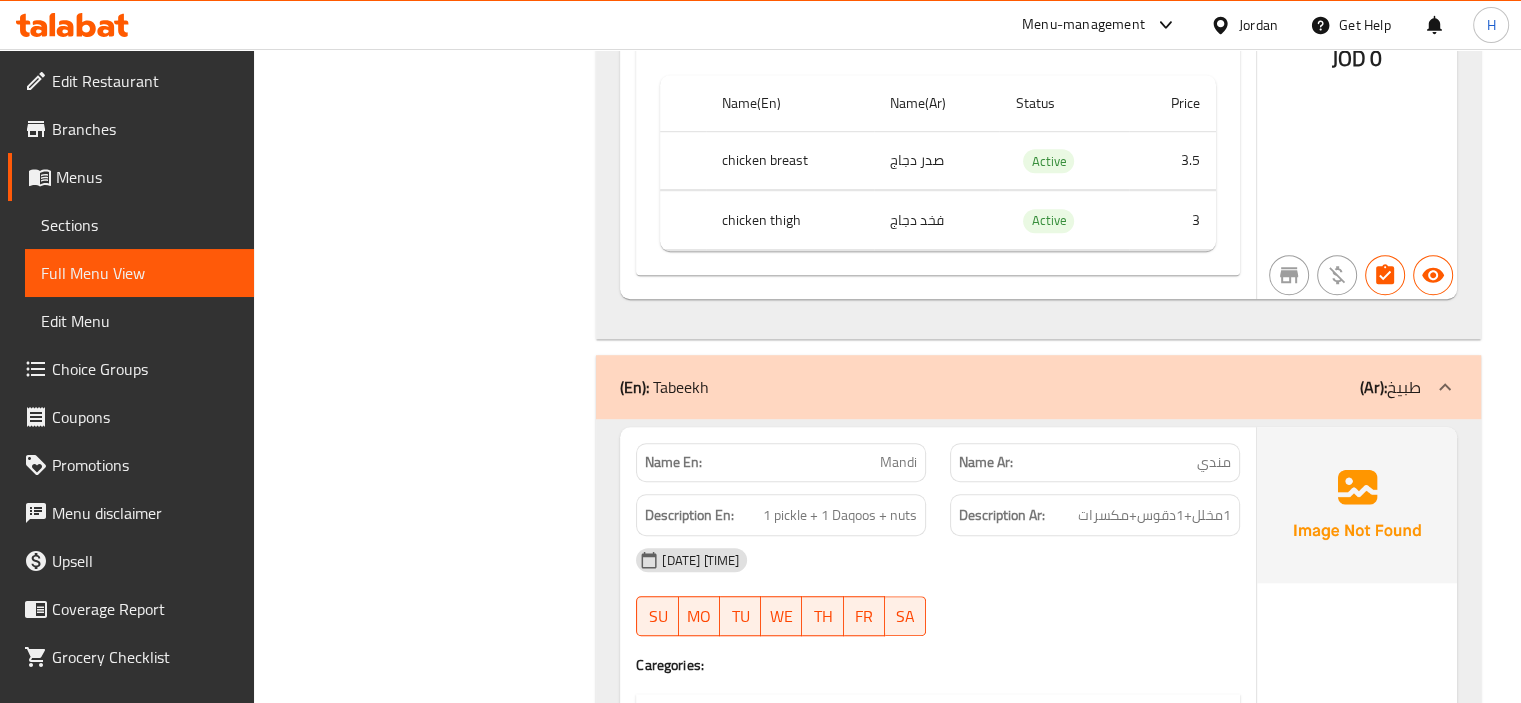 scroll, scrollTop: 1298, scrollLeft: 0, axis: vertical 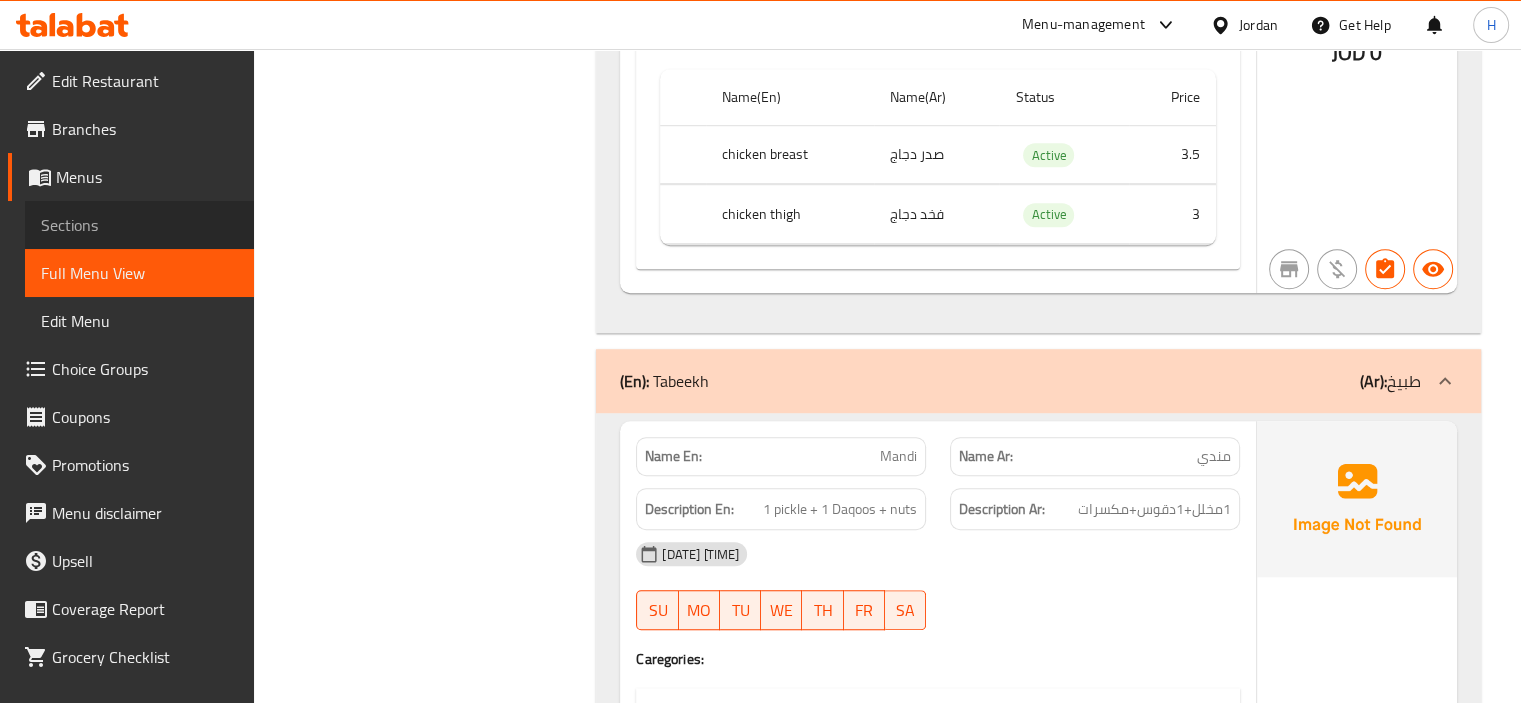 click on "Sections" at bounding box center [139, 225] 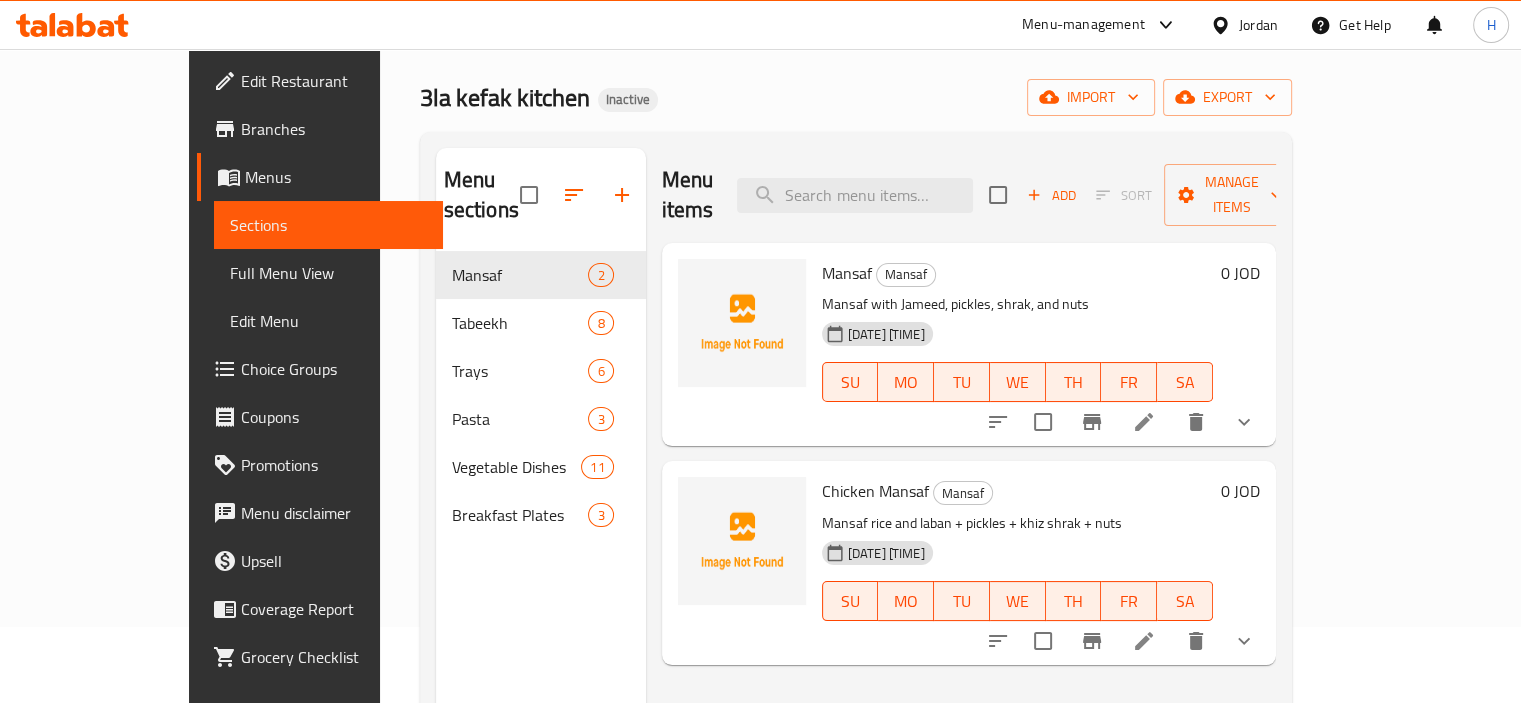 scroll, scrollTop: 76, scrollLeft: 0, axis: vertical 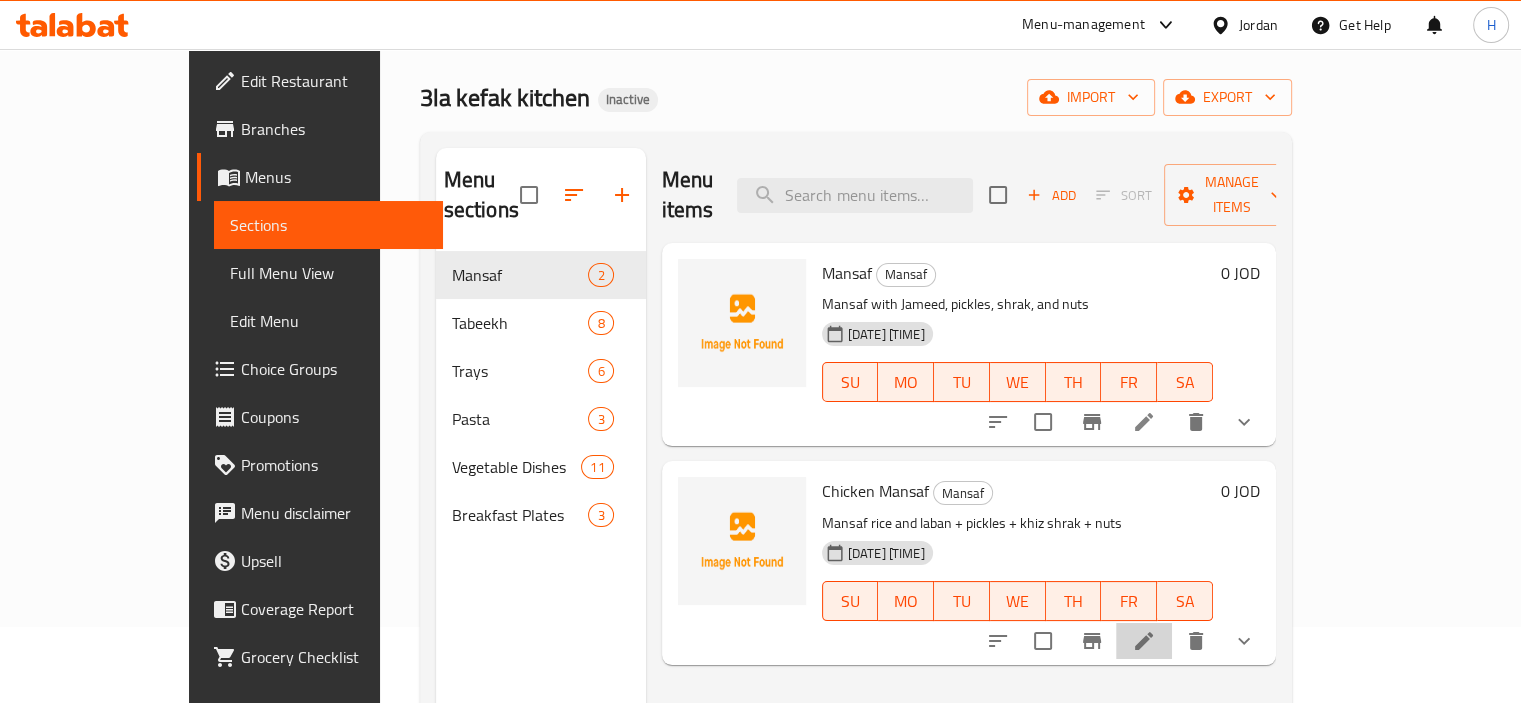 click at bounding box center [1144, 641] 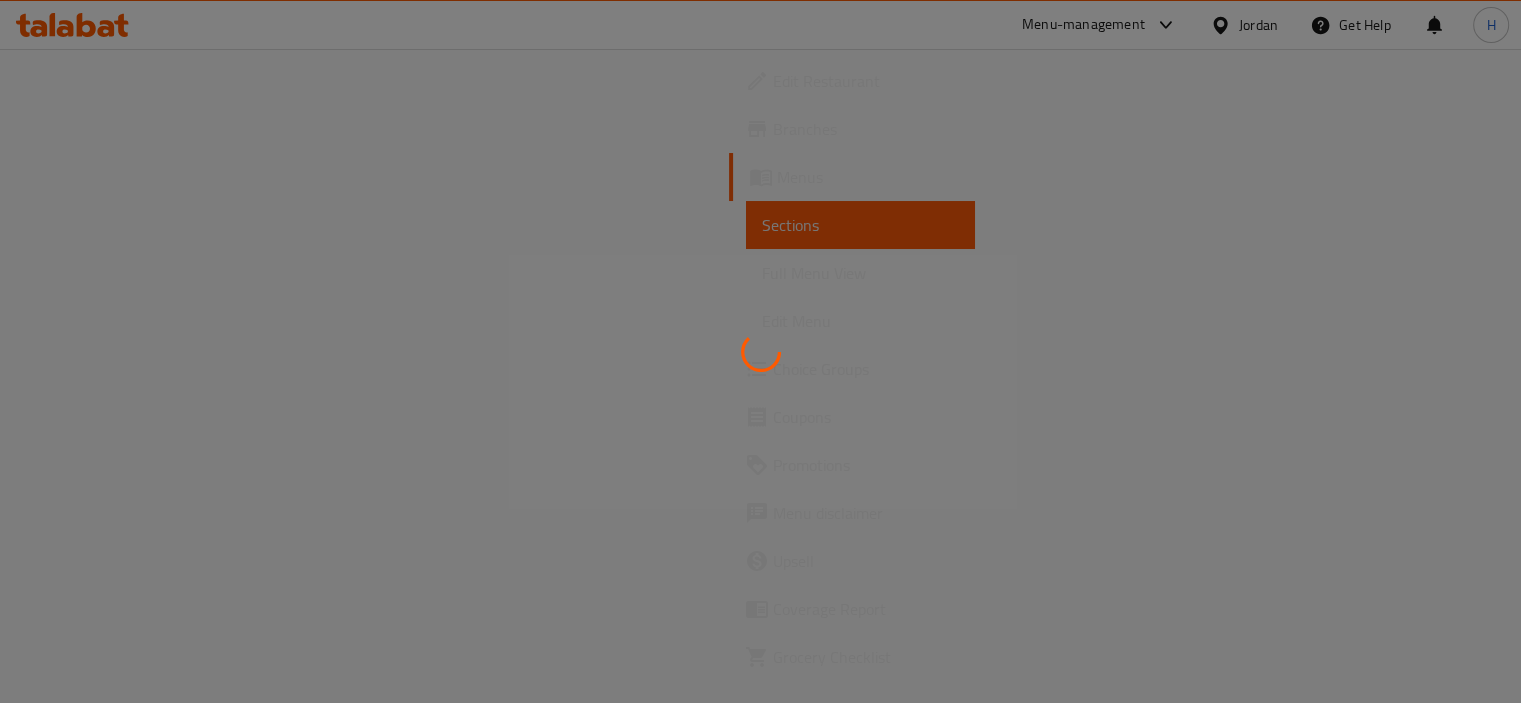 scroll, scrollTop: 0, scrollLeft: 0, axis: both 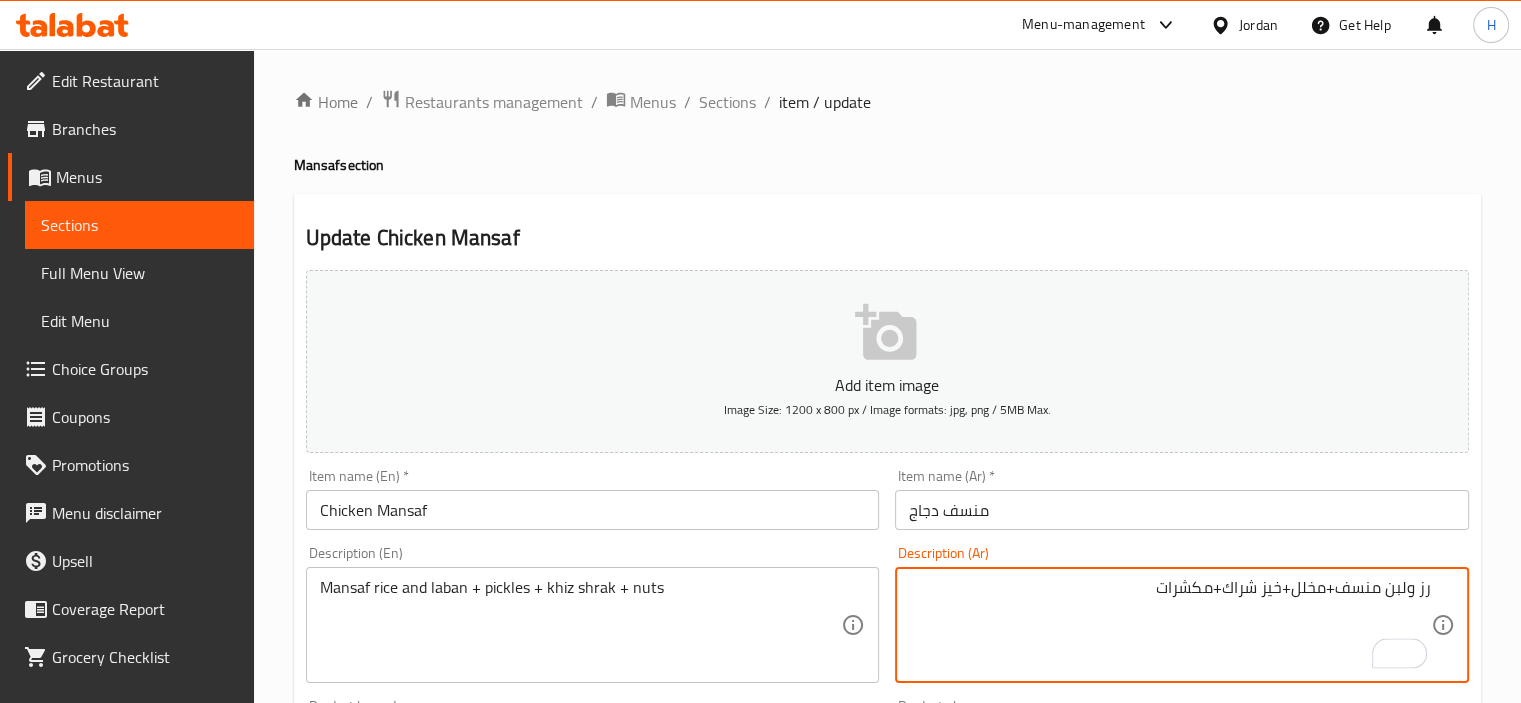 click on "رز ولبن منسف+مخلل+خيز شراك+مكشرات" at bounding box center [1170, 625] 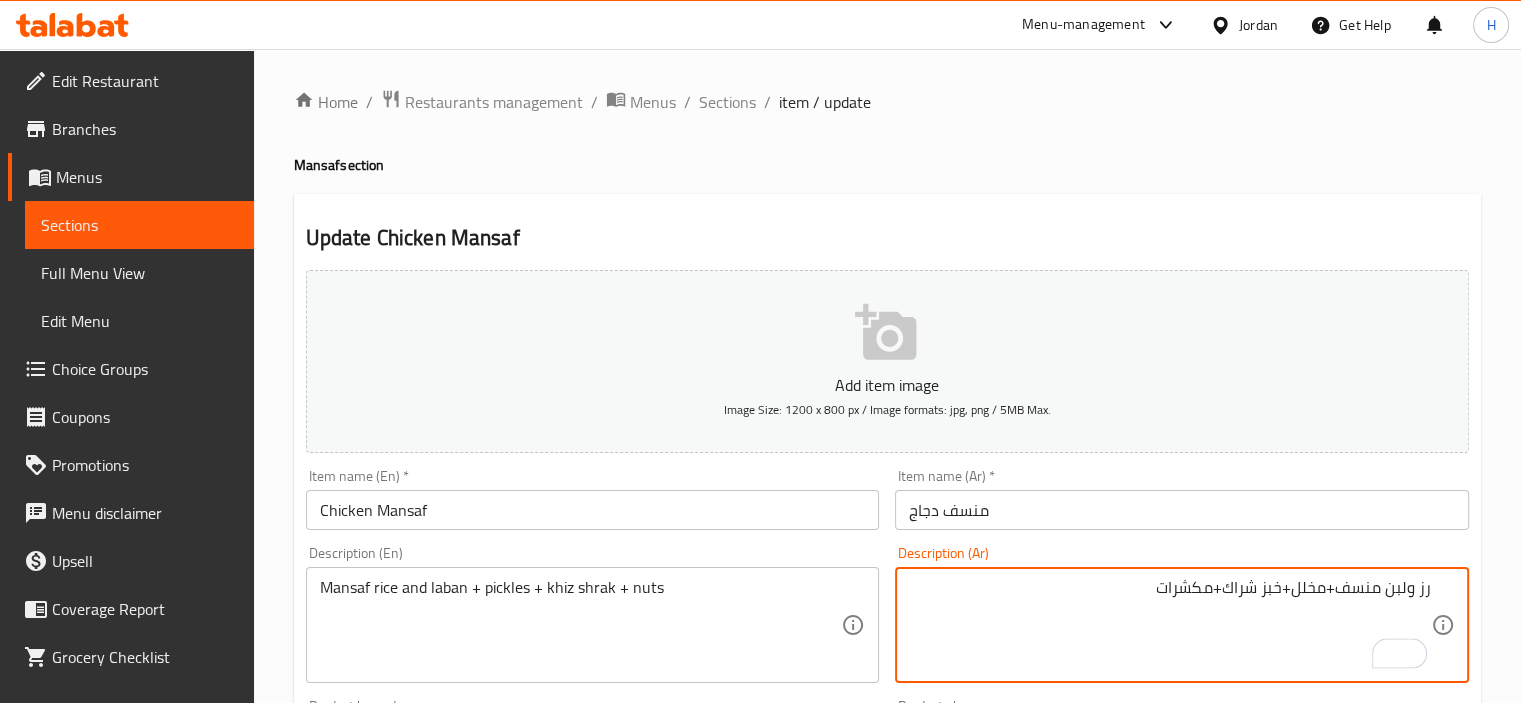 click on "رز ولبن منسف+مخلل+خبز شراك+مكشرات" at bounding box center (1170, 625) 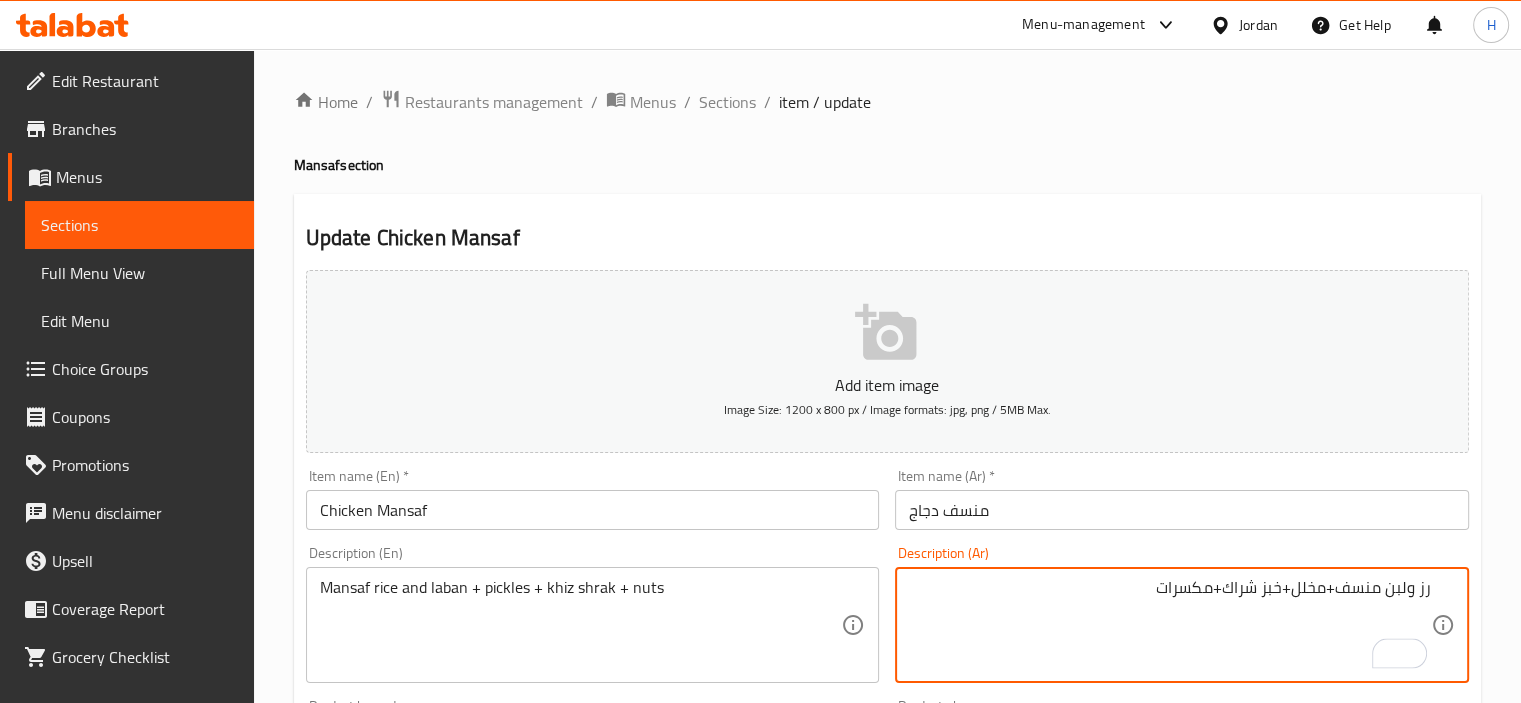 type on "رز ولبن منسف+مخلل+خبز شراك+مكسرات" 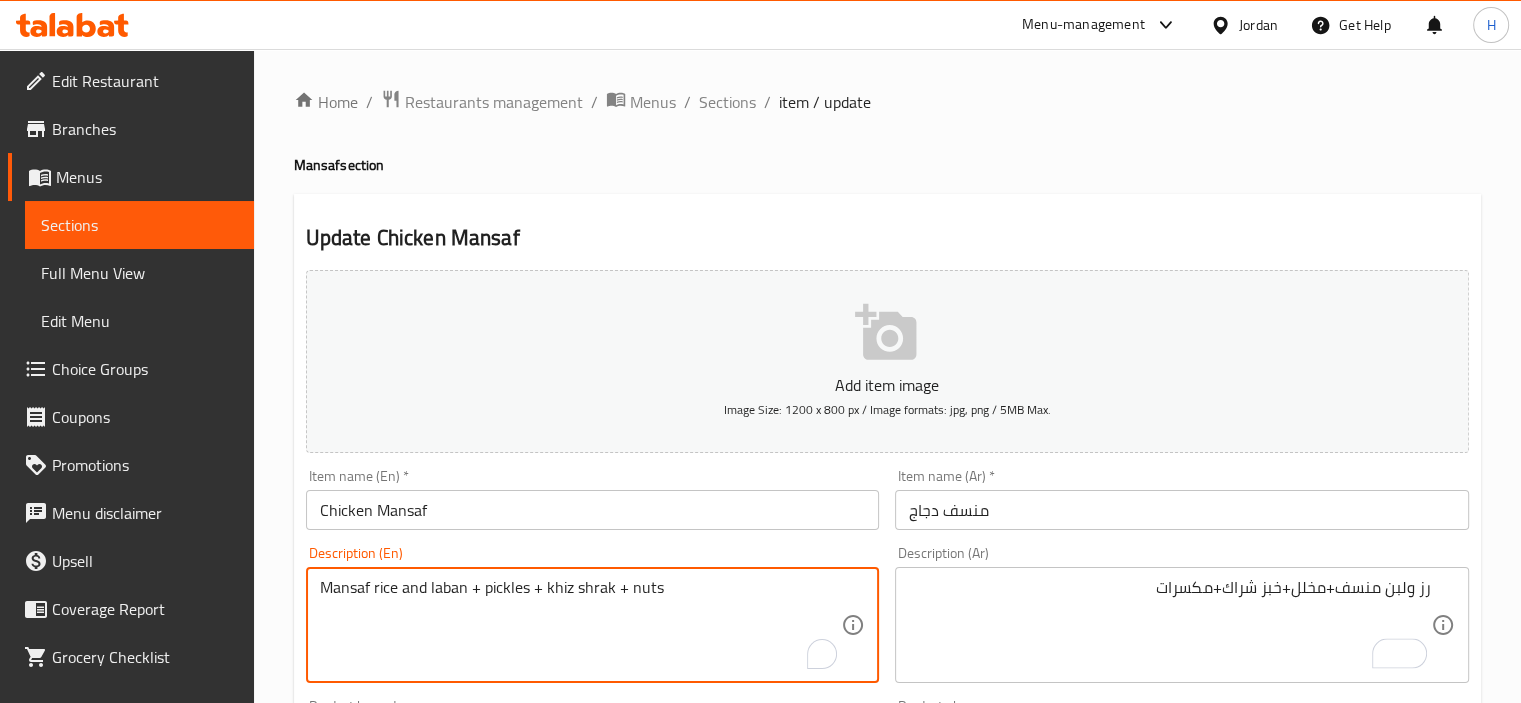 click on "Mansaf rice and laban + pickles + khiz shrak + nuts" at bounding box center (581, 625) 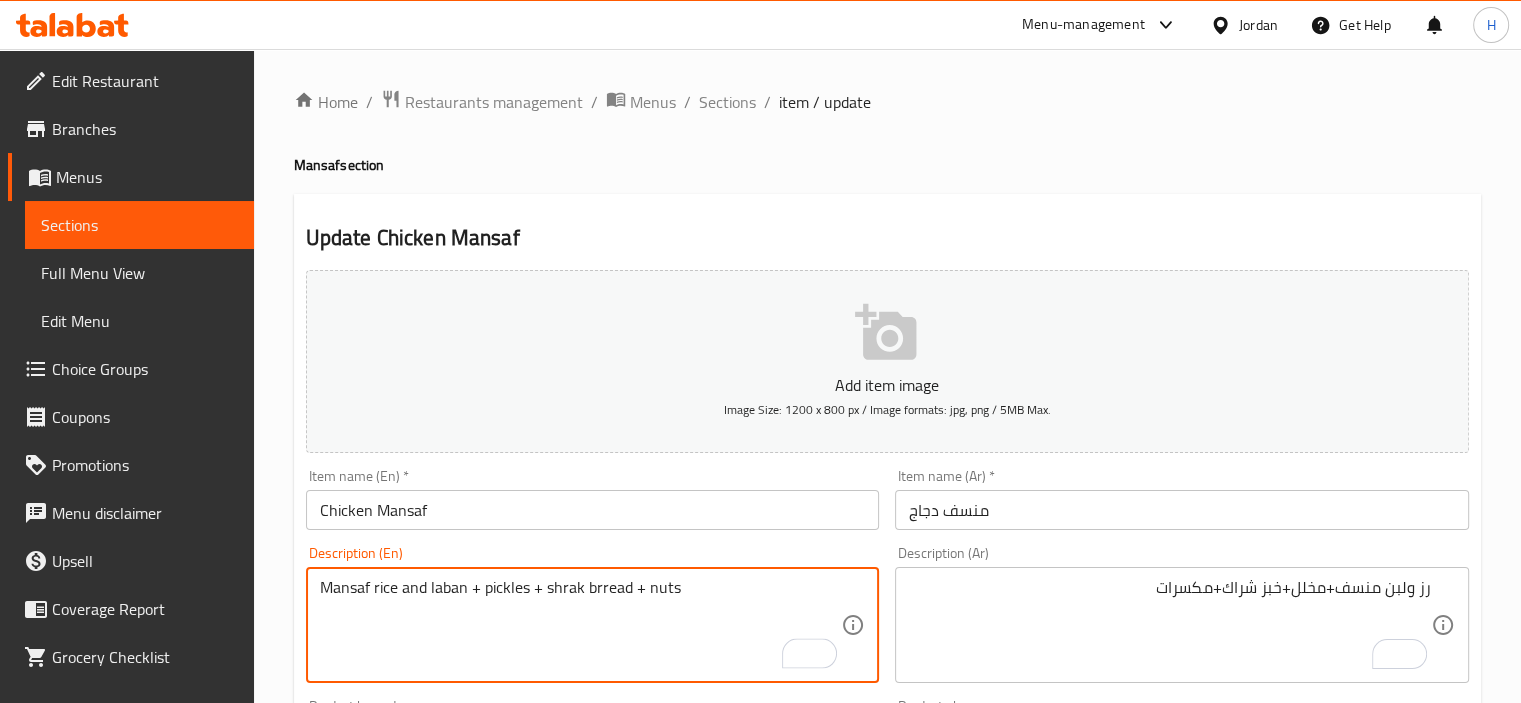 click on "Mansaf rice and laban + pickles + shrak brread + nuts" at bounding box center (581, 625) 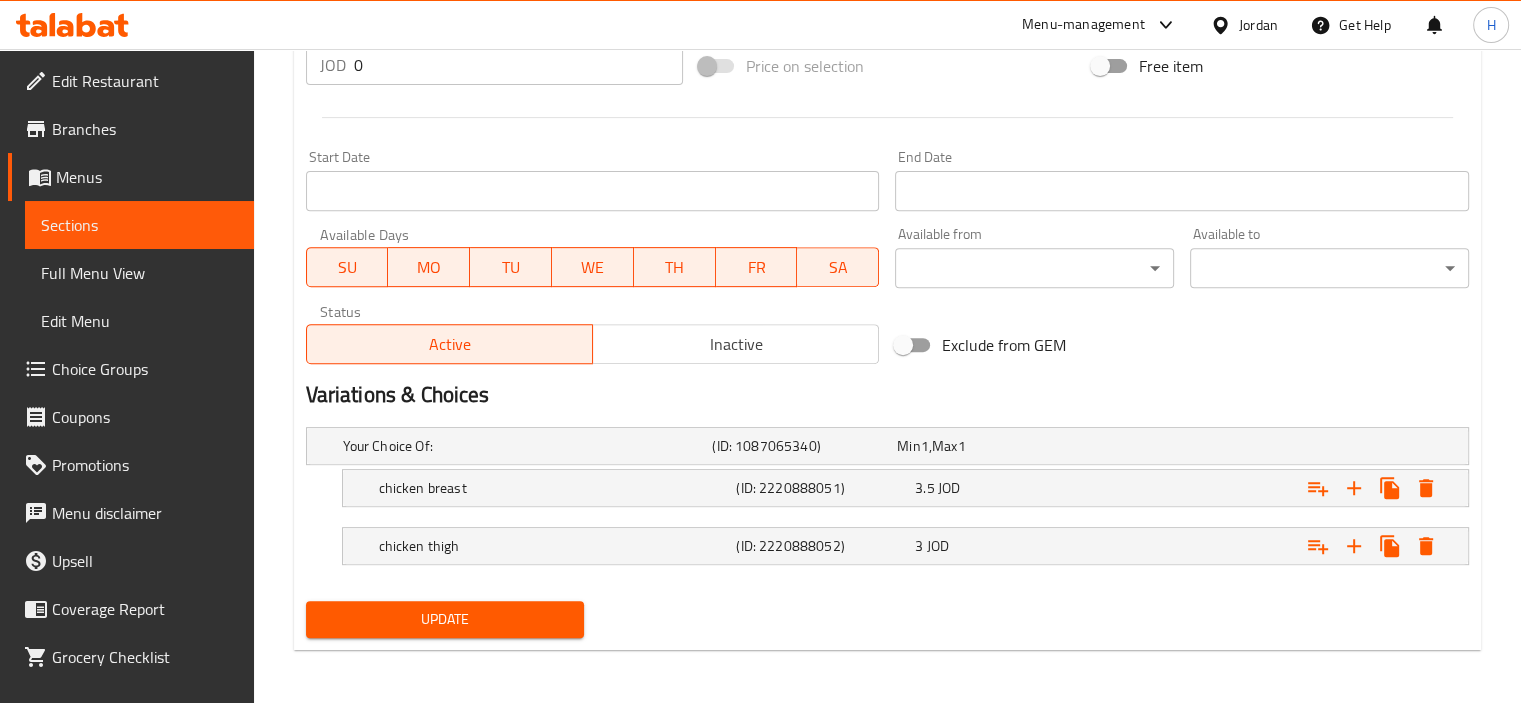 scroll, scrollTop: 753, scrollLeft: 0, axis: vertical 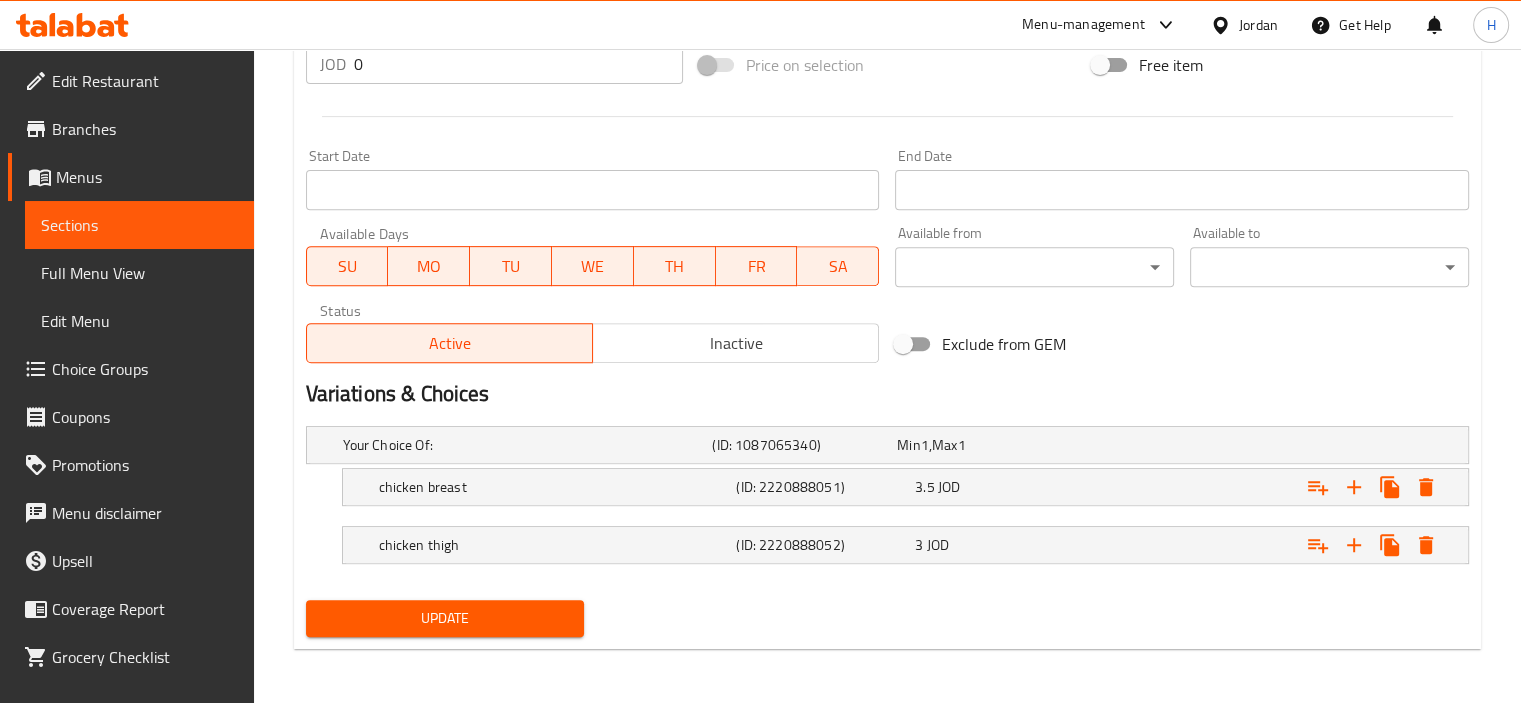 type on "Mansaf rice and laban + pickles + shrak bread + nuts" 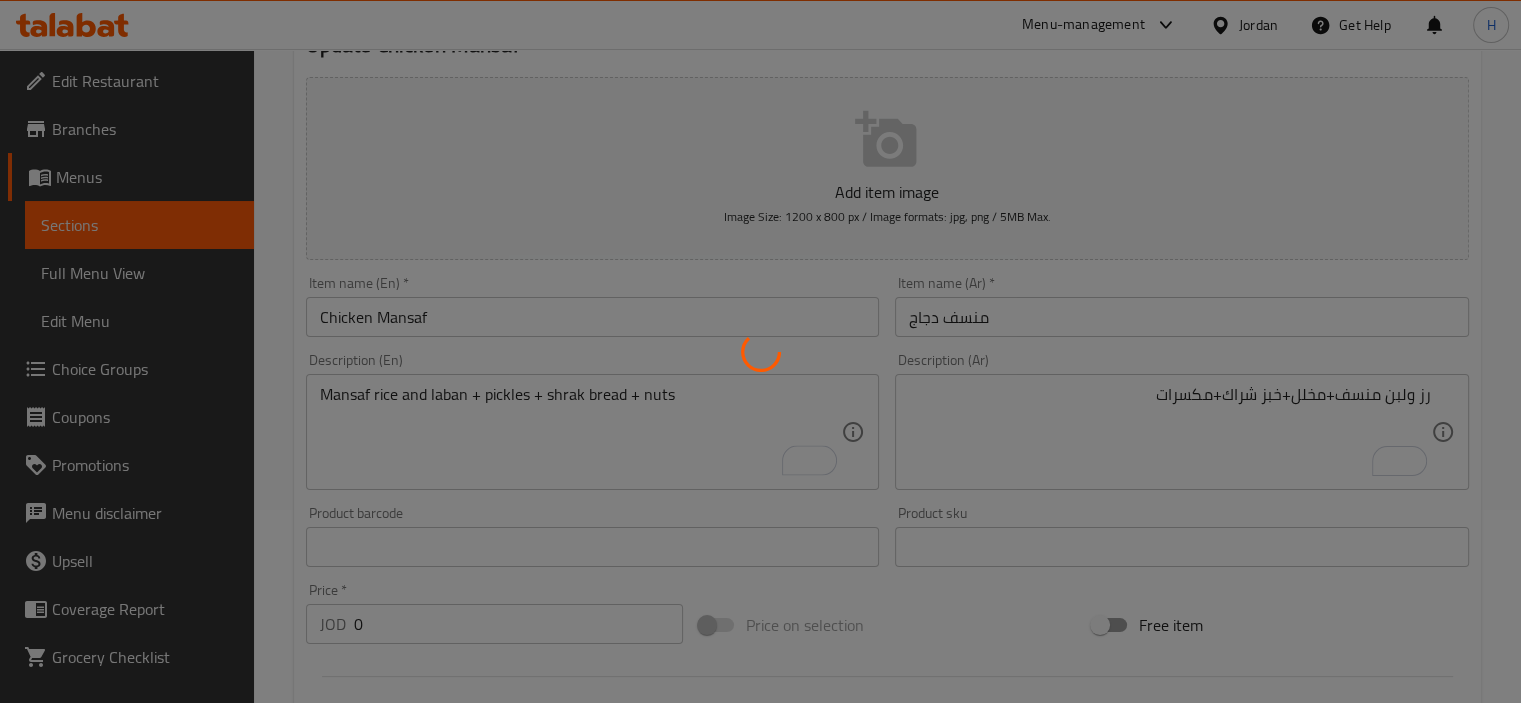 scroll, scrollTop: 0, scrollLeft: 0, axis: both 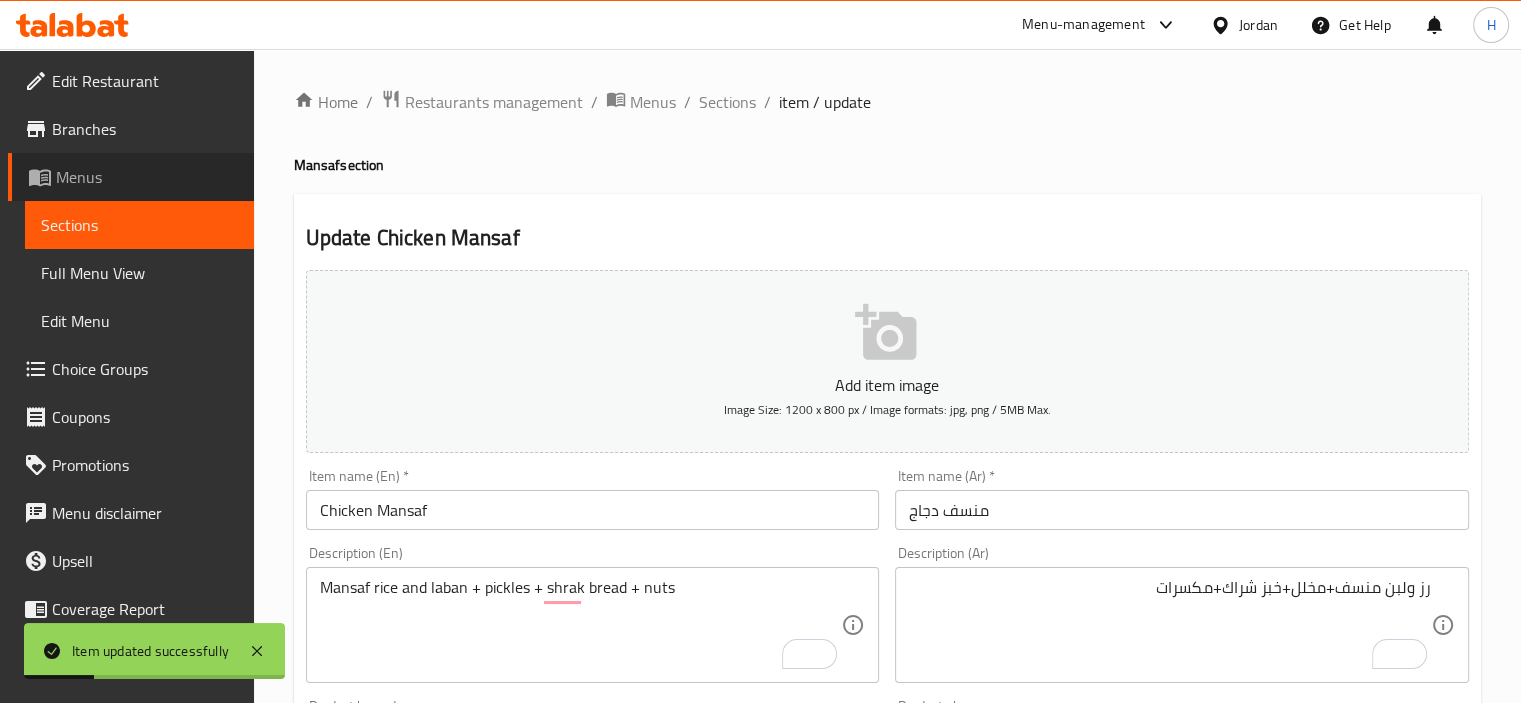click on "Menus" at bounding box center [147, 177] 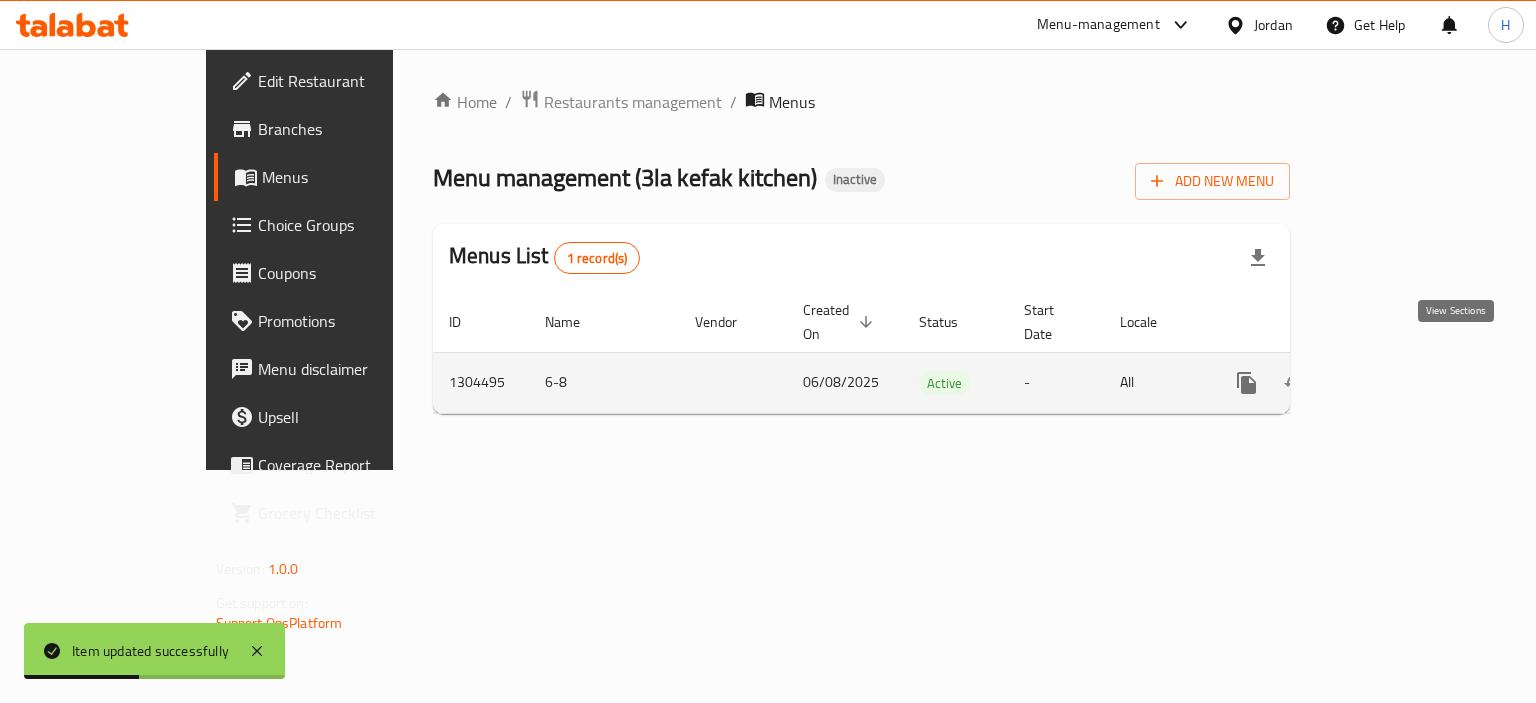 click 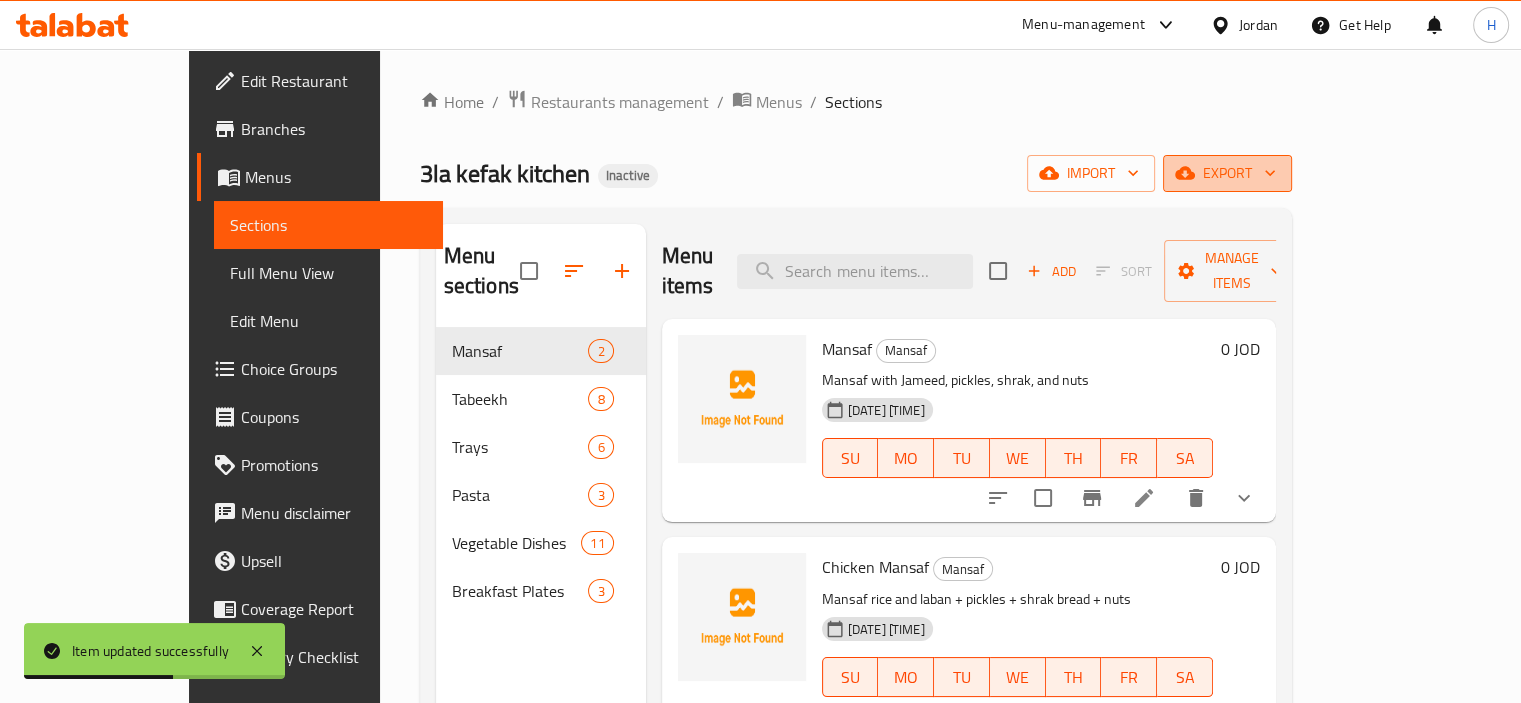 click on "export" at bounding box center [1227, 173] 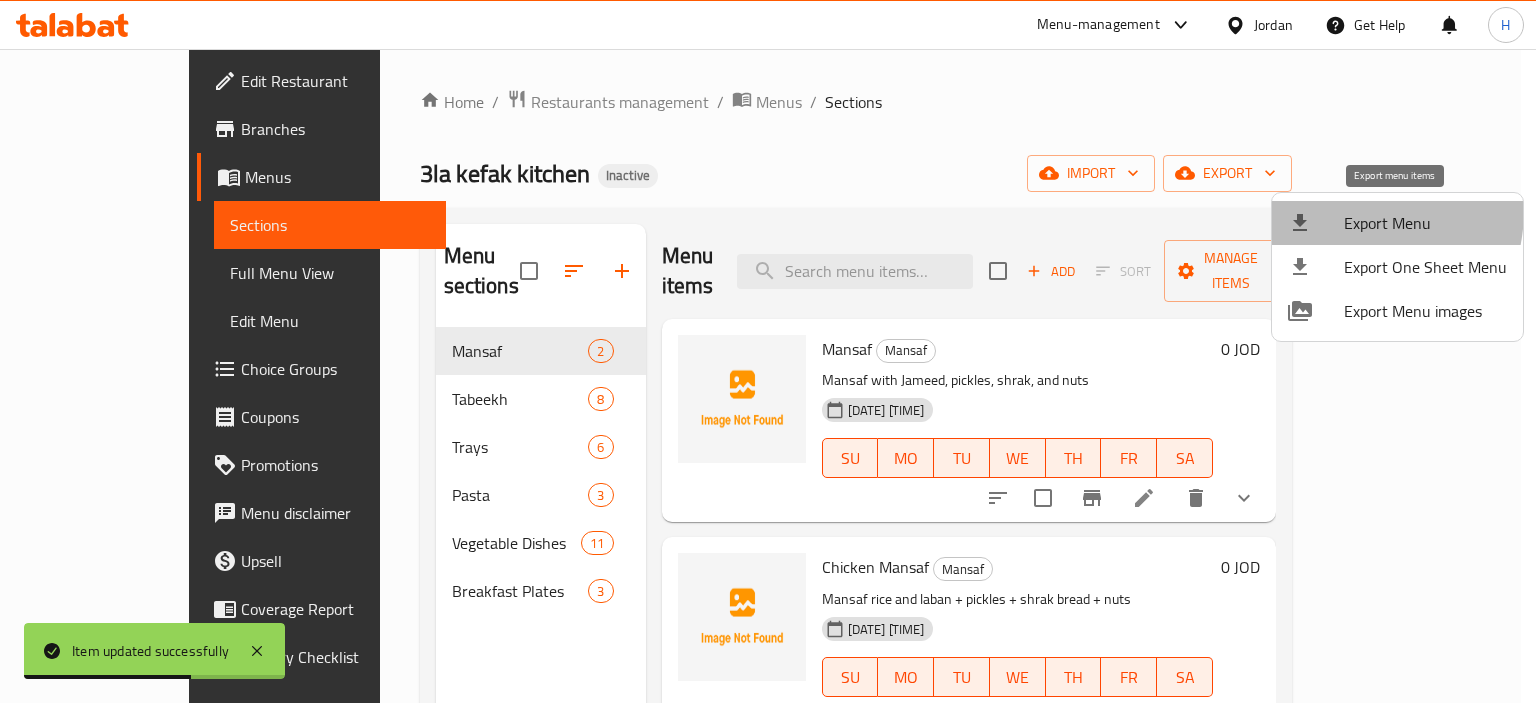 click on "Export Menu" at bounding box center [1397, 223] 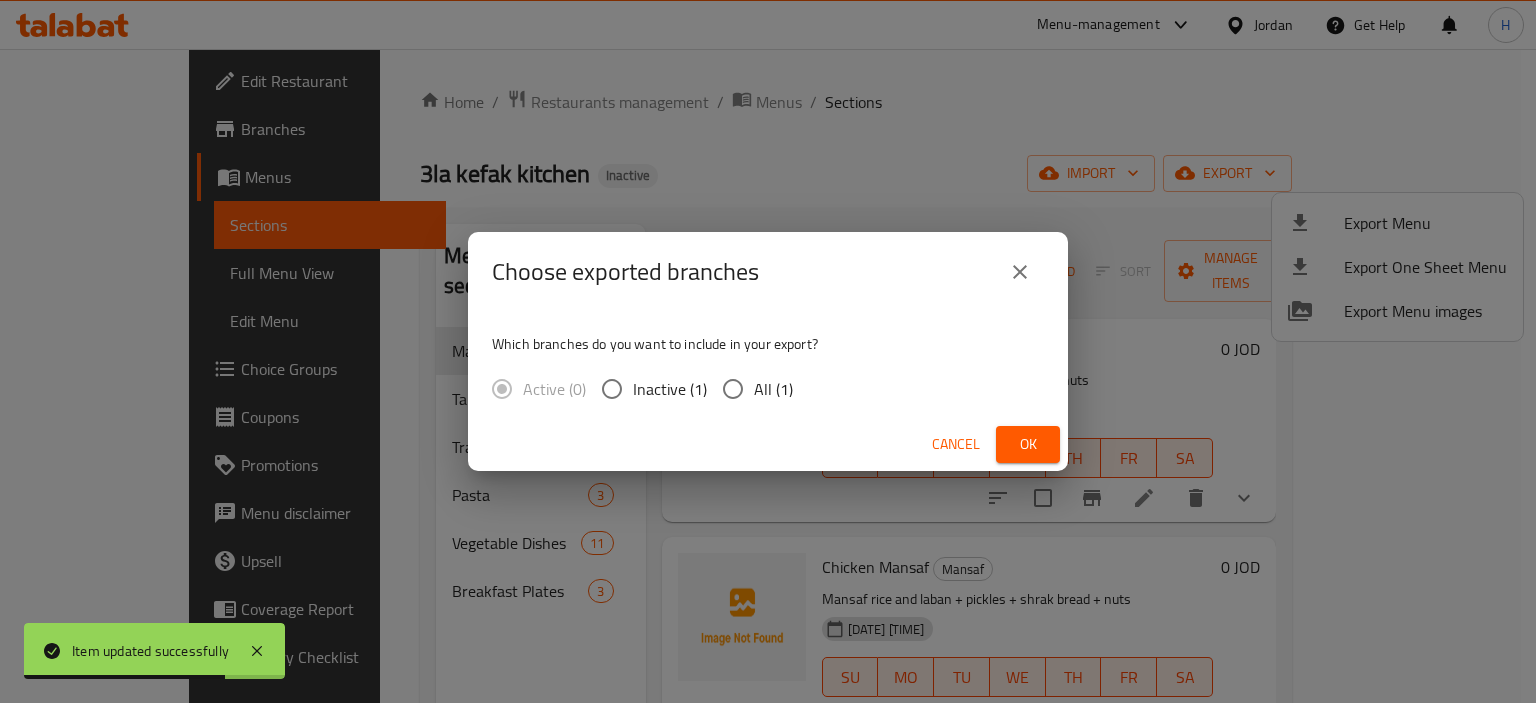 click on "All (1)" at bounding box center (773, 389) 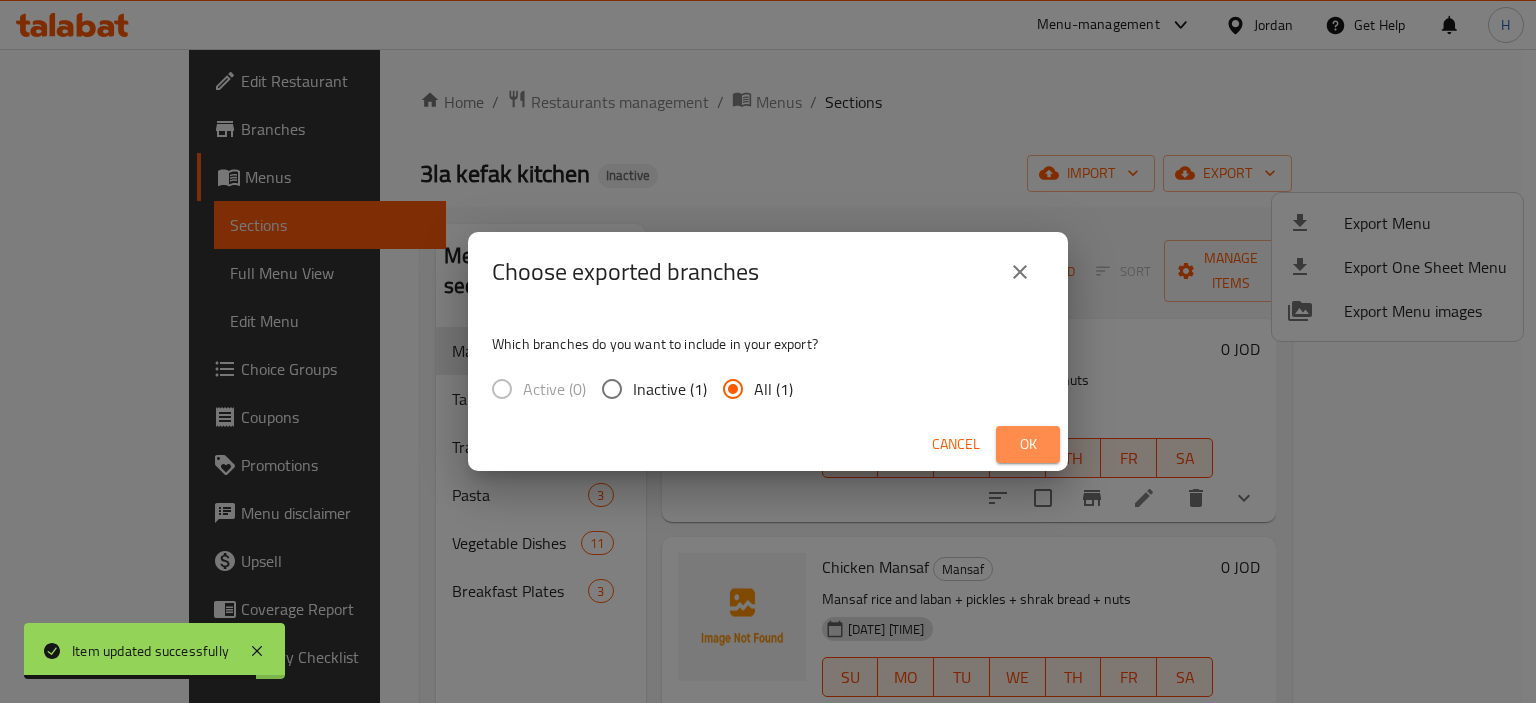 click on "Ok" at bounding box center (1028, 444) 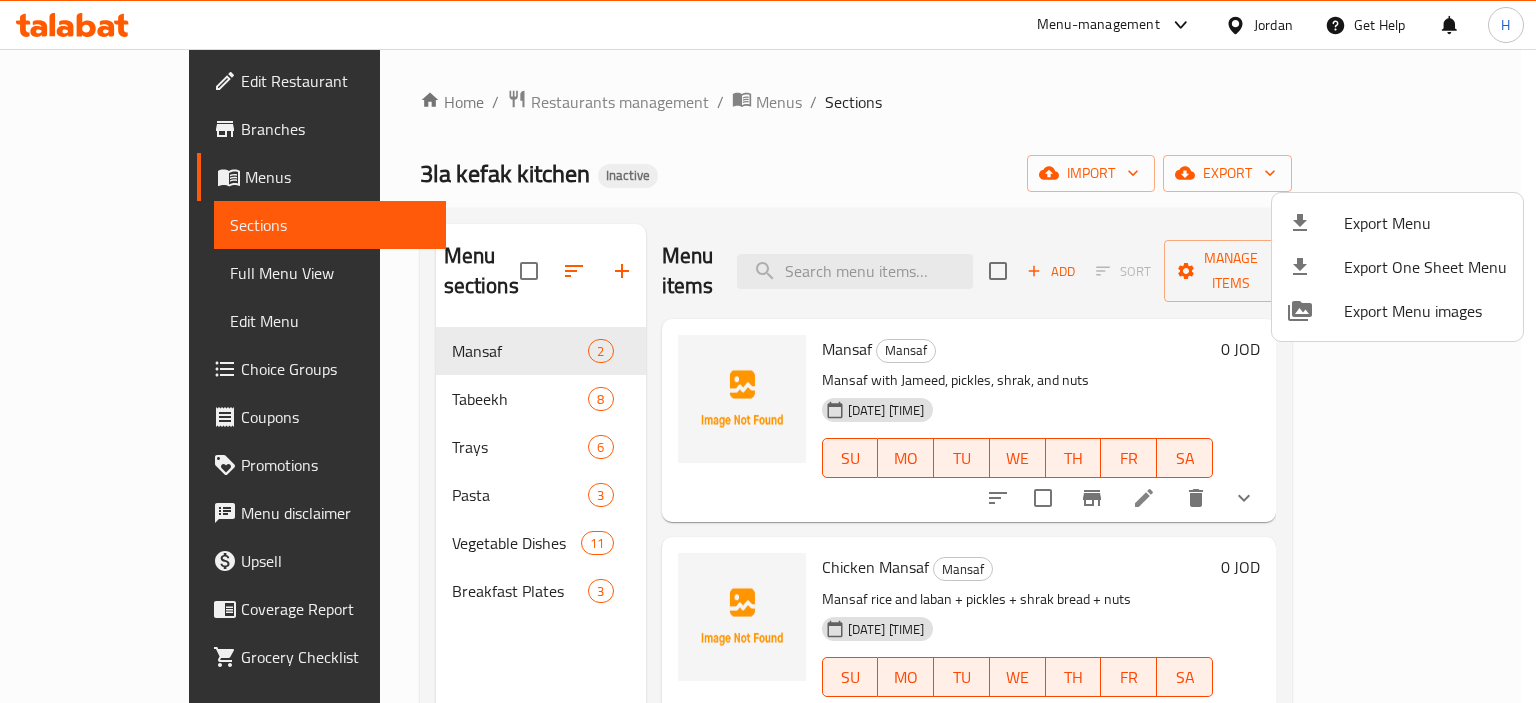 click at bounding box center [768, 351] 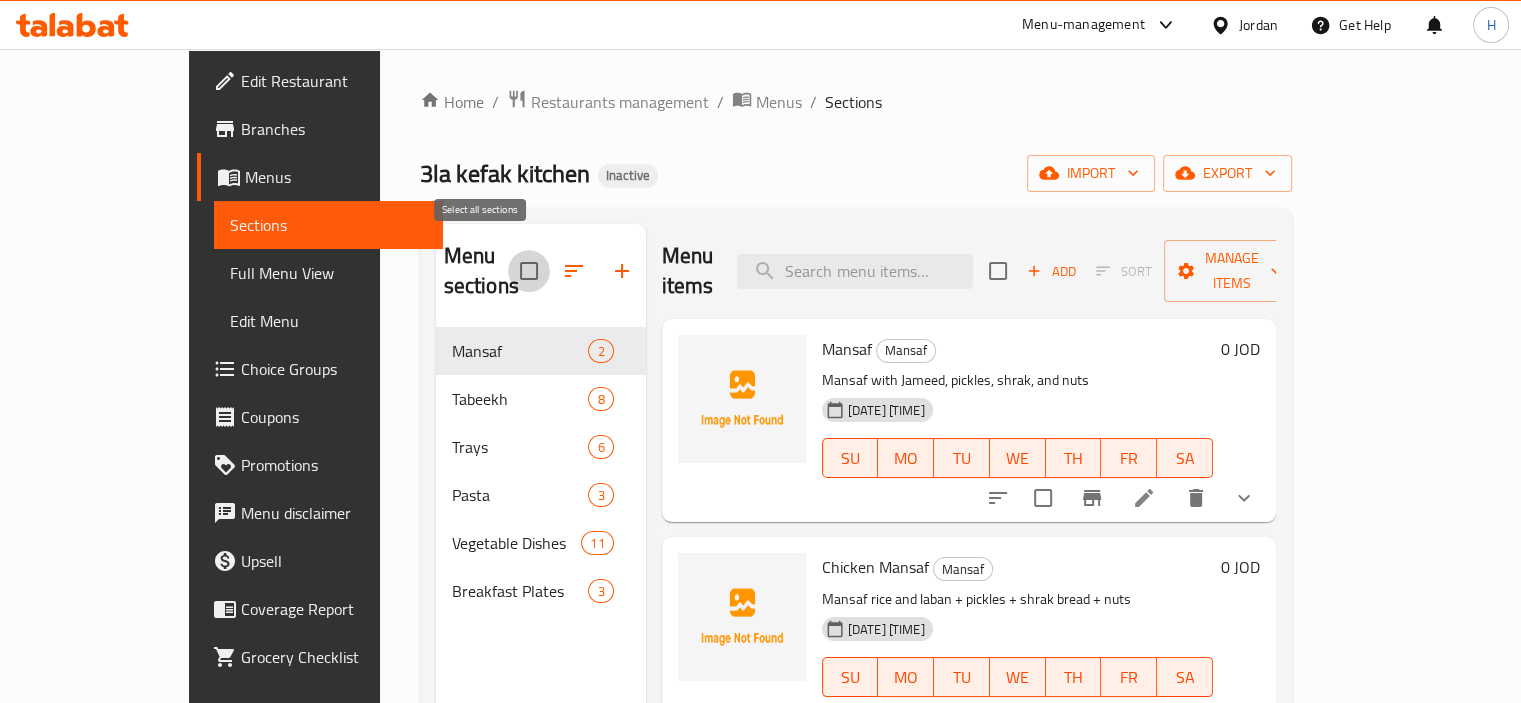 click at bounding box center [529, 271] 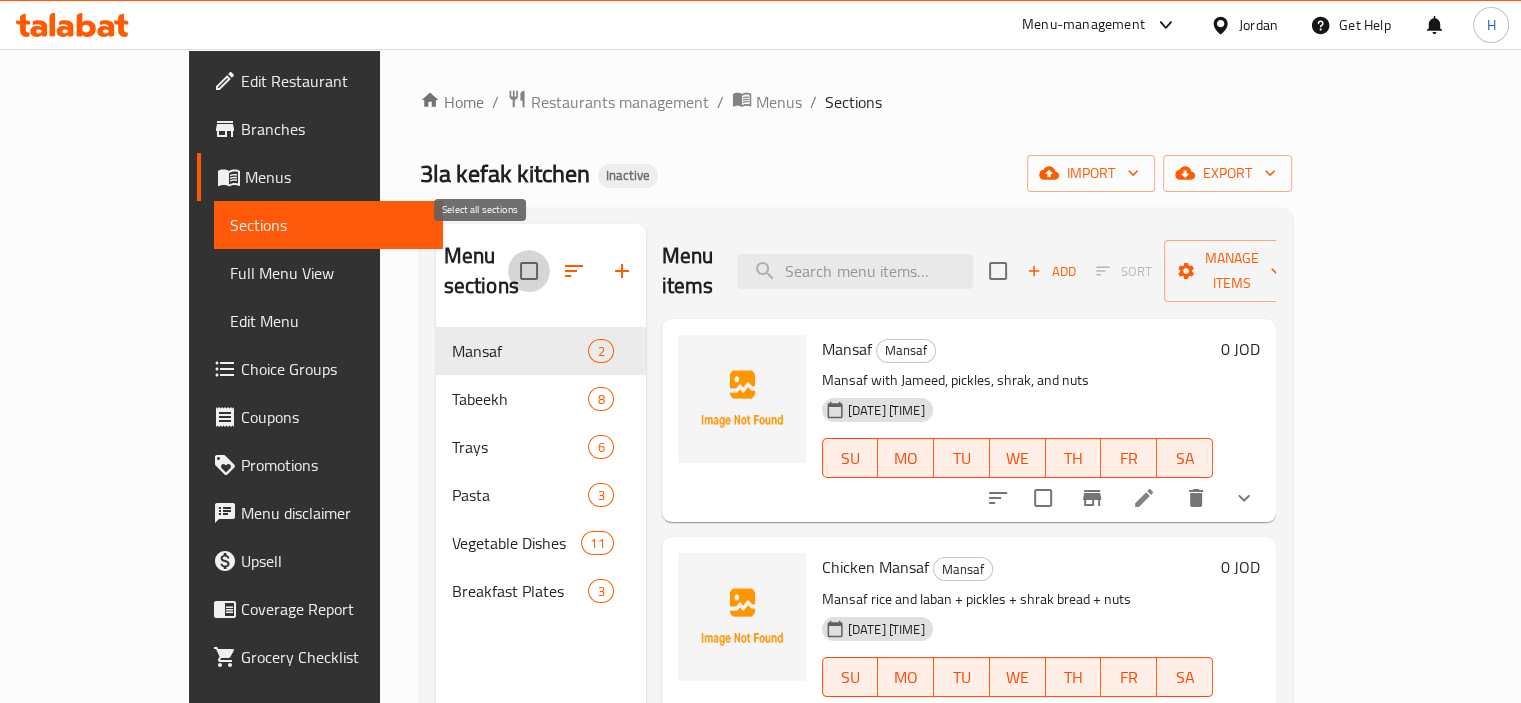 checkbox on "true" 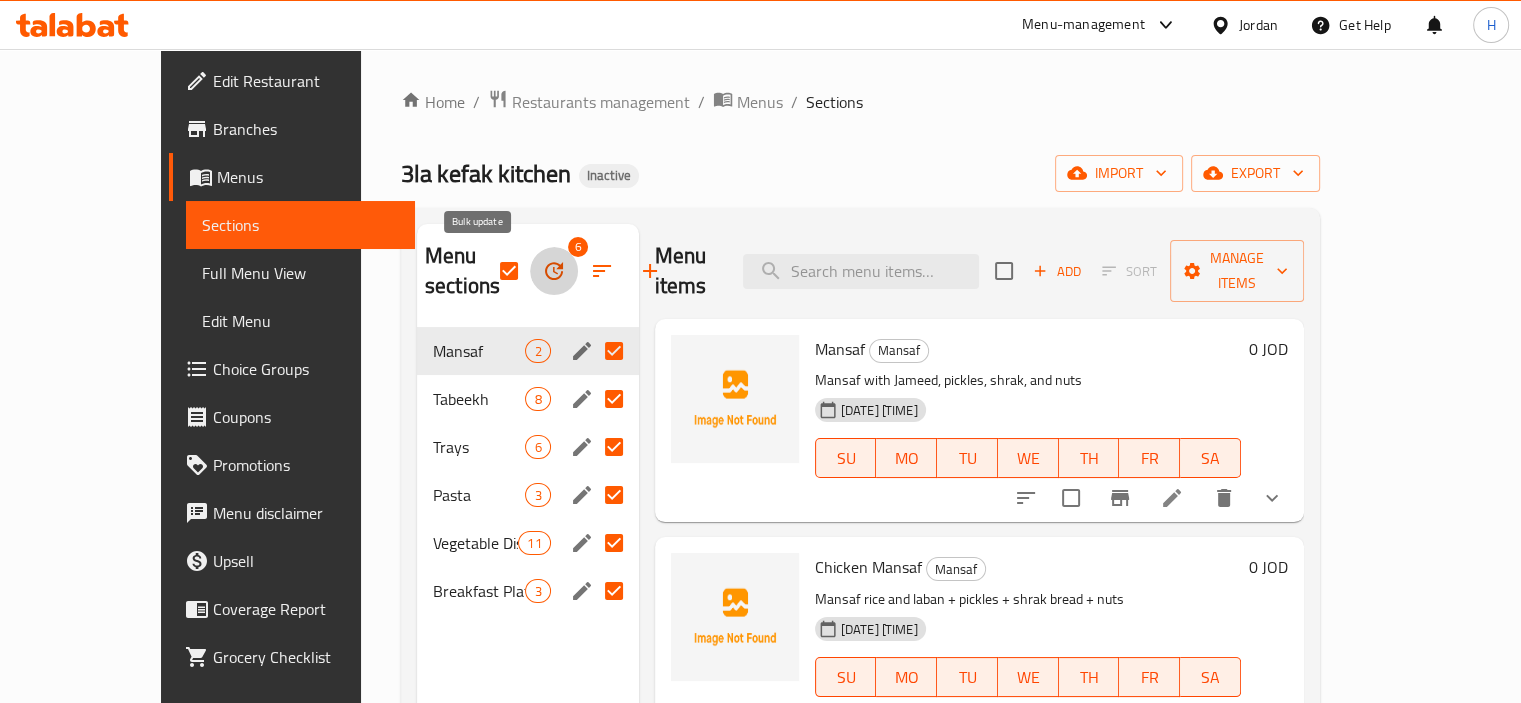 click 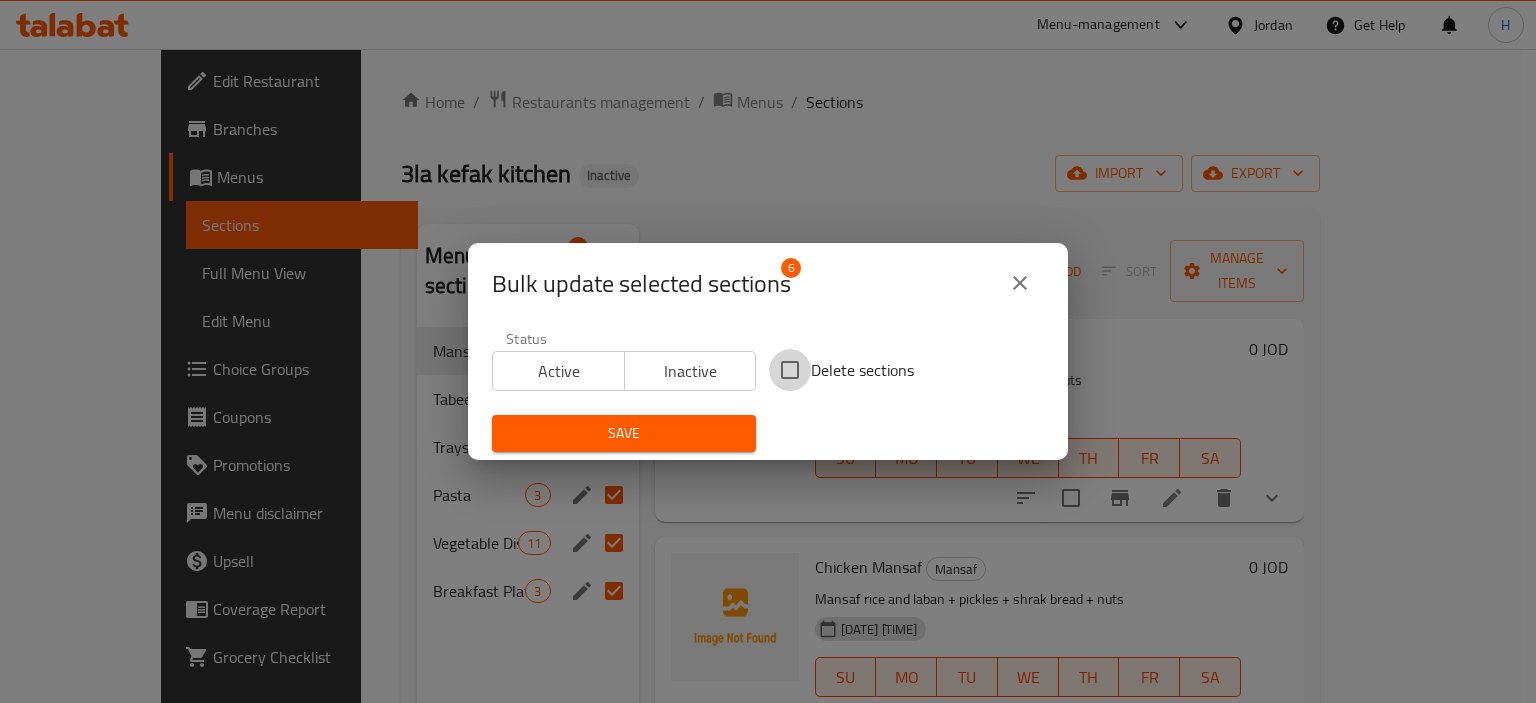 click on "Delete sections" at bounding box center (790, 370) 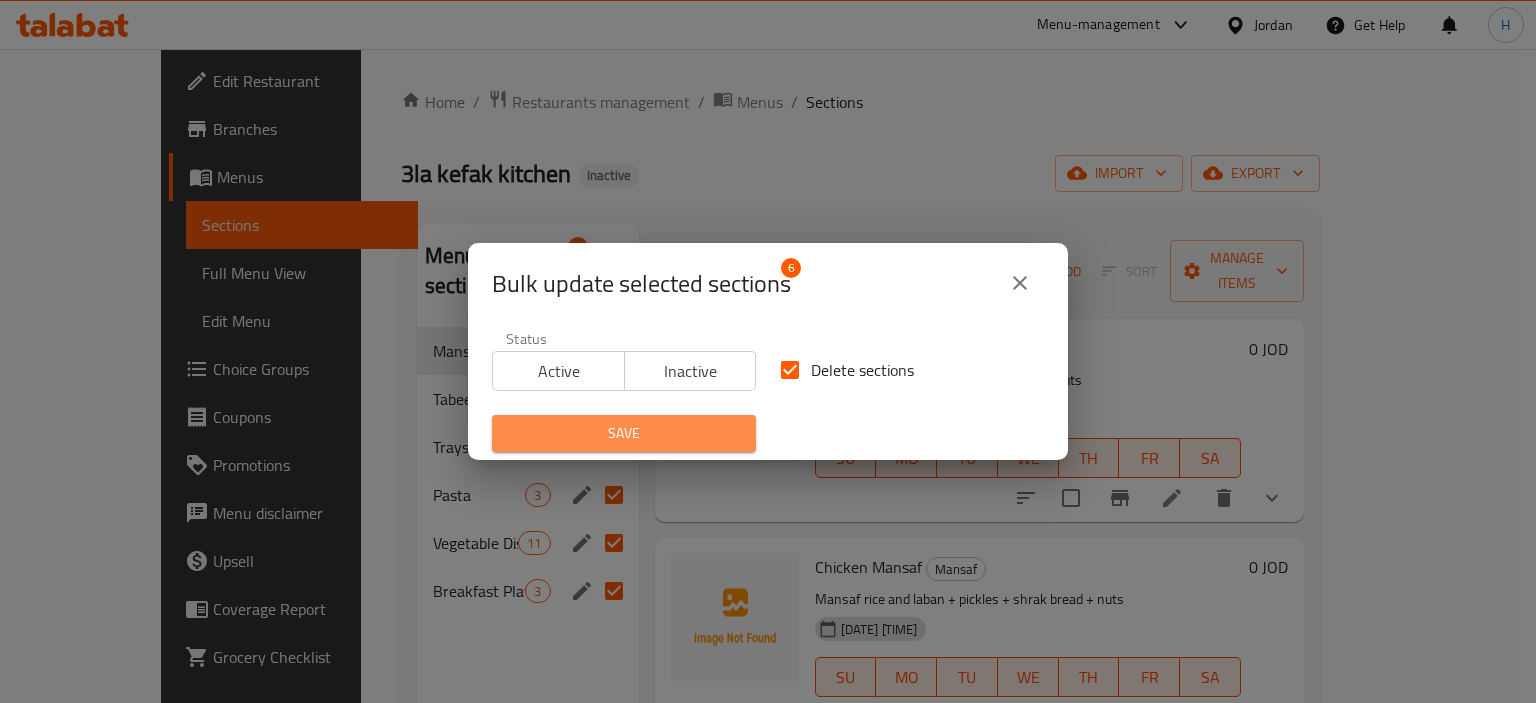 click on "Save" at bounding box center (624, 433) 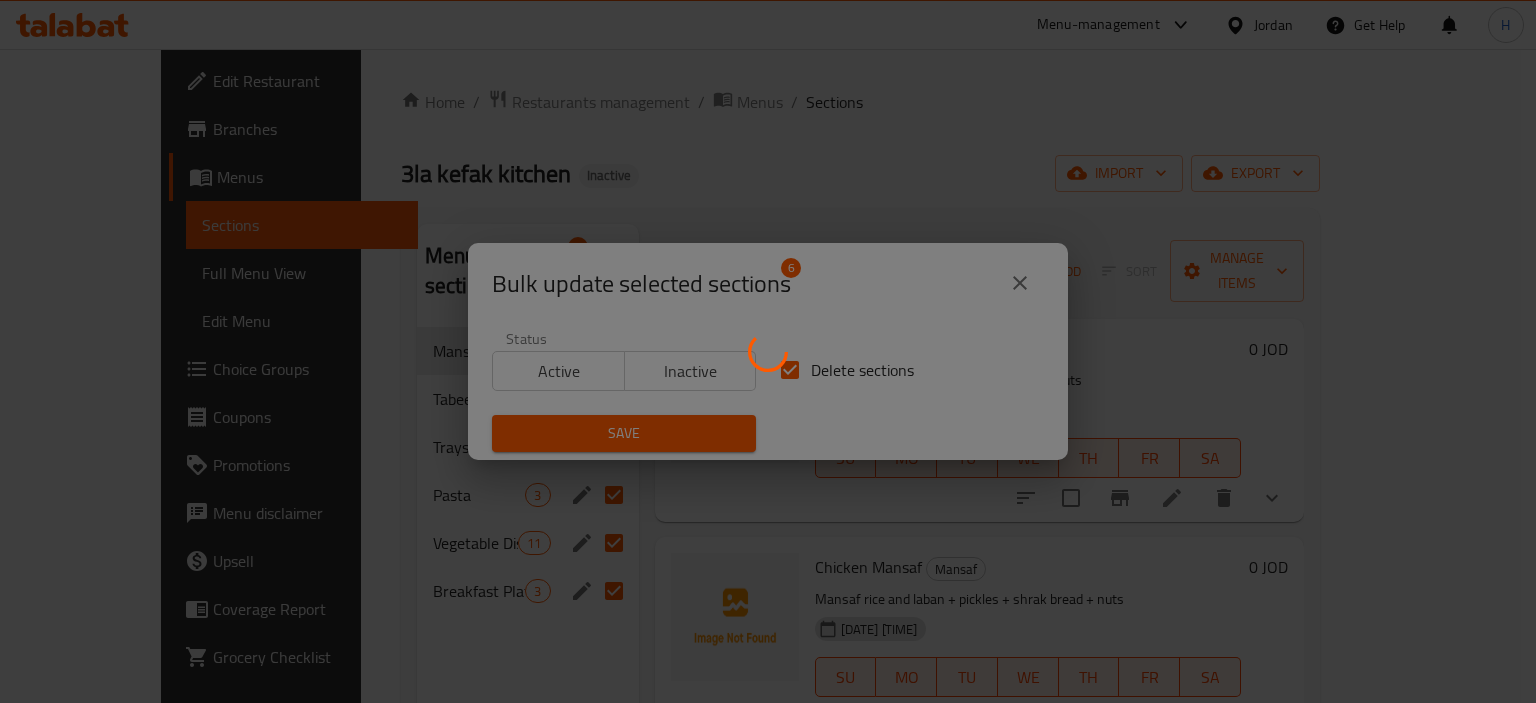 checkbox on "false" 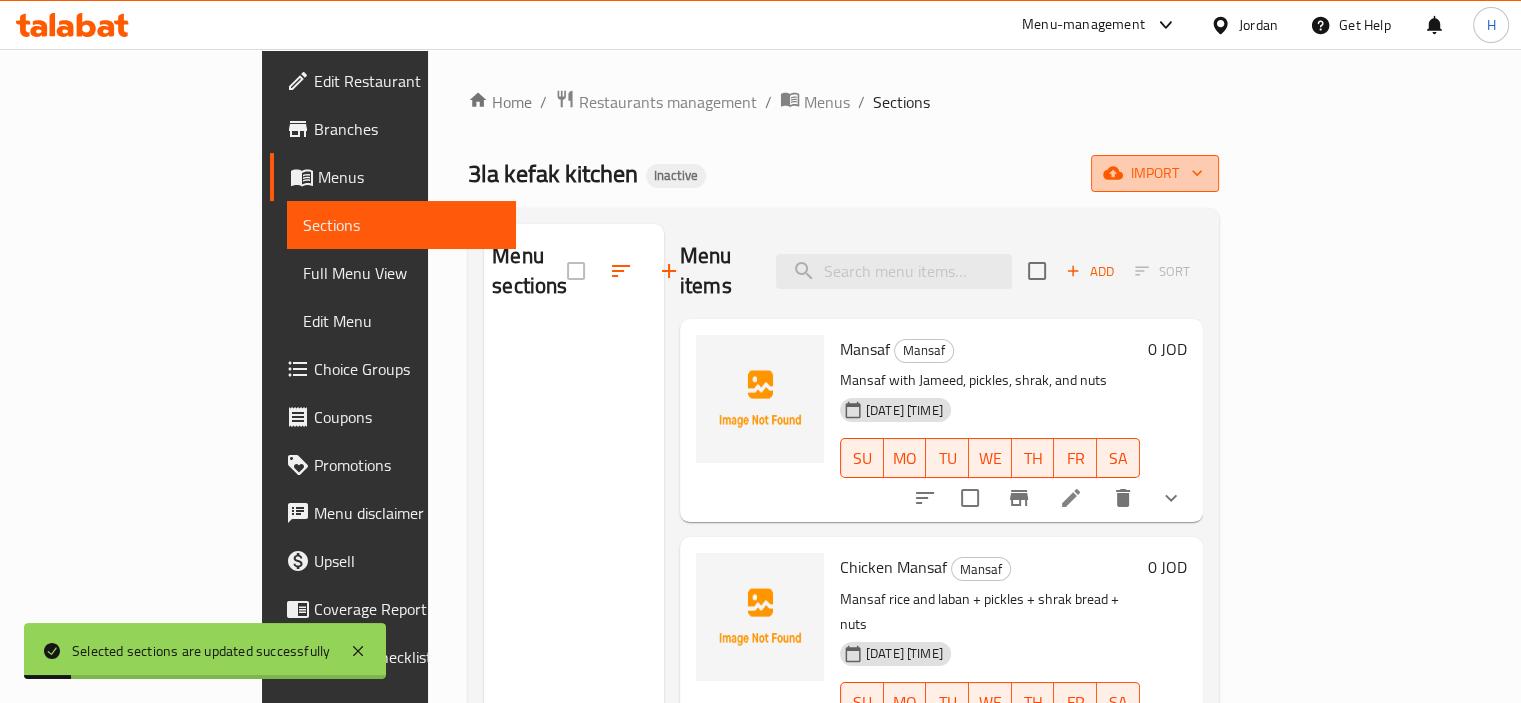 click on "import" at bounding box center [1155, 173] 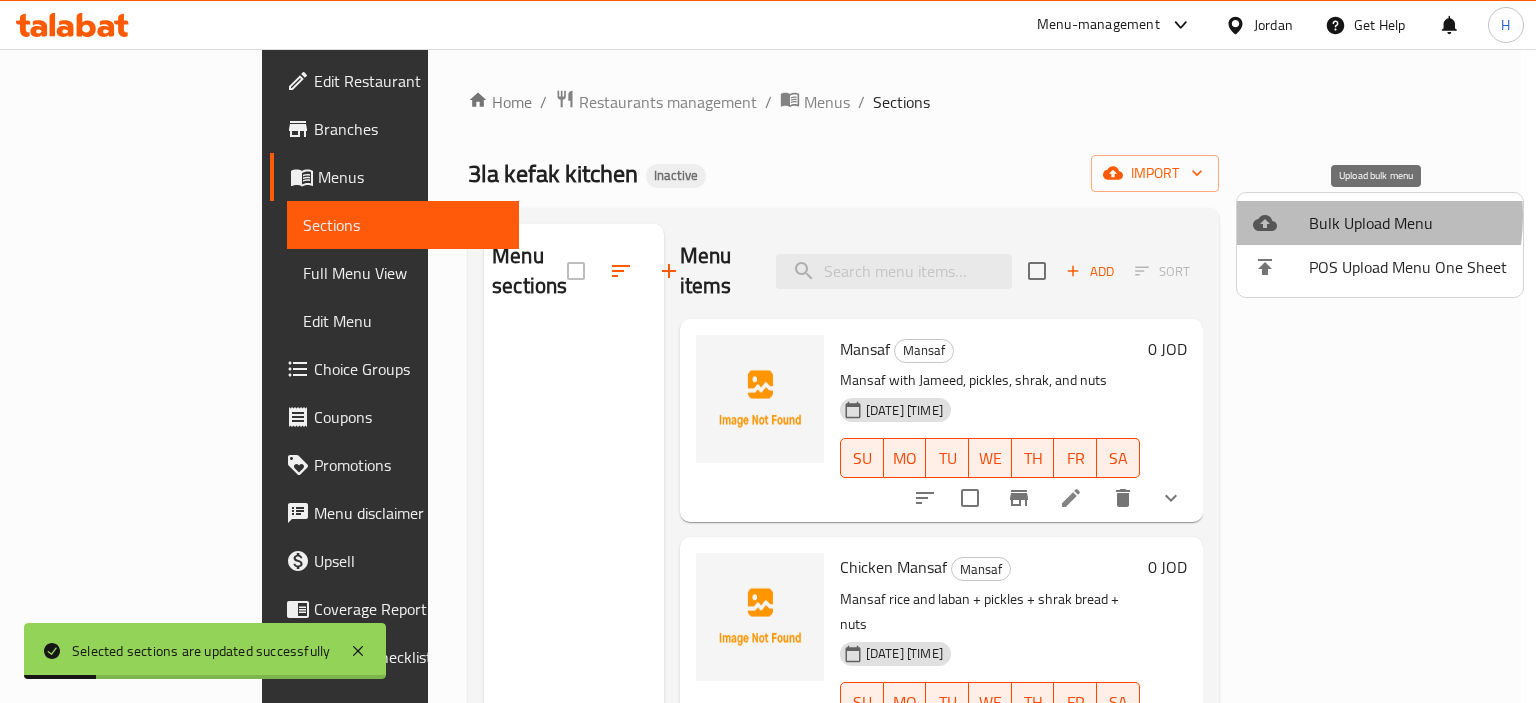 click on "Bulk Upload Menu" at bounding box center (1408, 223) 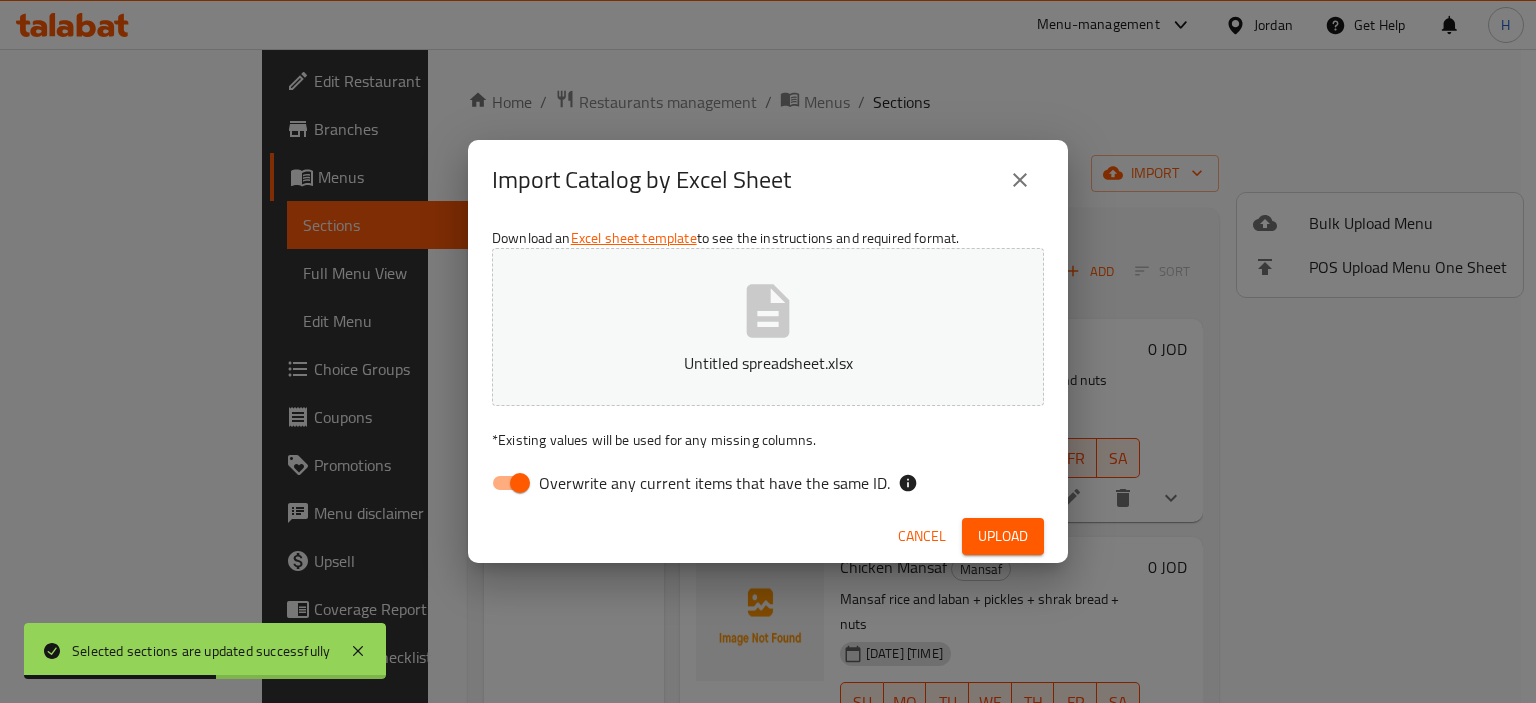 click on "Overwrite any current items that have the same ID." at bounding box center [714, 483] 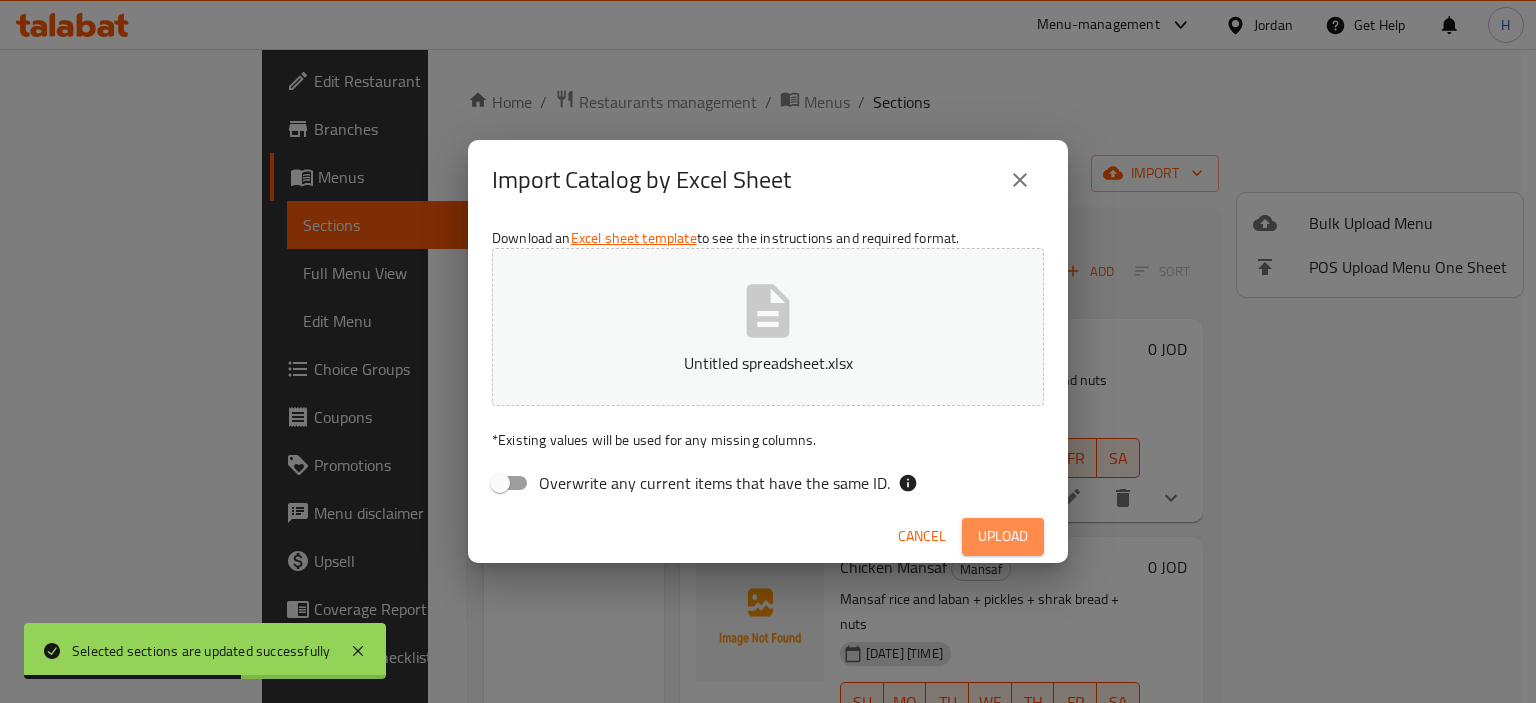 click on "Upload" at bounding box center (1003, 536) 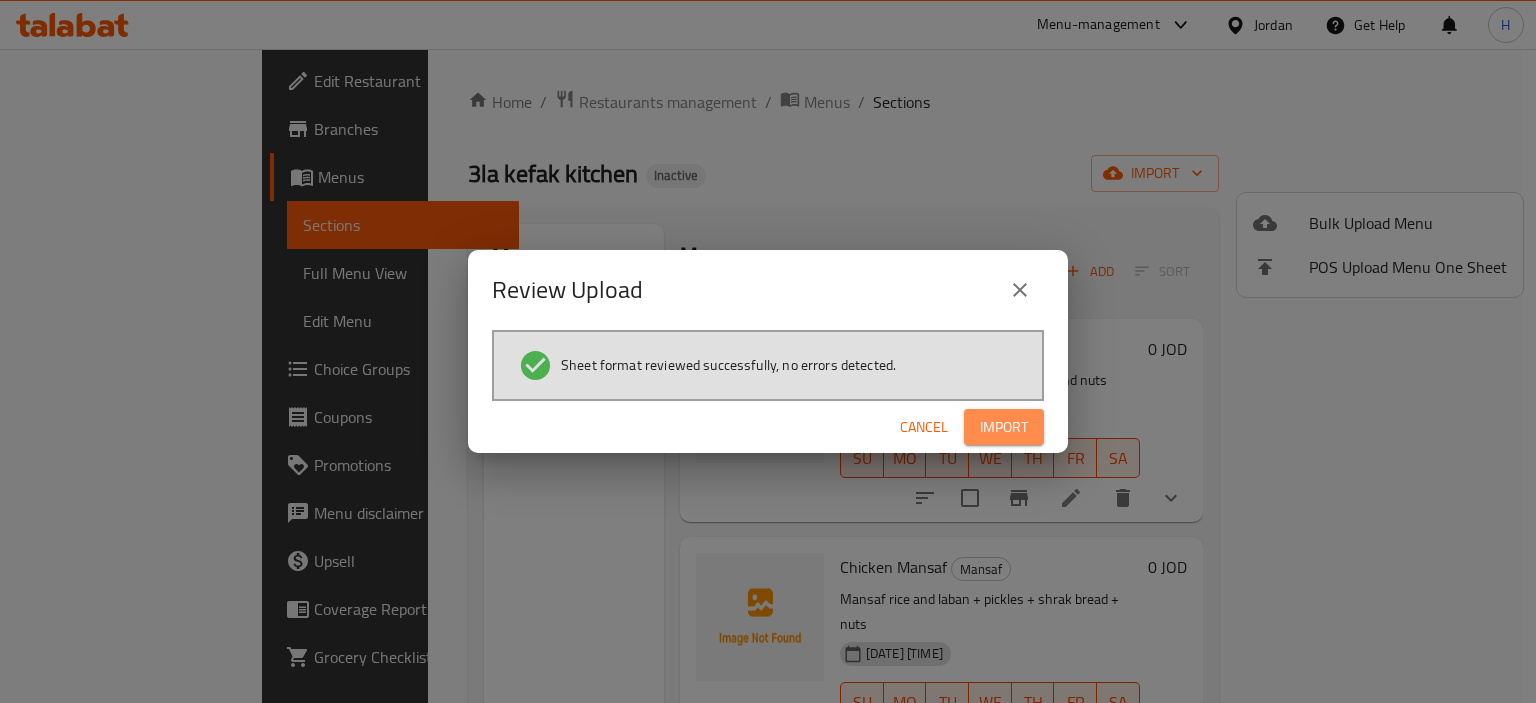 click on "Import" at bounding box center (1004, 427) 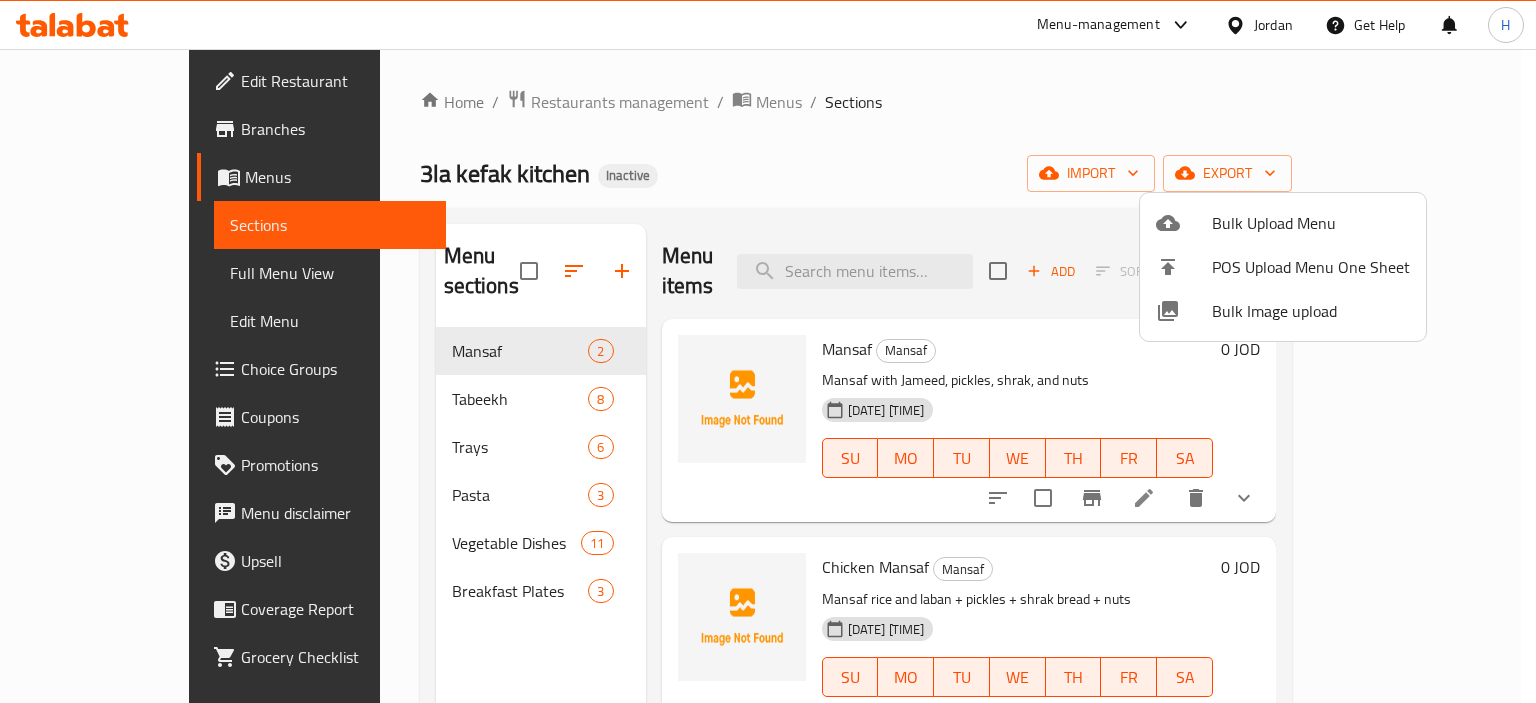 click at bounding box center [768, 351] 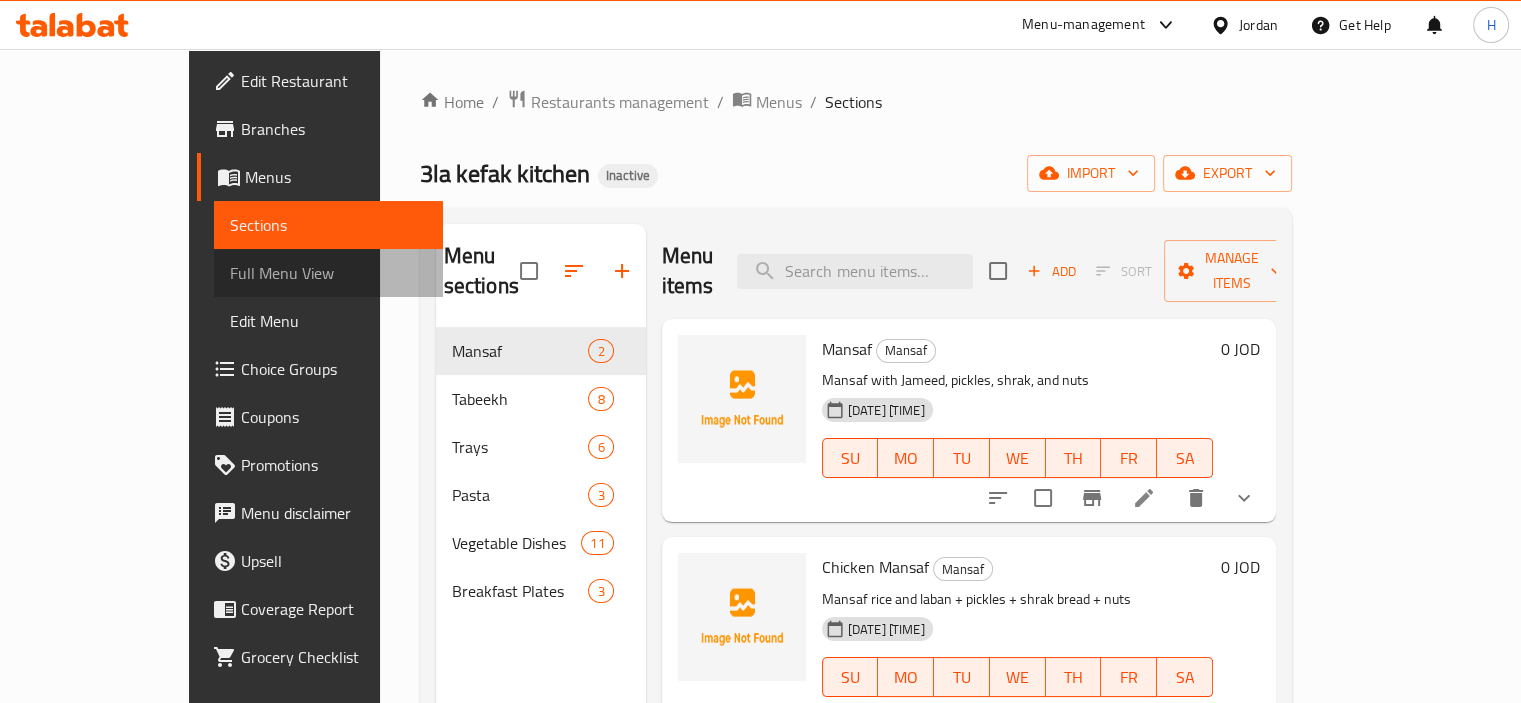 click on "Full Menu View" at bounding box center (328, 273) 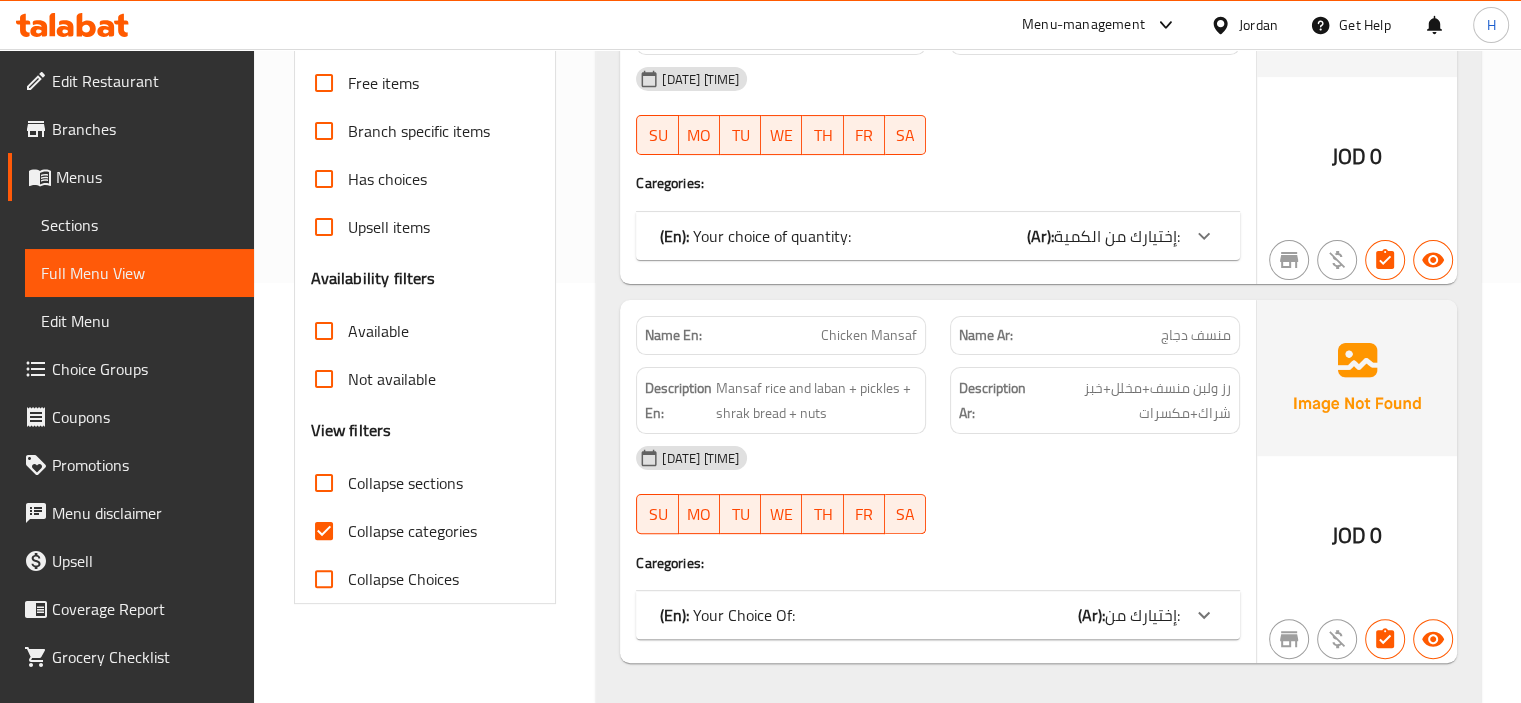 scroll, scrollTop: 464, scrollLeft: 0, axis: vertical 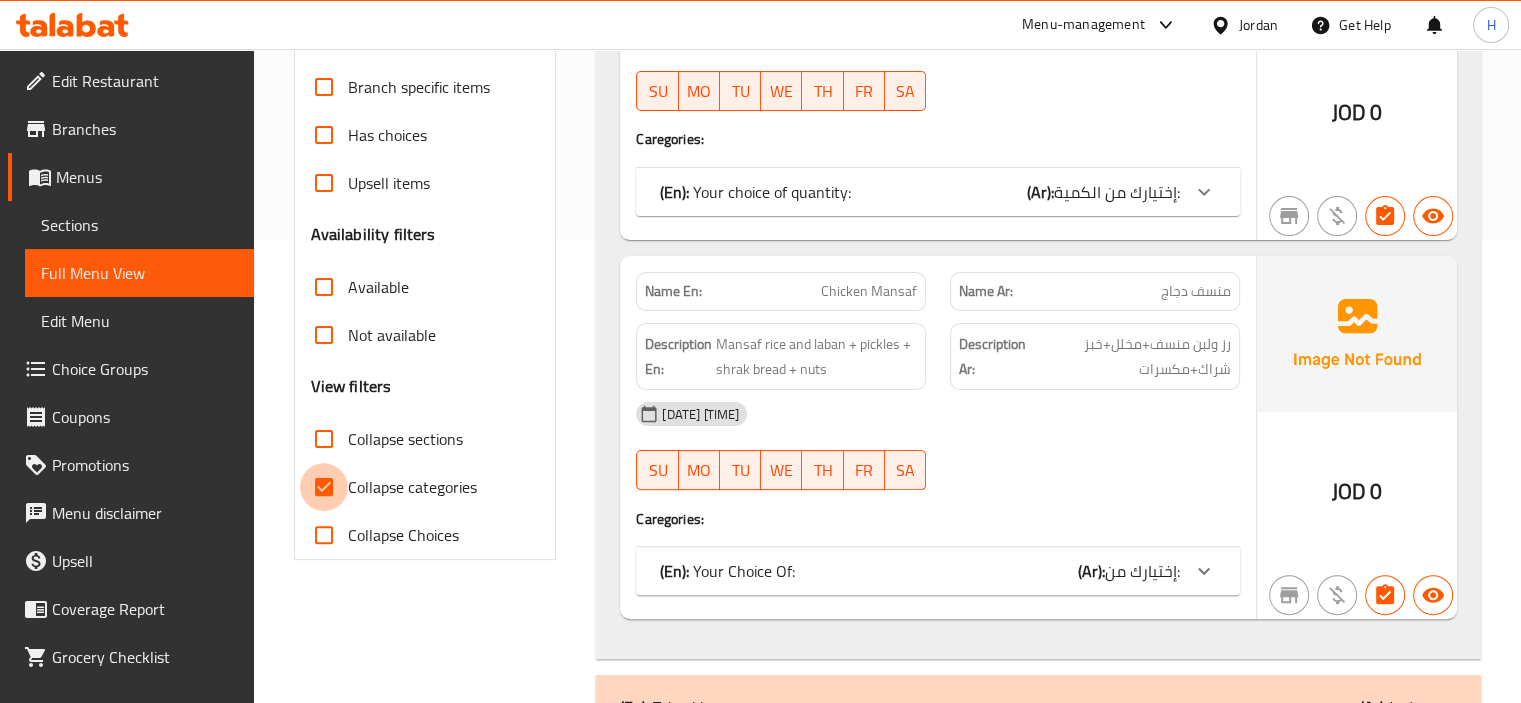 click on "Collapse categories" at bounding box center [324, 487] 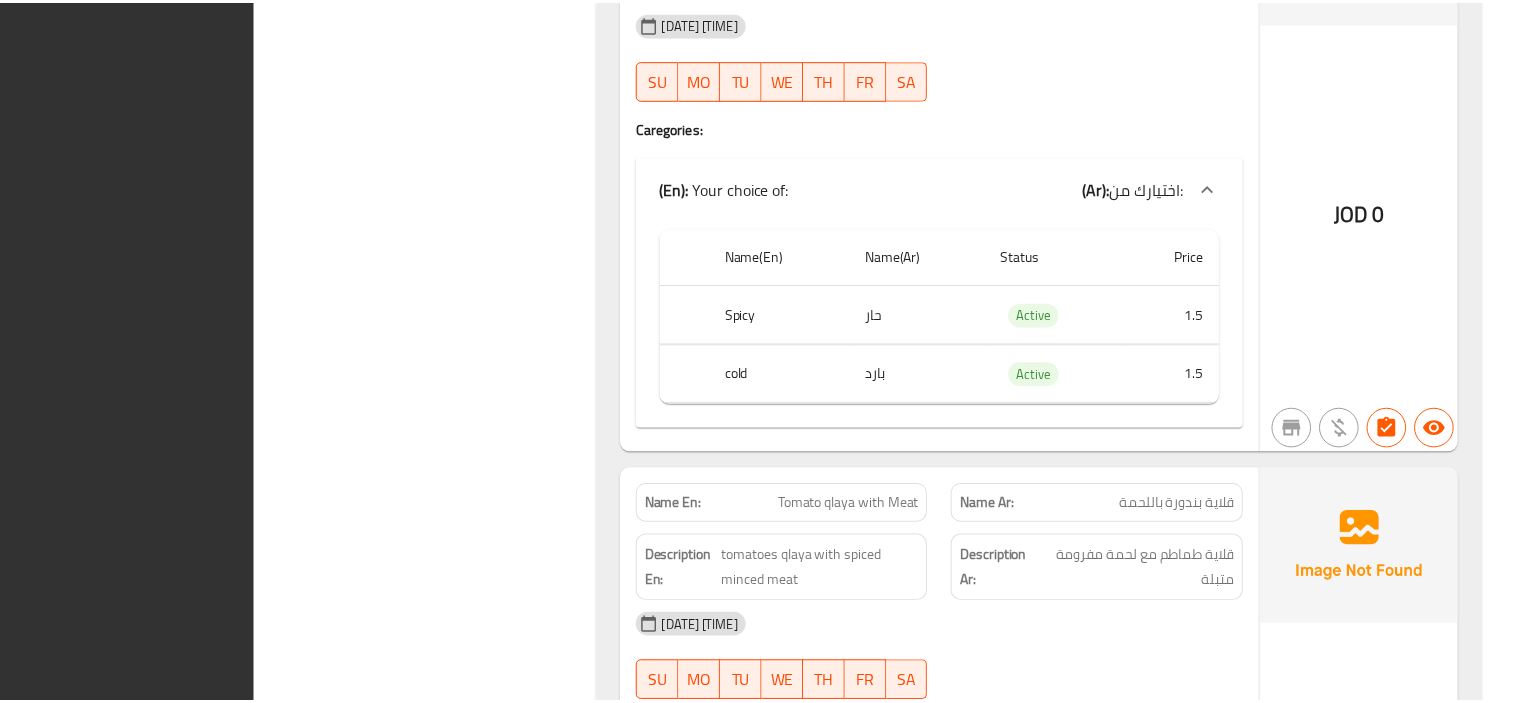 scroll, scrollTop: 17939, scrollLeft: 0, axis: vertical 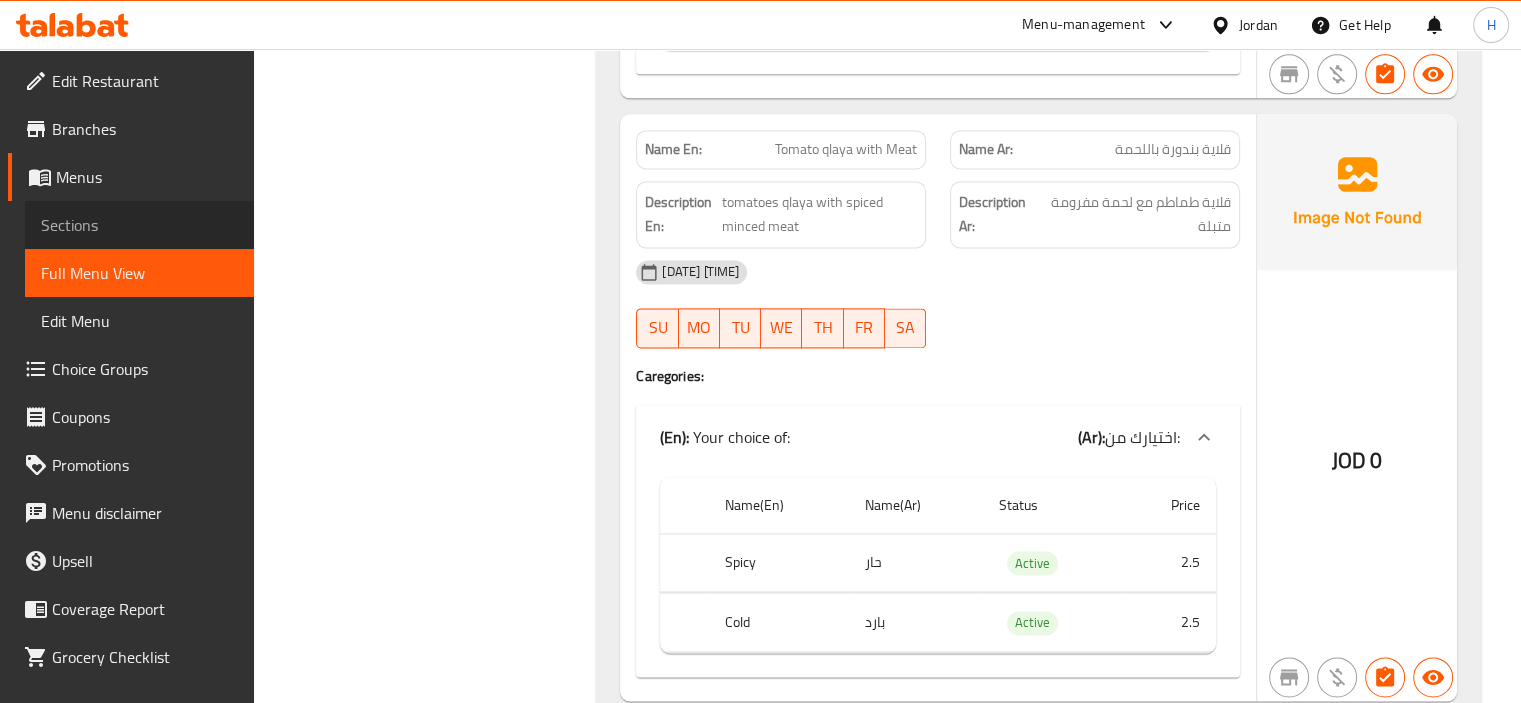 click on "Sections" at bounding box center (139, 225) 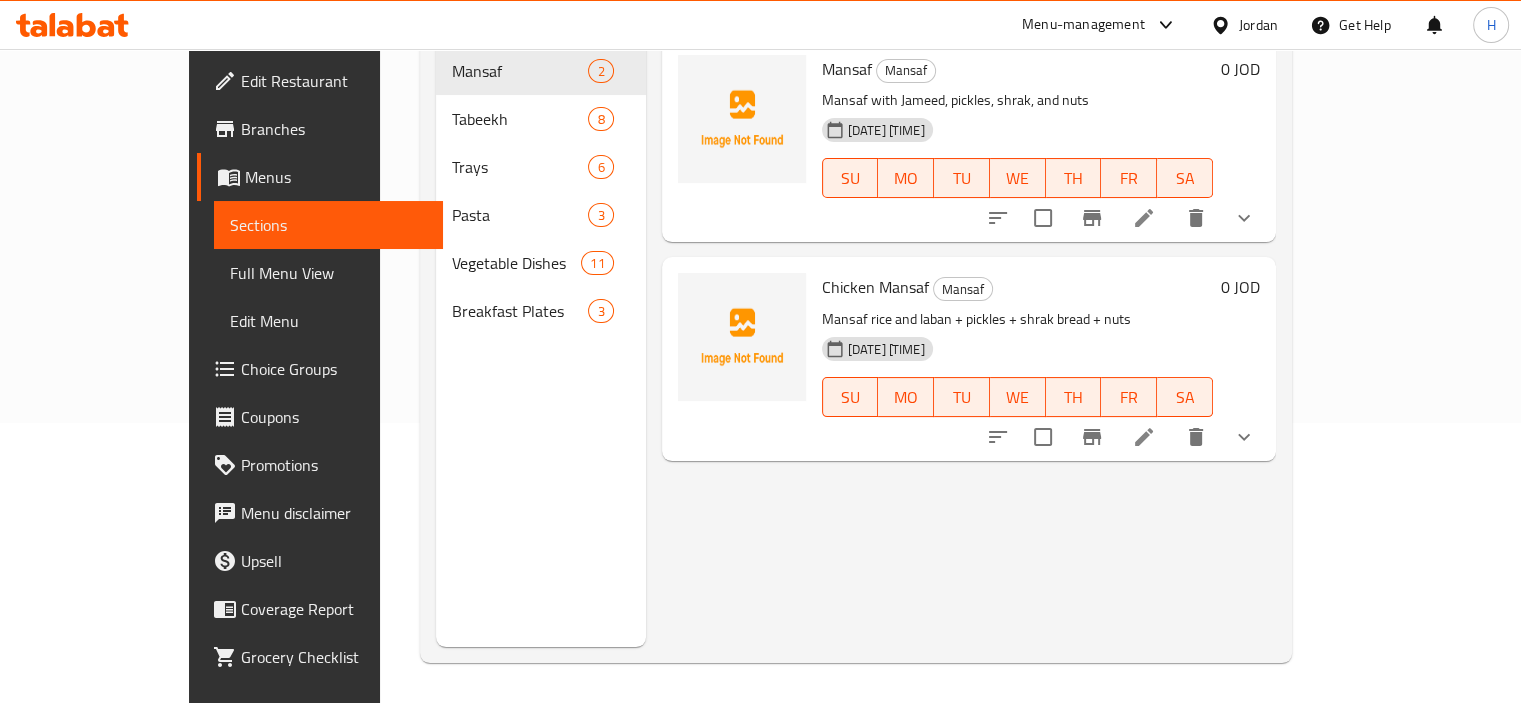 scroll, scrollTop: 0, scrollLeft: 0, axis: both 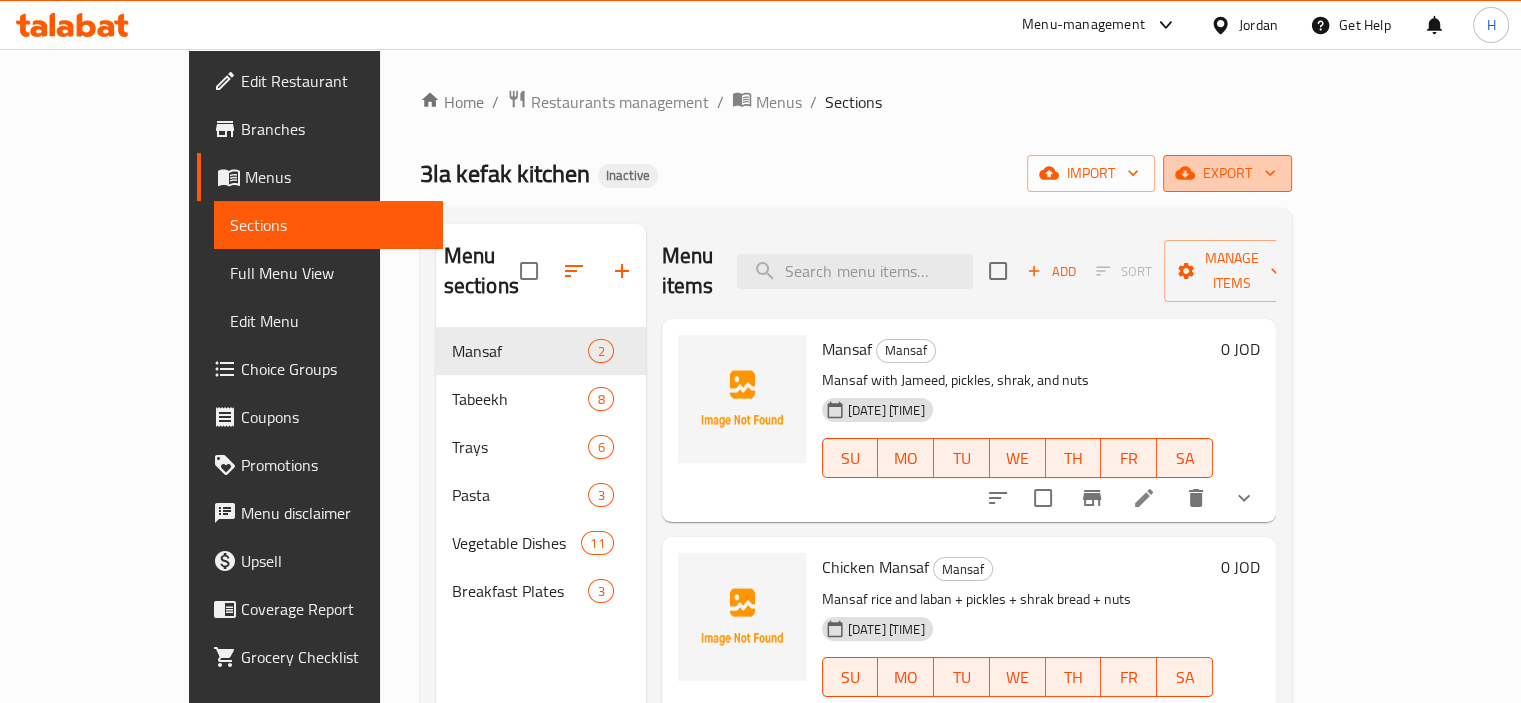 click on "export" at bounding box center [1227, 173] 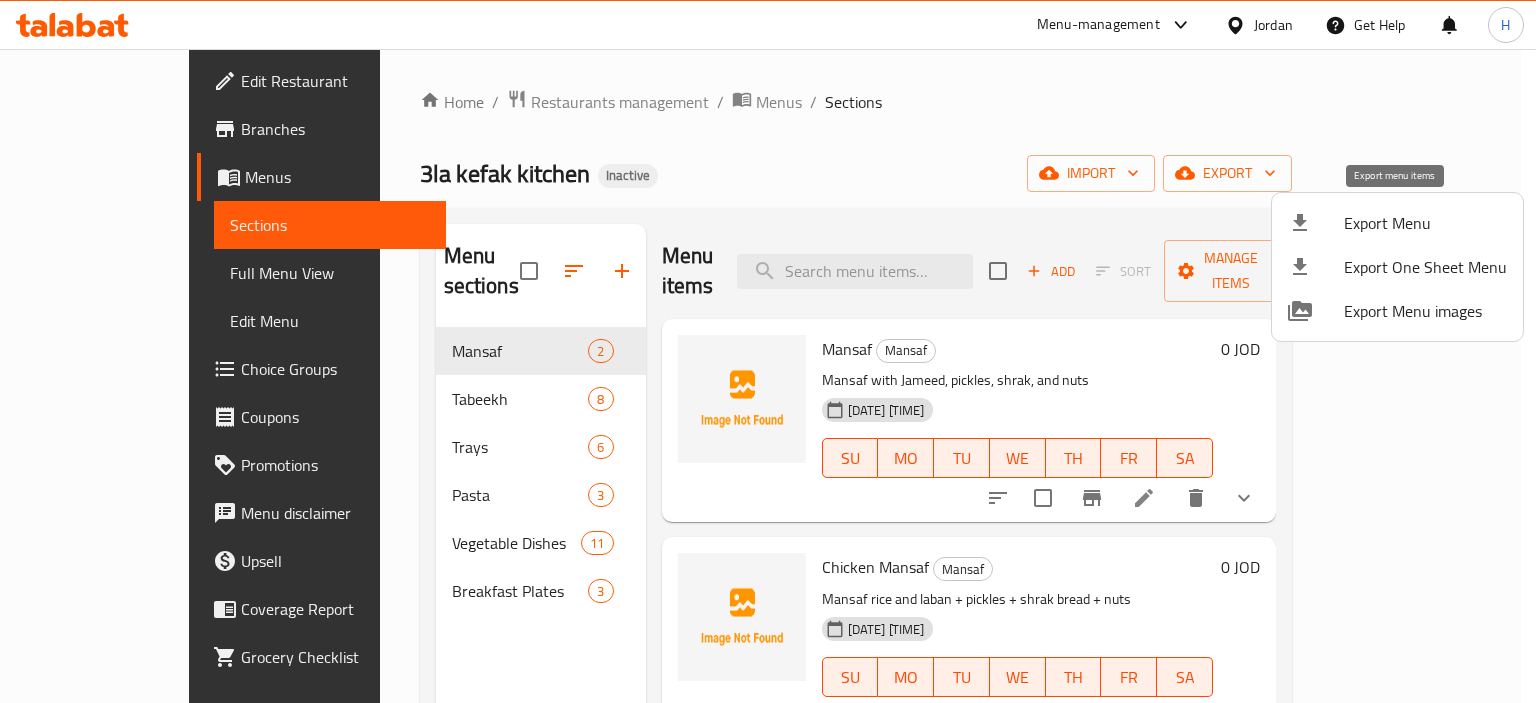 click at bounding box center (1316, 223) 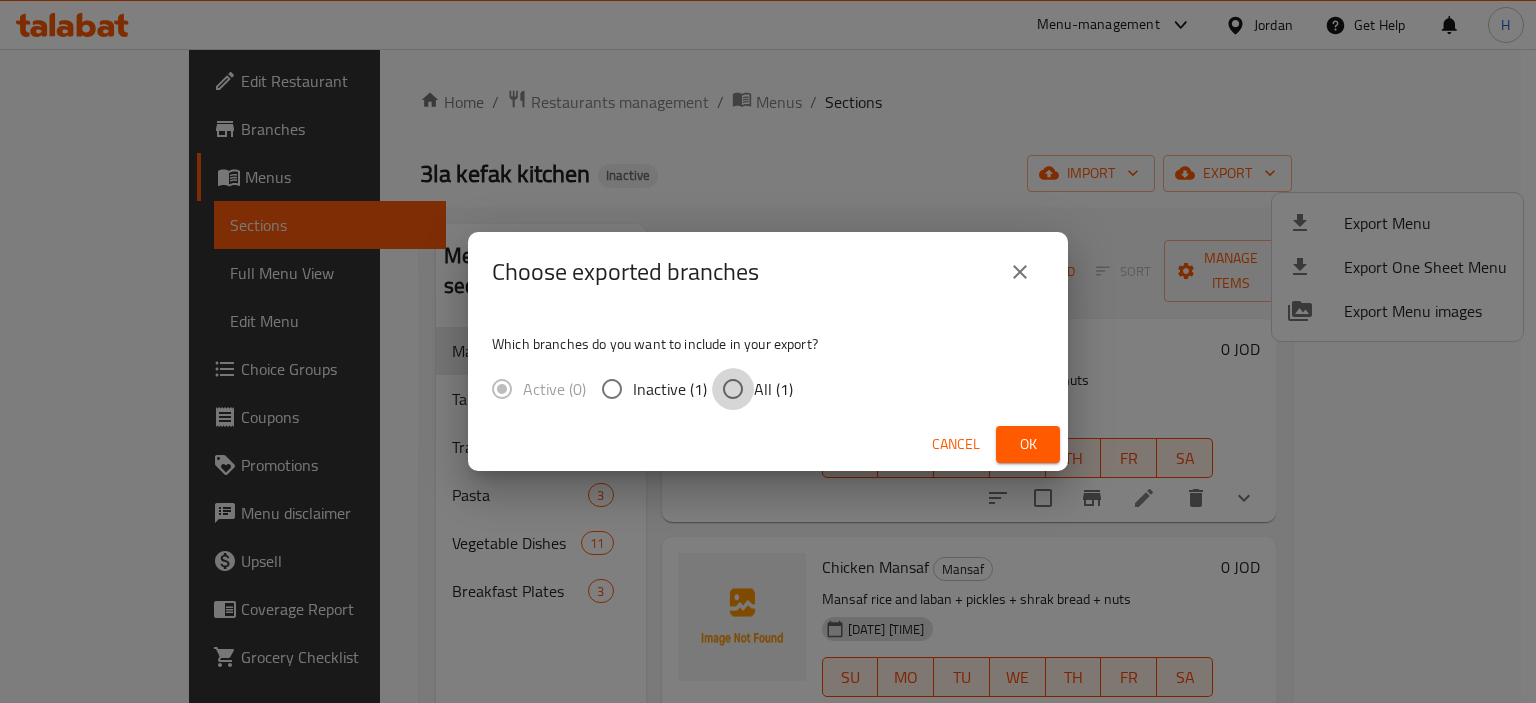 click on "All (1)" at bounding box center (733, 389) 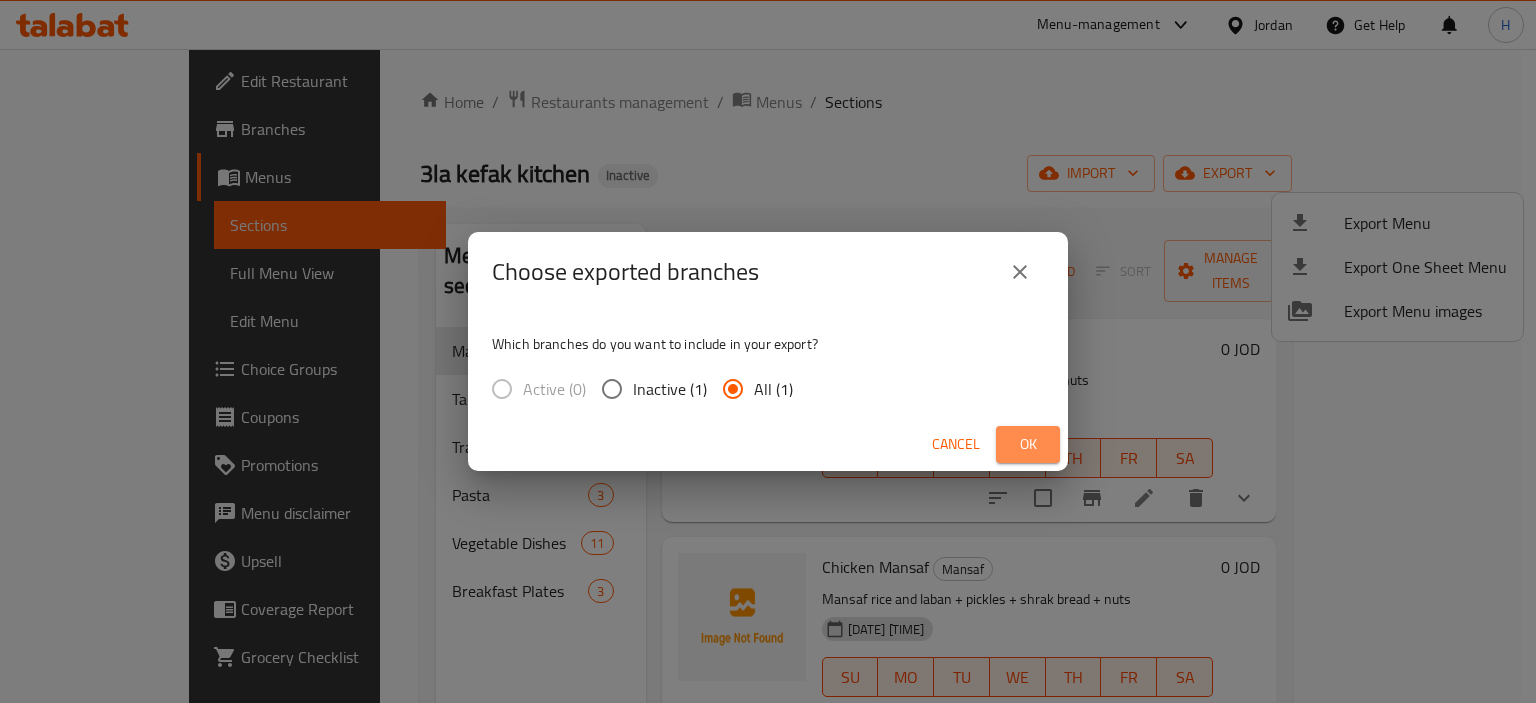 click on "Ok" at bounding box center [1028, 444] 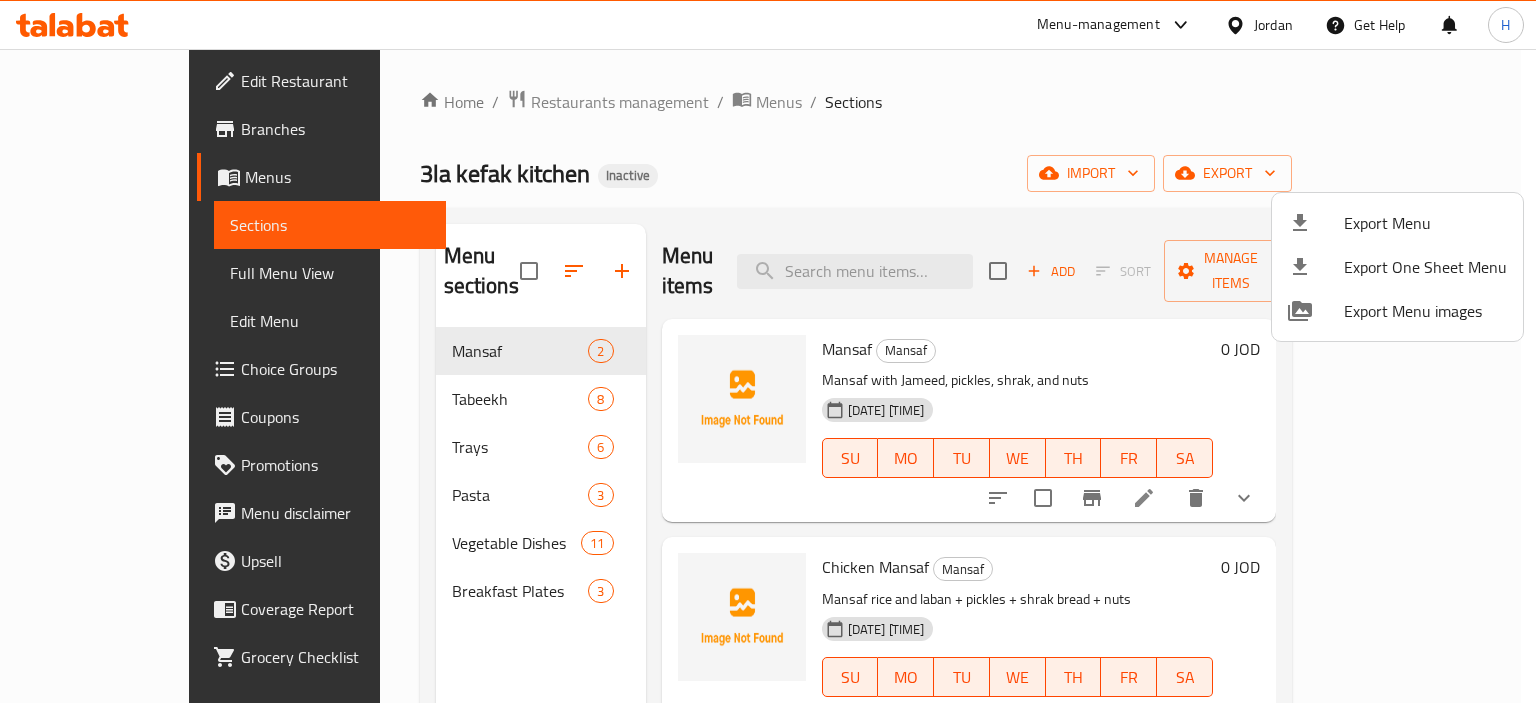 click at bounding box center [768, 351] 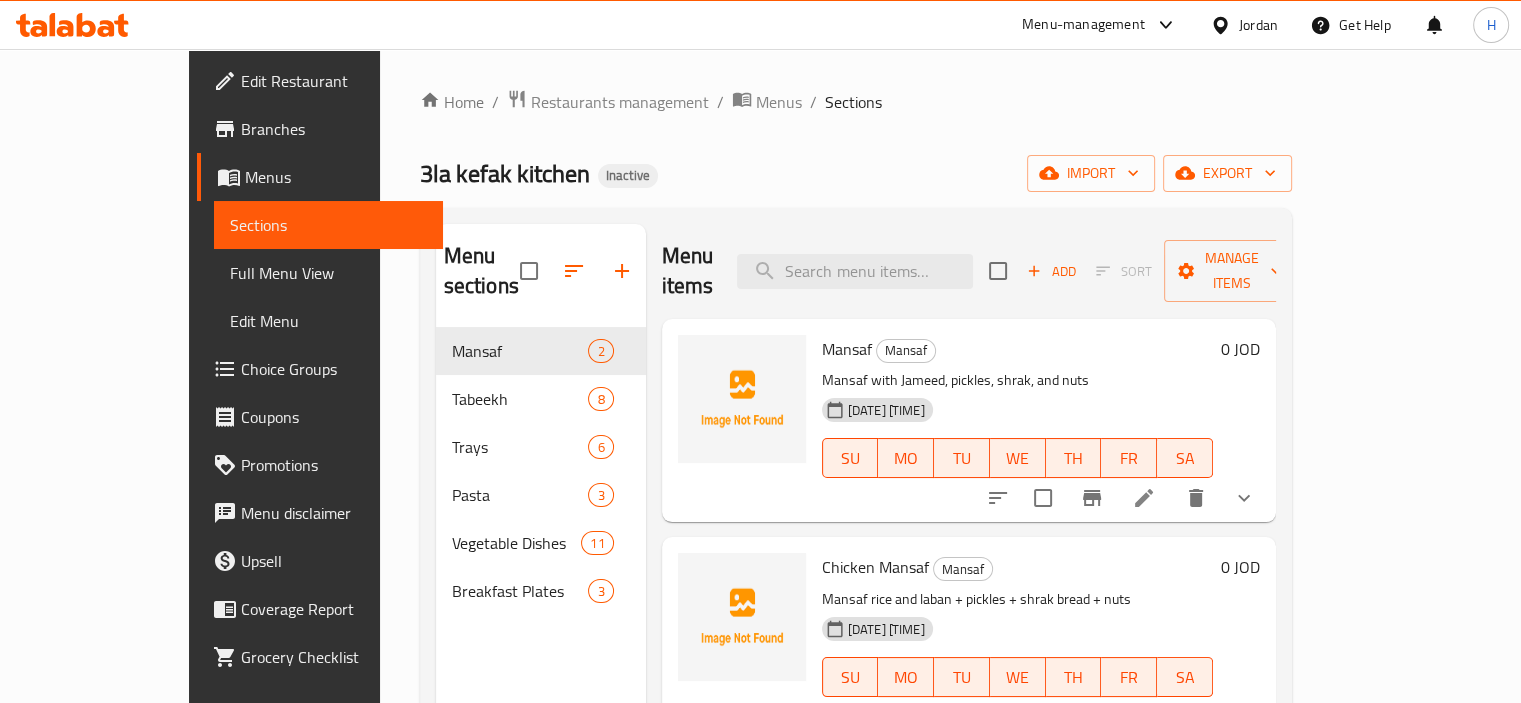 click on "Jordan" at bounding box center [1258, 25] 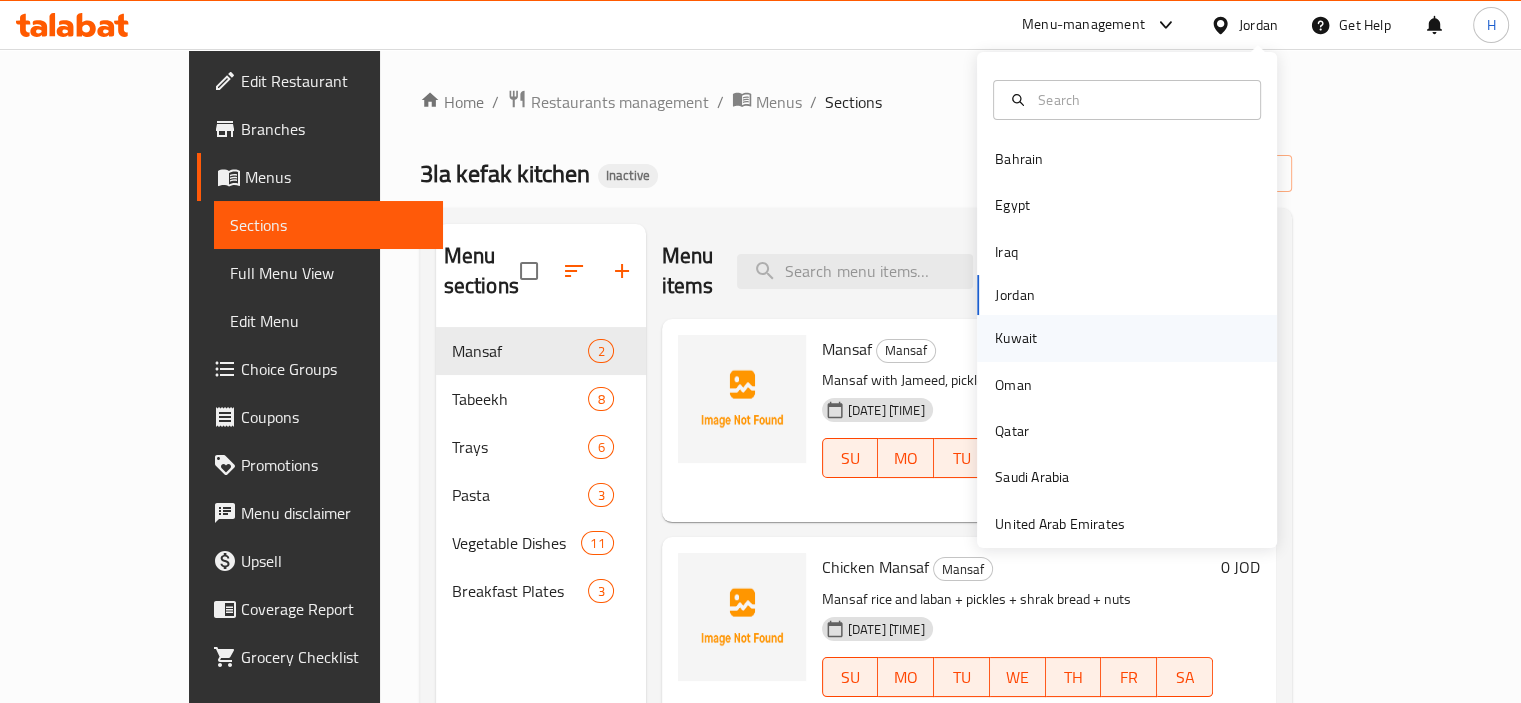 click on "Kuwait" at bounding box center [1016, 338] 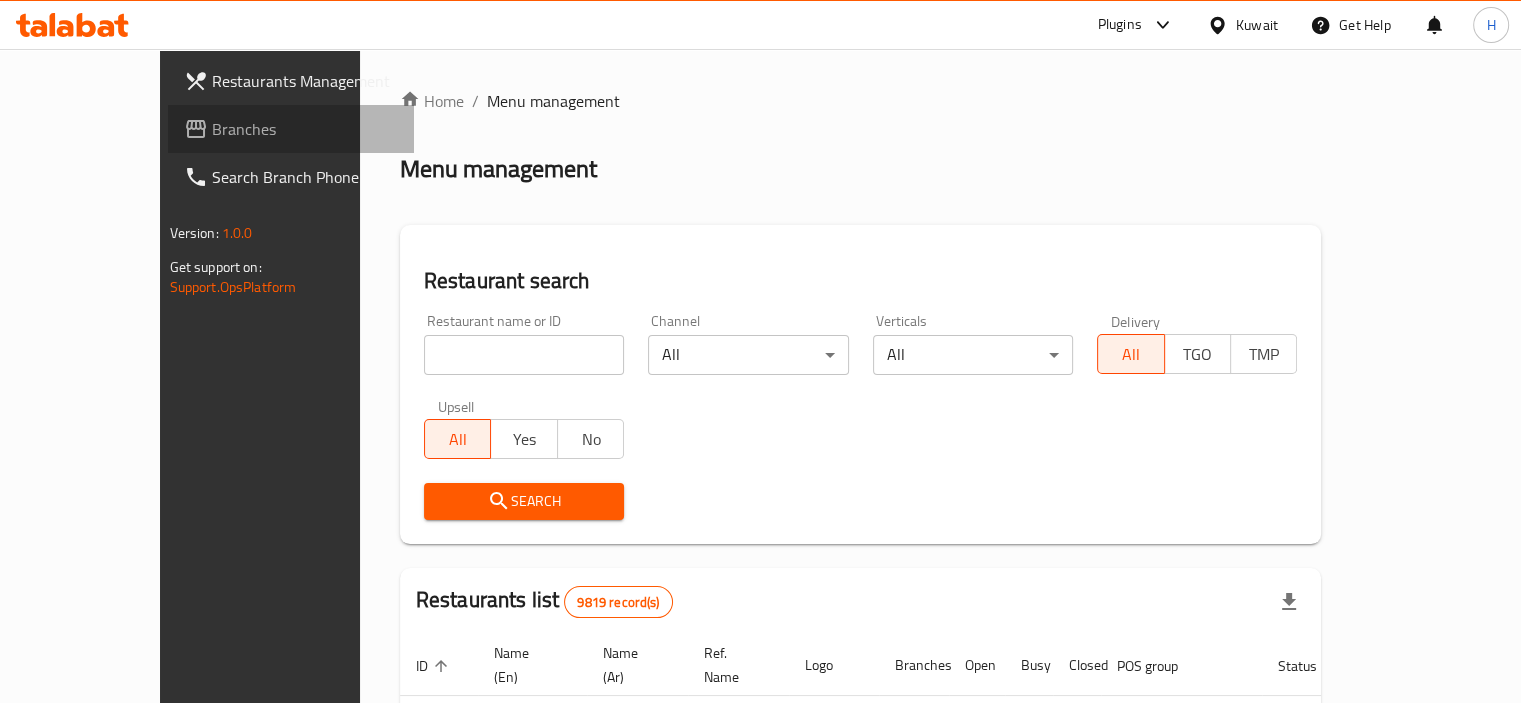 click on "Branches" at bounding box center [305, 129] 